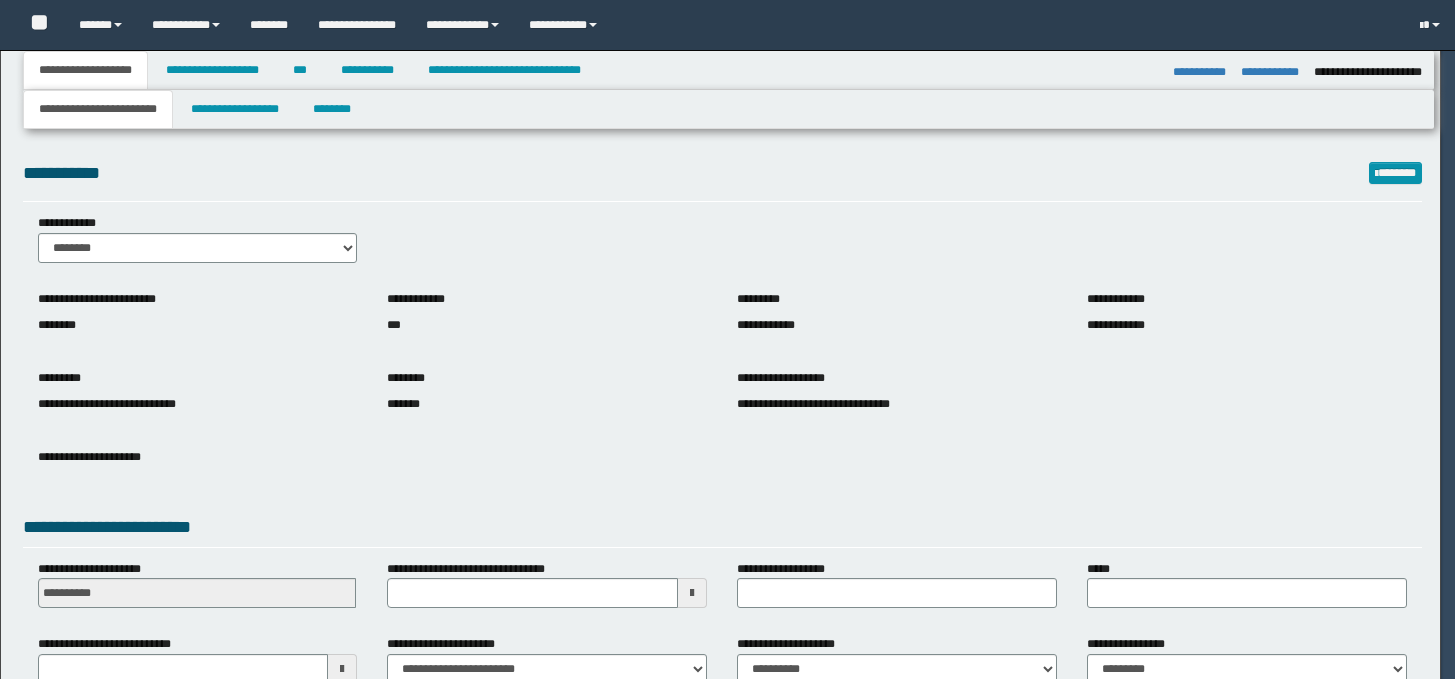 select on "*" 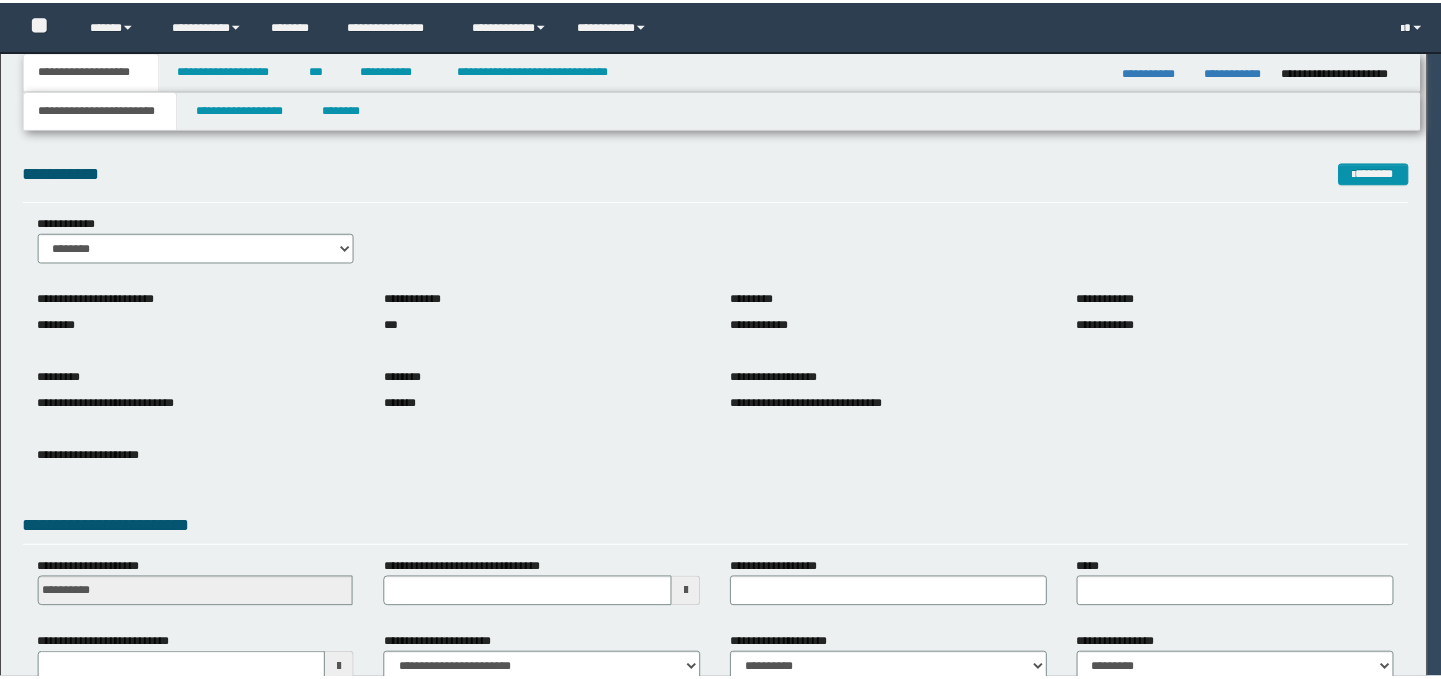 scroll, scrollTop: 0, scrollLeft: 0, axis: both 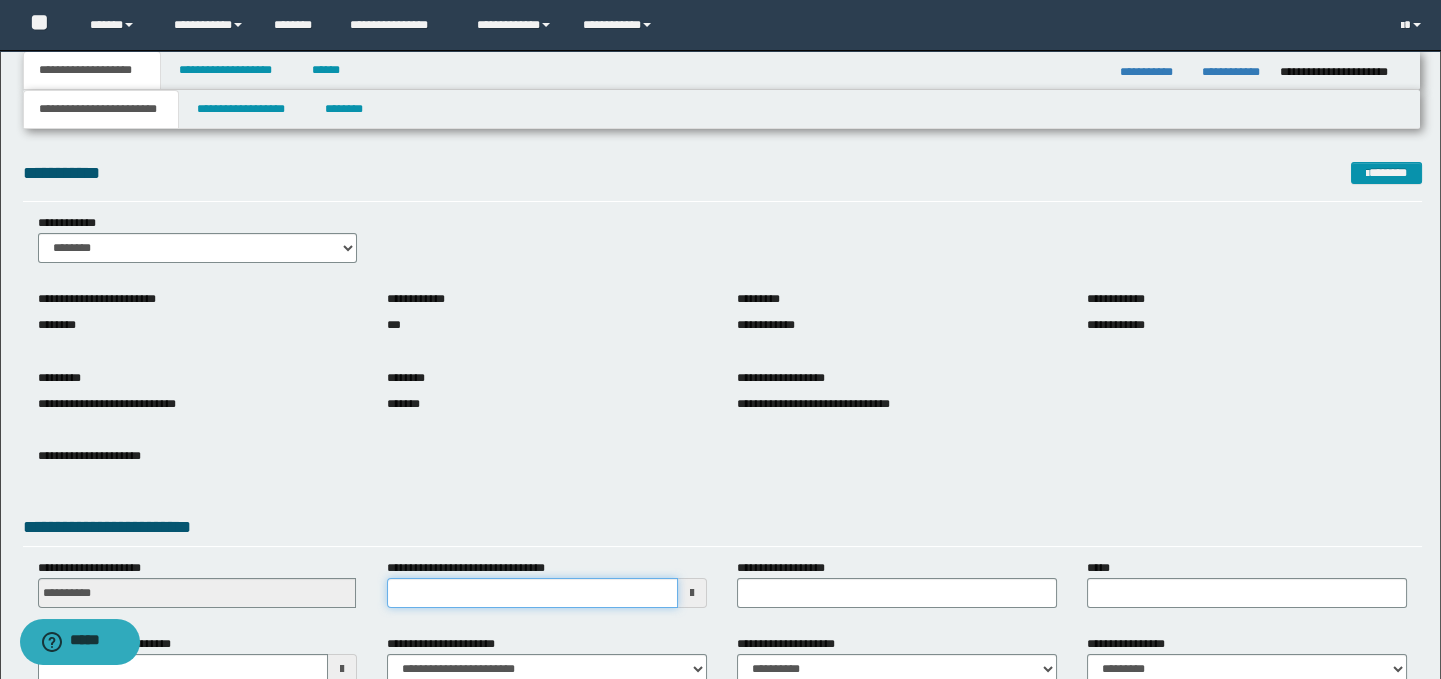 click on "**********" at bounding box center [532, 593] 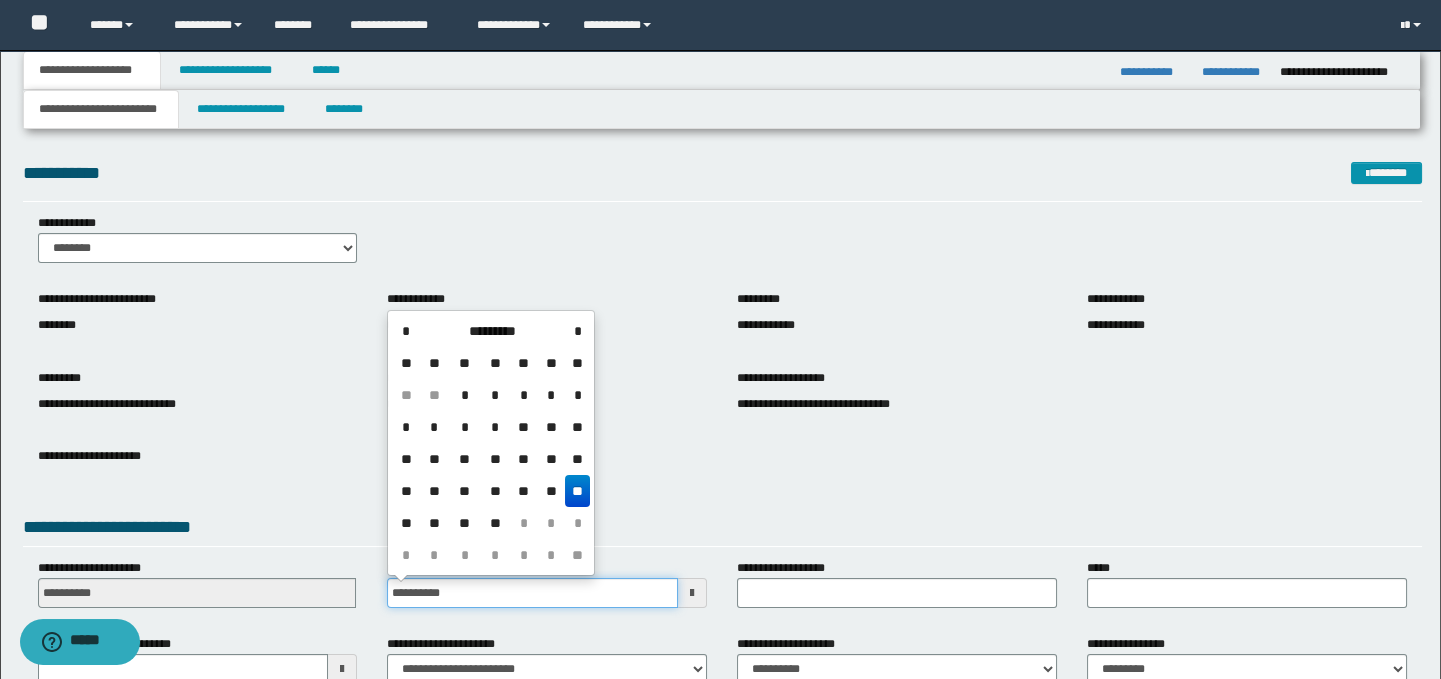 type on "**********" 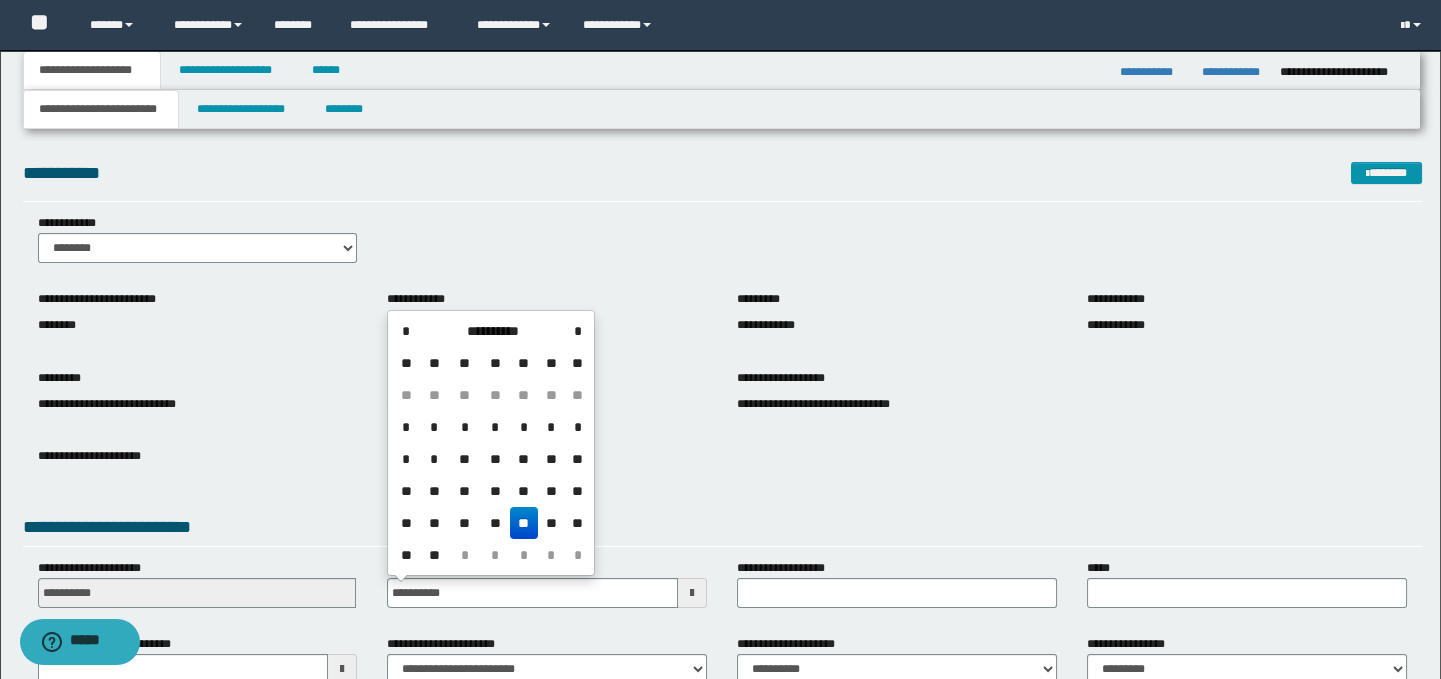 click on "**" at bounding box center (524, 523) 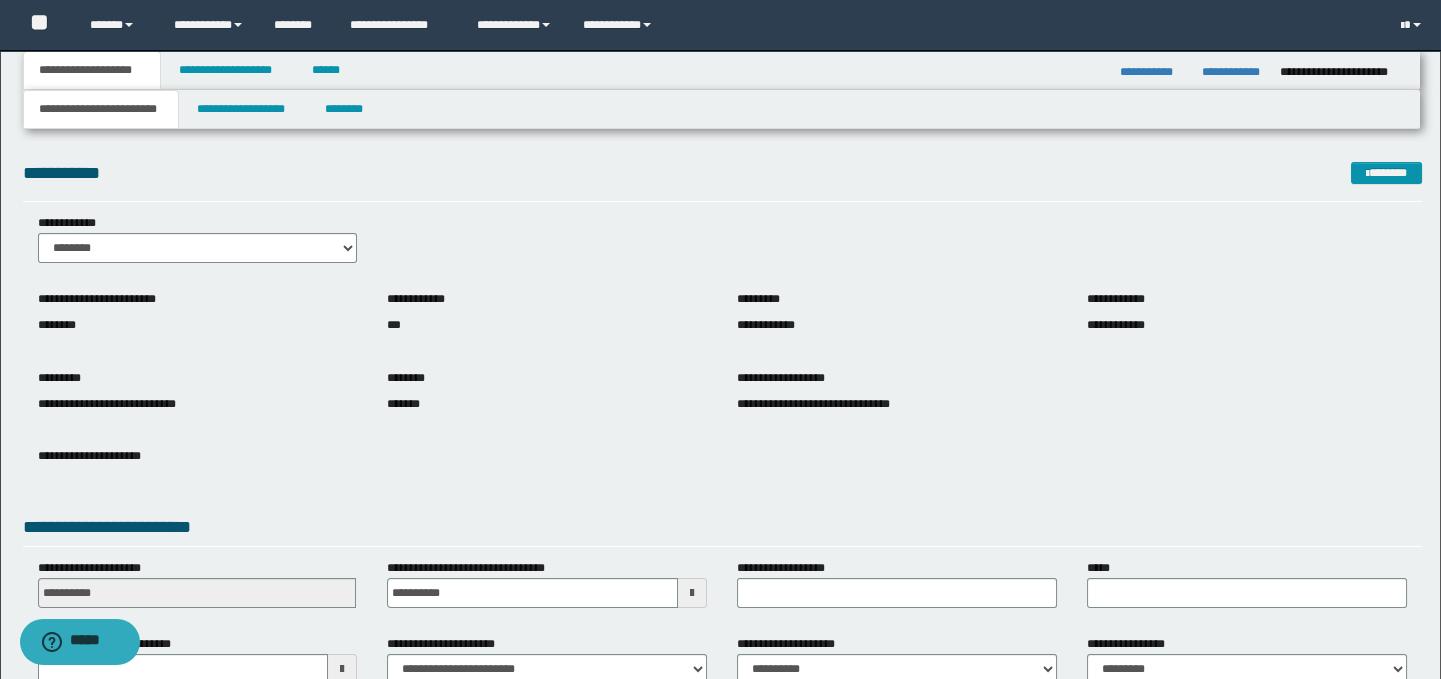 scroll, scrollTop: 204, scrollLeft: 0, axis: vertical 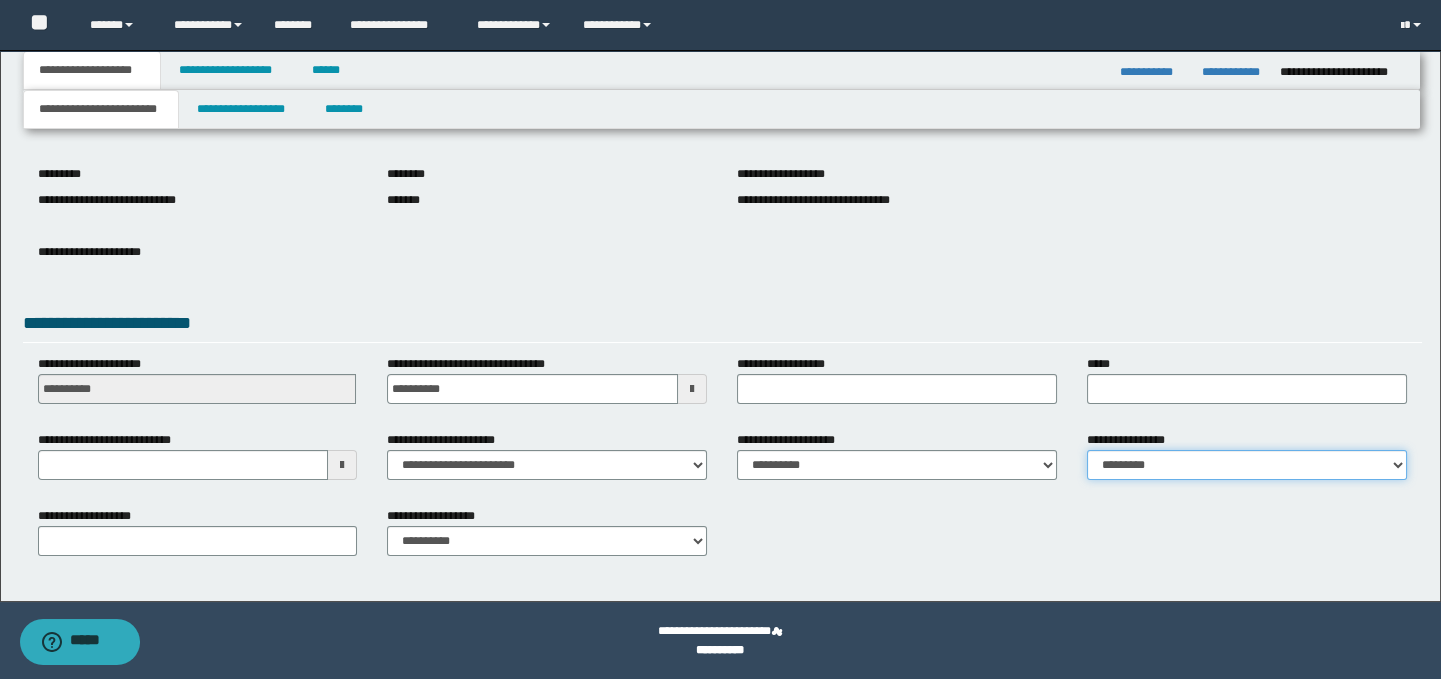 drag, startPoint x: 1264, startPoint y: 466, endPoint x: 1250, endPoint y: 466, distance: 14 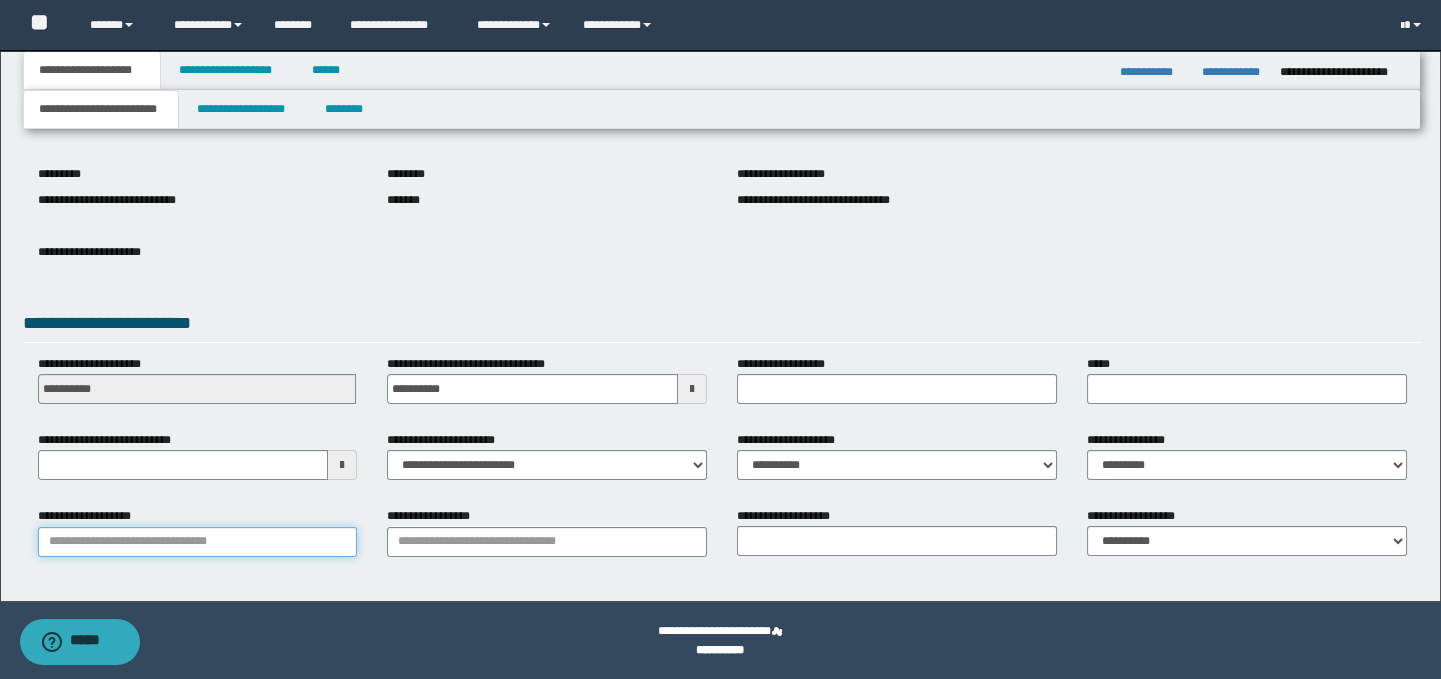 click on "**********" at bounding box center [198, 542] 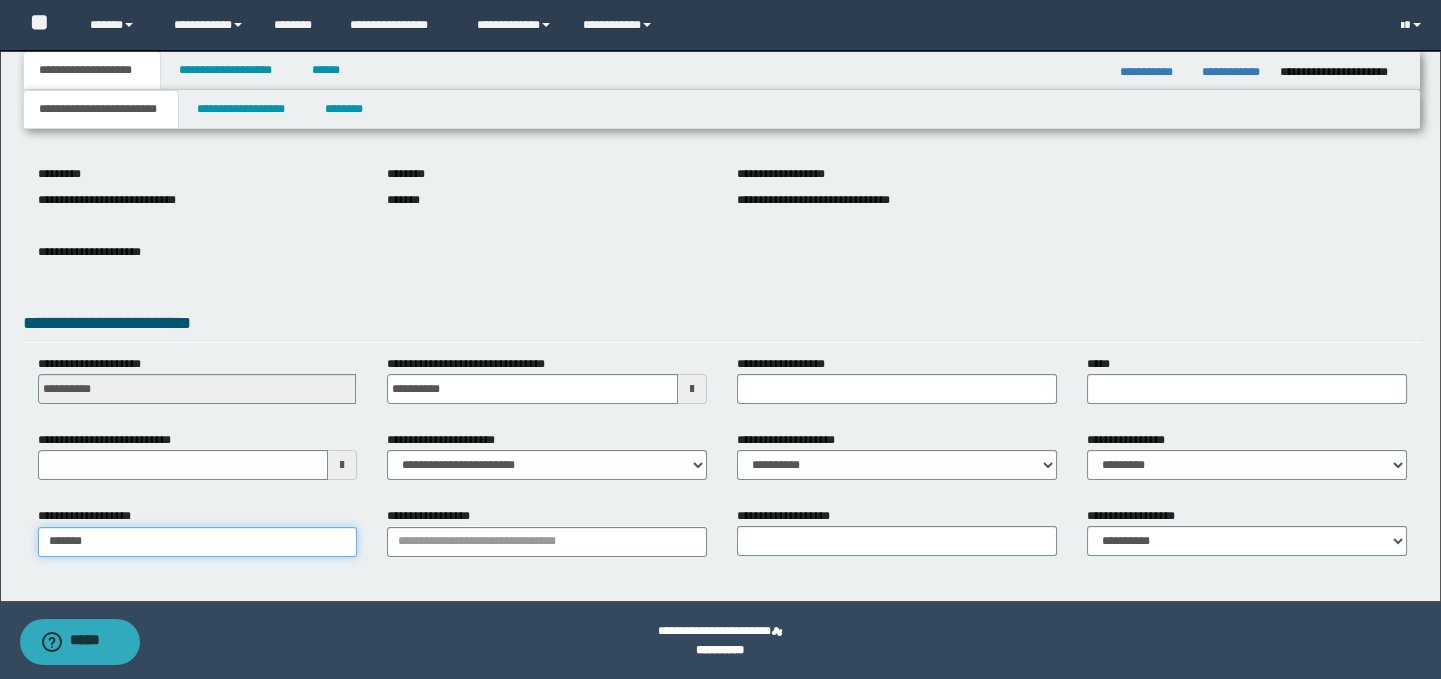 type on "********" 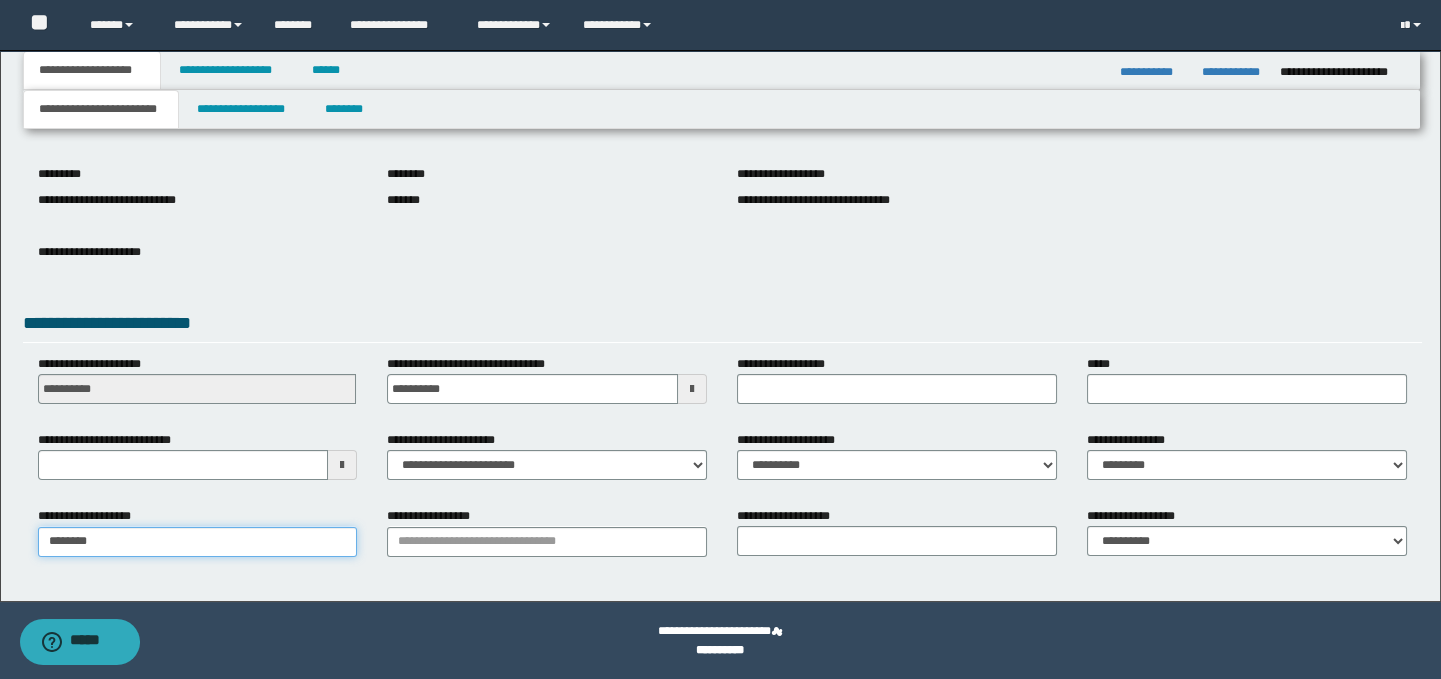 type on "********" 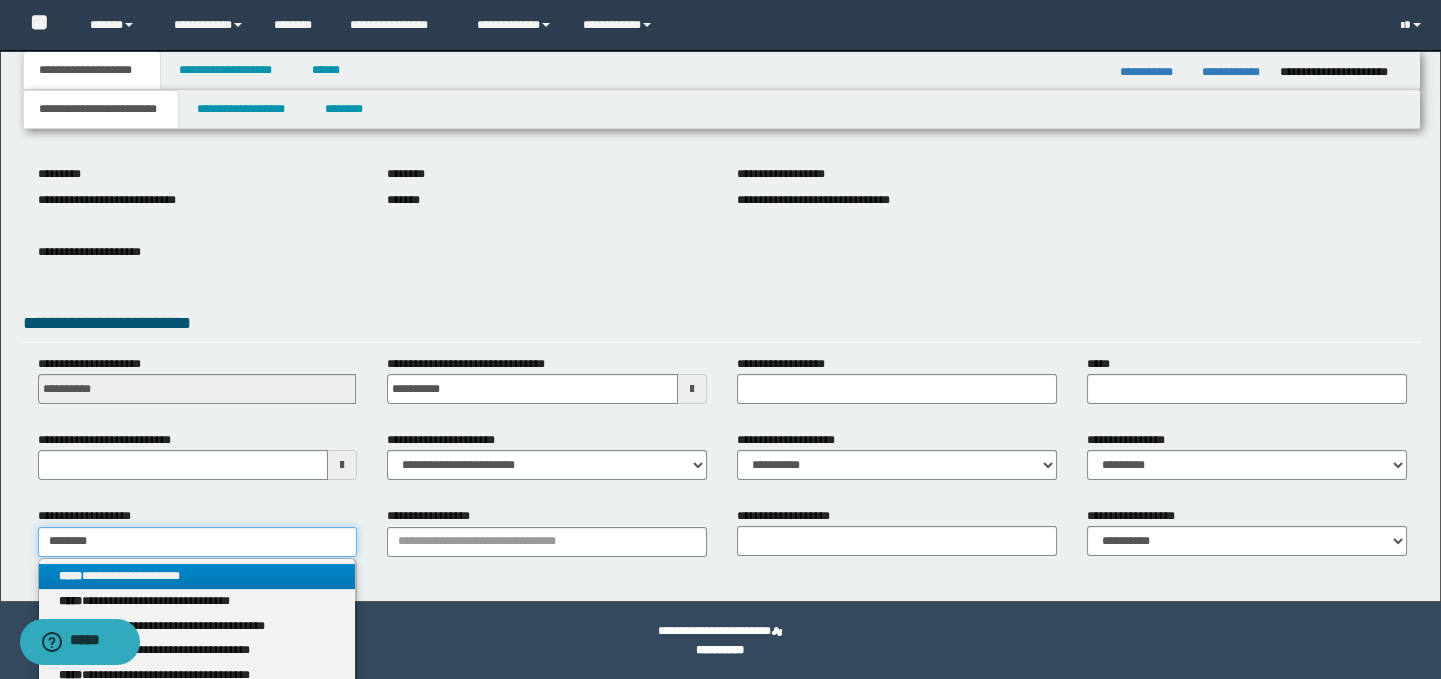 type on "********" 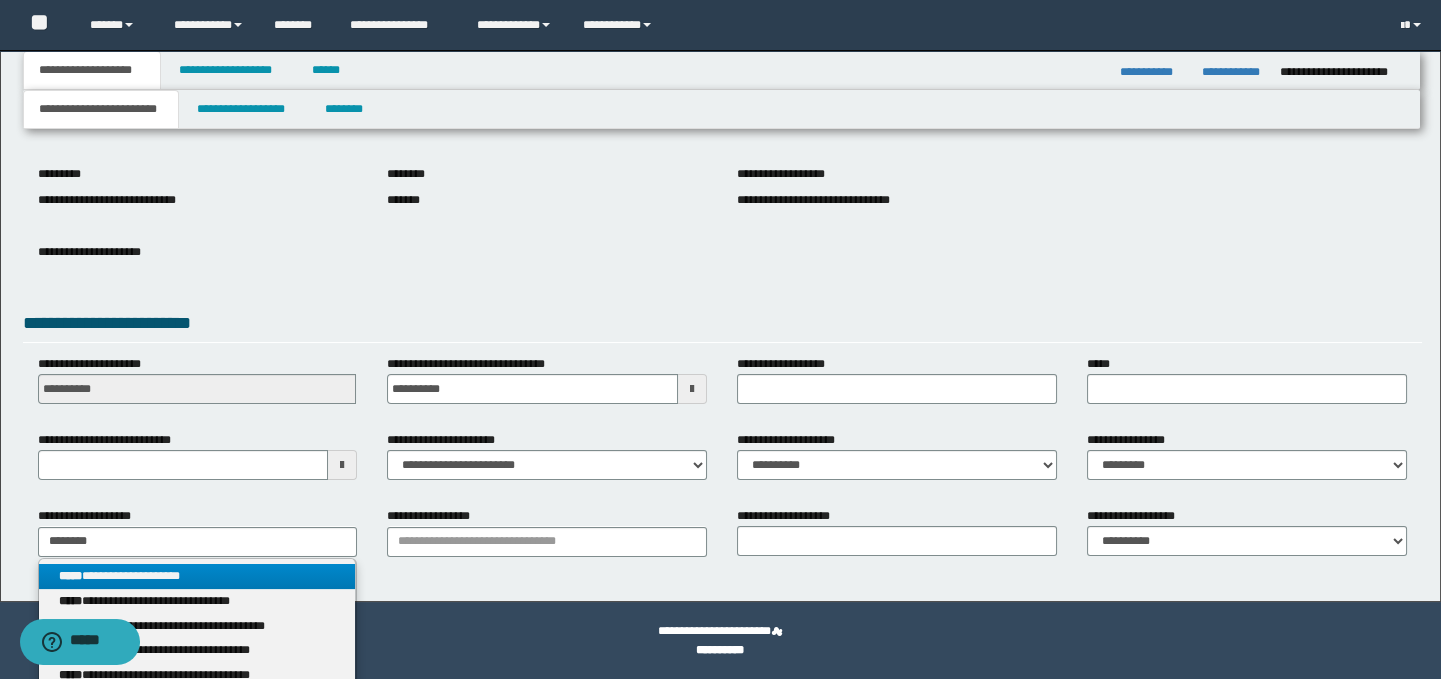 click on "**********" at bounding box center (197, 576) 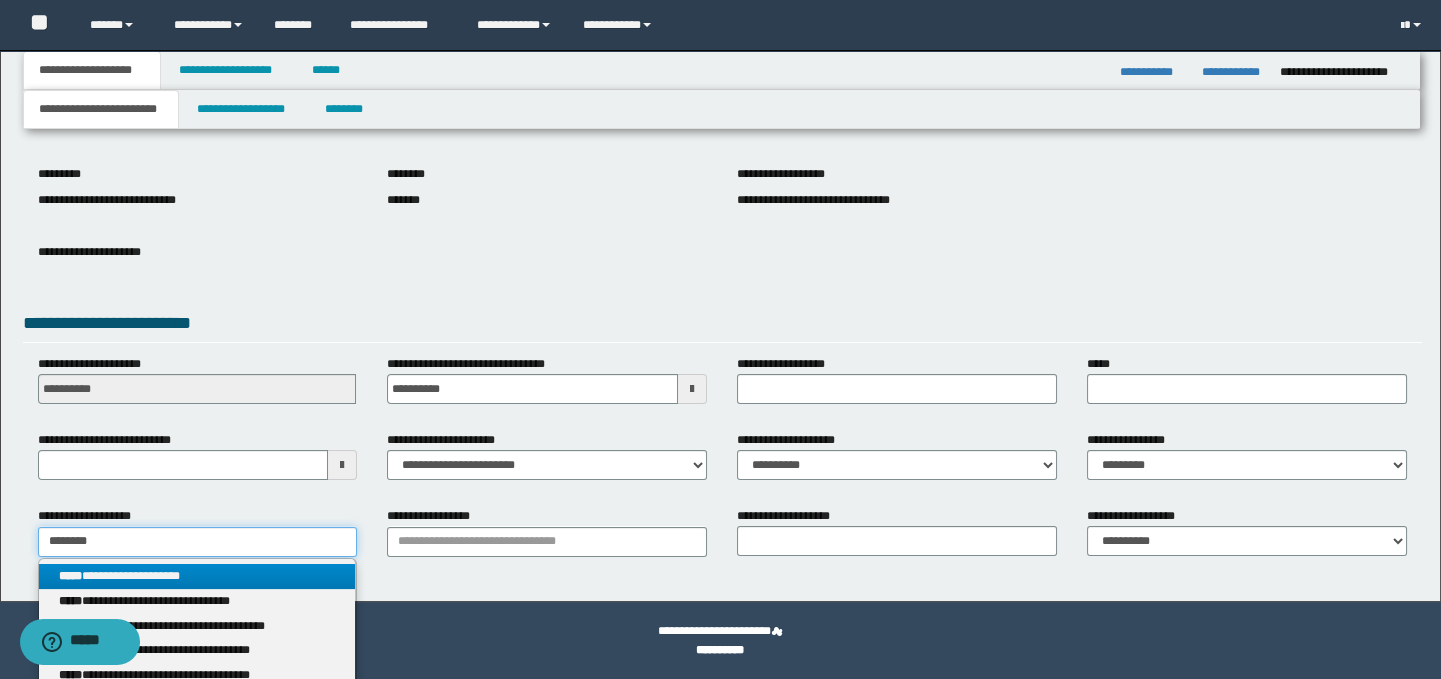 type 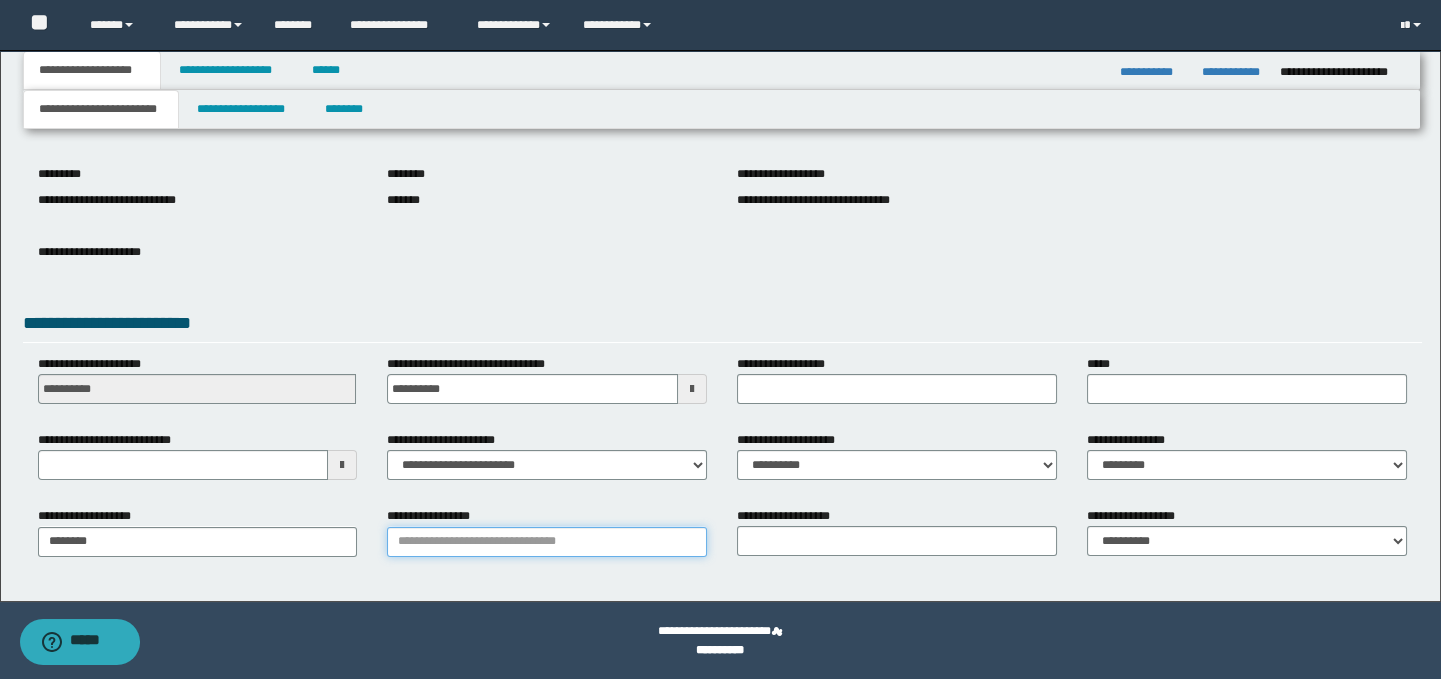 click on "**********" at bounding box center [547, 542] 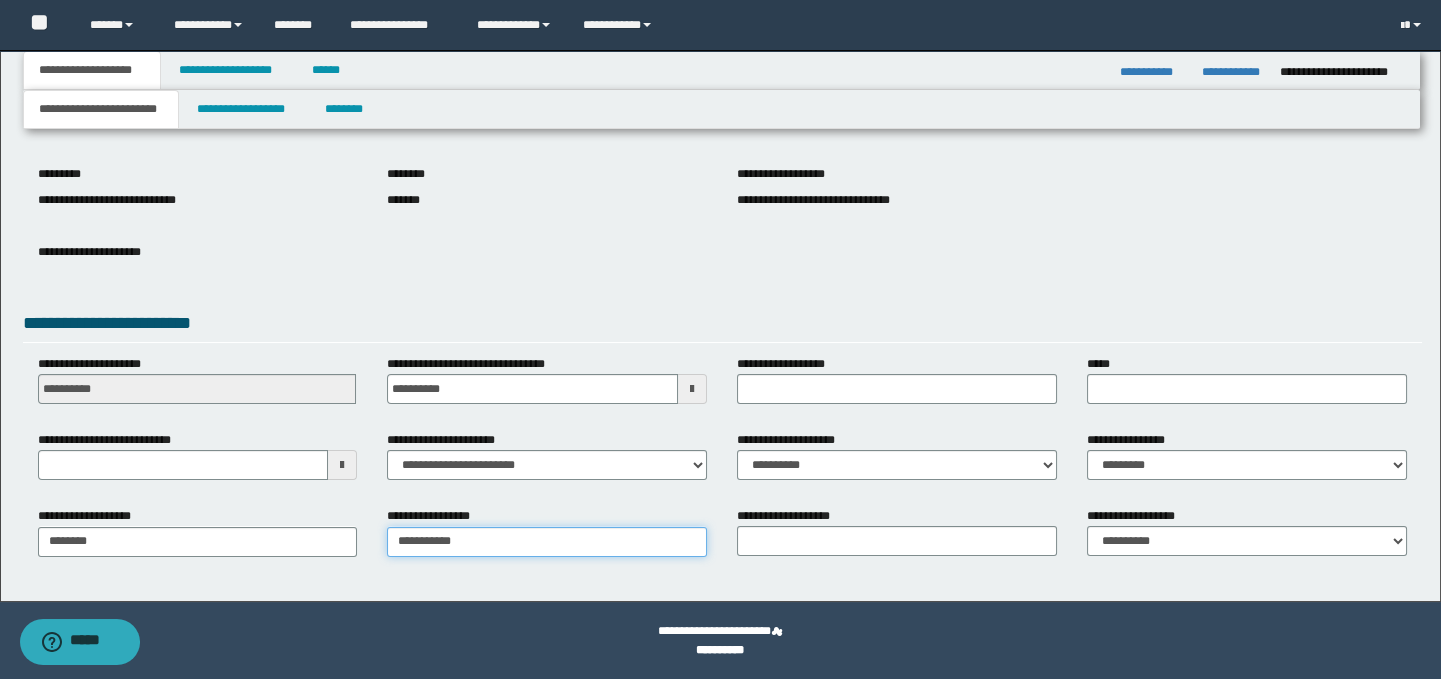 type on "**********" 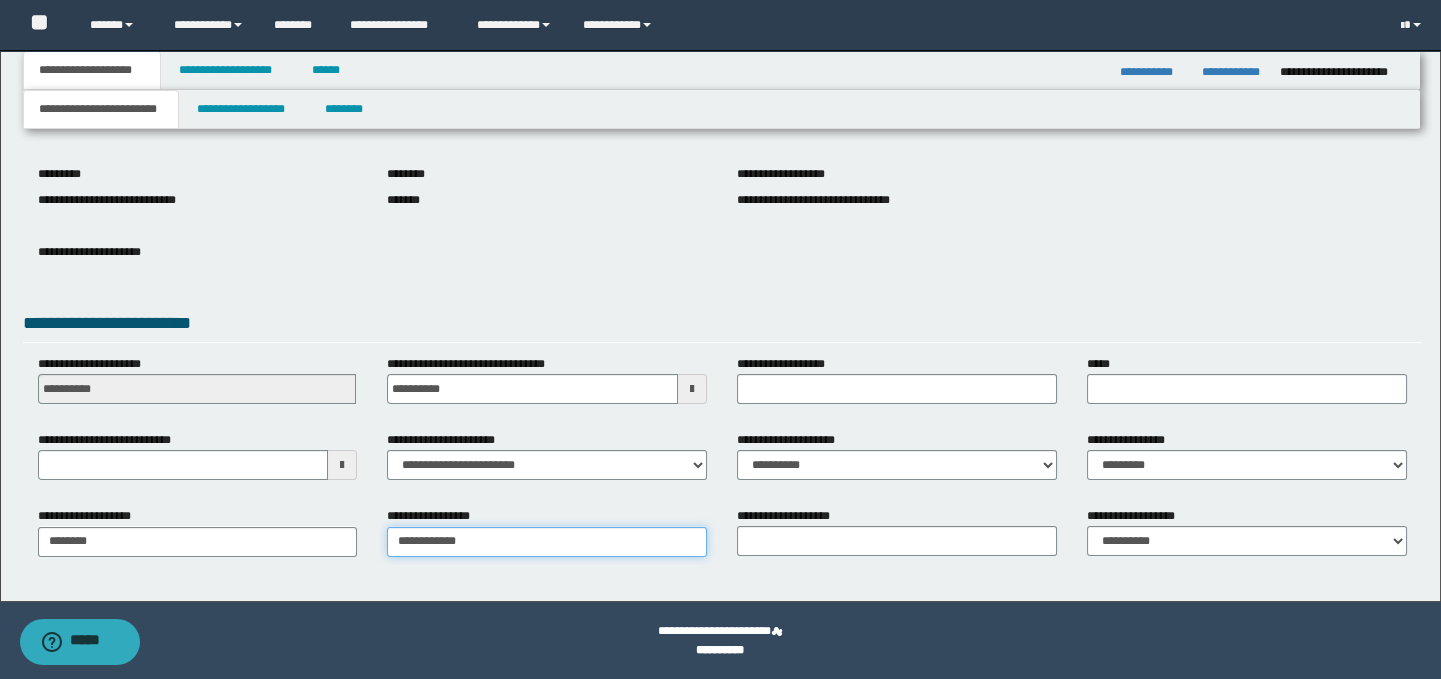 type on "**********" 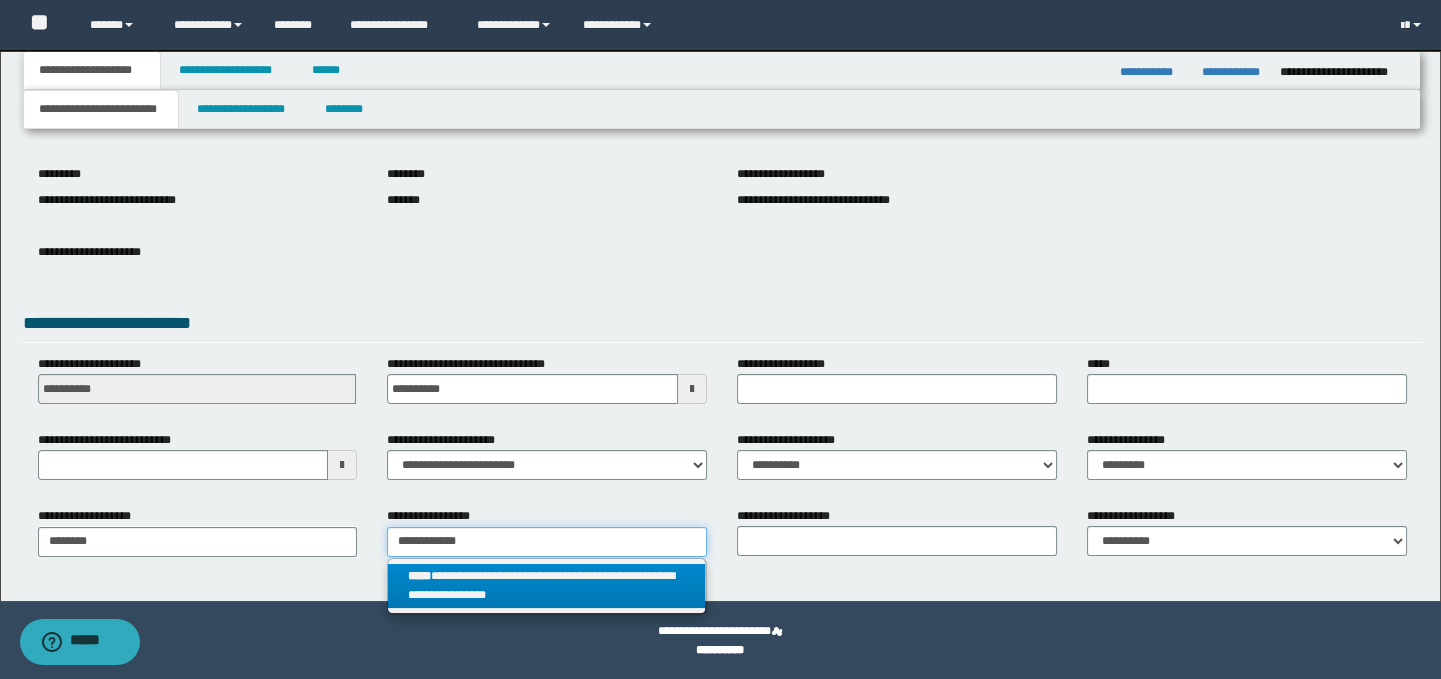 type on "**********" 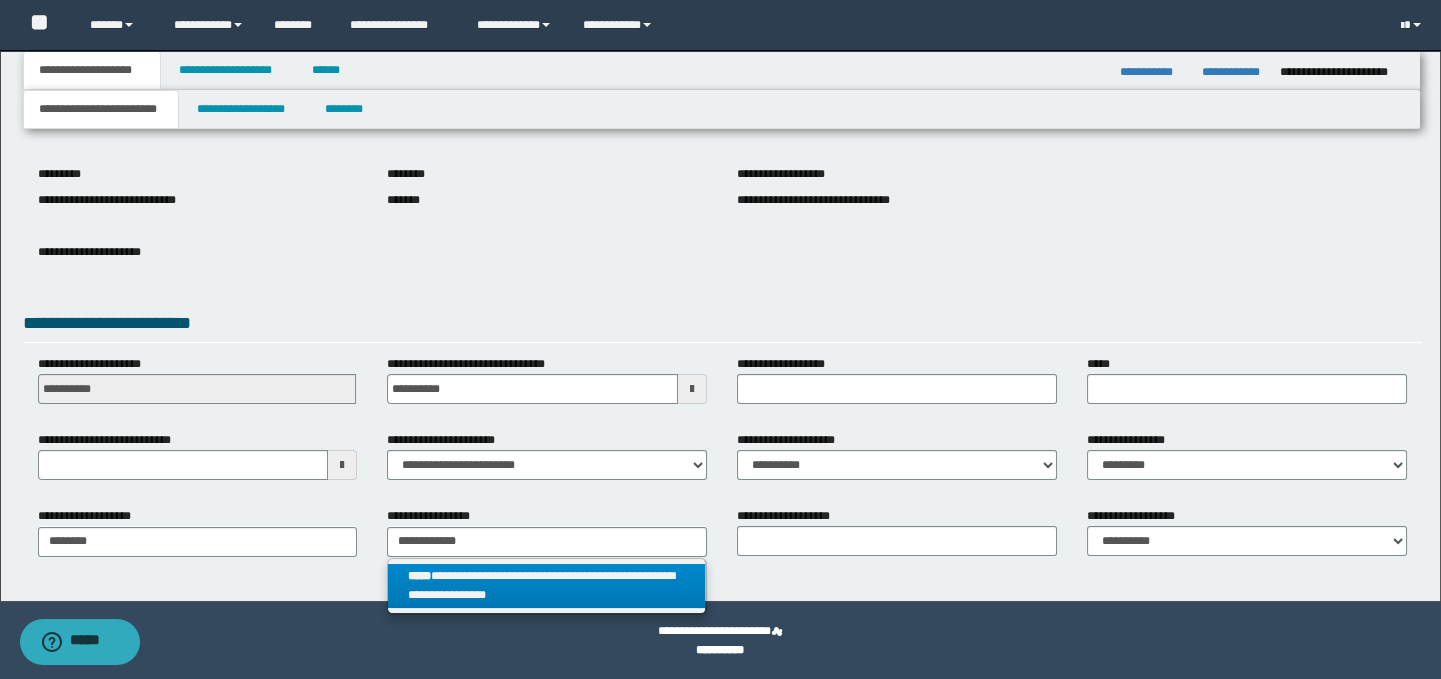 click on "**********" at bounding box center [546, 586] 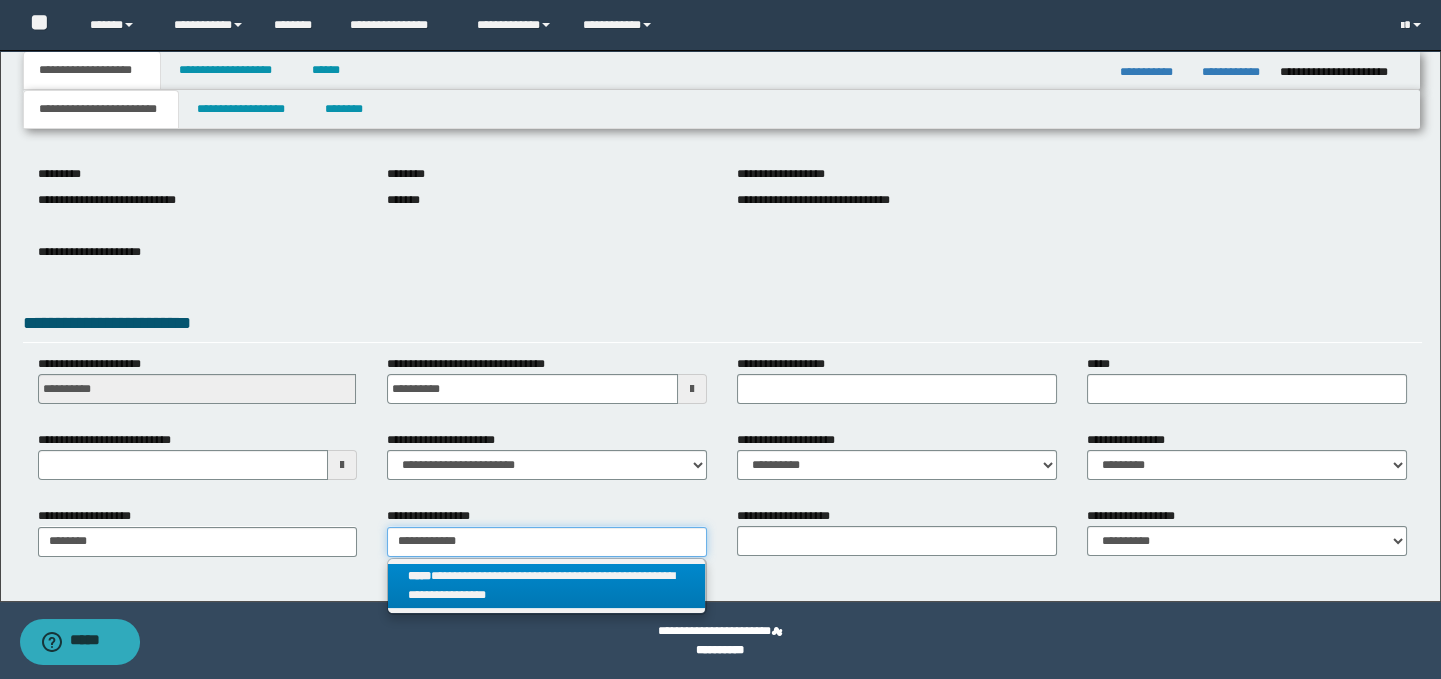 type 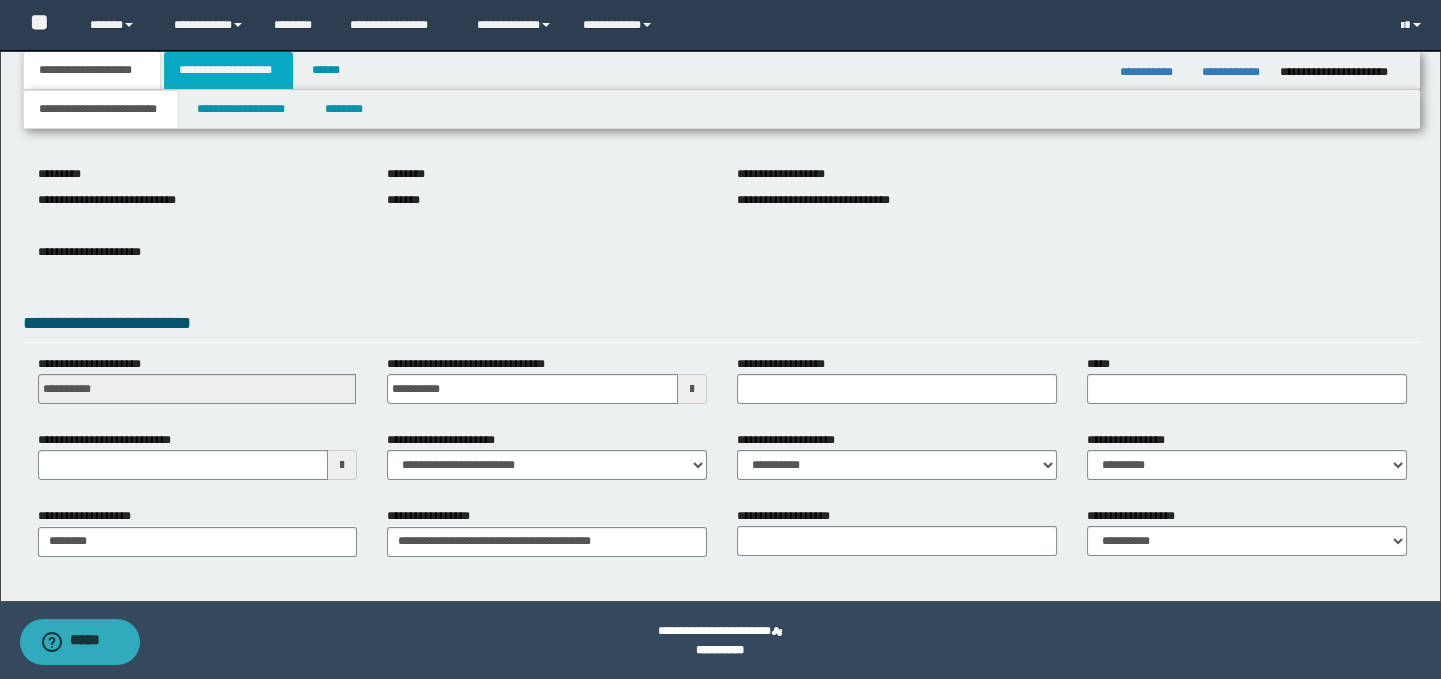 click on "**********" at bounding box center (228, 70) 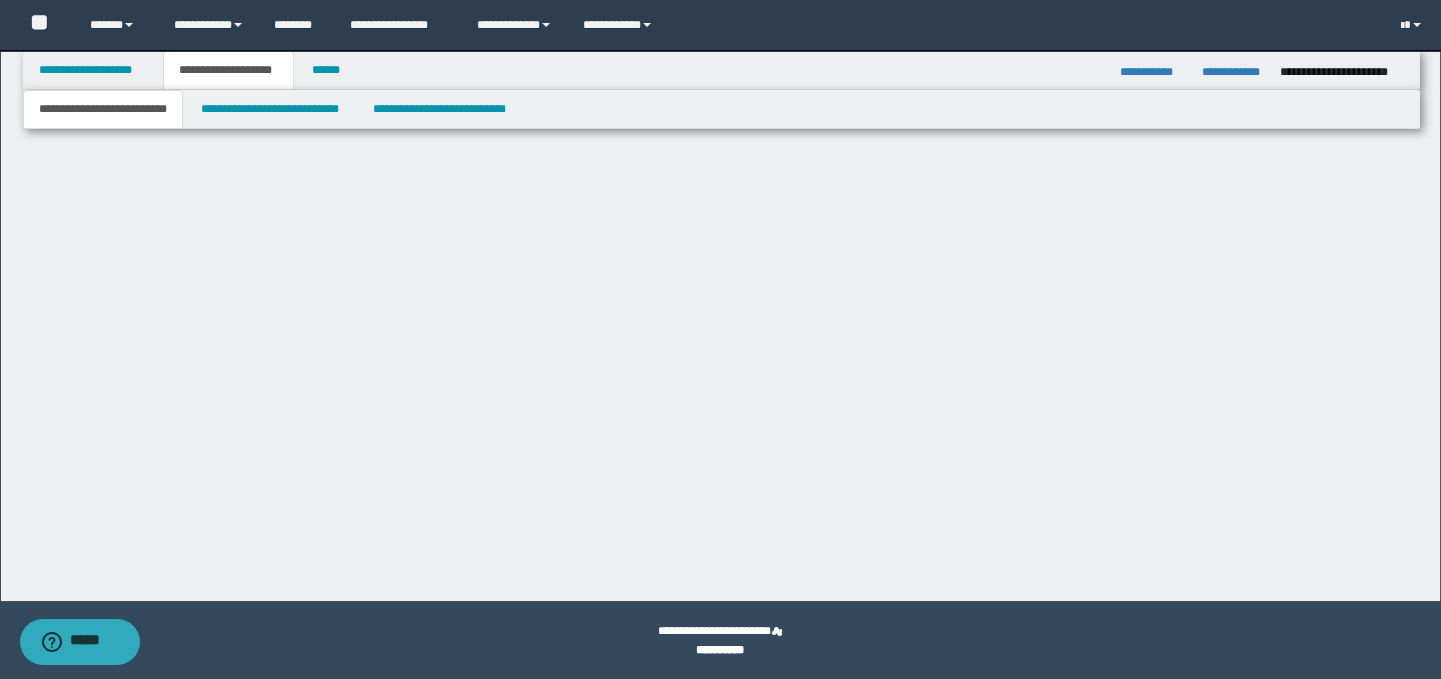 scroll, scrollTop: 0, scrollLeft: 0, axis: both 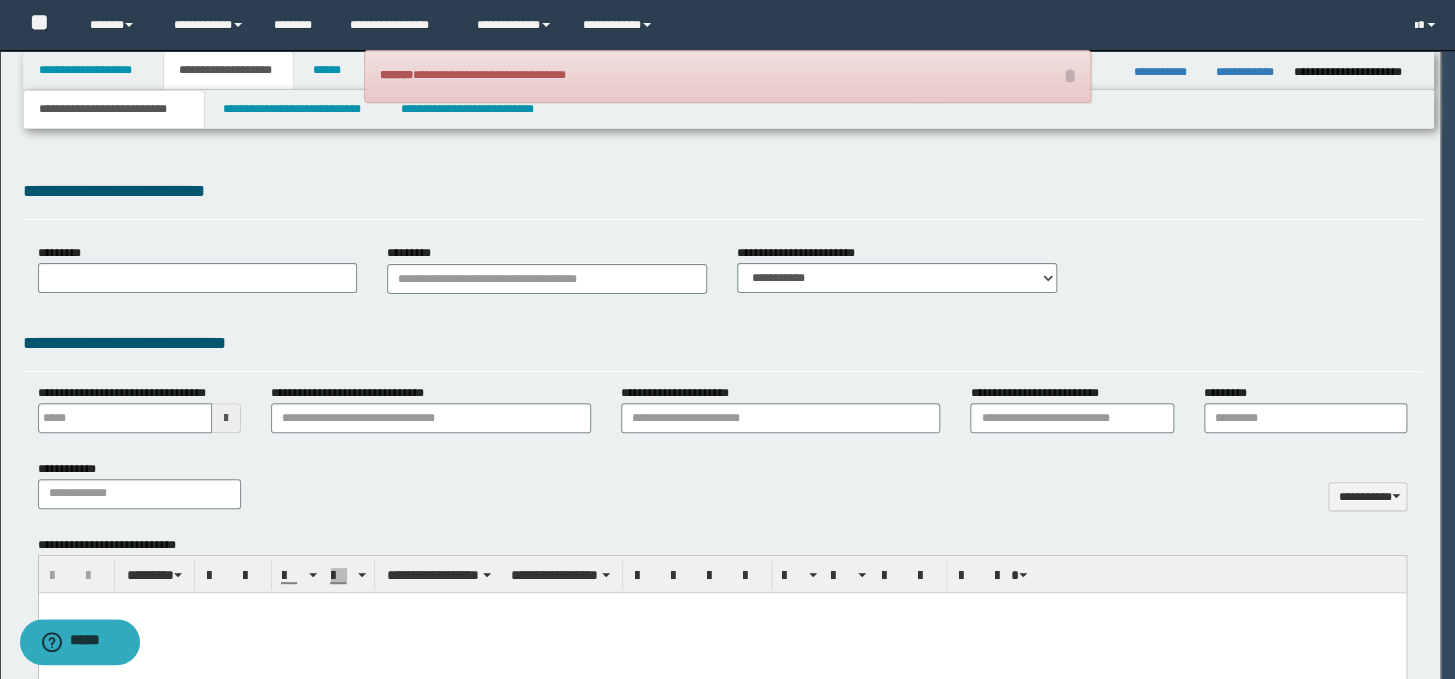 type 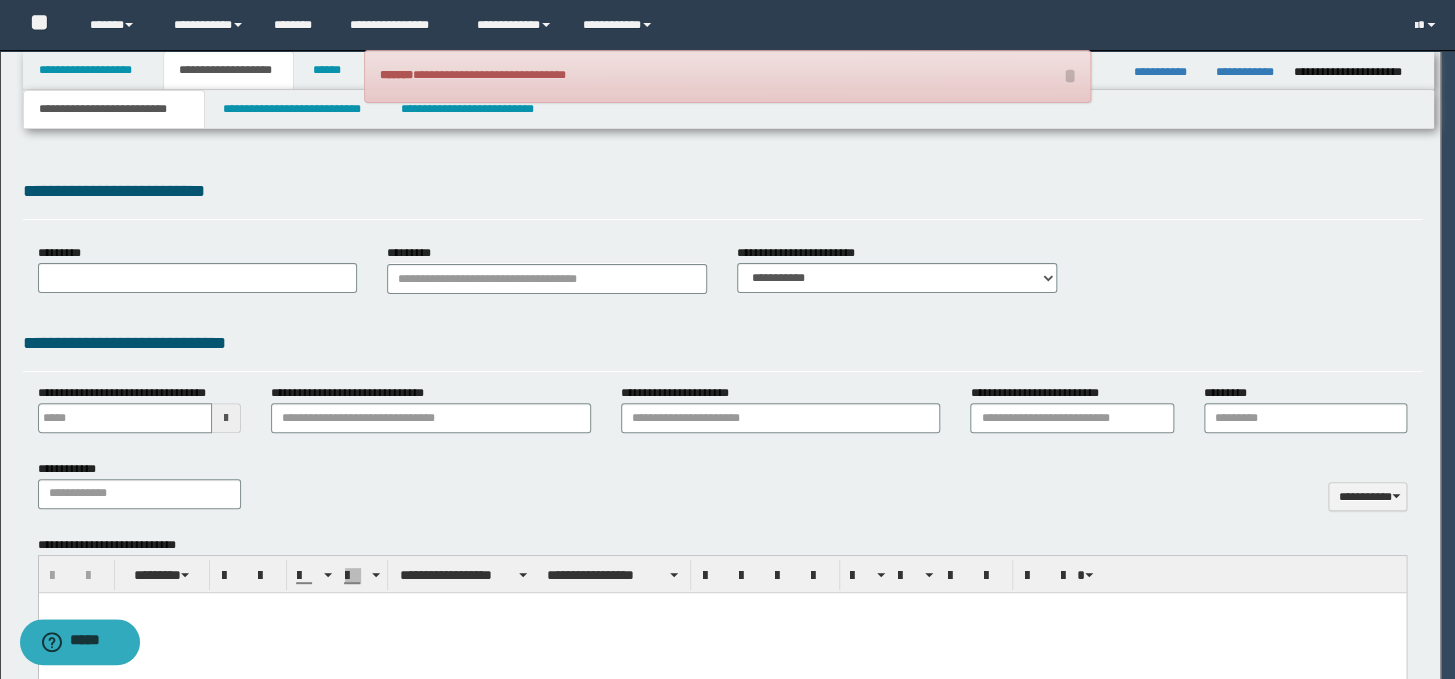 select on "*" 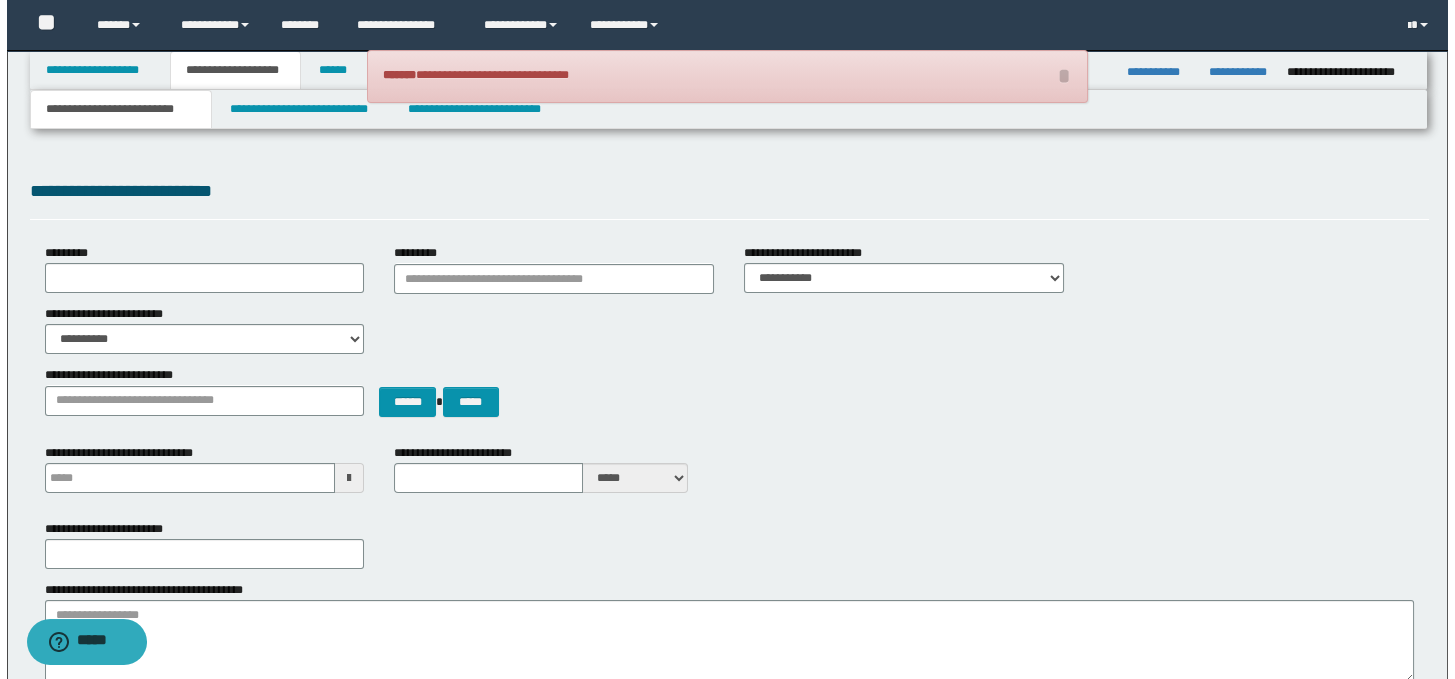 scroll, scrollTop: 0, scrollLeft: 0, axis: both 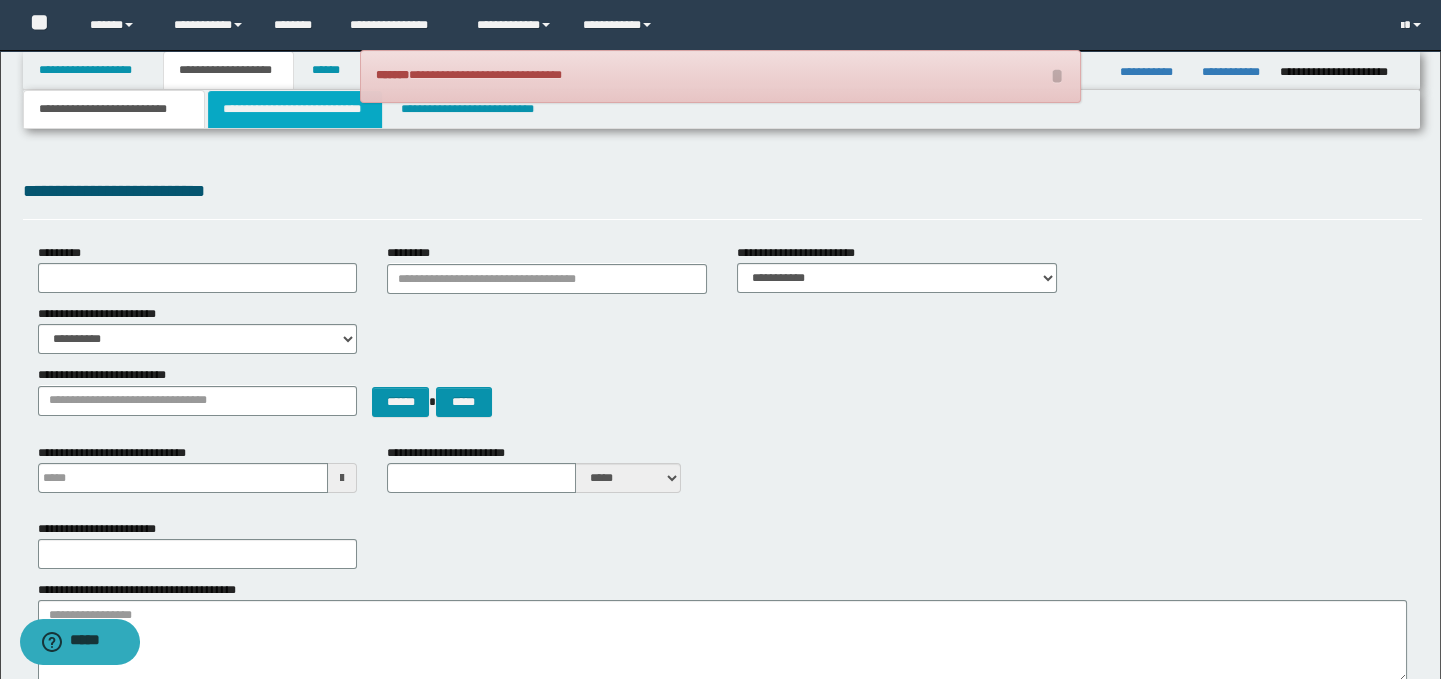 click on "**********" at bounding box center [294, 109] 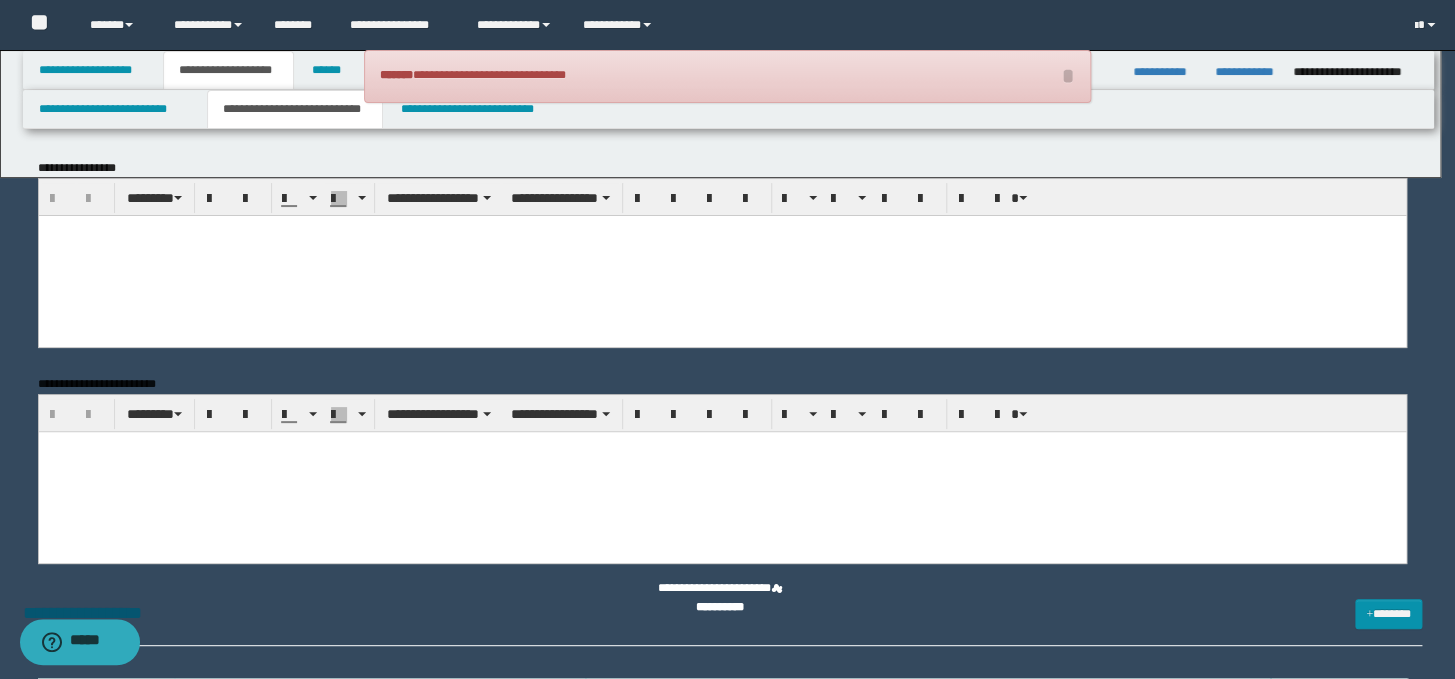 click at bounding box center [727, 339] 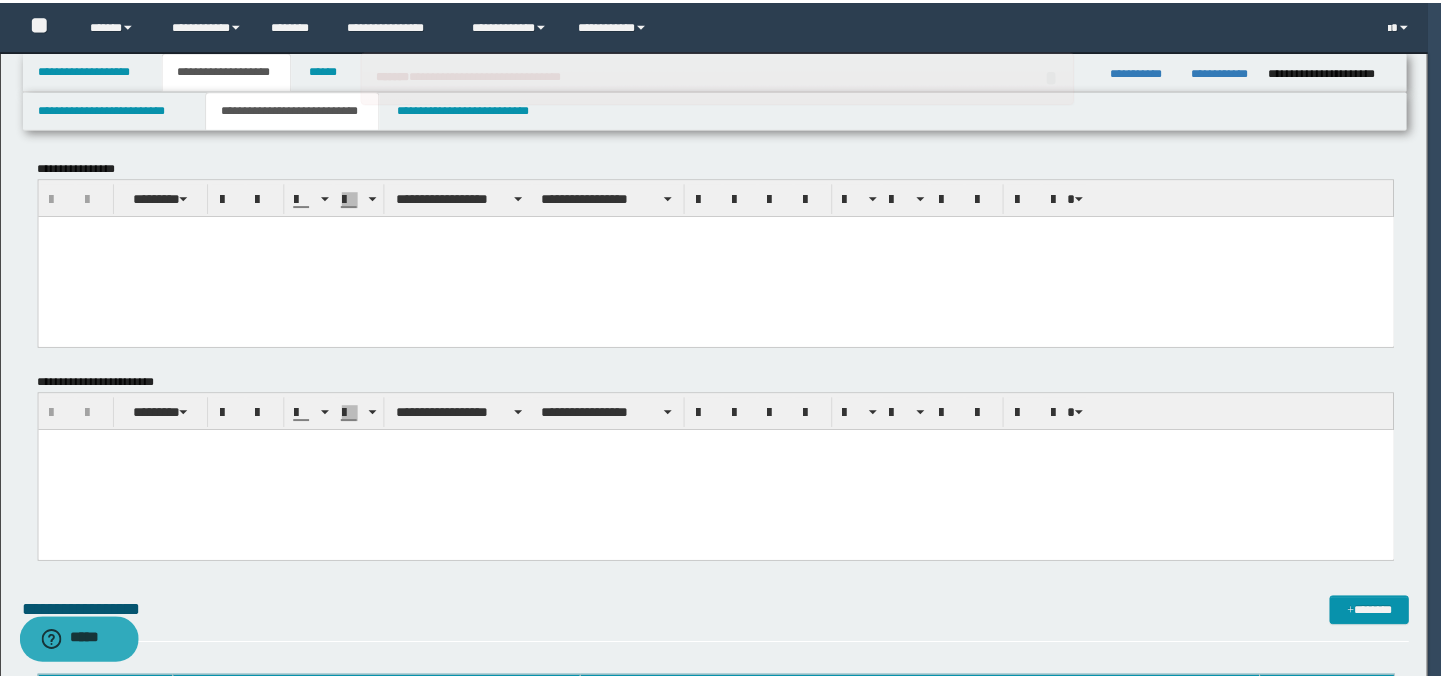 scroll, scrollTop: 0, scrollLeft: 0, axis: both 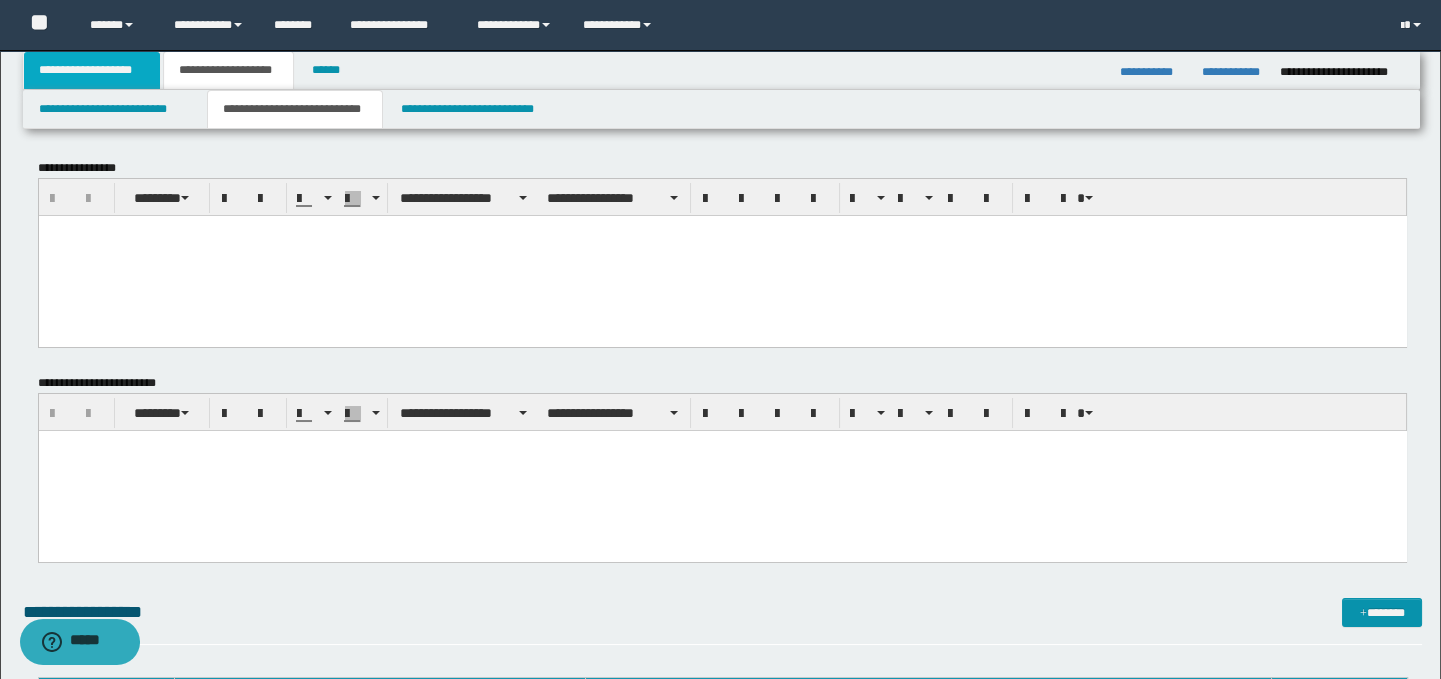 click on "**********" at bounding box center (92, 70) 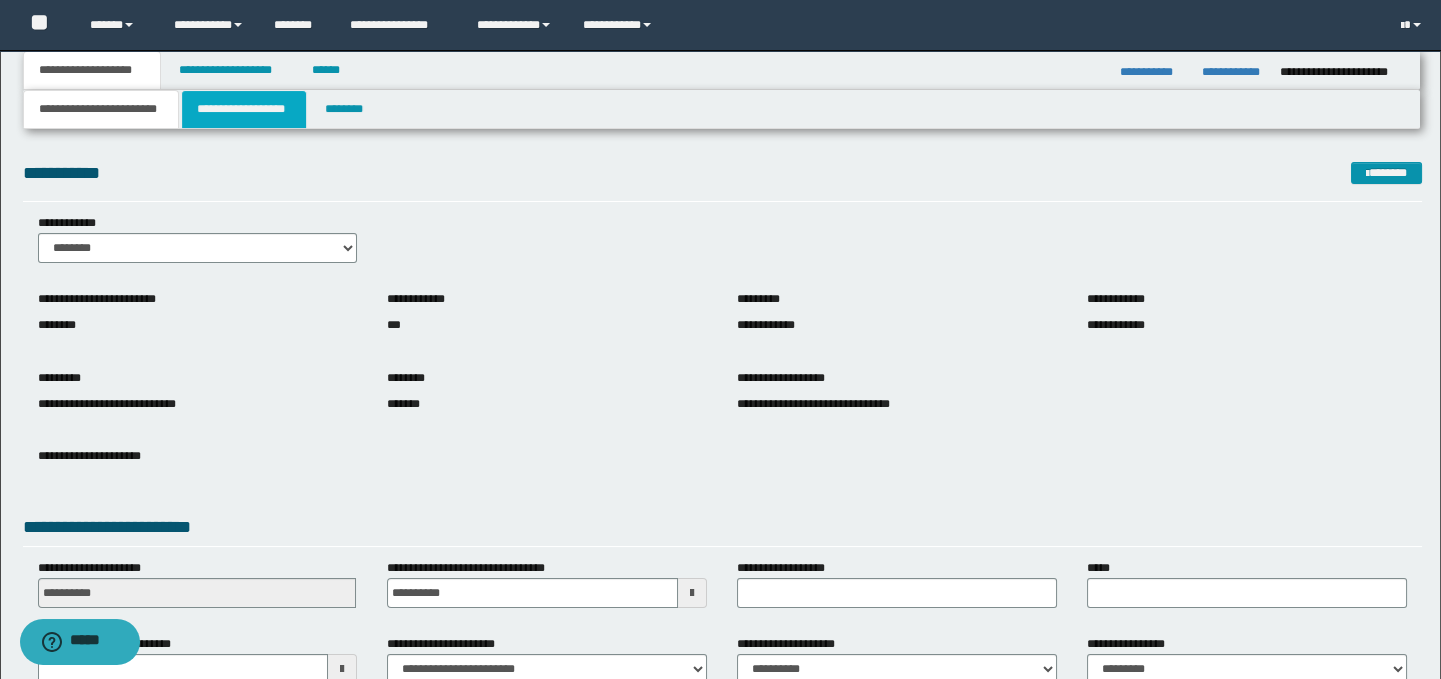 click on "**********" at bounding box center (244, 109) 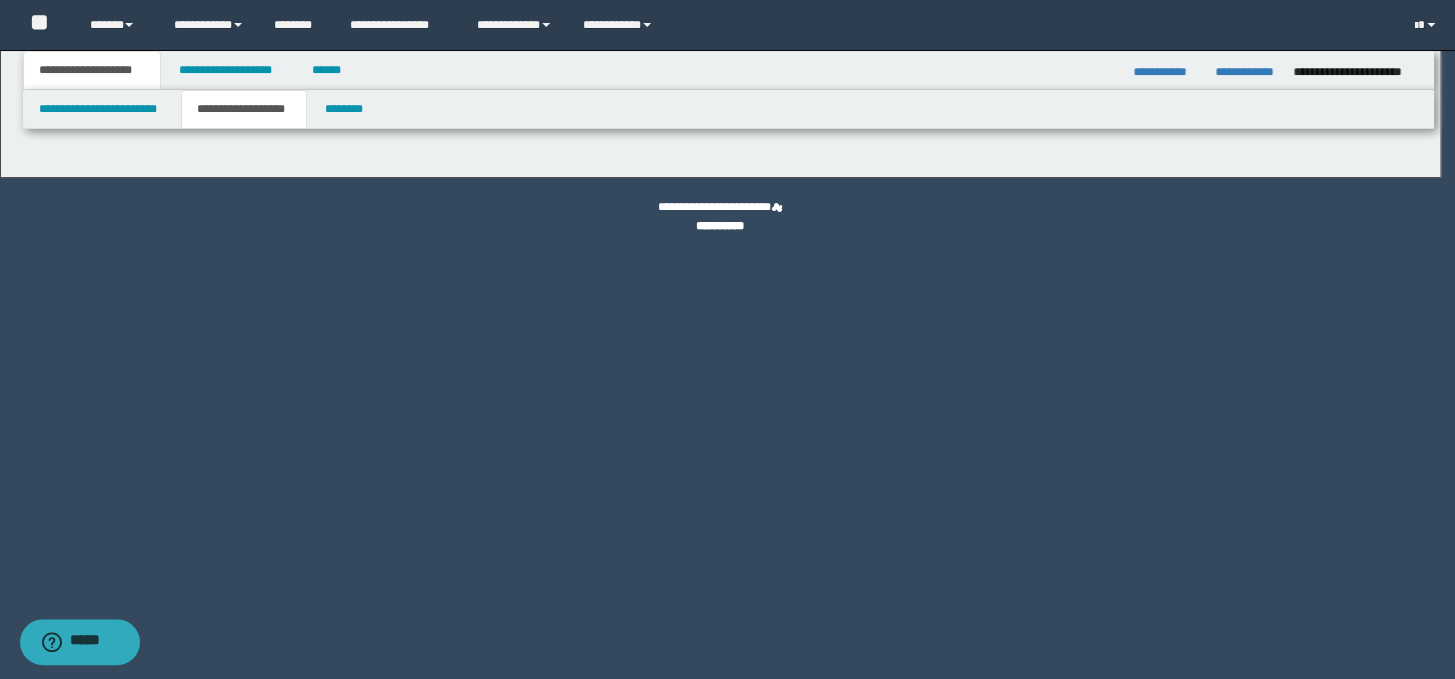 type on "********" 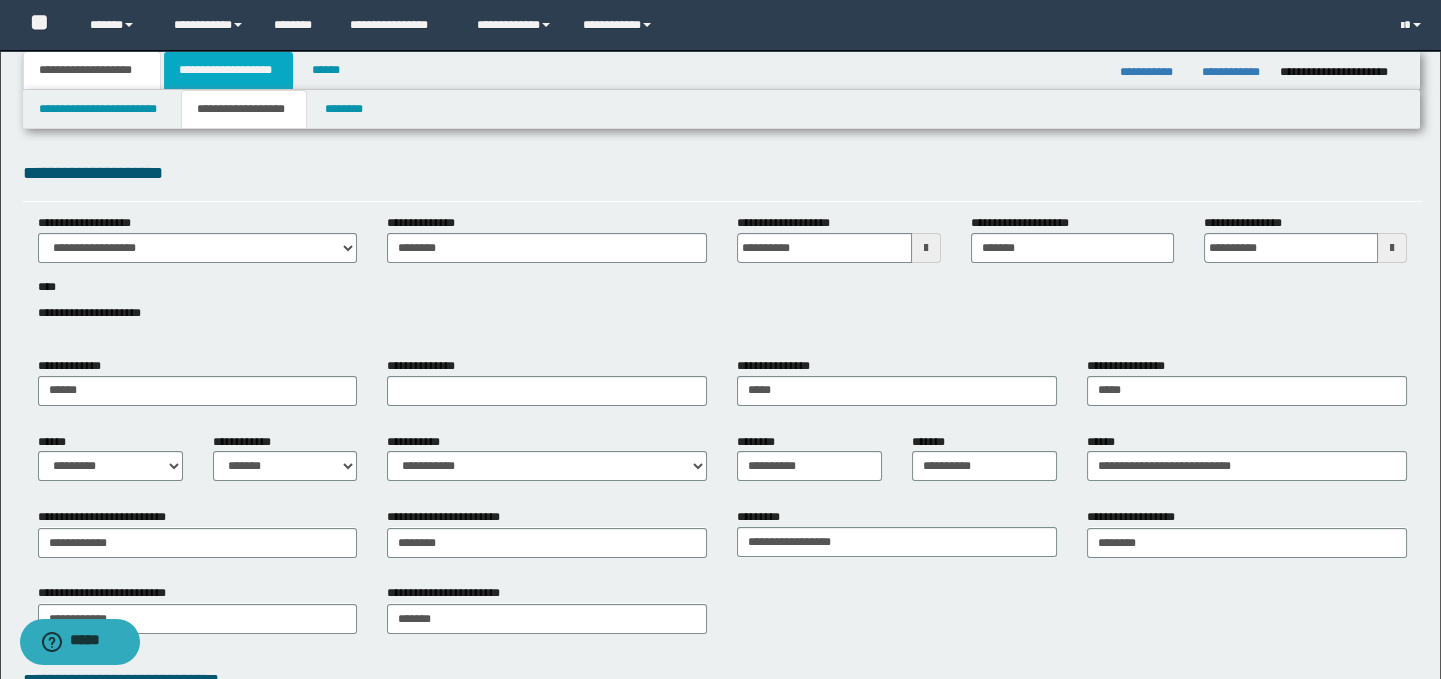 click on "**********" at bounding box center (228, 70) 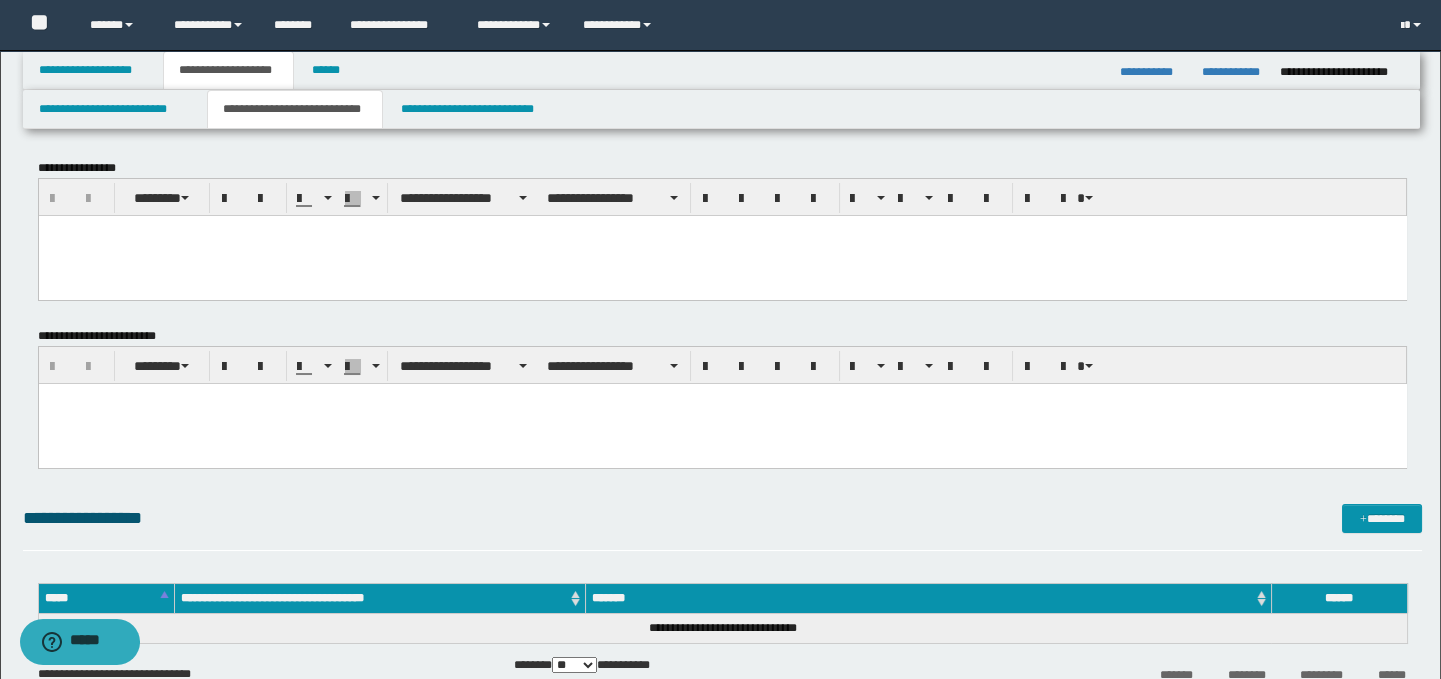 click at bounding box center (722, 255) 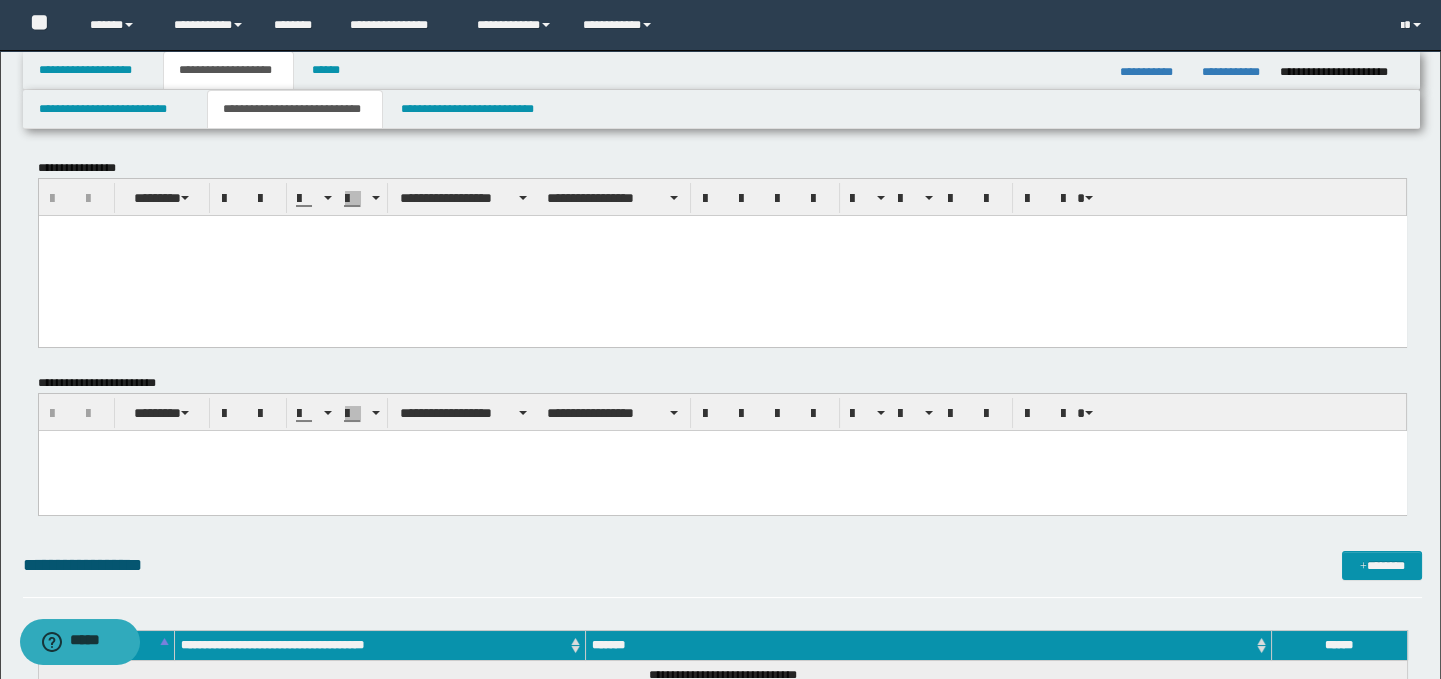 type 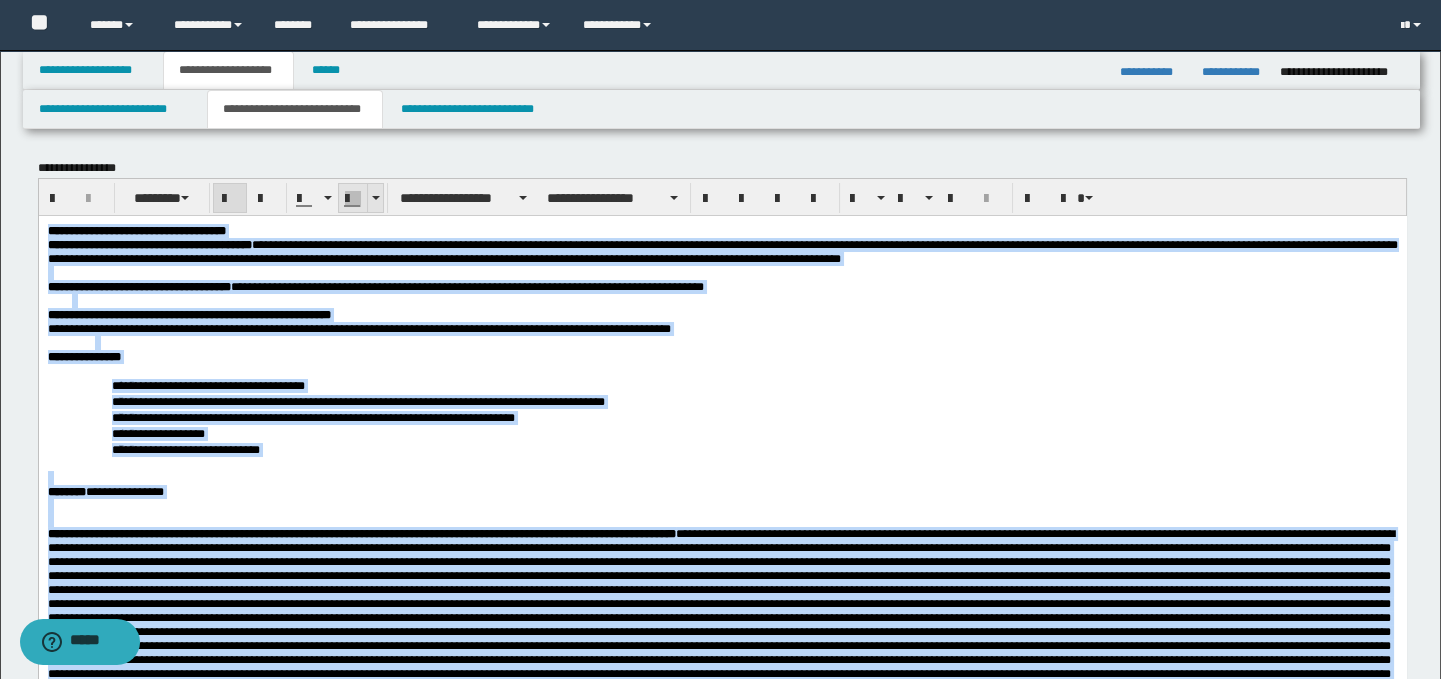 click at bounding box center [375, 198] 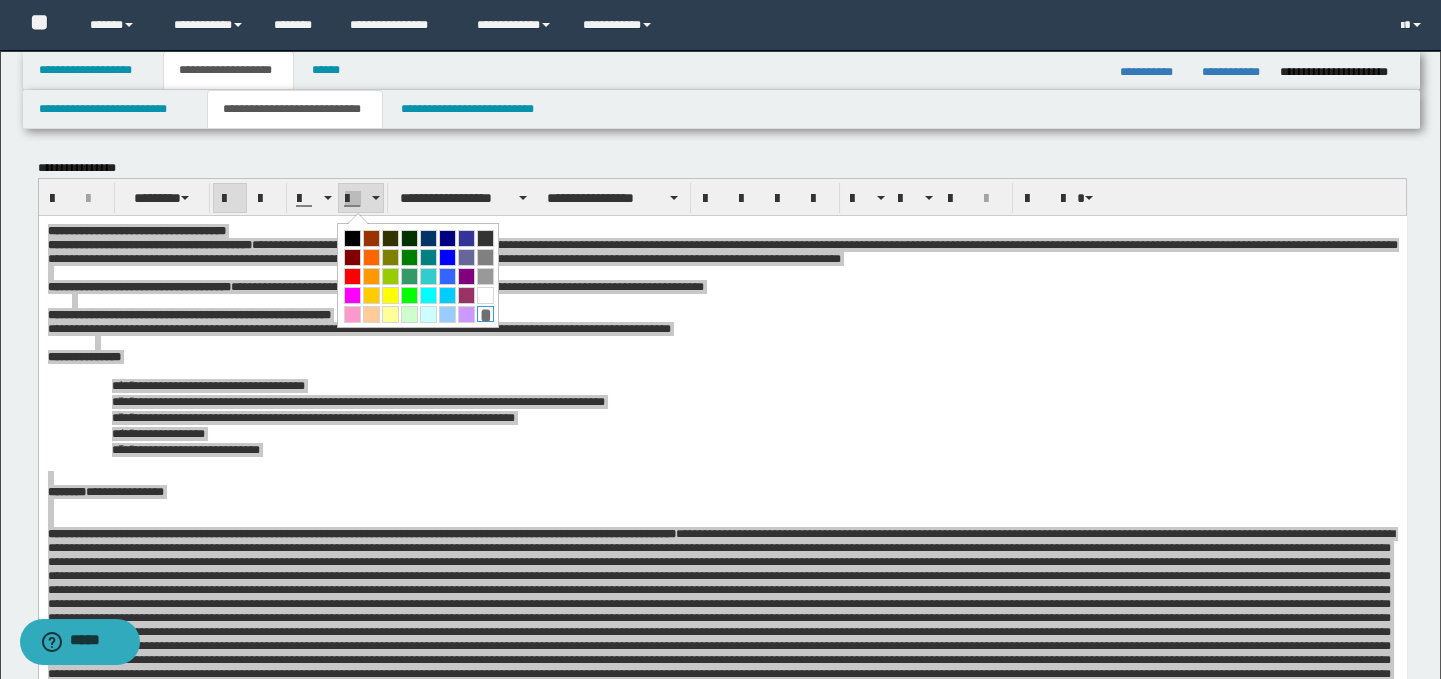 click on "*" at bounding box center [485, 314] 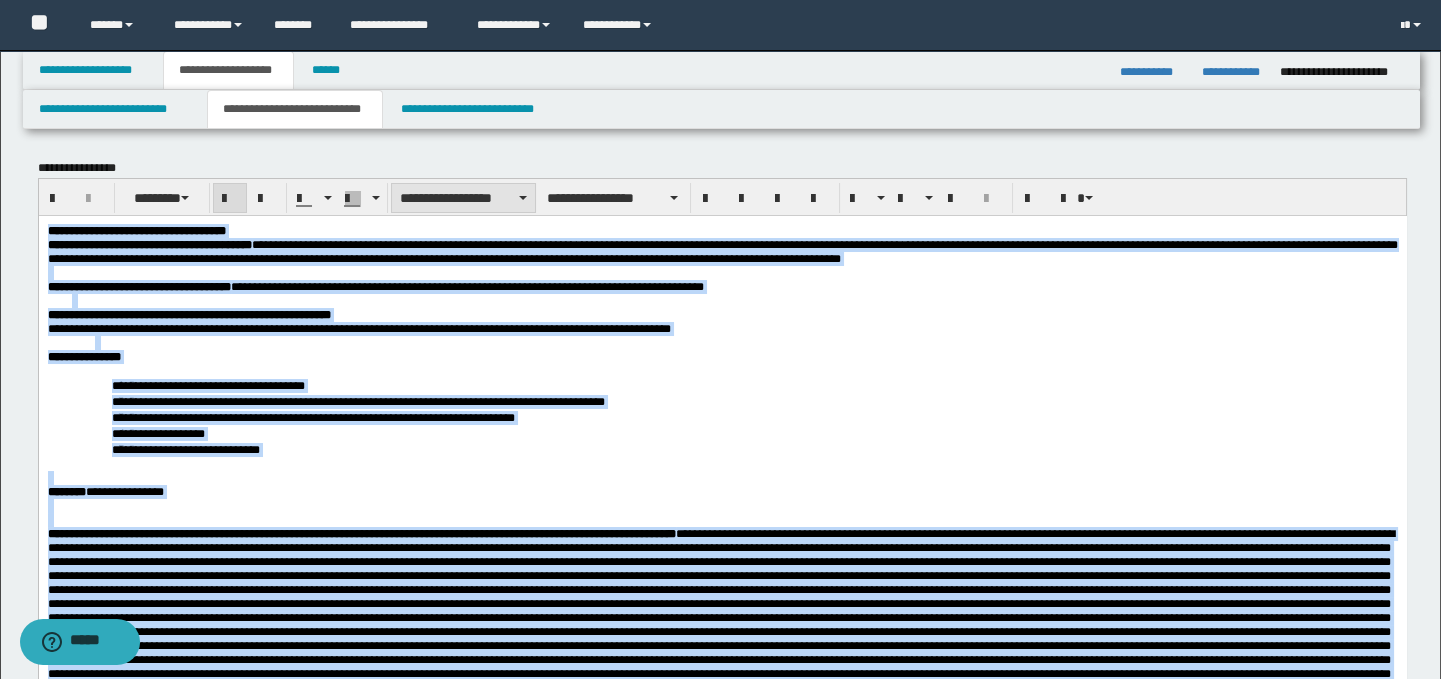 click on "**********" at bounding box center (463, 198) 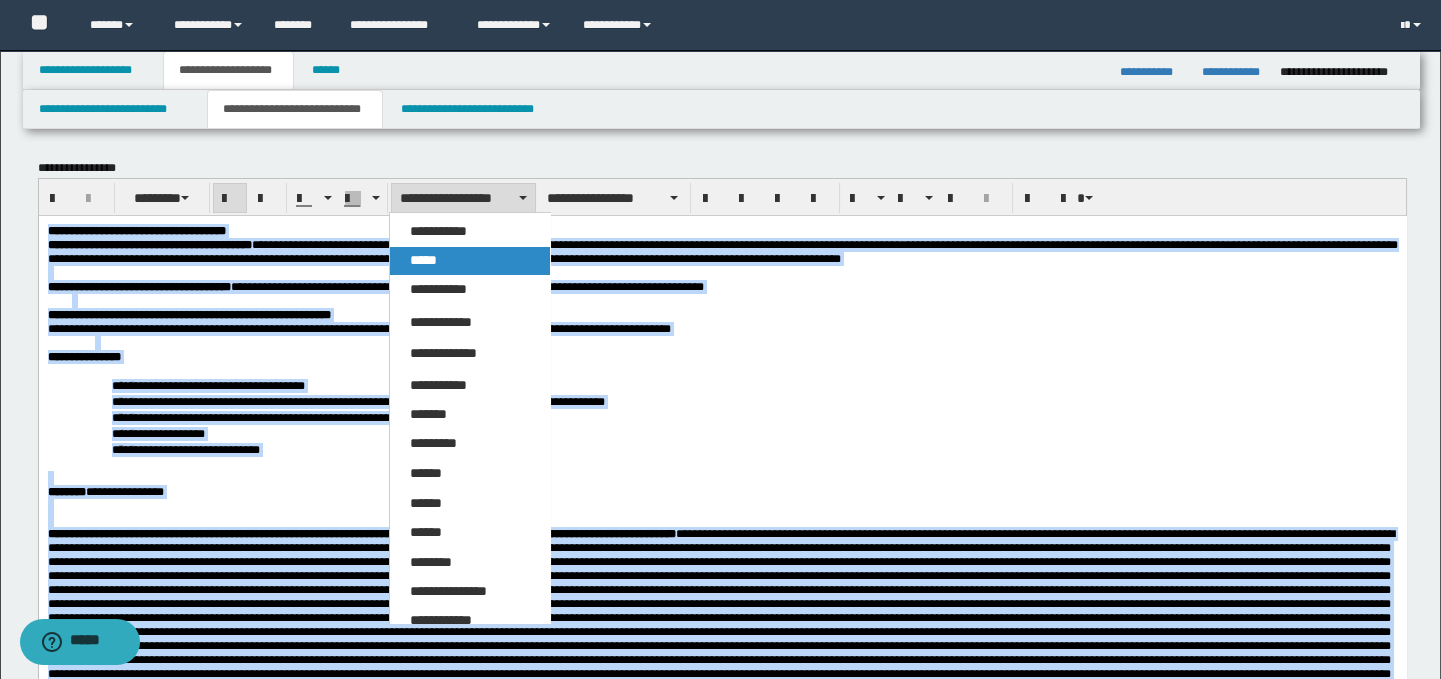 click on "*****" at bounding box center [470, 261] 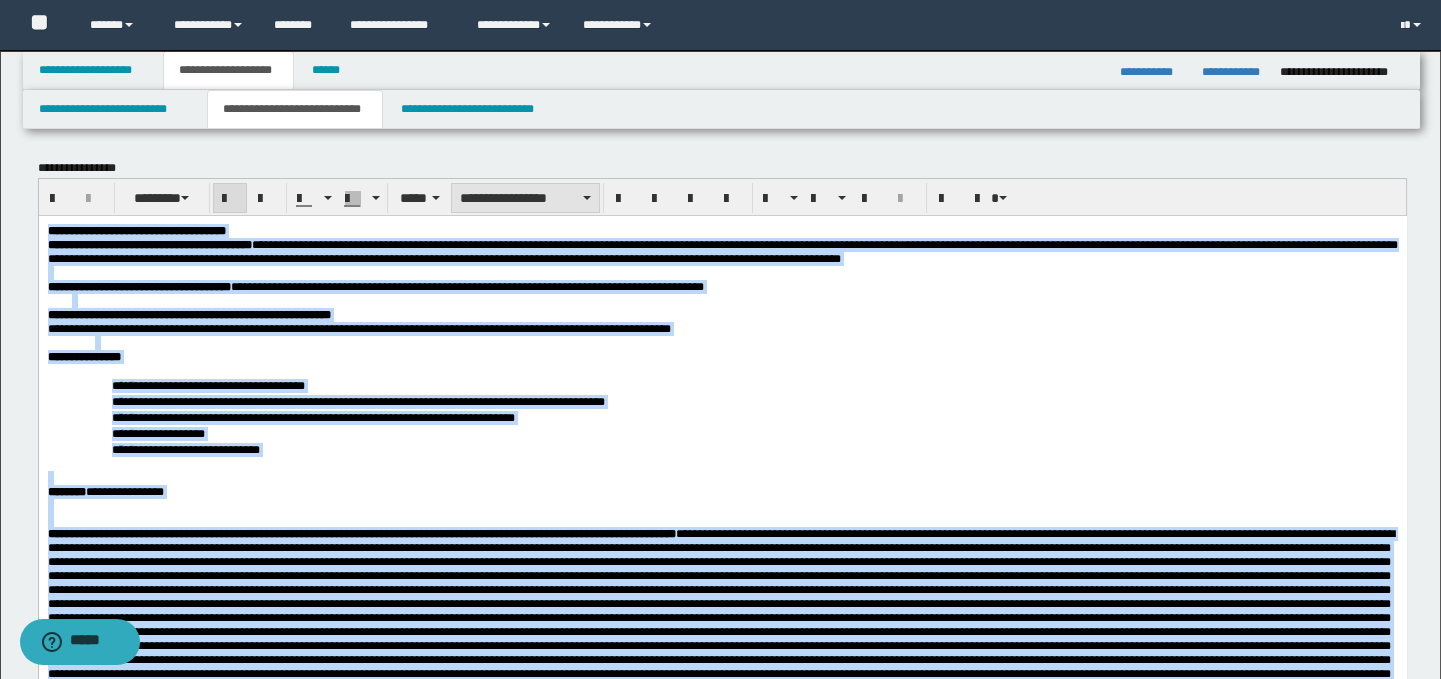 click on "**********" at bounding box center [525, 198] 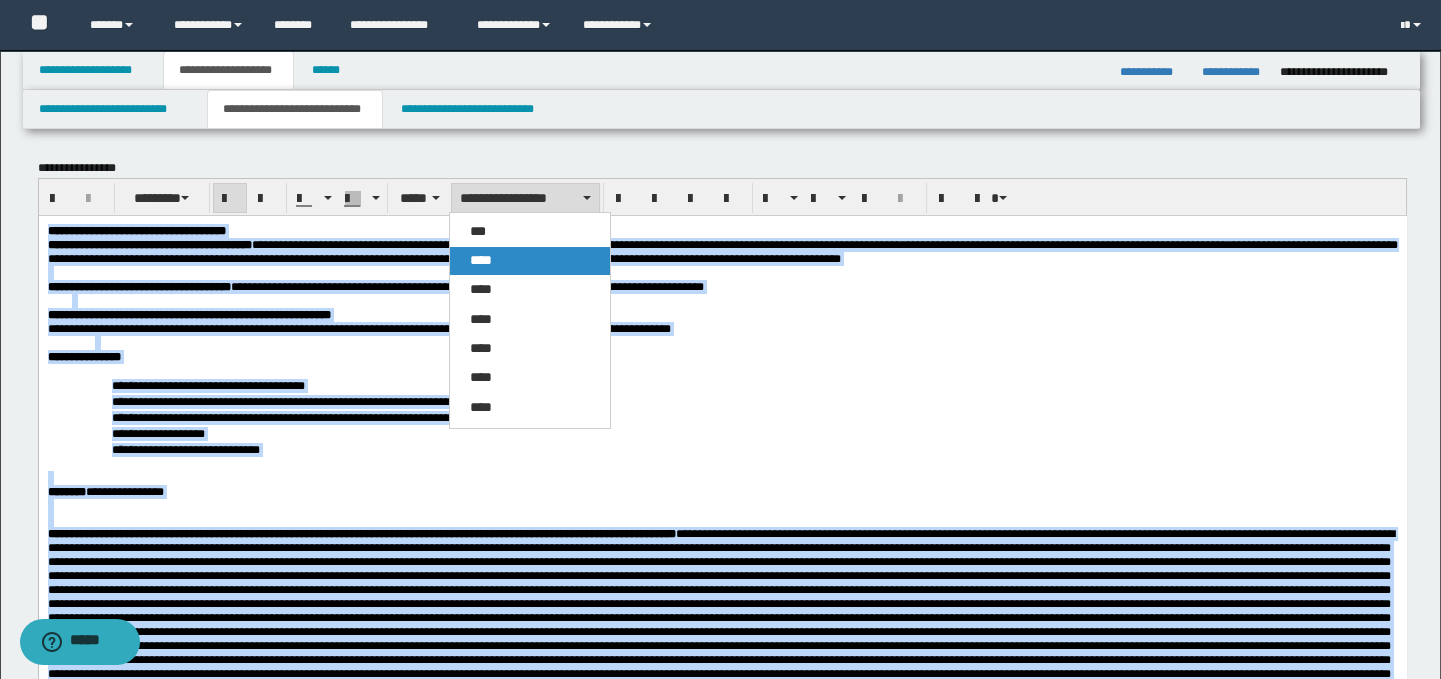 click on "****" at bounding box center [530, 261] 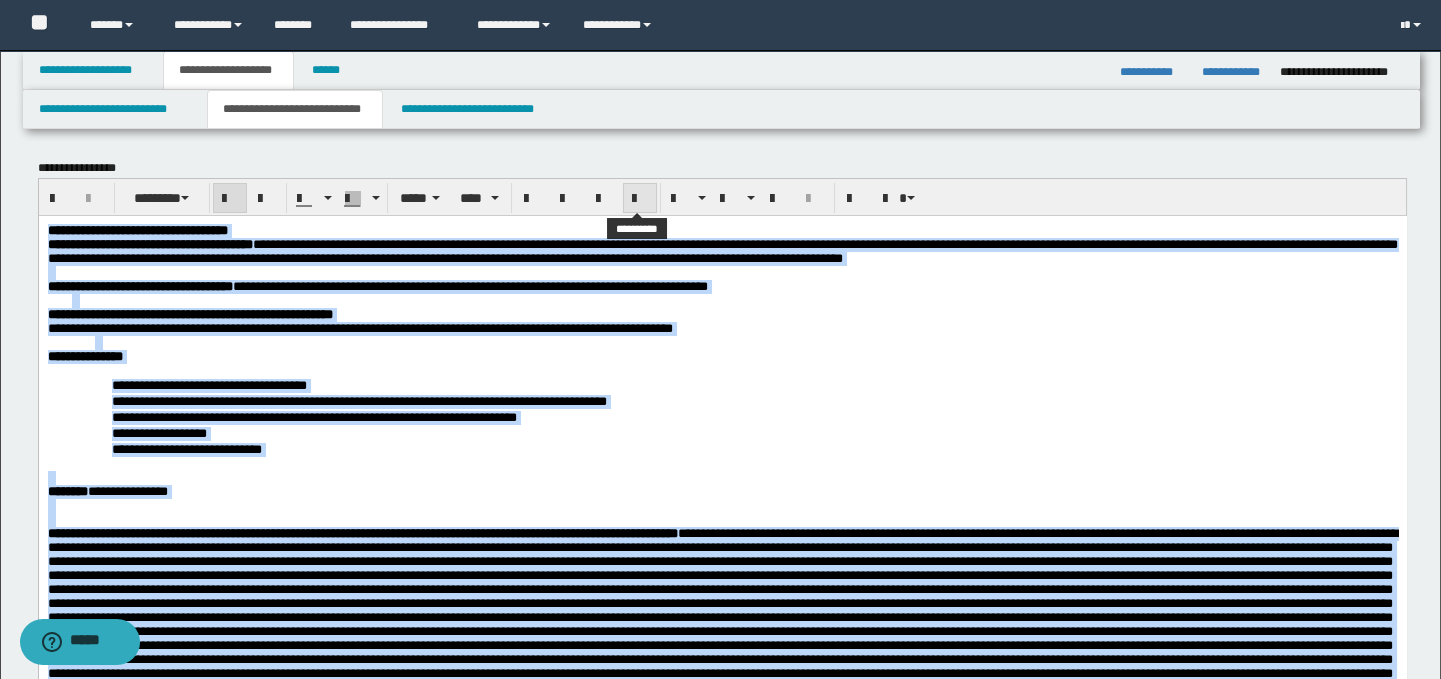 click at bounding box center [640, 199] 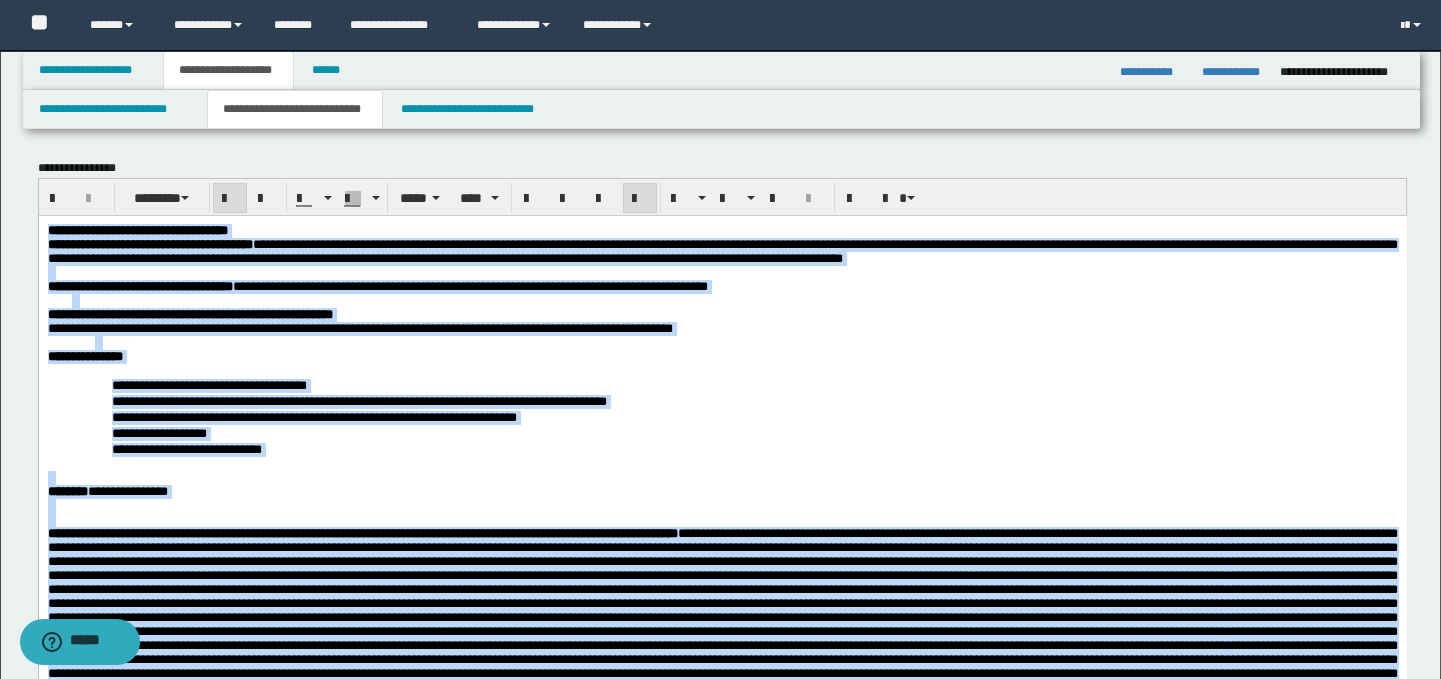 click on "**********" at bounding box center (722, 356) 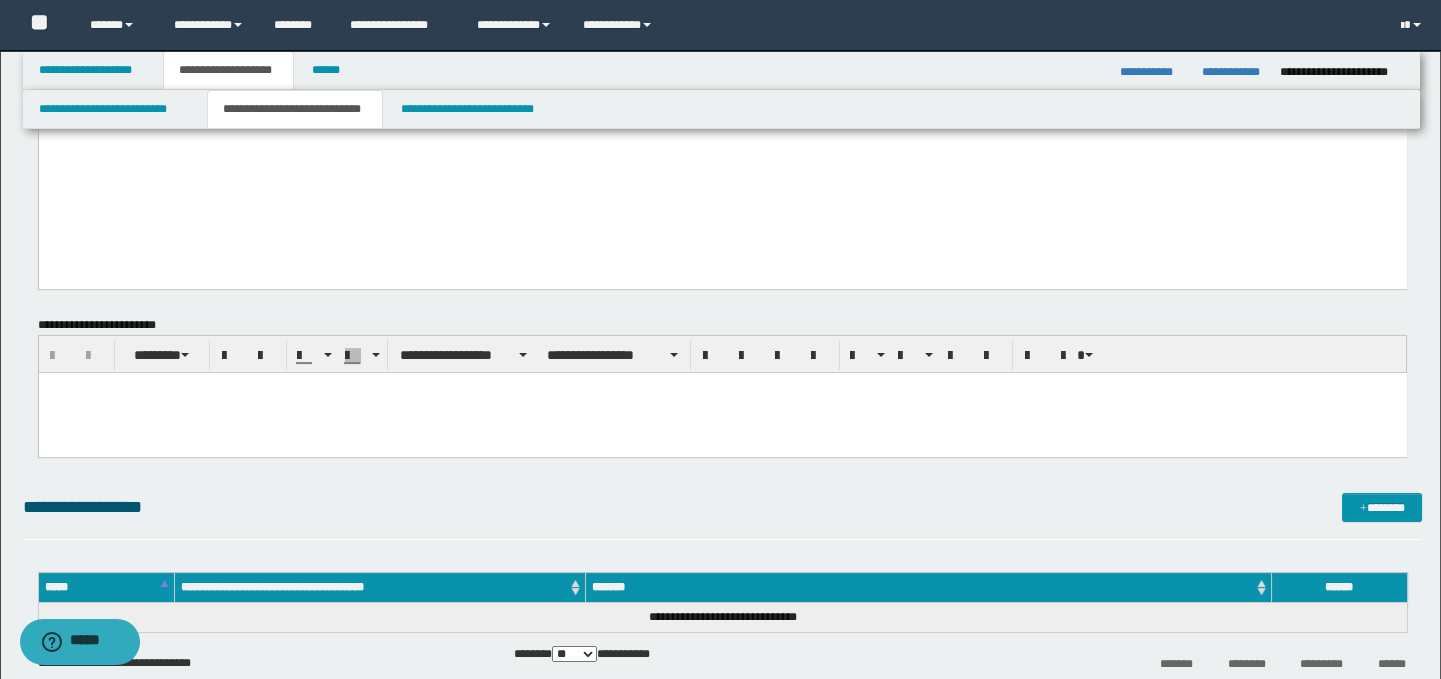 scroll, scrollTop: 1117, scrollLeft: 0, axis: vertical 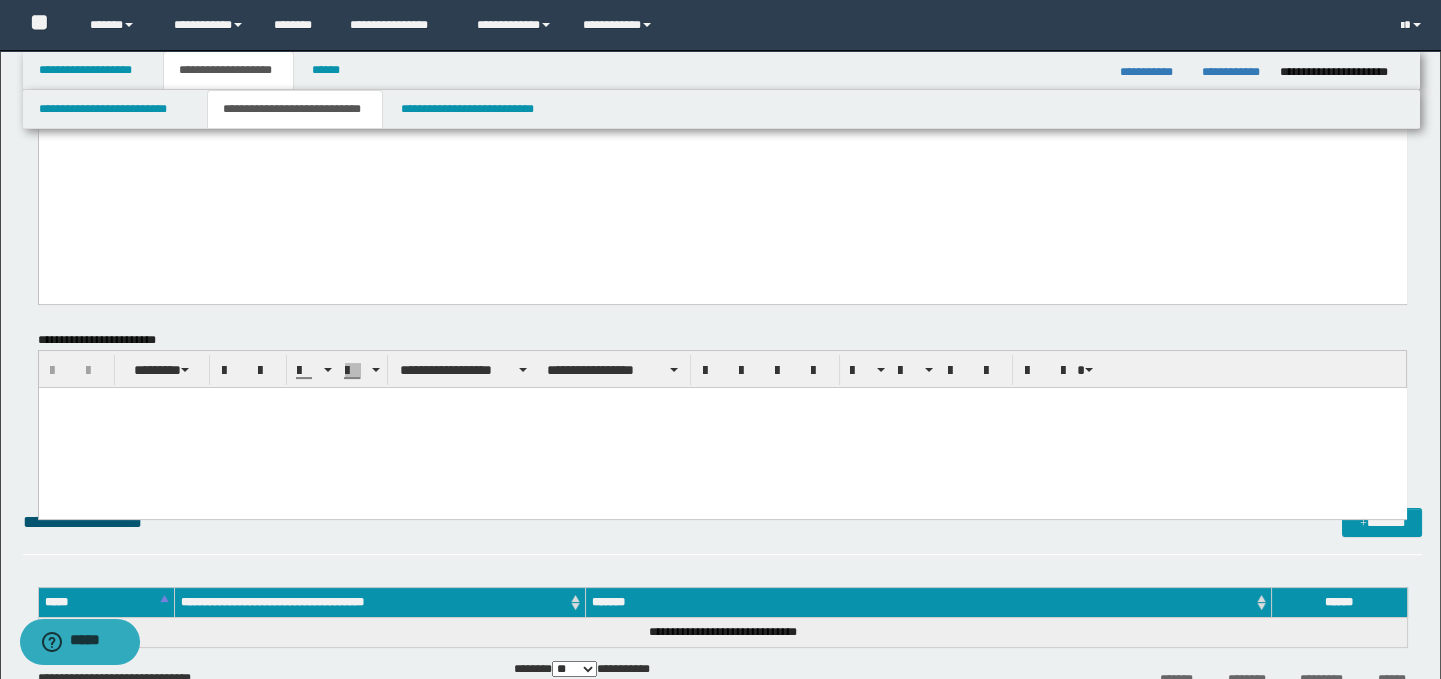 click at bounding box center [722, 428] 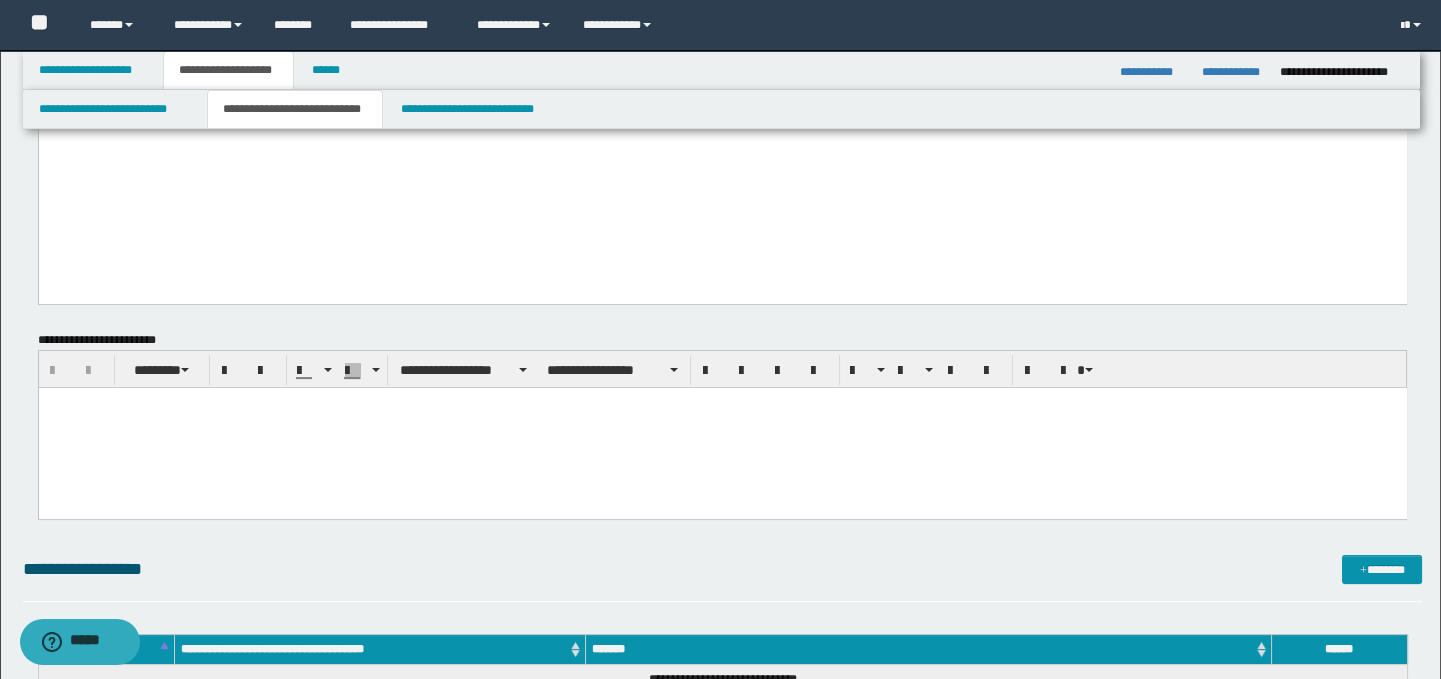 paste 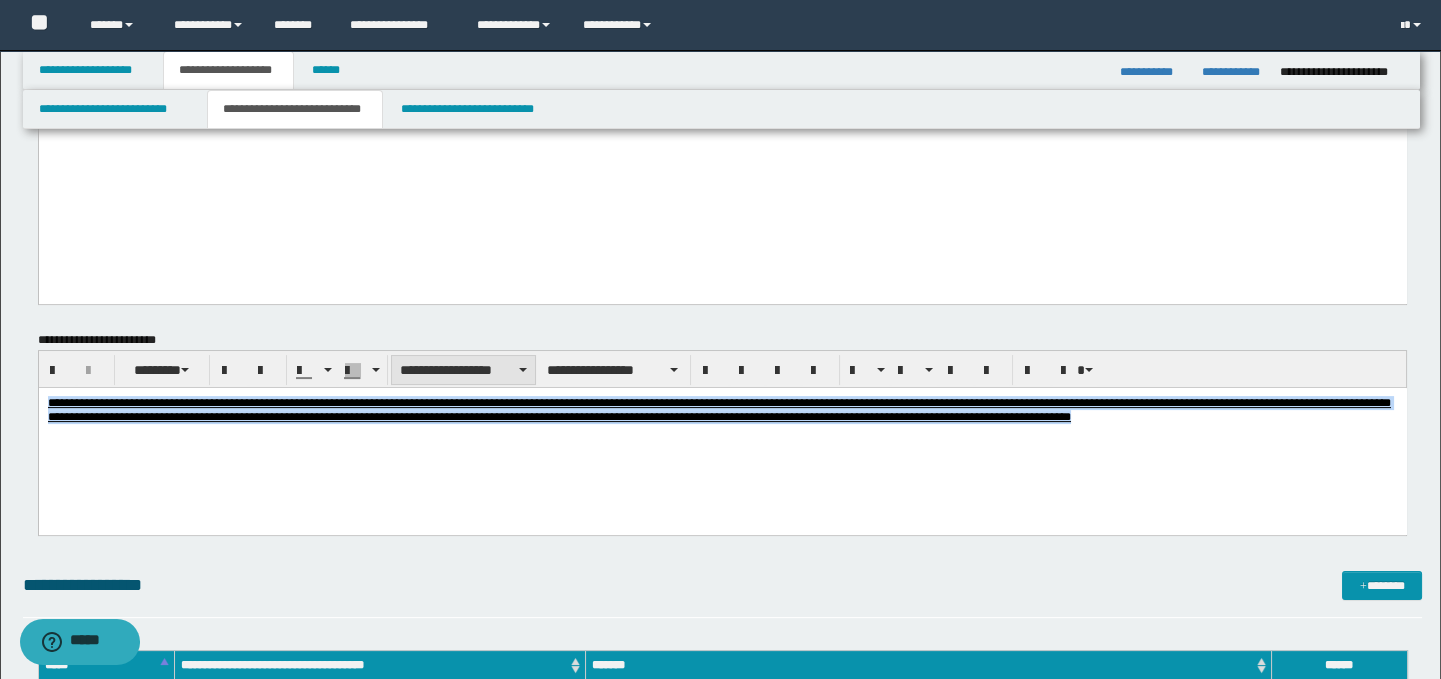 click on "**********" at bounding box center [463, 370] 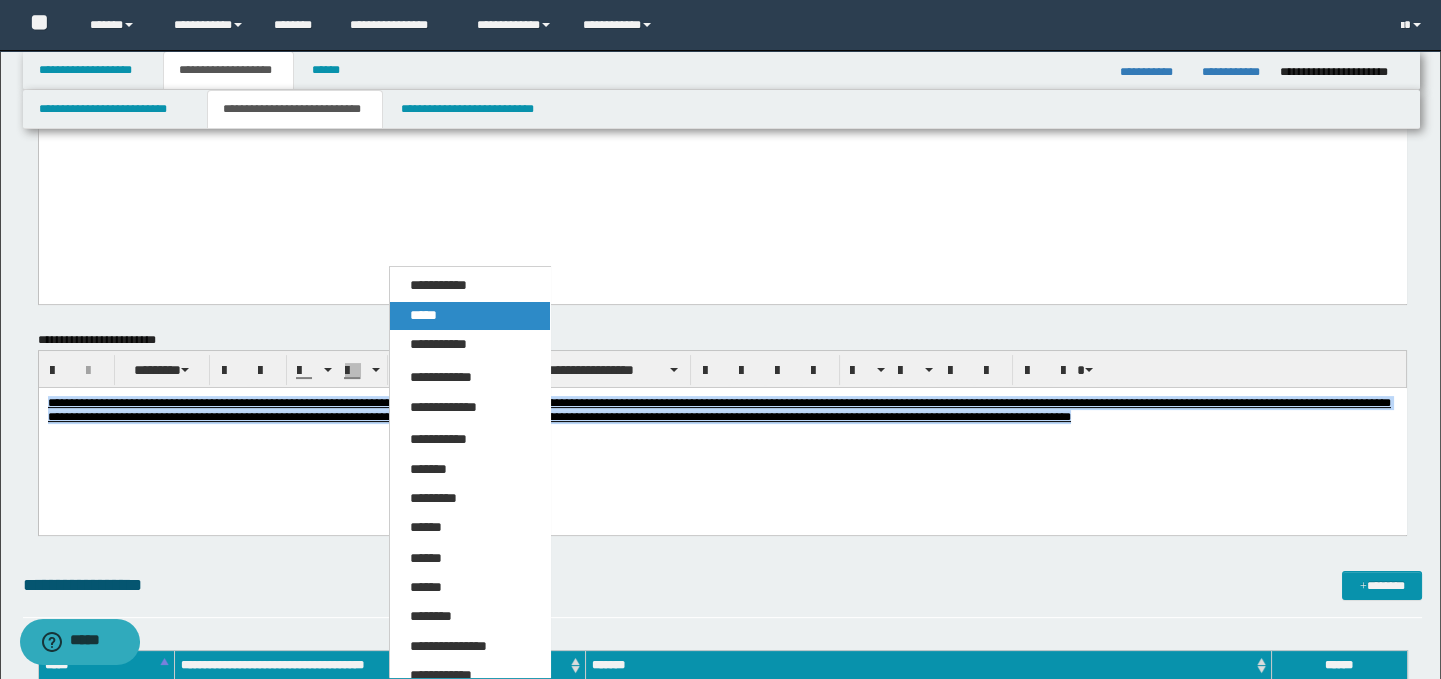 click on "*****" at bounding box center [470, 316] 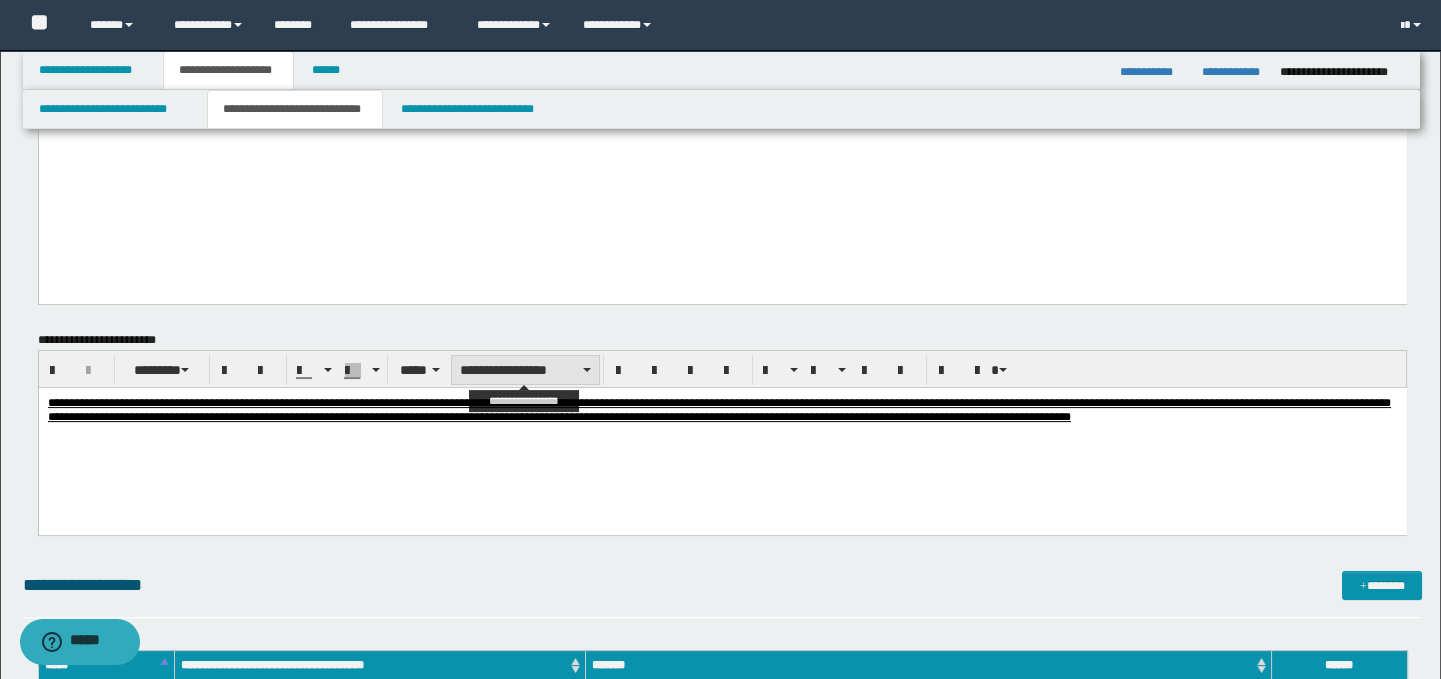 click on "**********" at bounding box center [525, 370] 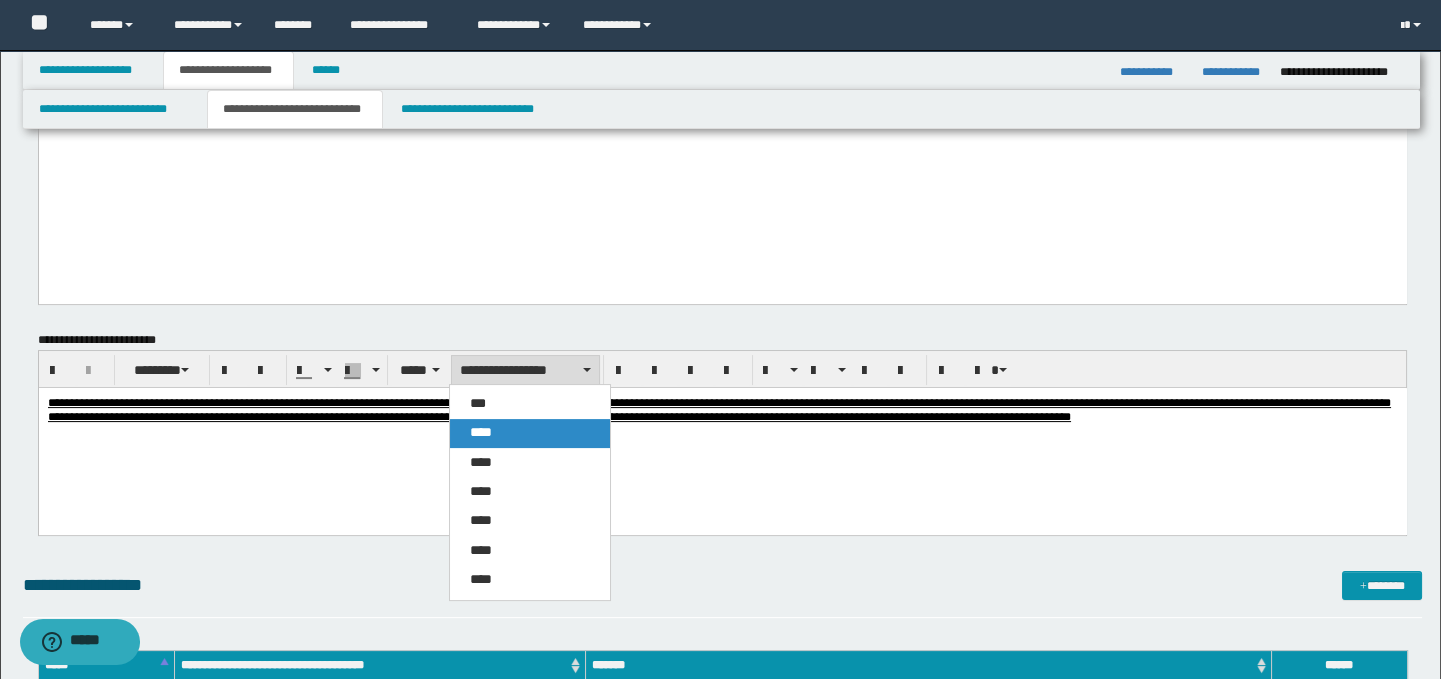 click on "****" at bounding box center [530, 433] 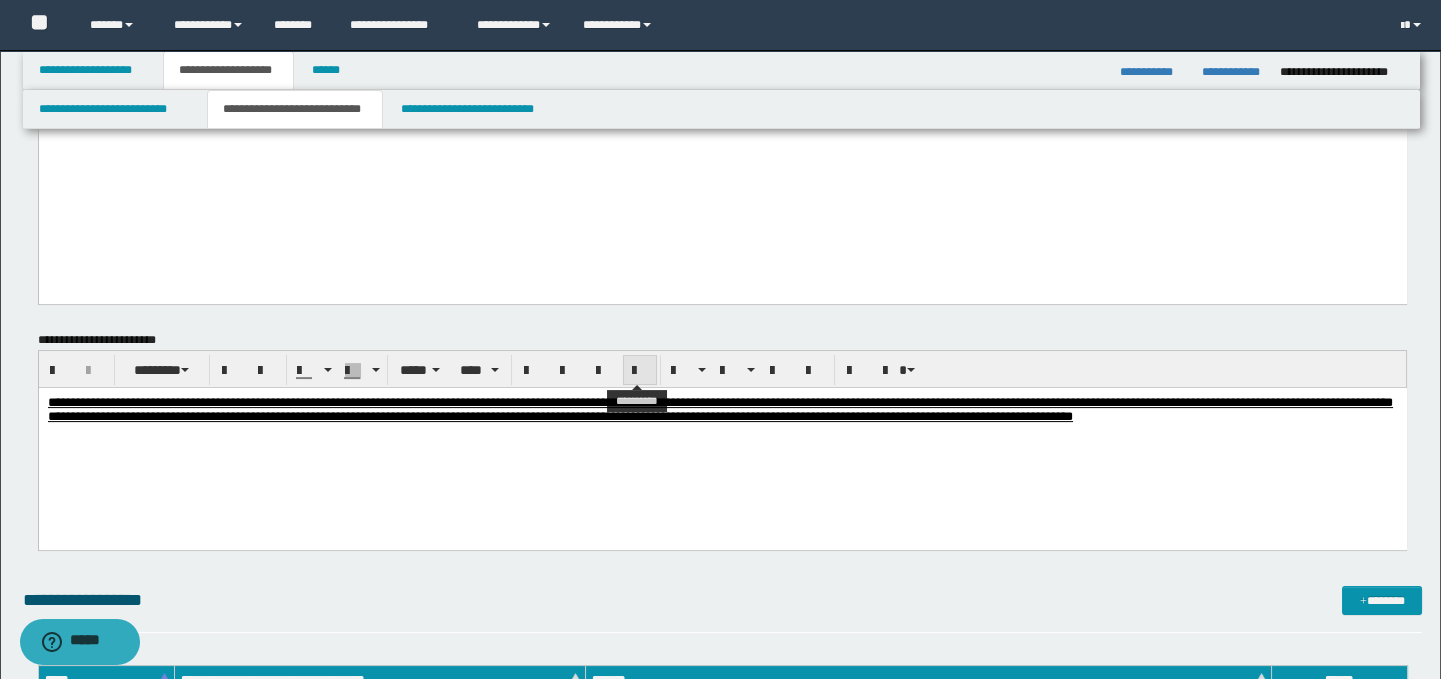 click at bounding box center (640, 371) 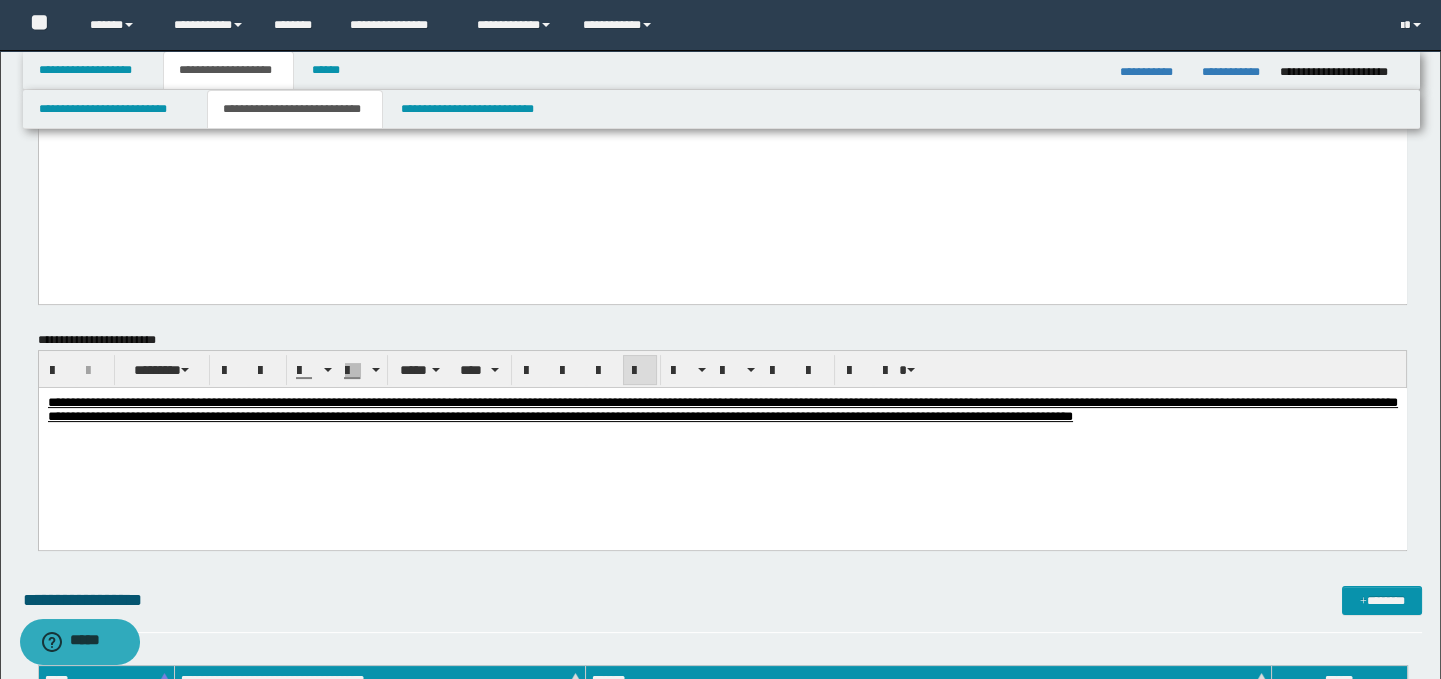 click on "**********" at bounding box center (722, 435) 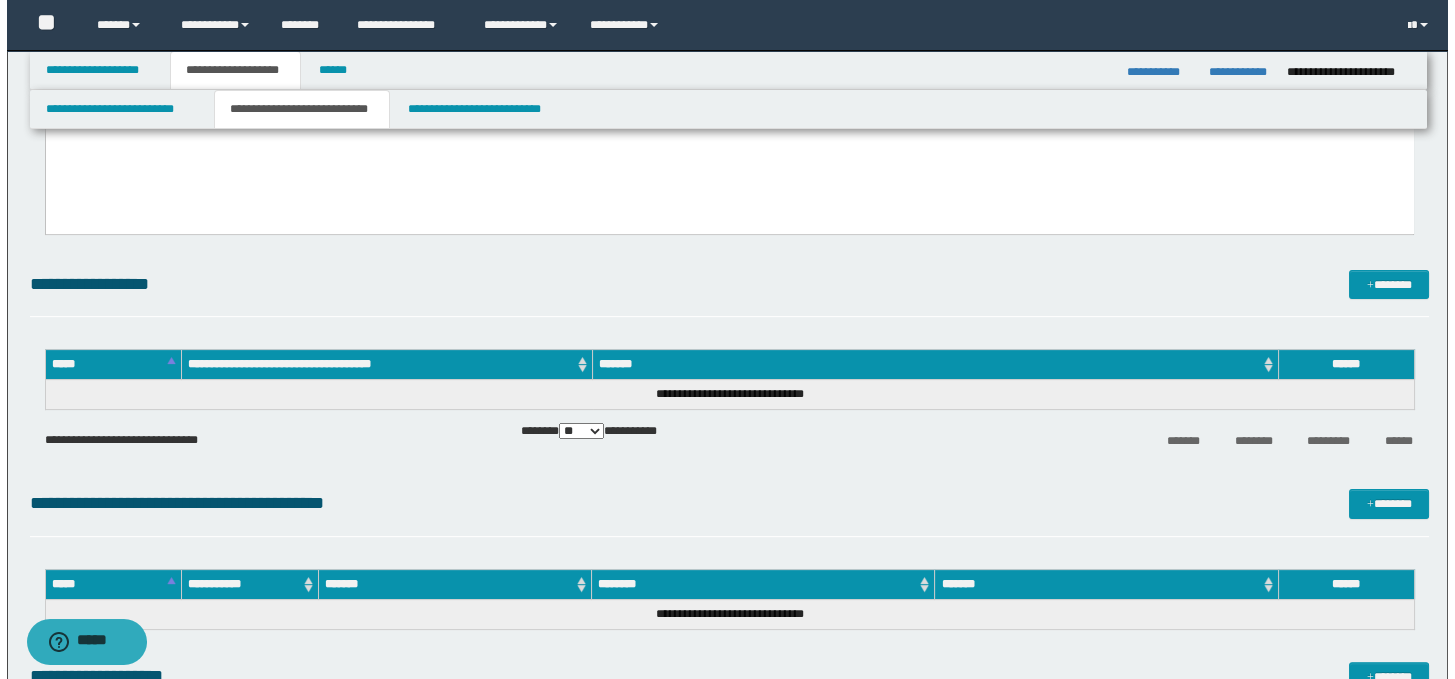 scroll, scrollTop: 1445, scrollLeft: 0, axis: vertical 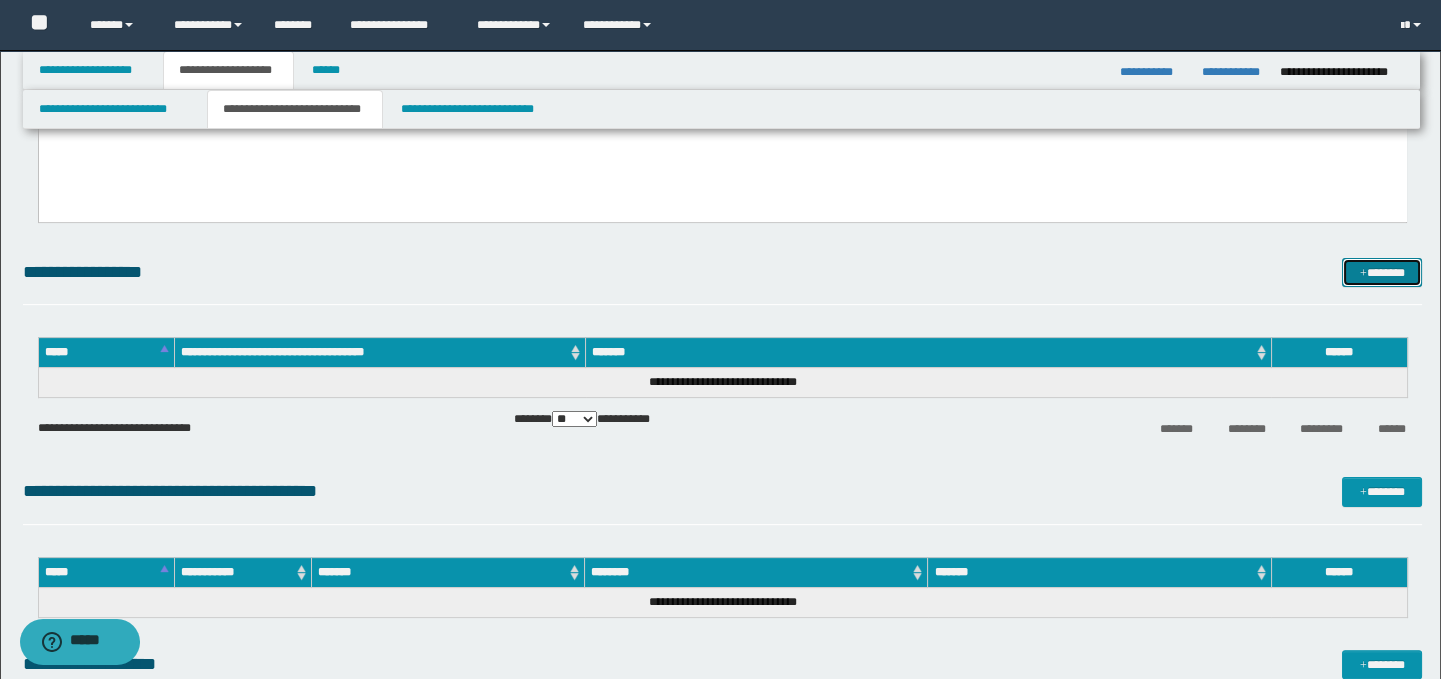 click on "*******" at bounding box center [1382, 273] 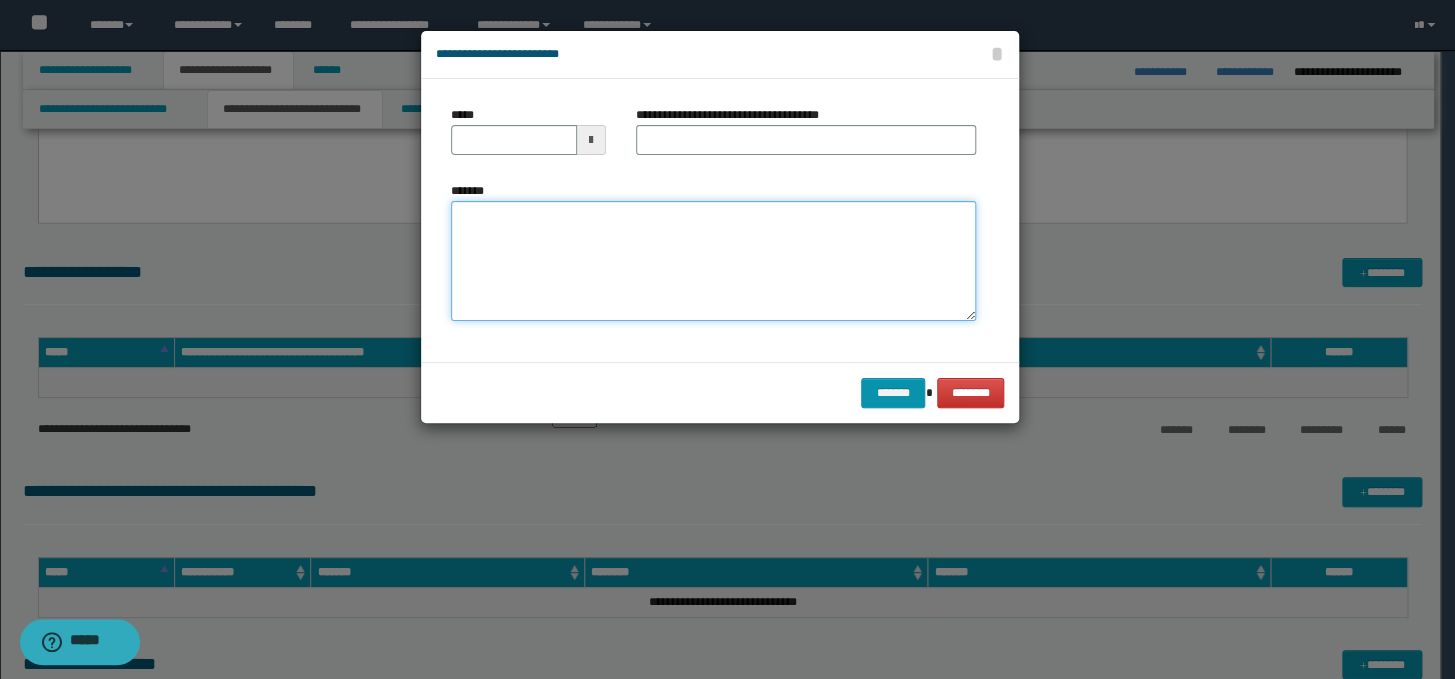 paste on "**********" 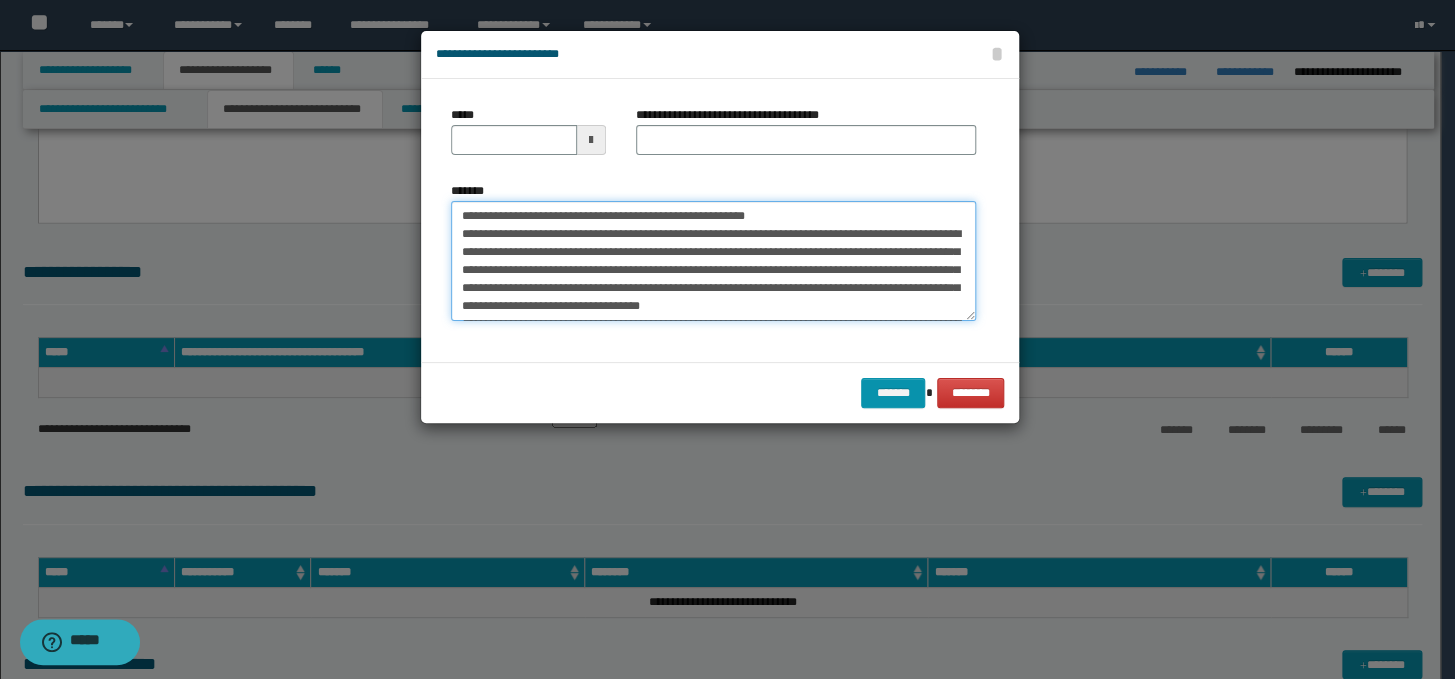 click on "*******" at bounding box center [713, 261] 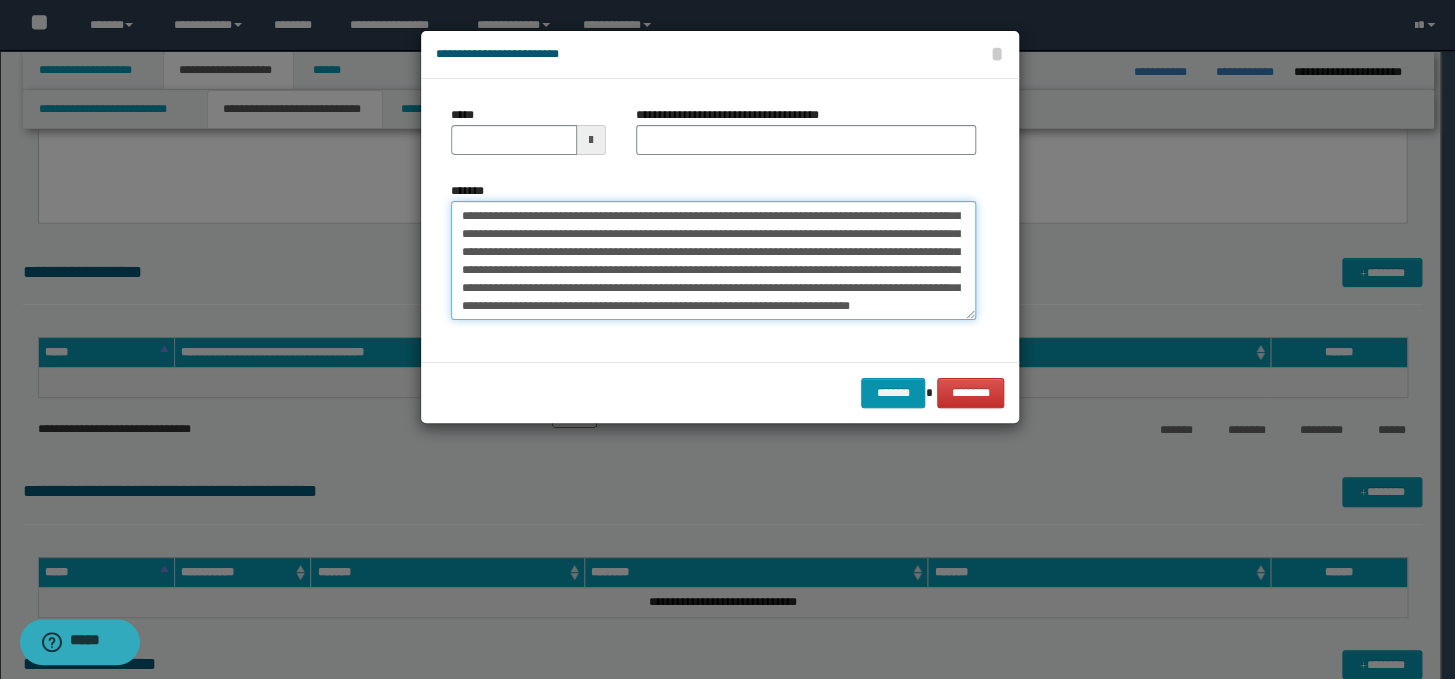 scroll, scrollTop: 0, scrollLeft: 0, axis: both 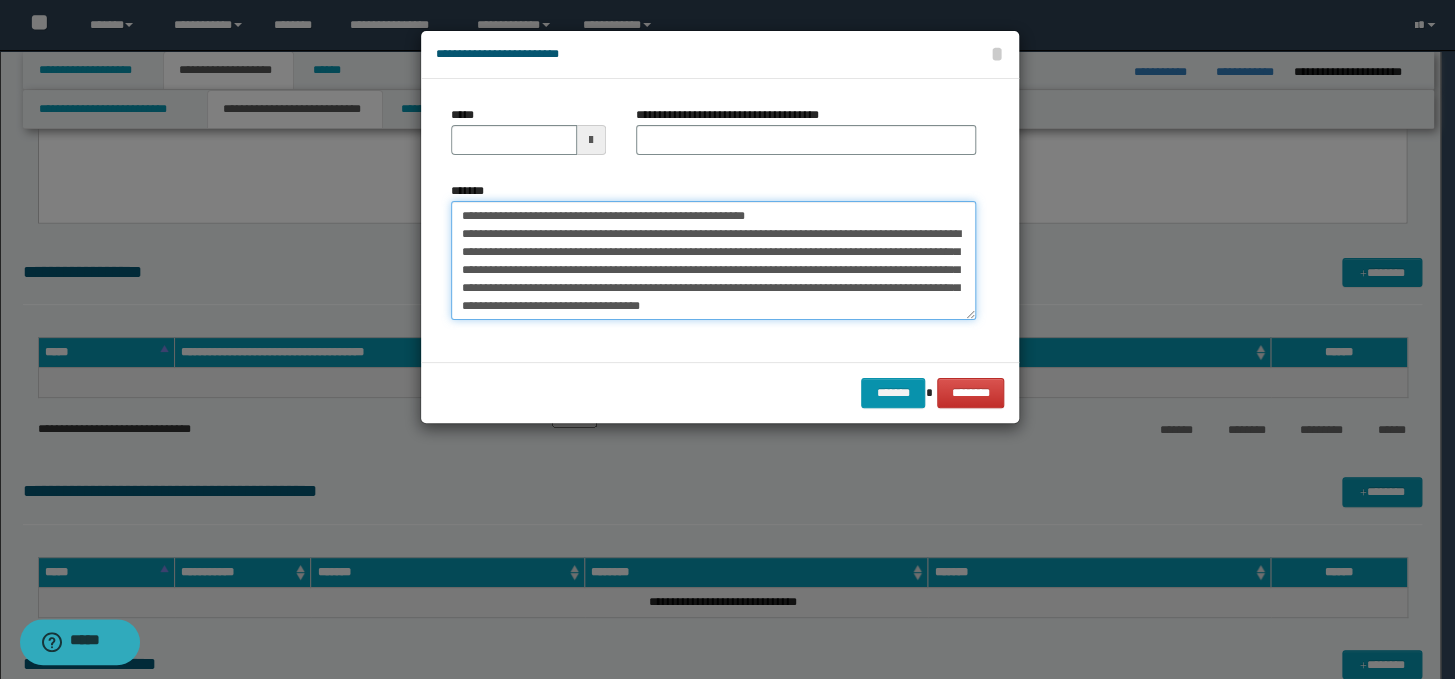 drag, startPoint x: 841, startPoint y: 207, endPoint x: 434, endPoint y: 220, distance: 407.20755 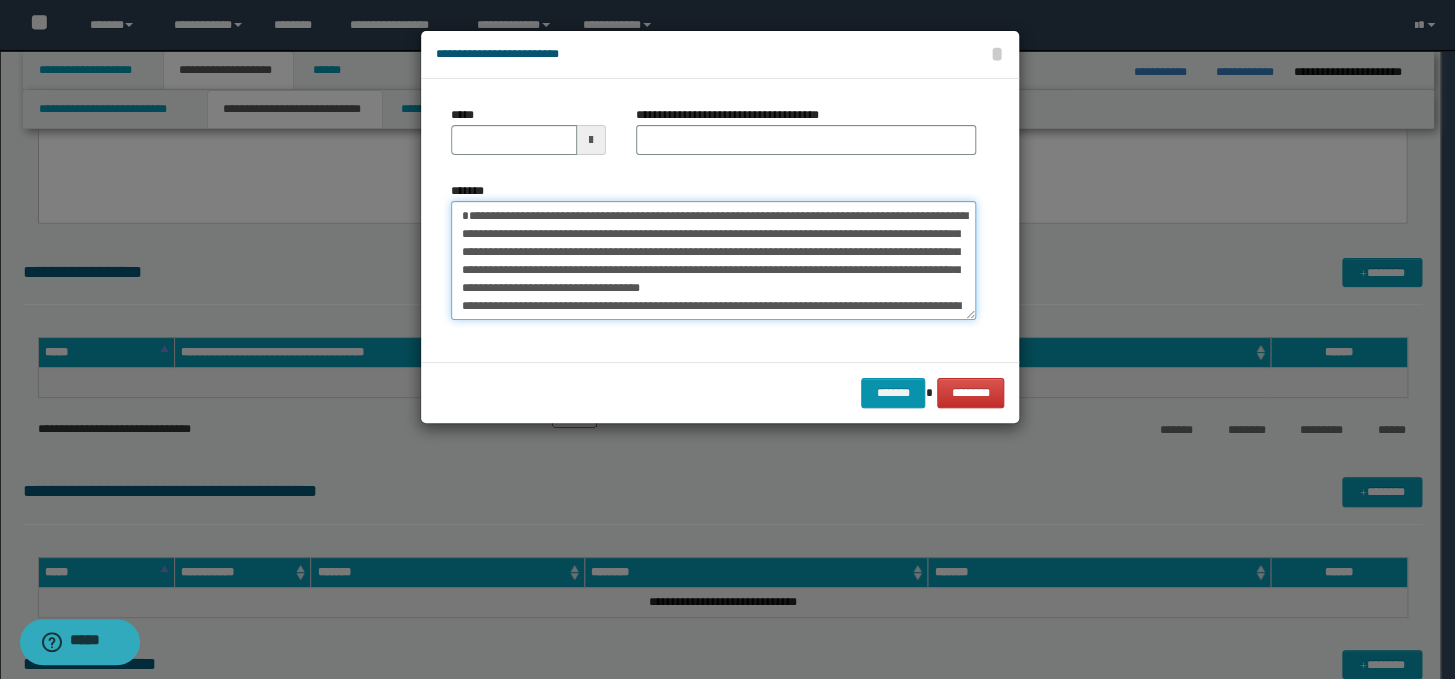 type on "**********" 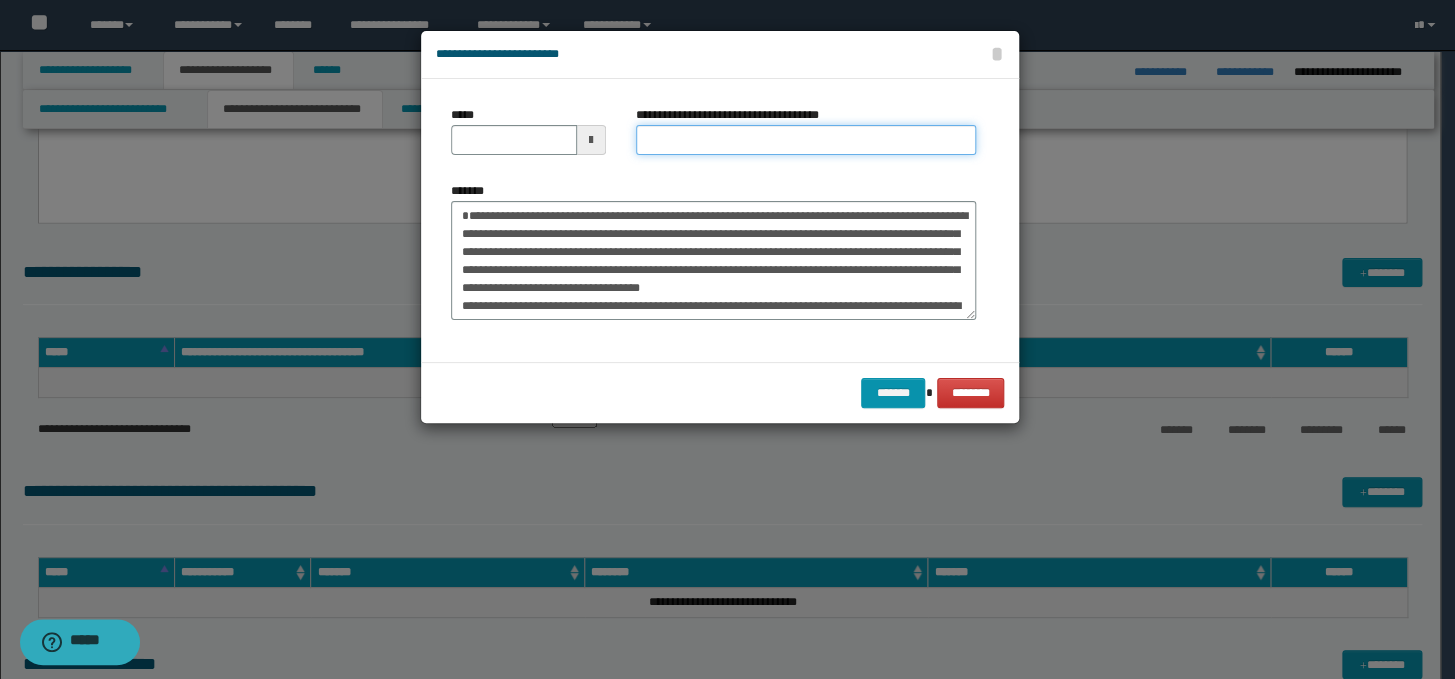 click on "**********" at bounding box center [806, 140] 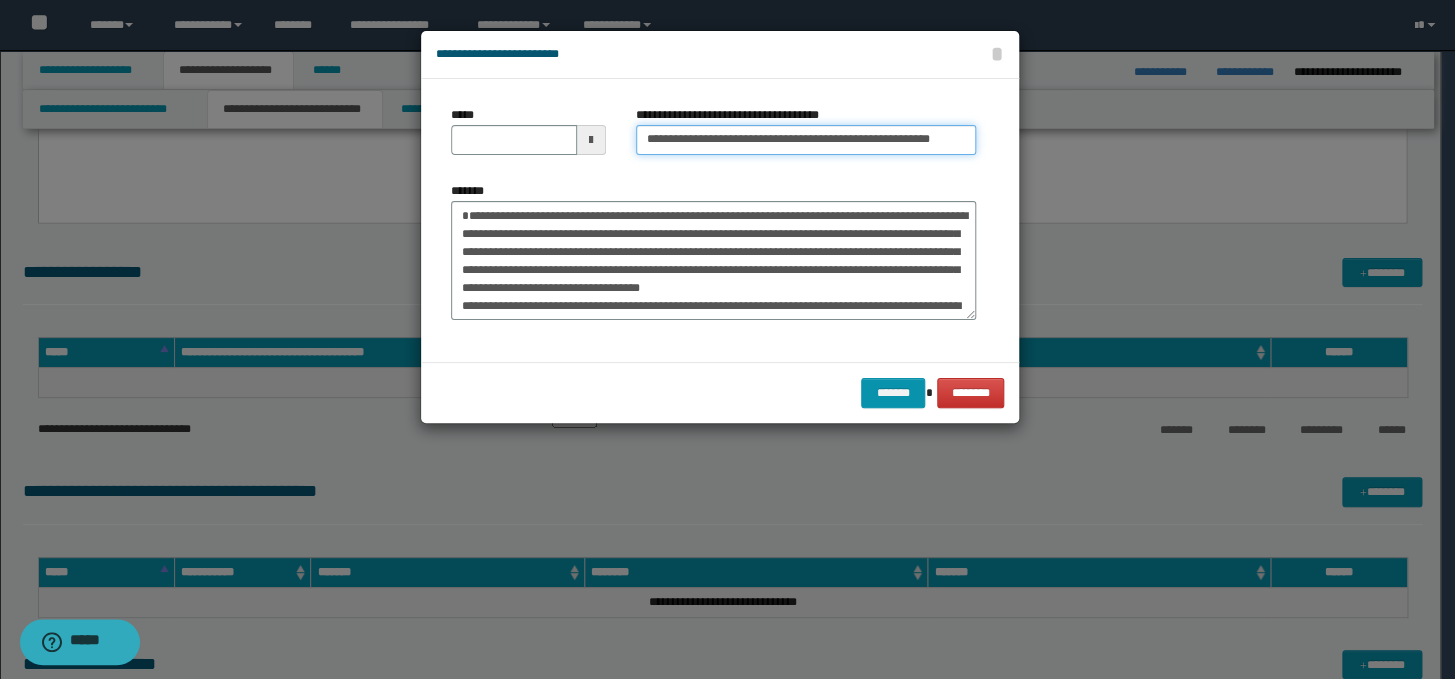 scroll, scrollTop: 0, scrollLeft: 0, axis: both 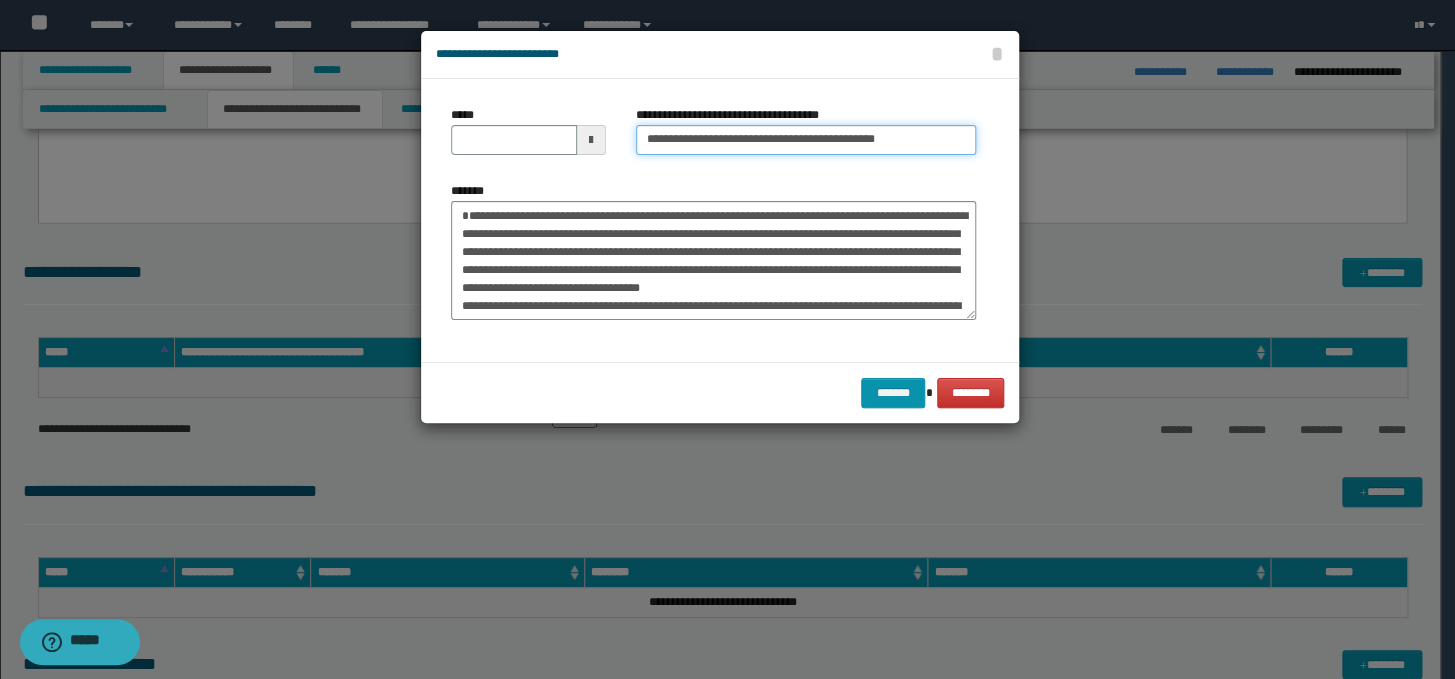 type 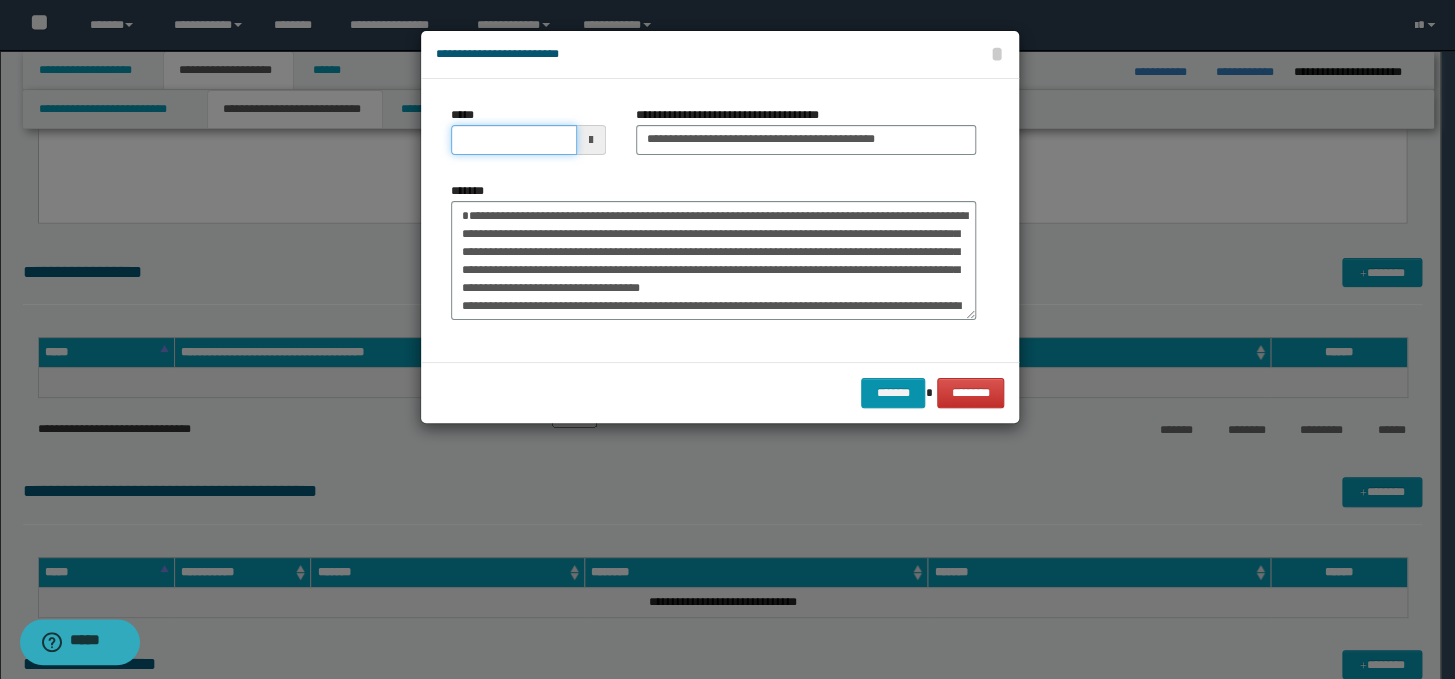 click on "*****" at bounding box center (514, 140) 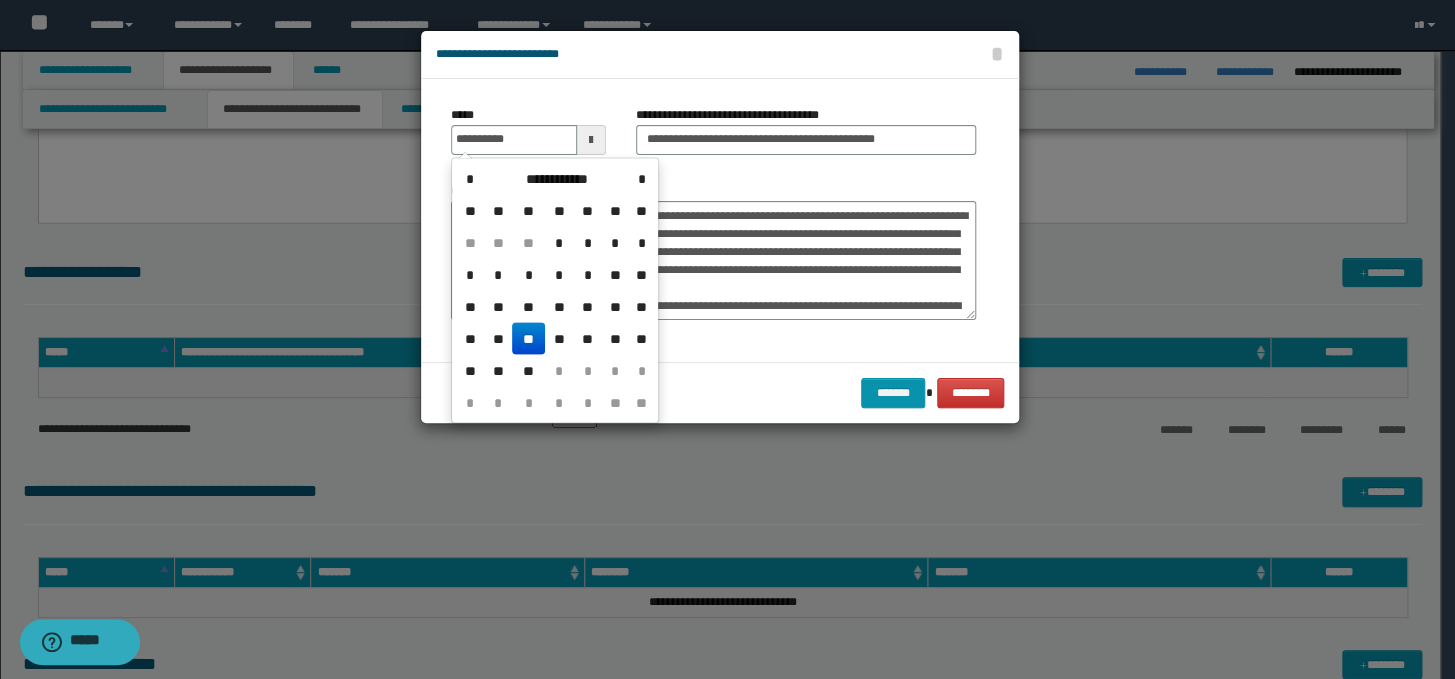 click on "**" at bounding box center (528, 338) 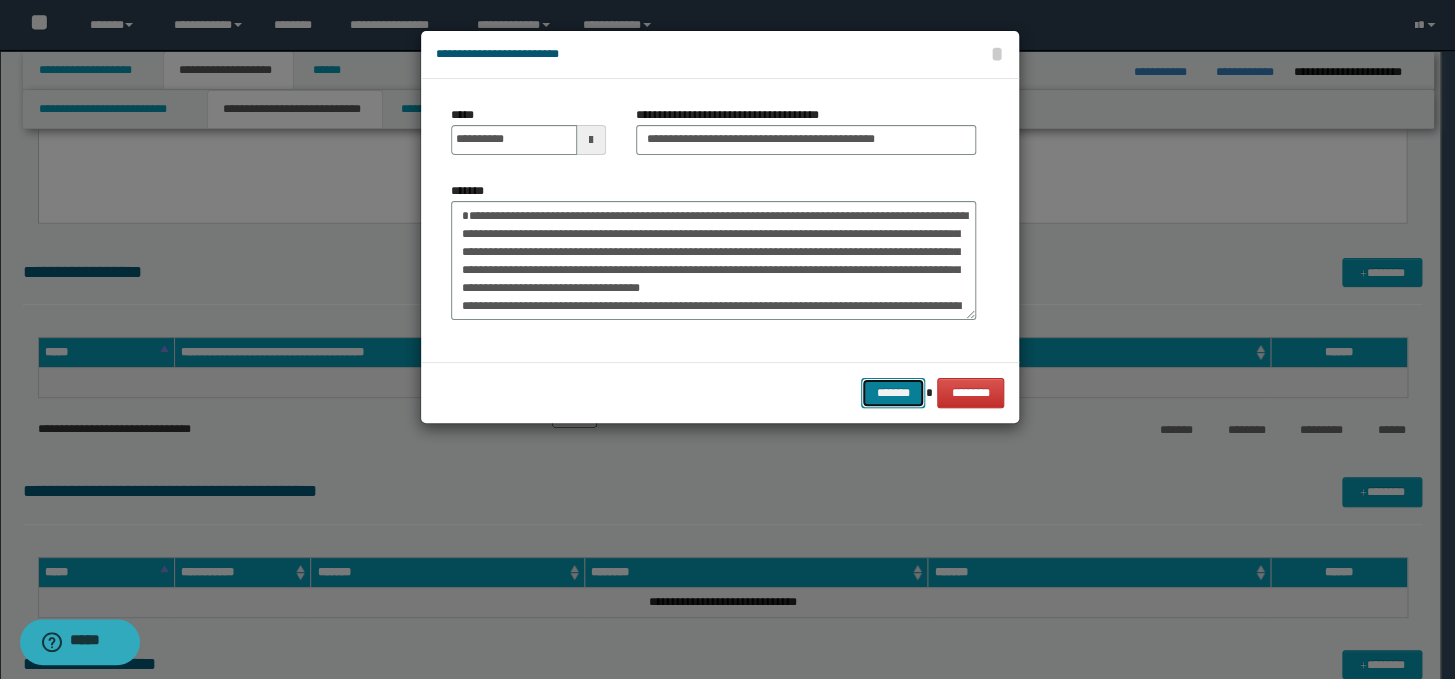 click on "*******" at bounding box center (893, 393) 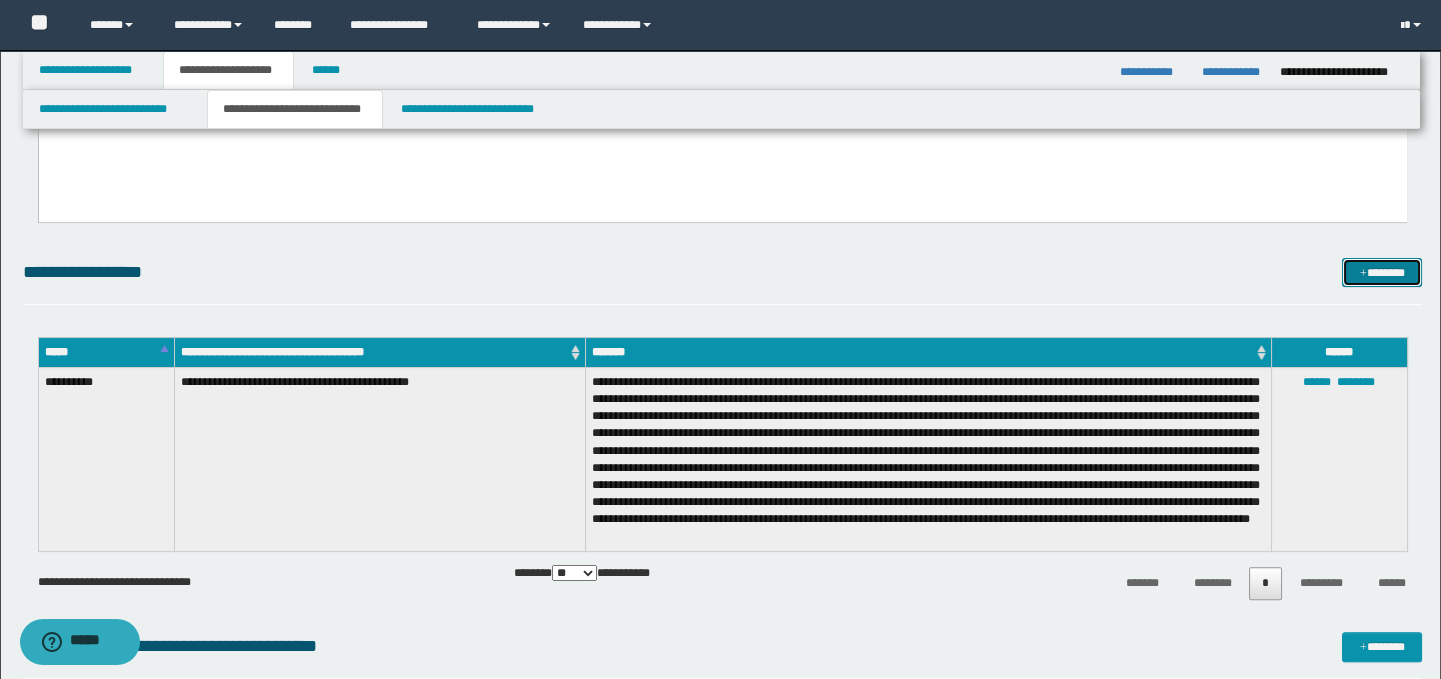 click on "*******" at bounding box center (1382, 273) 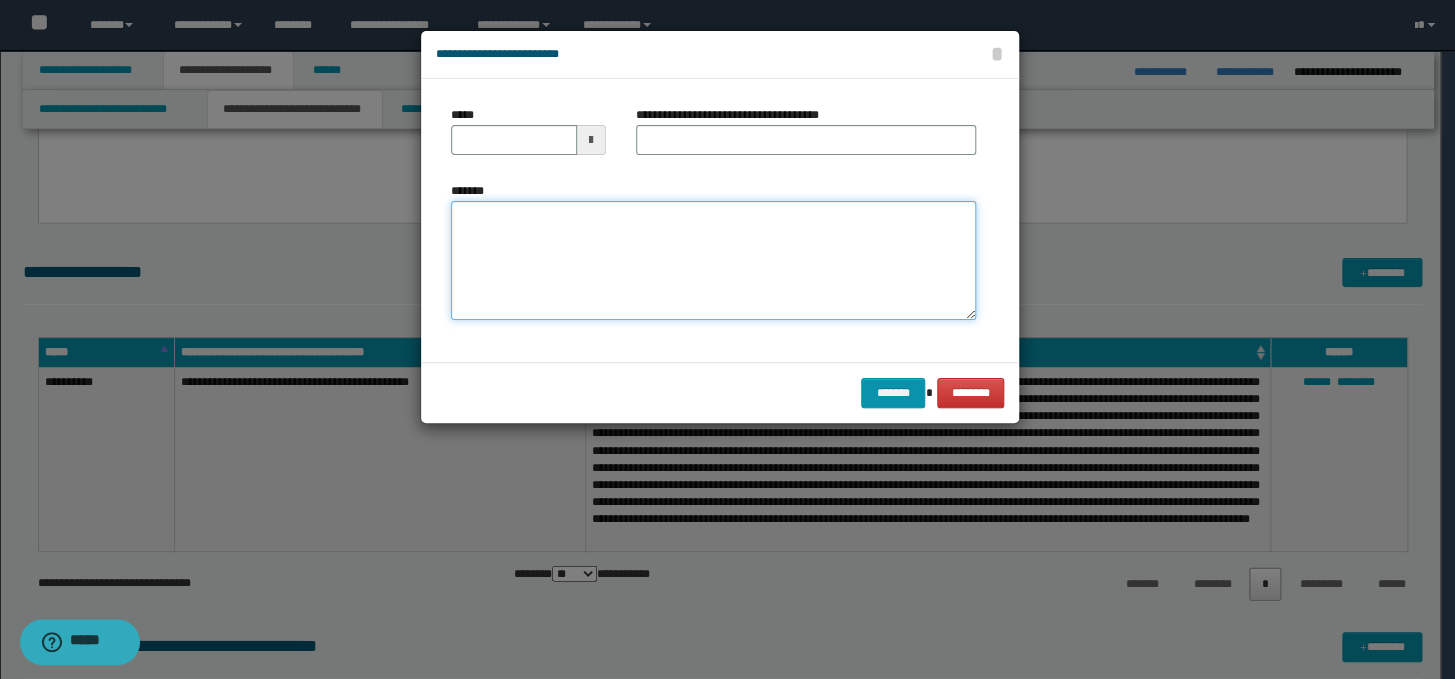 click on "*******" at bounding box center [713, 261] 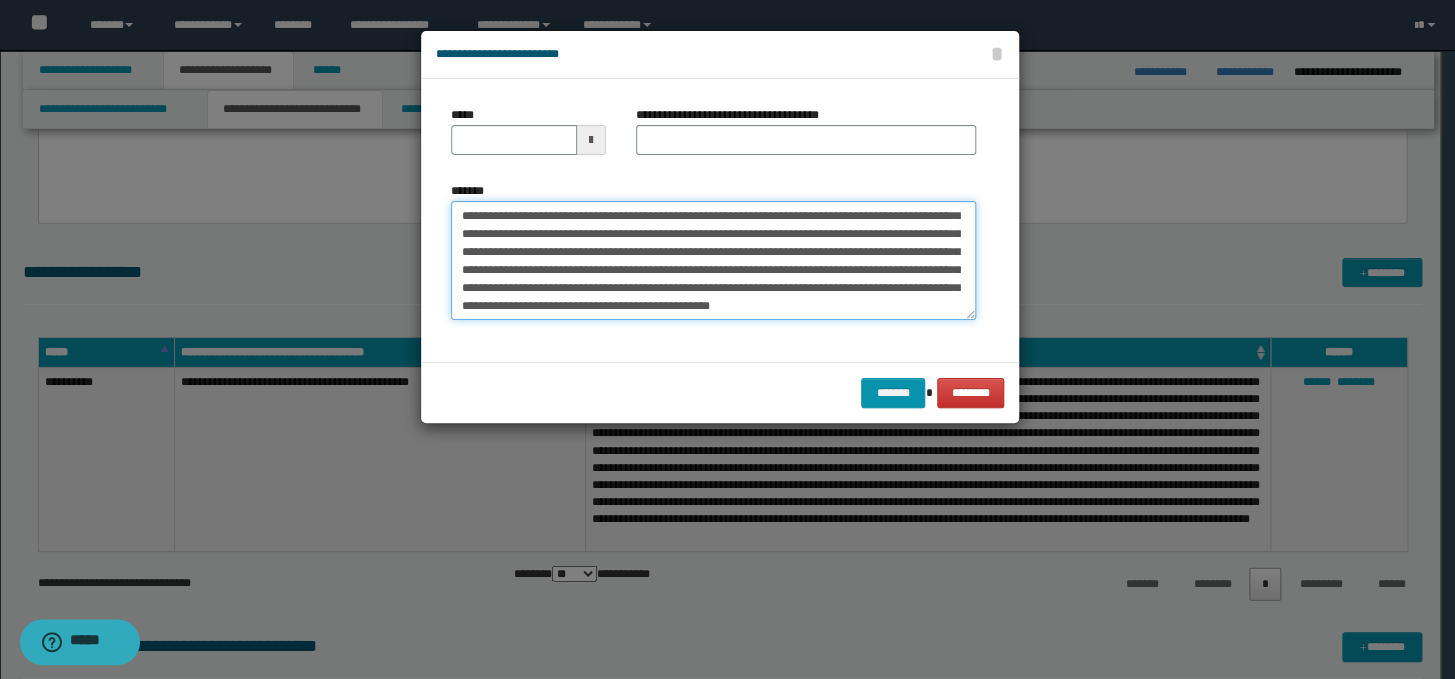 scroll, scrollTop: 0, scrollLeft: 0, axis: both 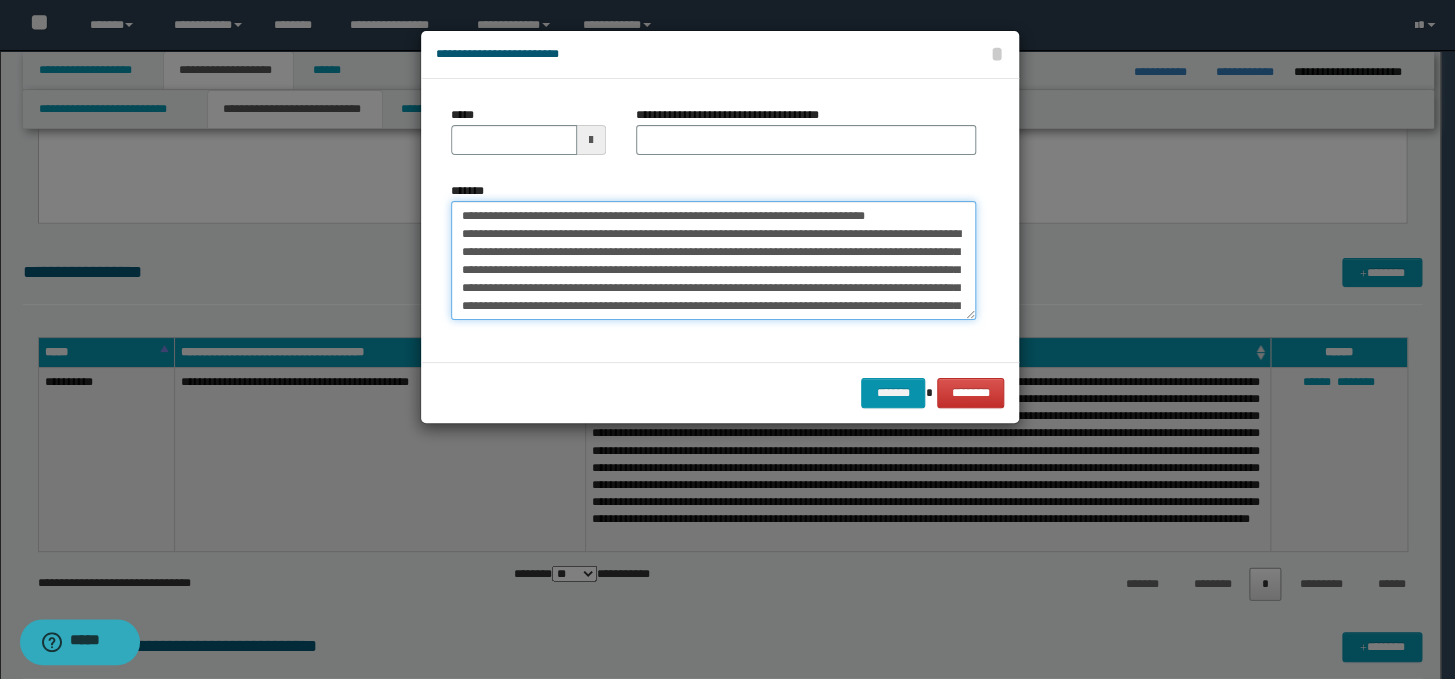 drag, startPoint x: 509, startPoint y: 231, endPoint x: 449, endPoint y: 213, distance: 62.641838 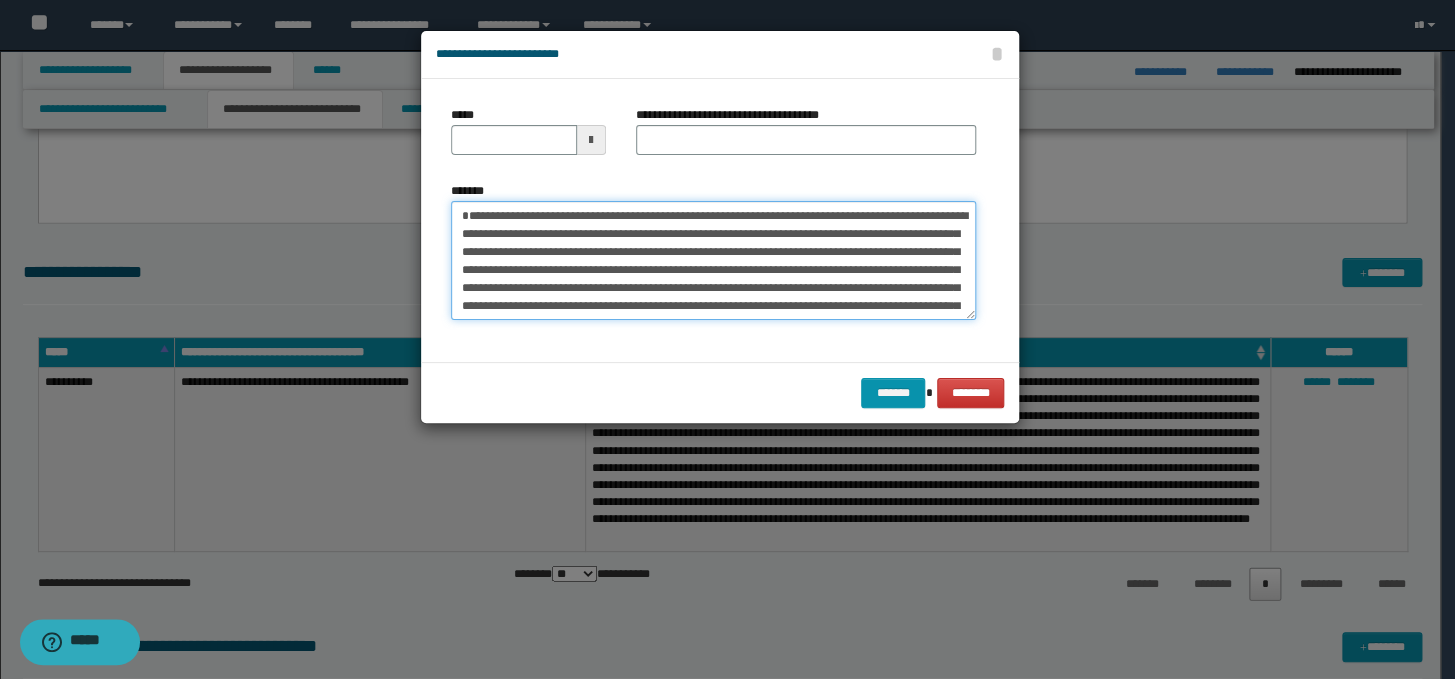 type on "**********" 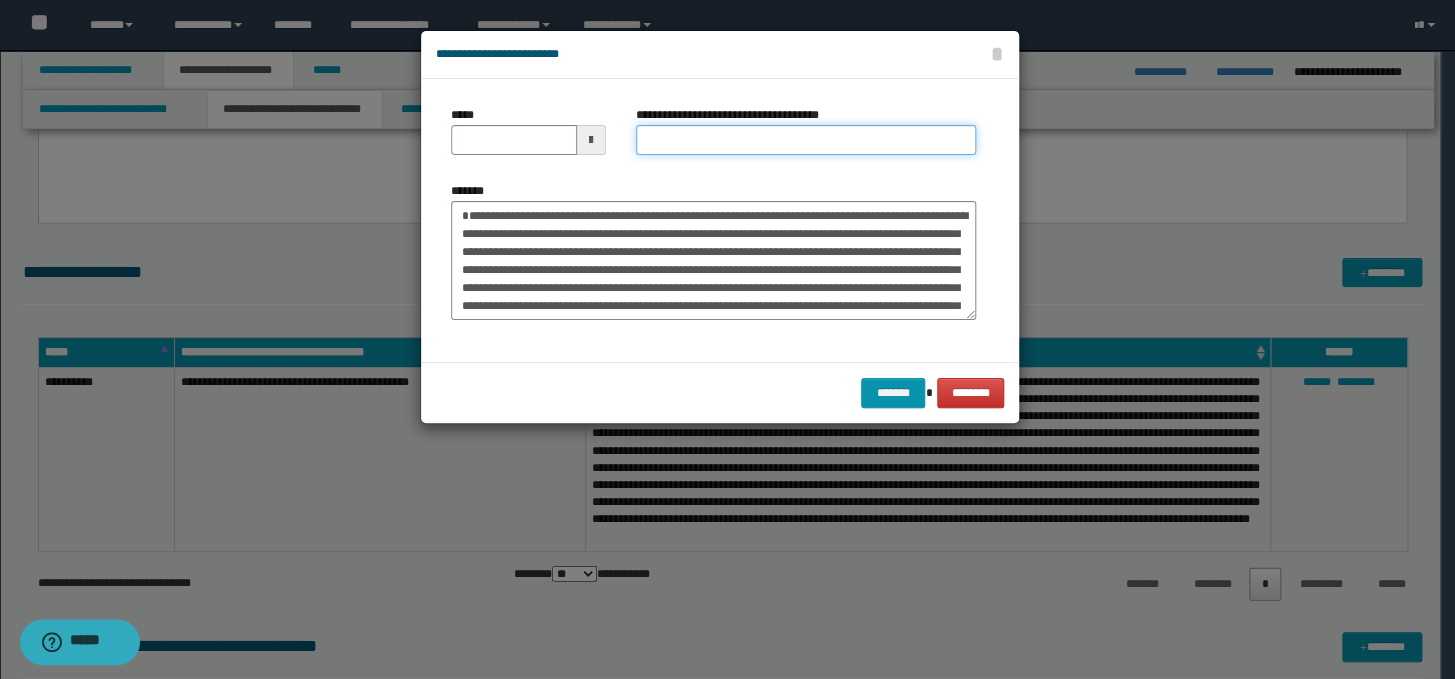 click on "**********" at bounding box center [806, 140] 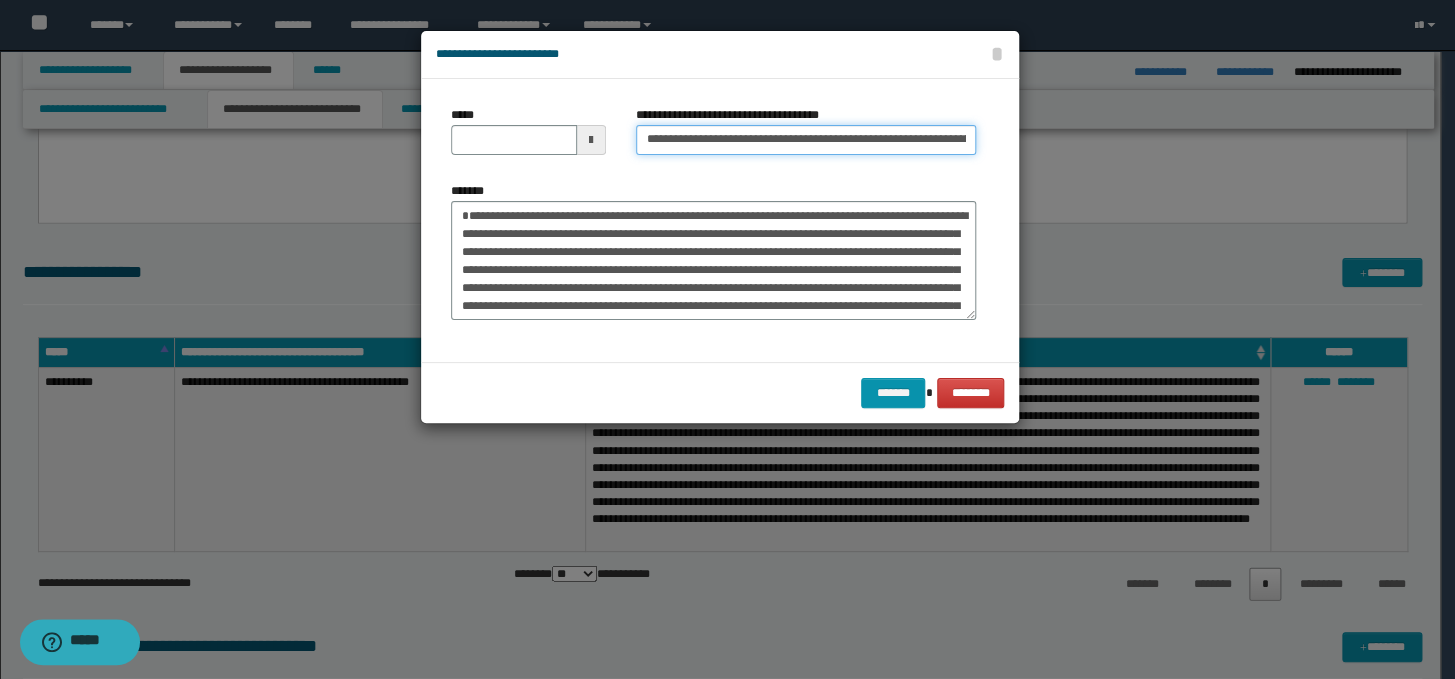 scroll, scrollTop: 0, scrollLeft: 199, axis: horizontal 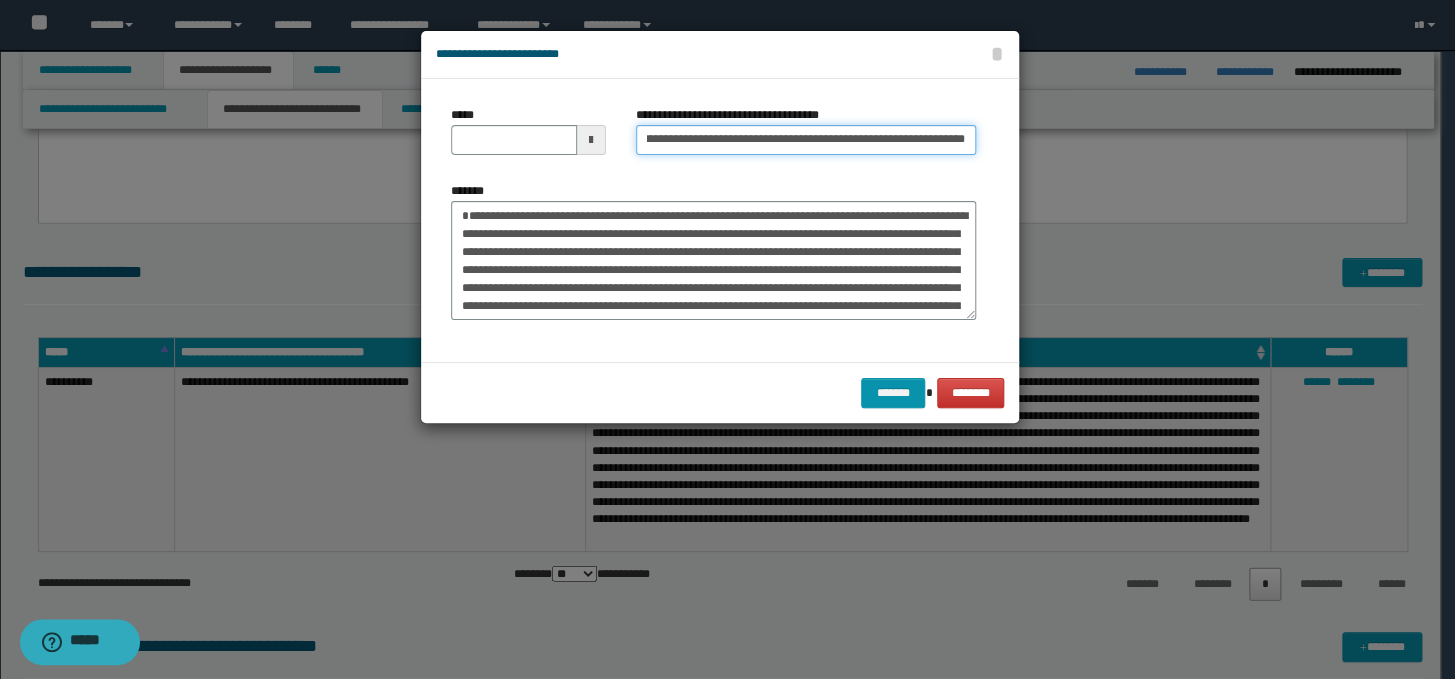 click on "**********" at bounding box center [806, 140] 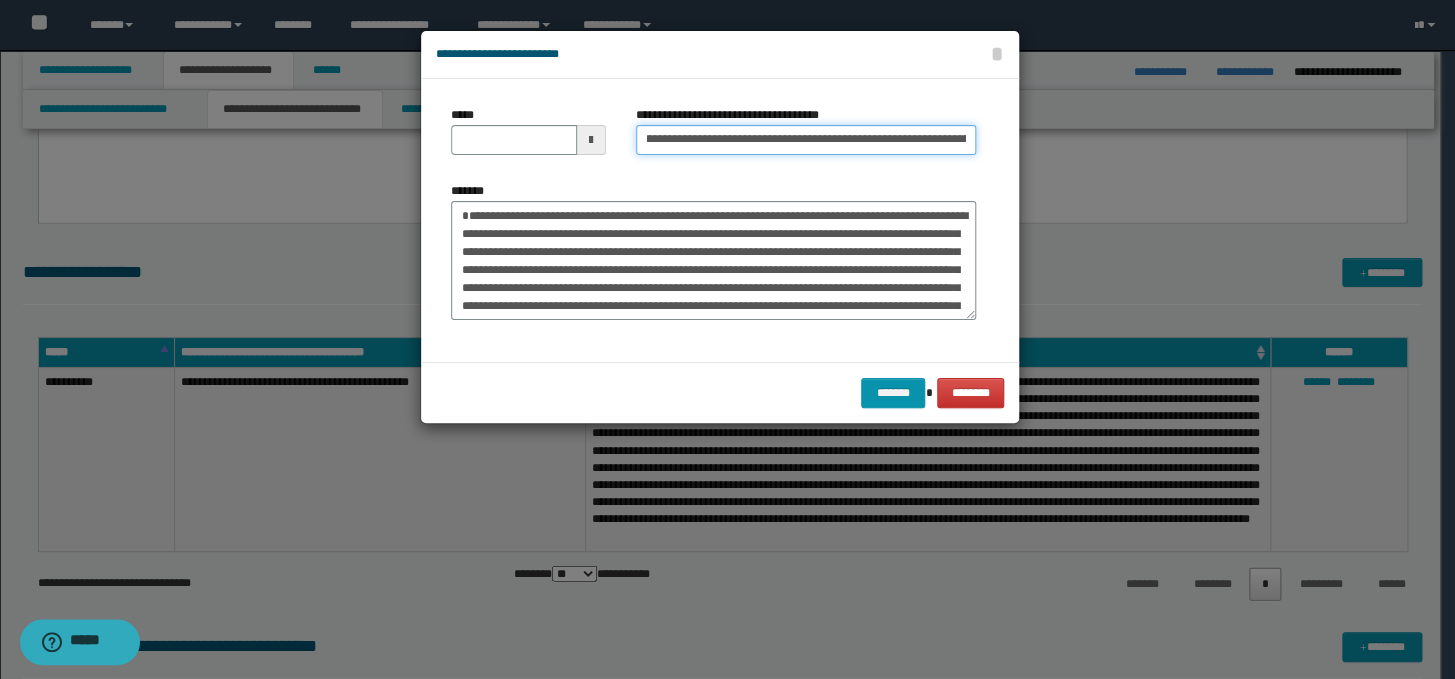 scroll, scrollTop: 0, scrollLeft: 0, axis: both 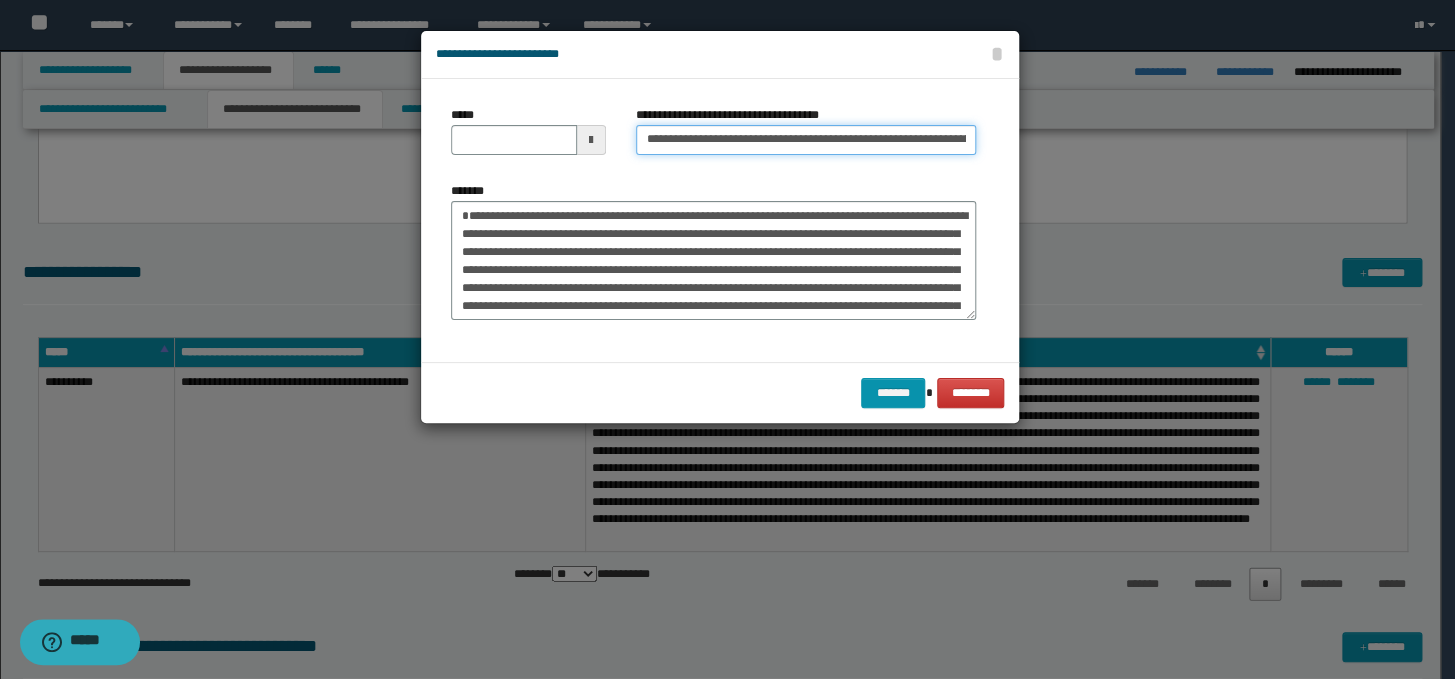 drag, startPoint x: 710, startPoint y: 141, endPoint x: 618, endPoint y: 132, distance: 92.43917 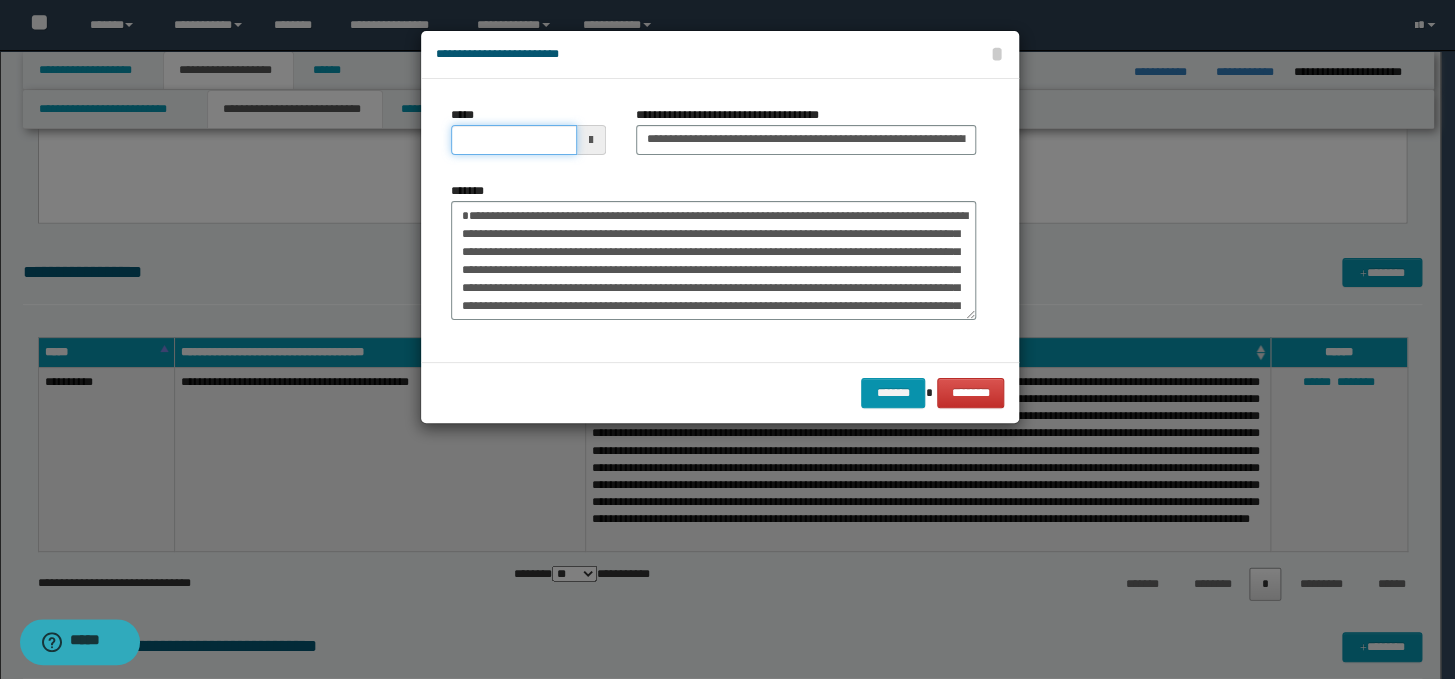 click on "*****" at bounding box center [514, 140] 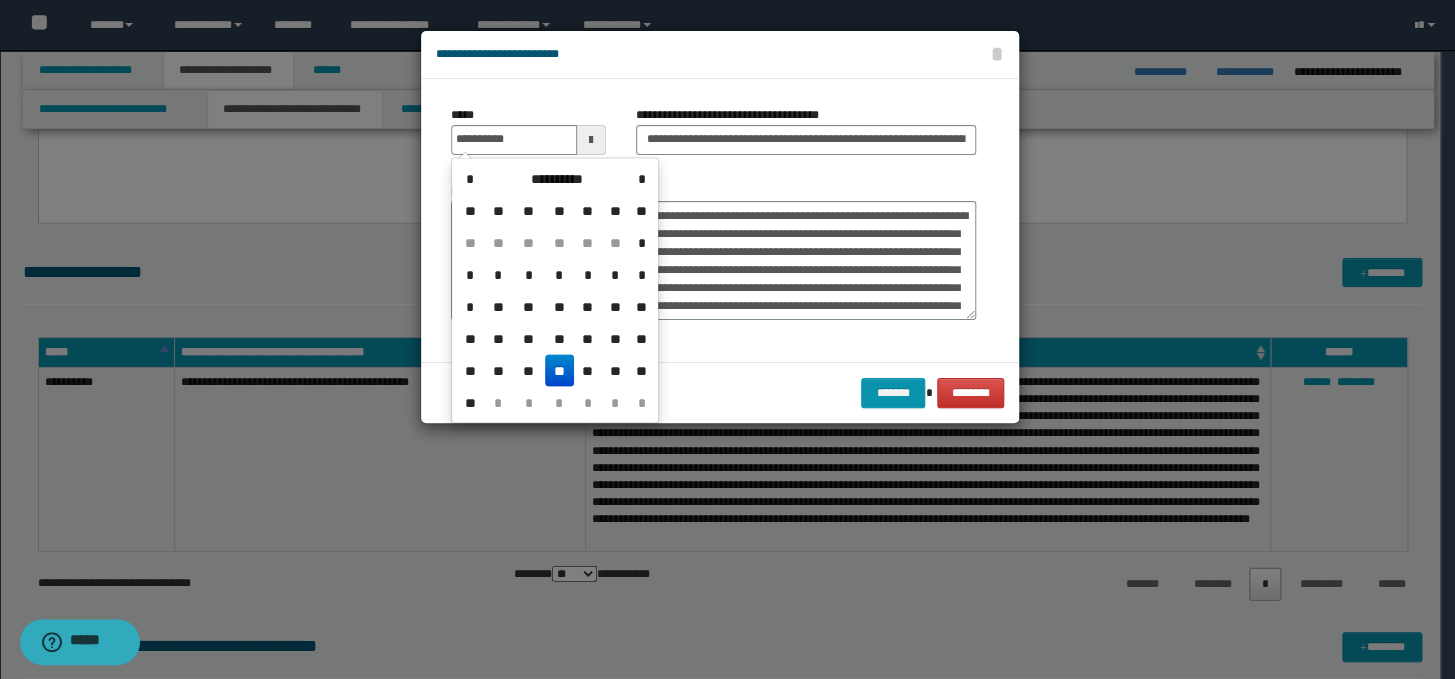 click on "**" at bounding box center [559, 370] 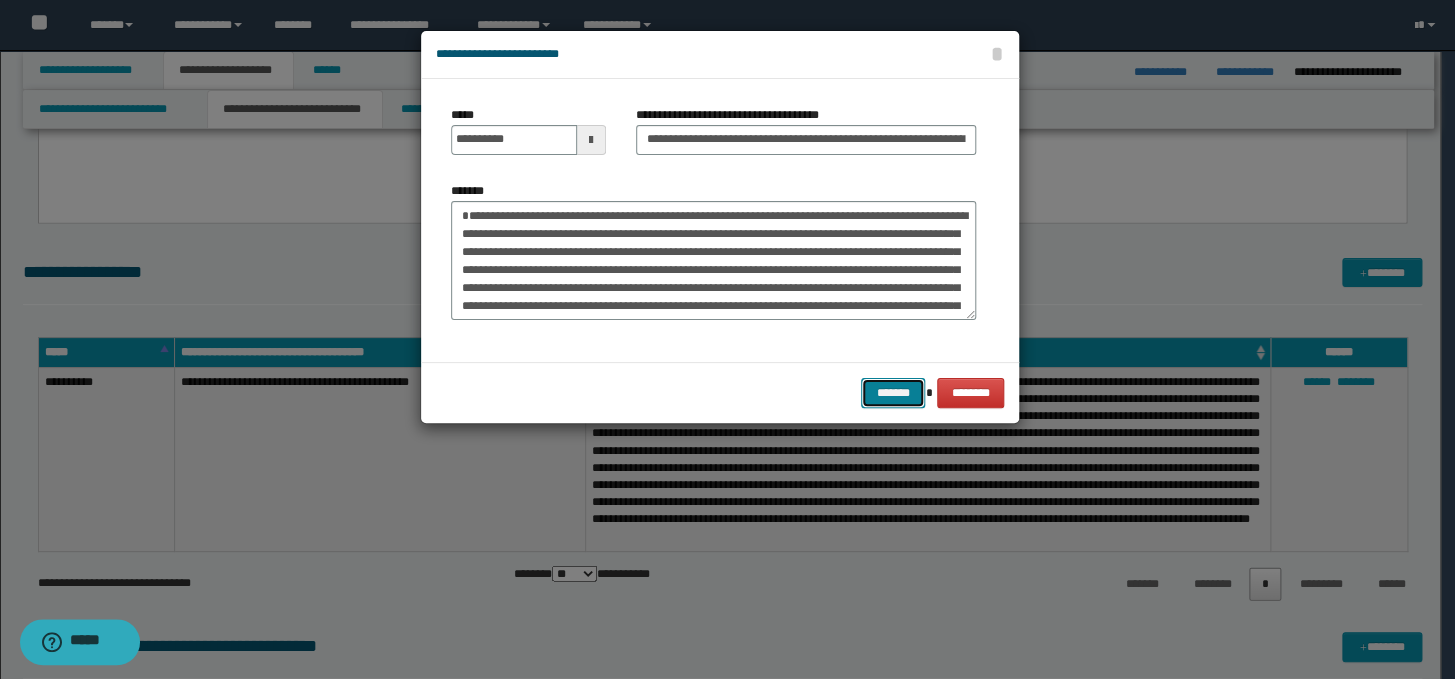 click on "*******" at bounding box center [893, 393] 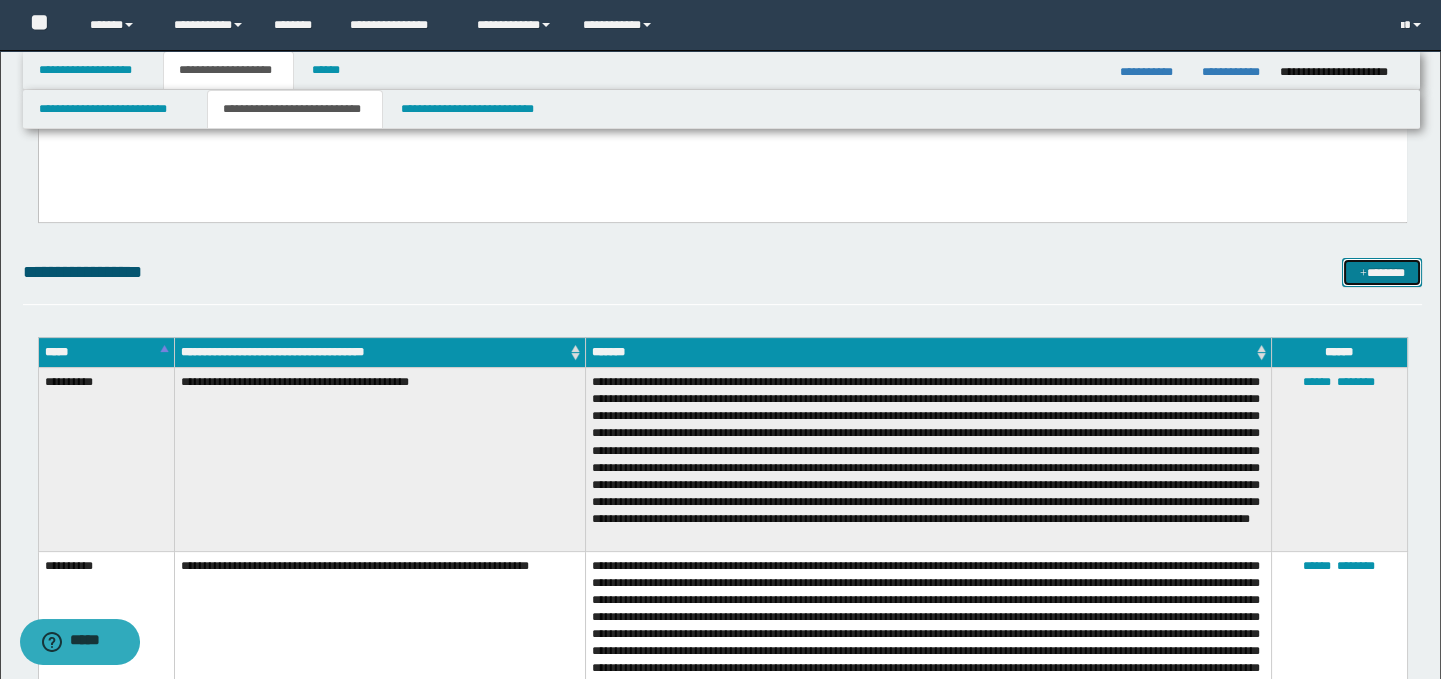 click on "*******" at bounding box center (1382, 273) 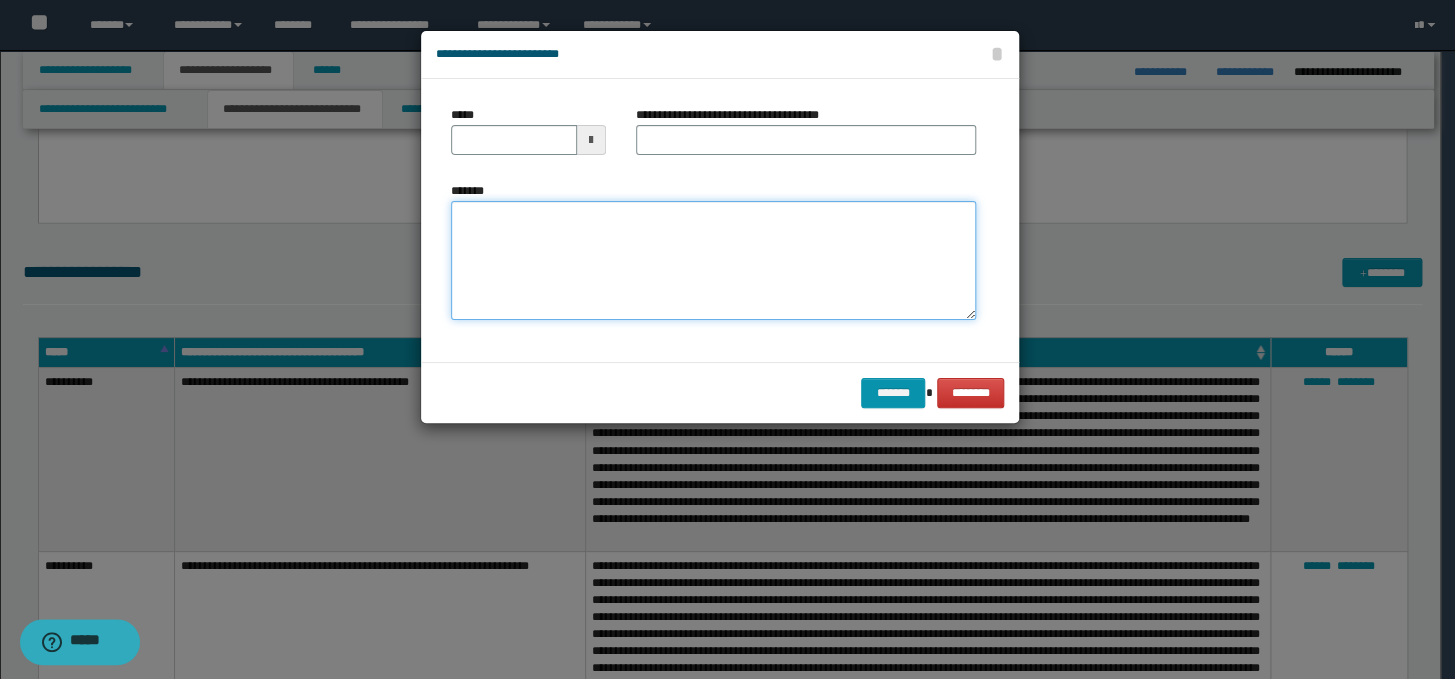 click on "*******" at bounding box center [713, 261] 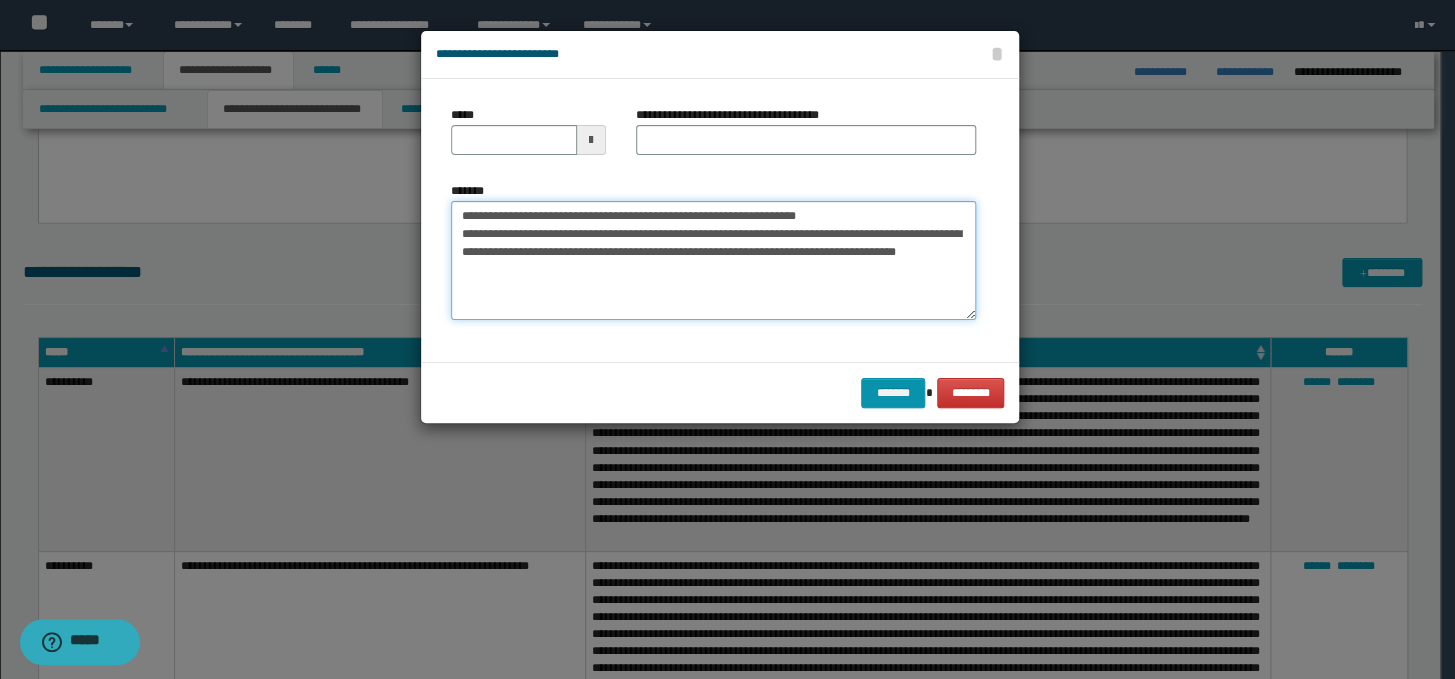 drag, startPoint x: 904, startPoint y: 221, endPoint x: 453, endPoint y: 210, distance: 451.13412 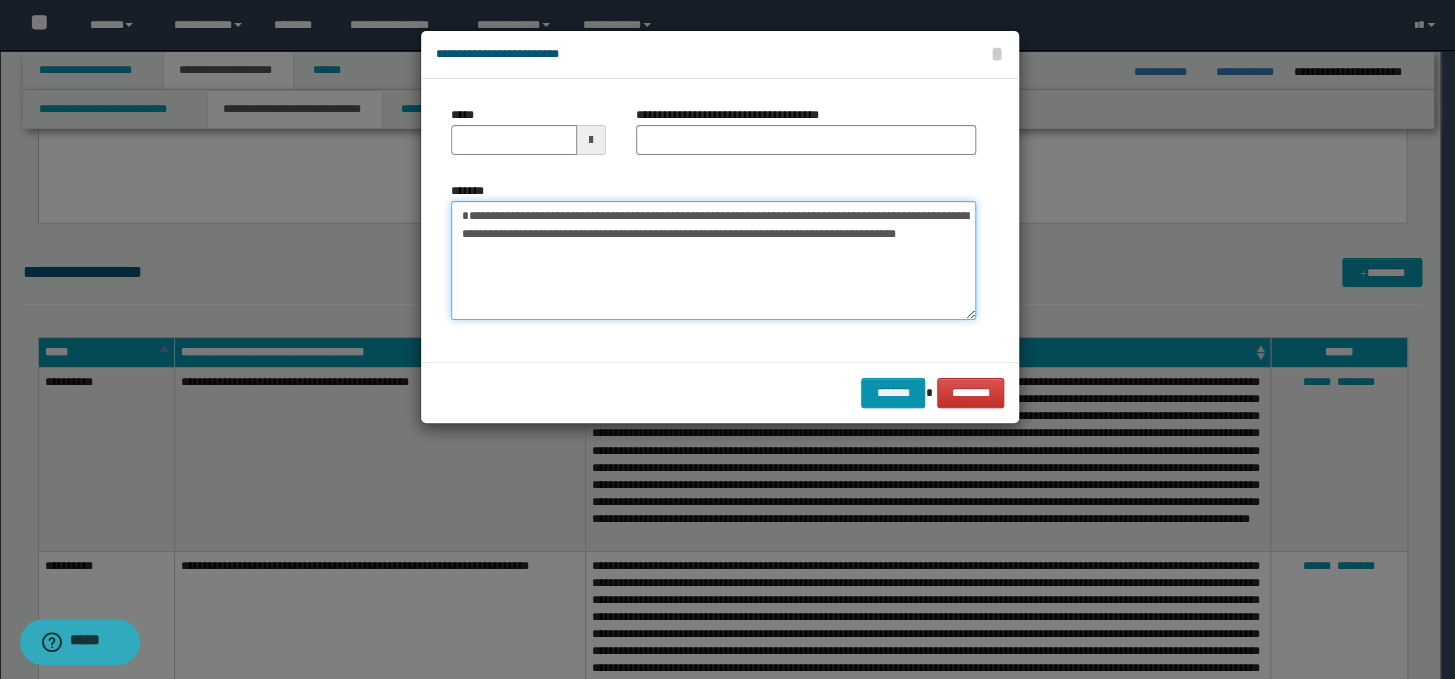 type on "**********" 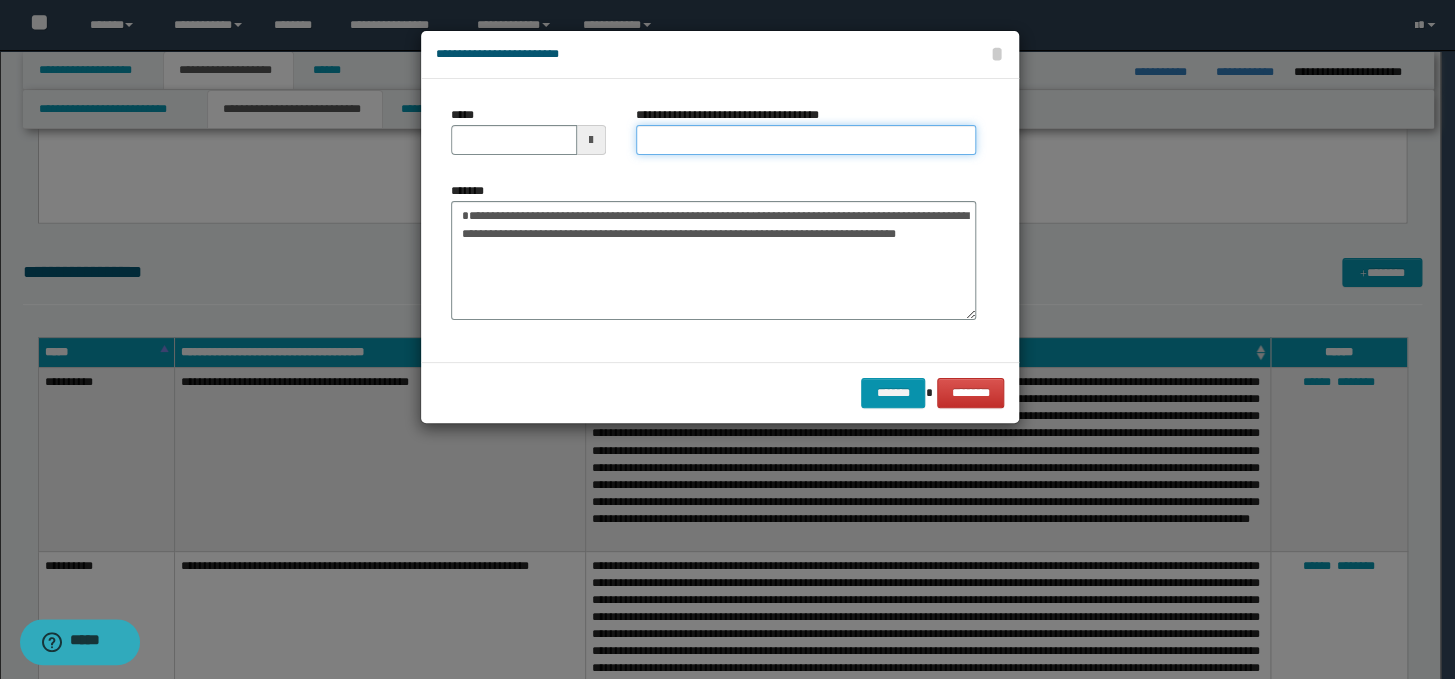 click on "**********" at bounding box center (806, 140) 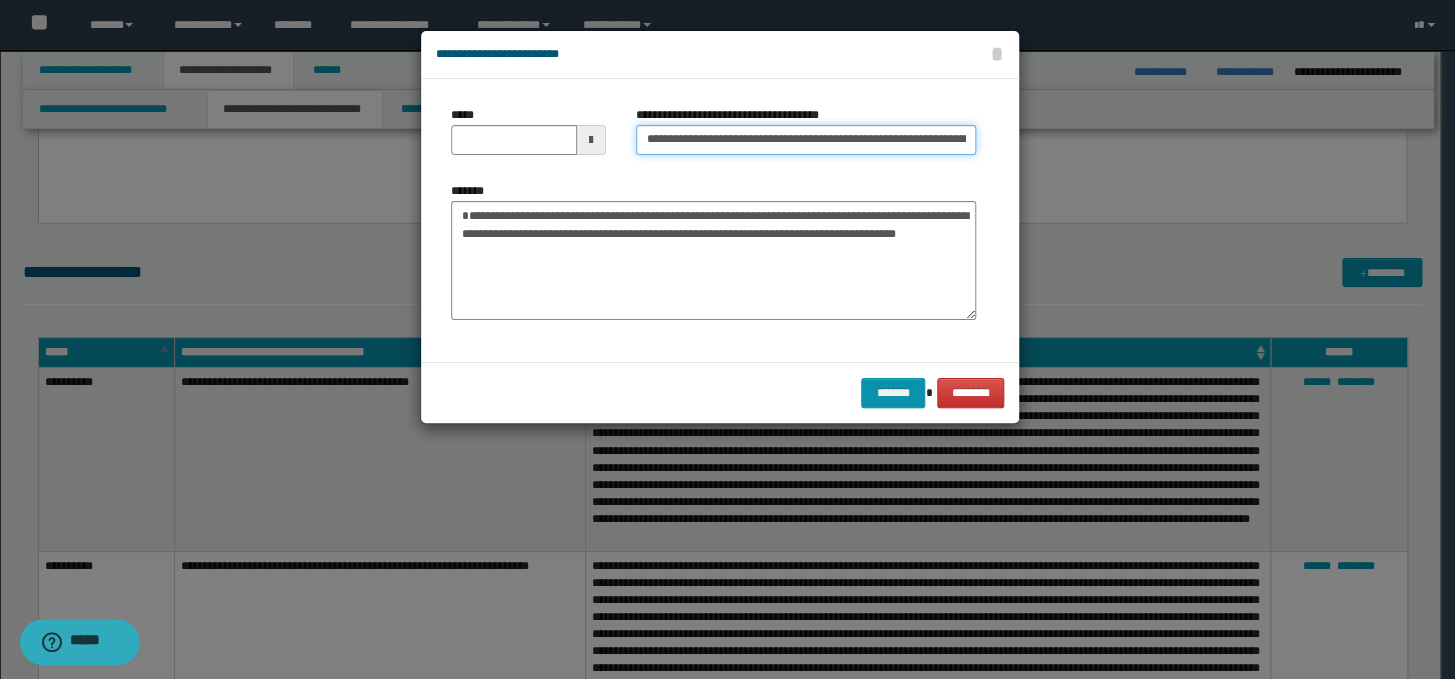 scroll, scrollTop: 0, scrollLeft: 117, axis: horizontal 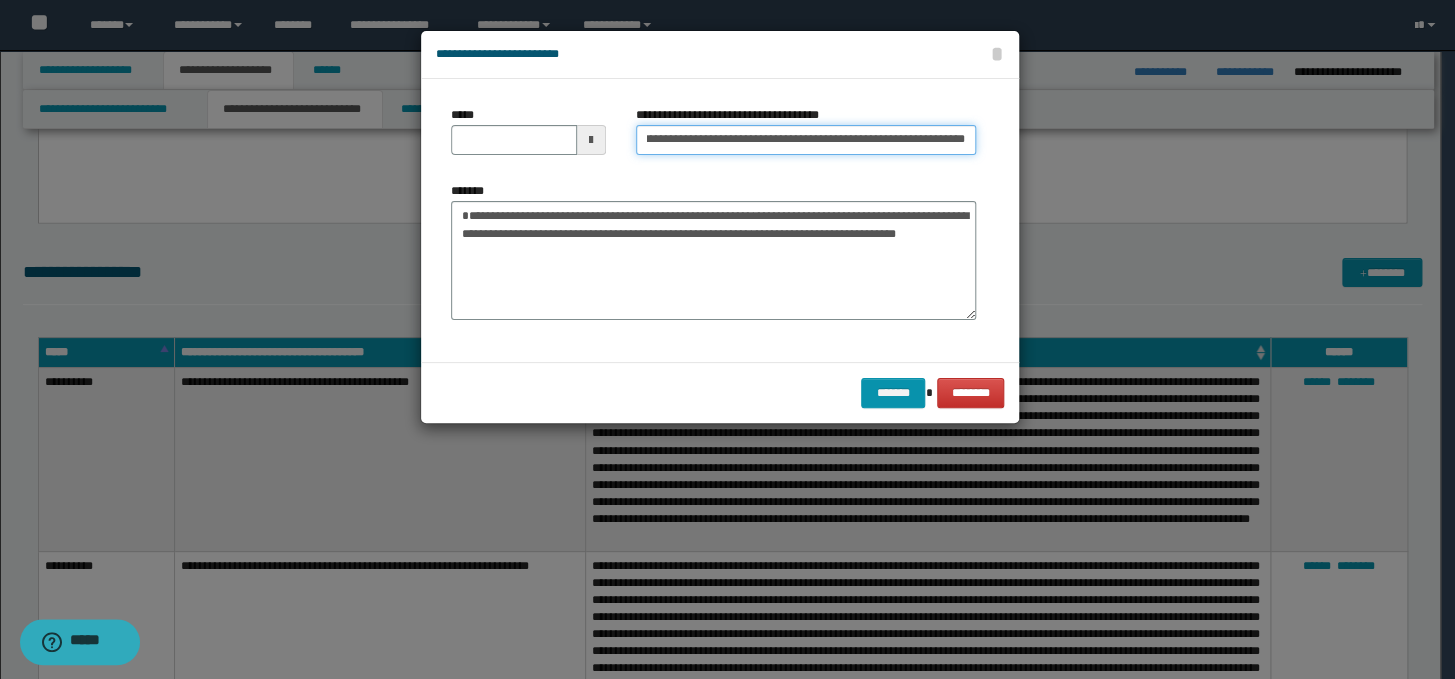 click on "**********" at bounding box center [806, 140] 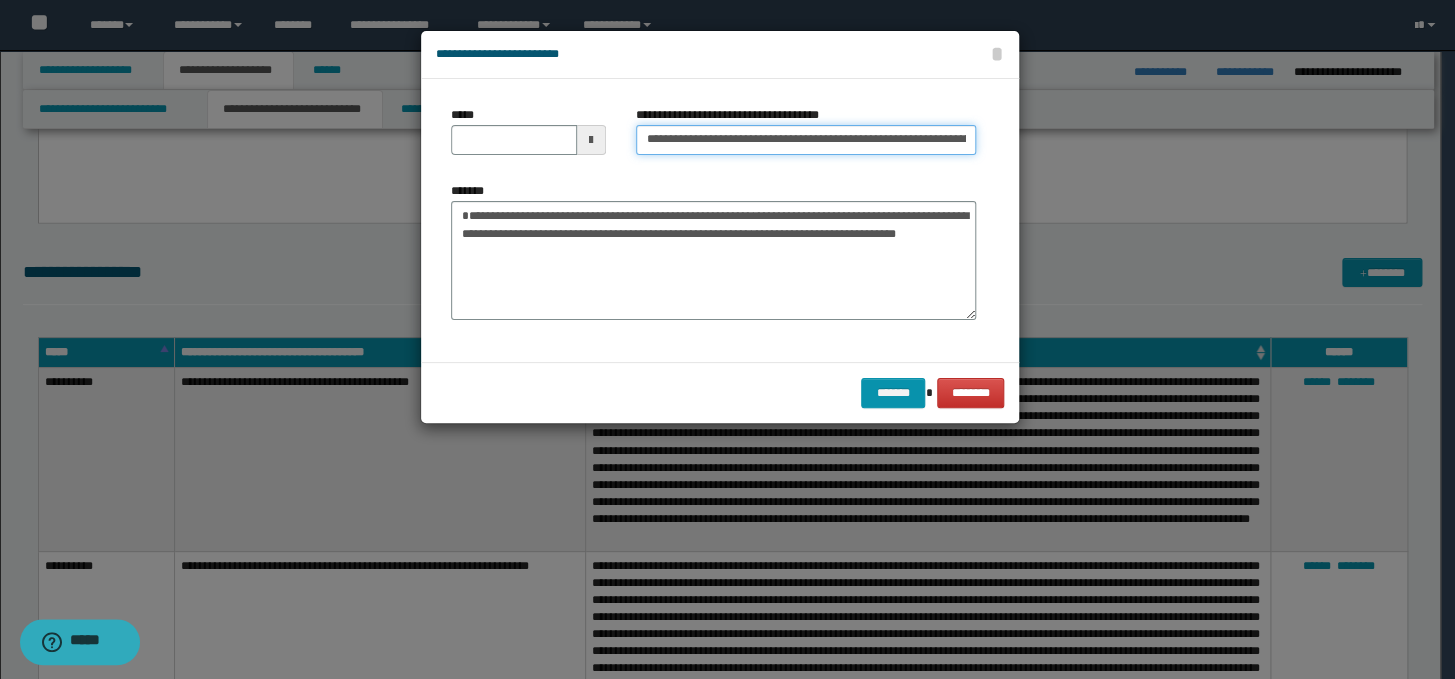 drag, startPoint x: 713, startPoint y: 141, endPoint x: 646, endPoint y: 140, distance: 67.00746 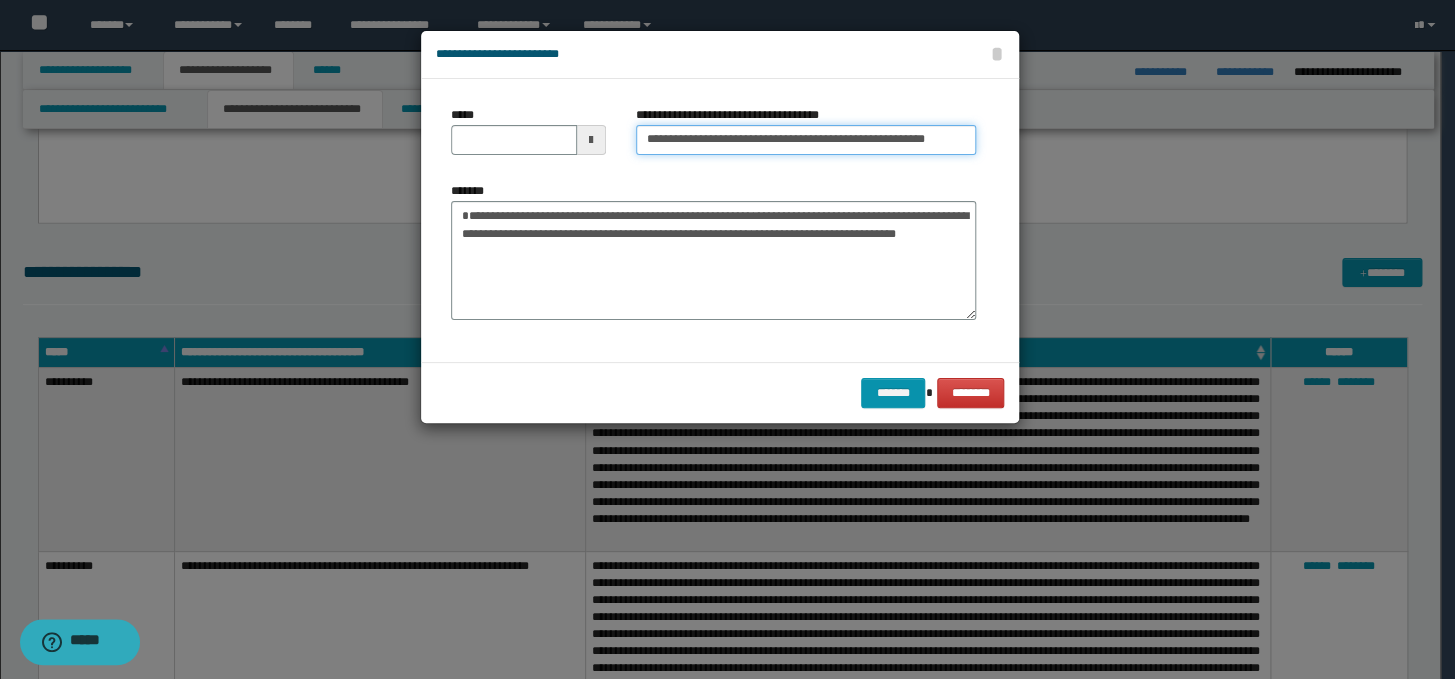 type 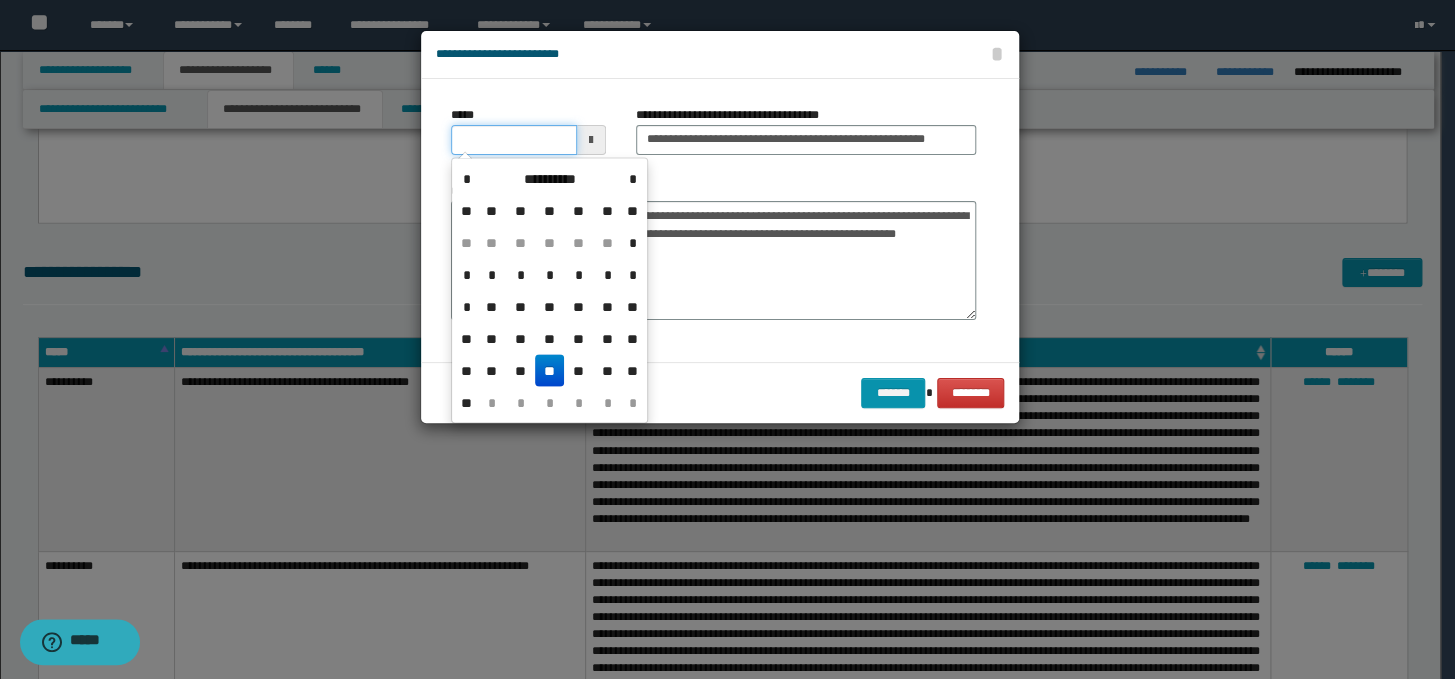 click on "*****" at bounding box center [514, 140] 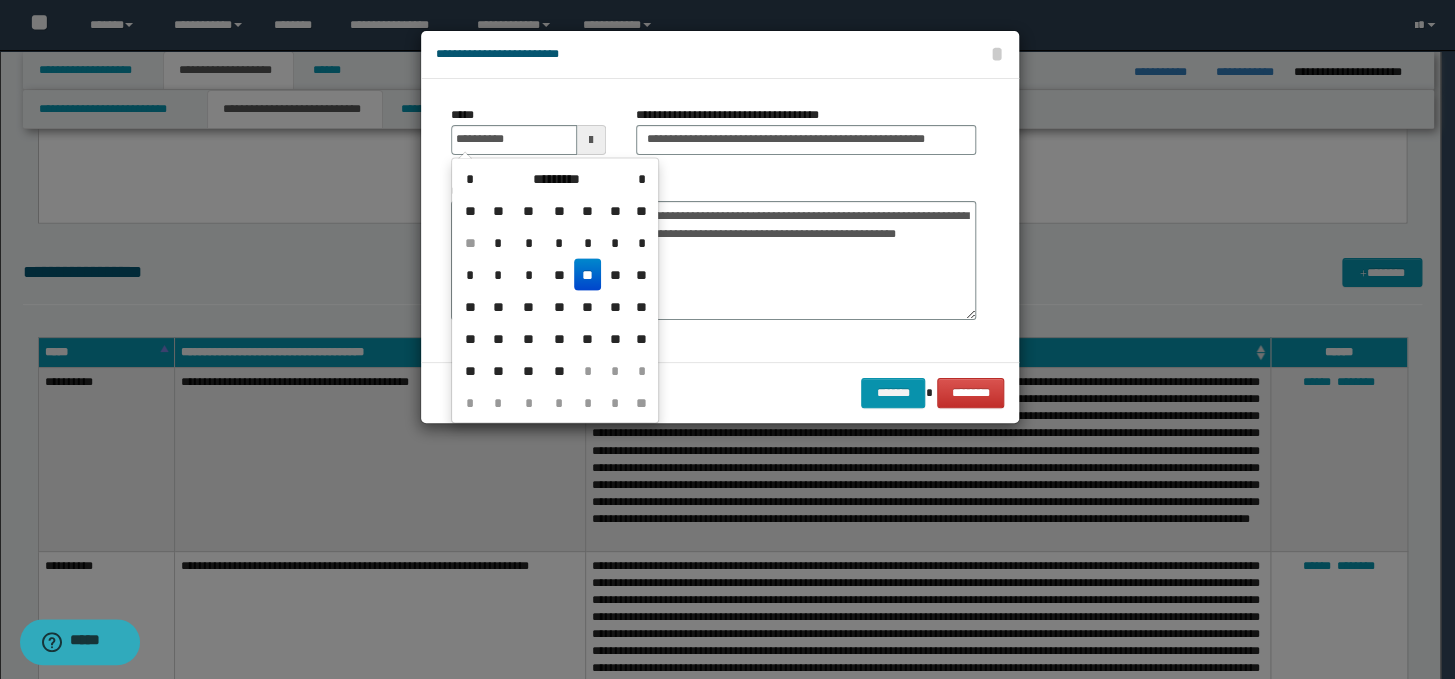 click on "**" at bounding box center (588, 274) 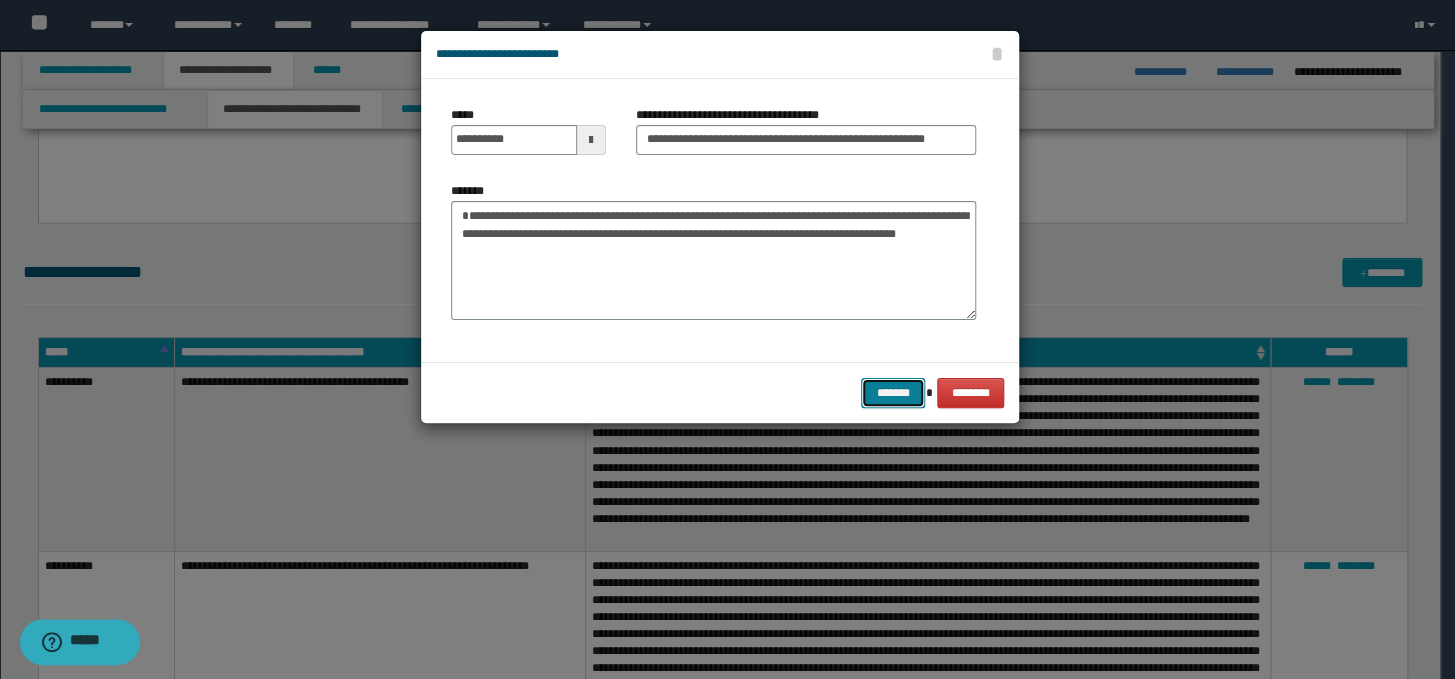 click on "*******" at bounding box center [893, 393] 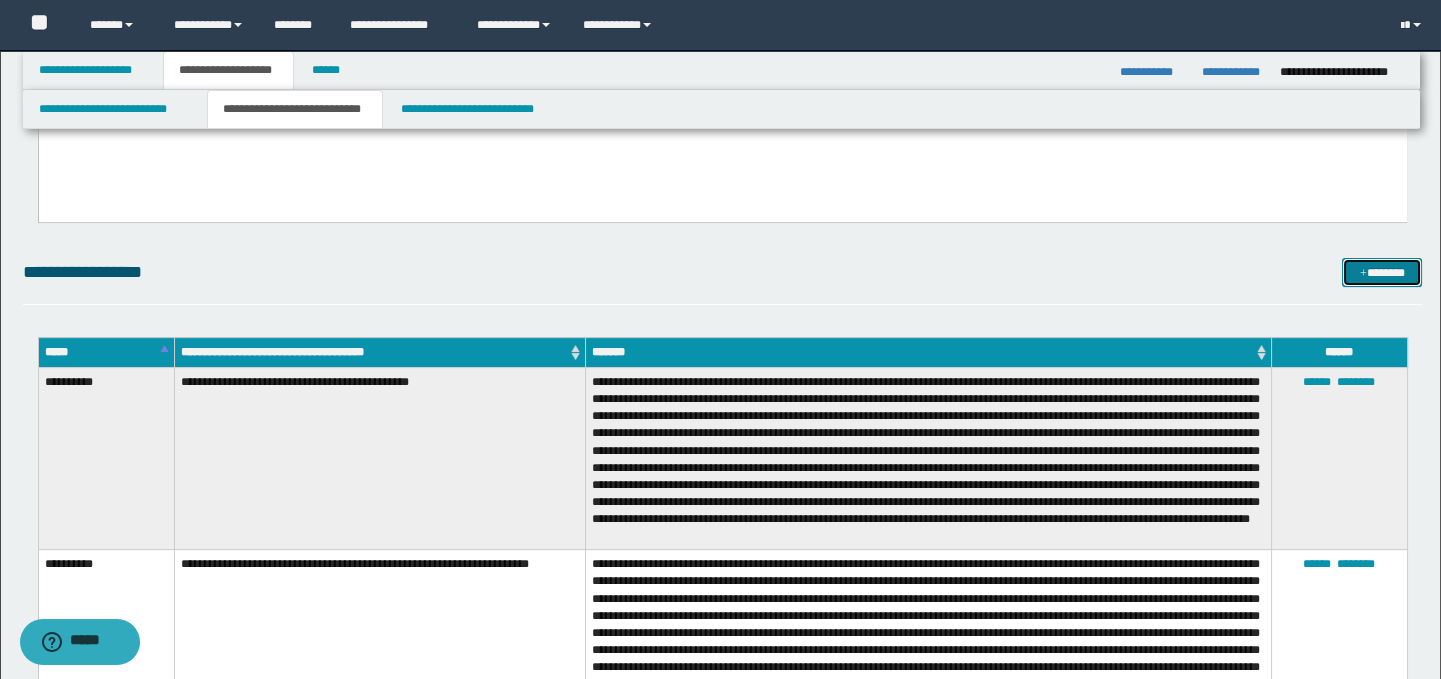 click on "*******" at bounding box center [1382, 273] 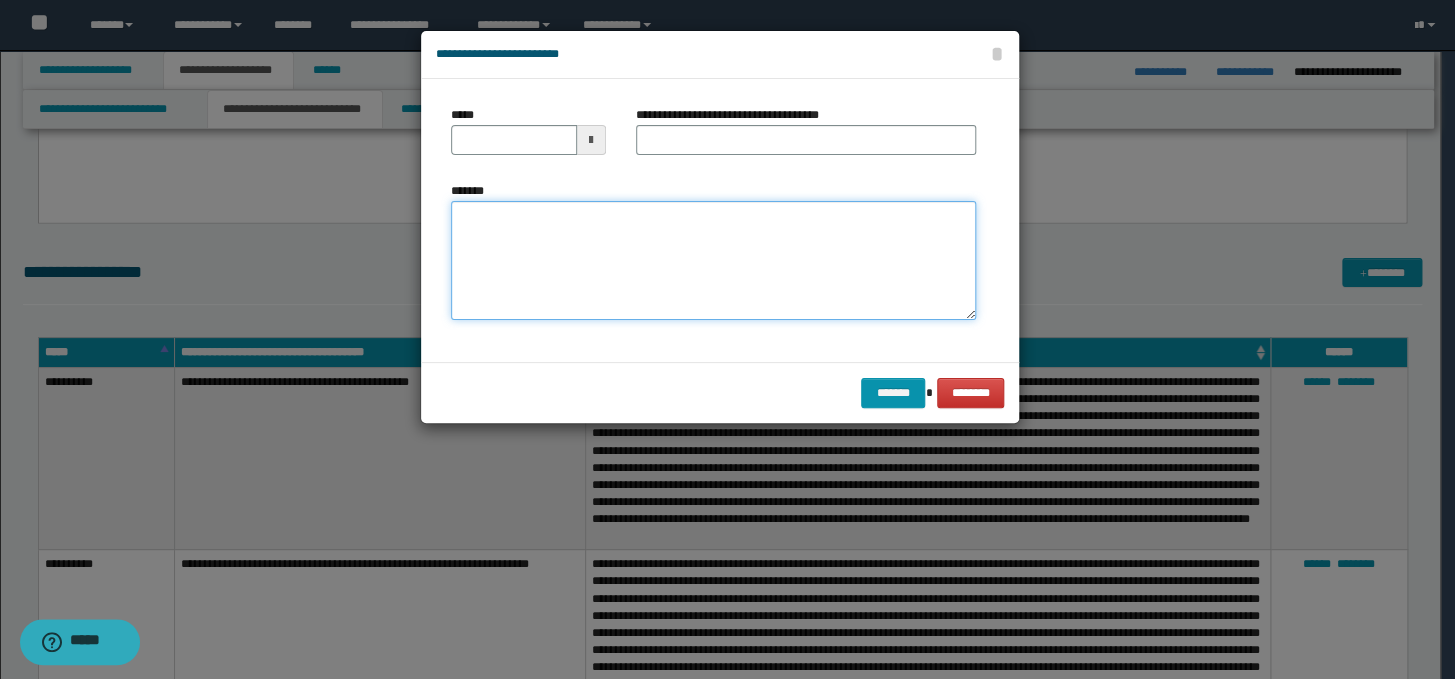 click on "*******" at bounding box center [713, 261] 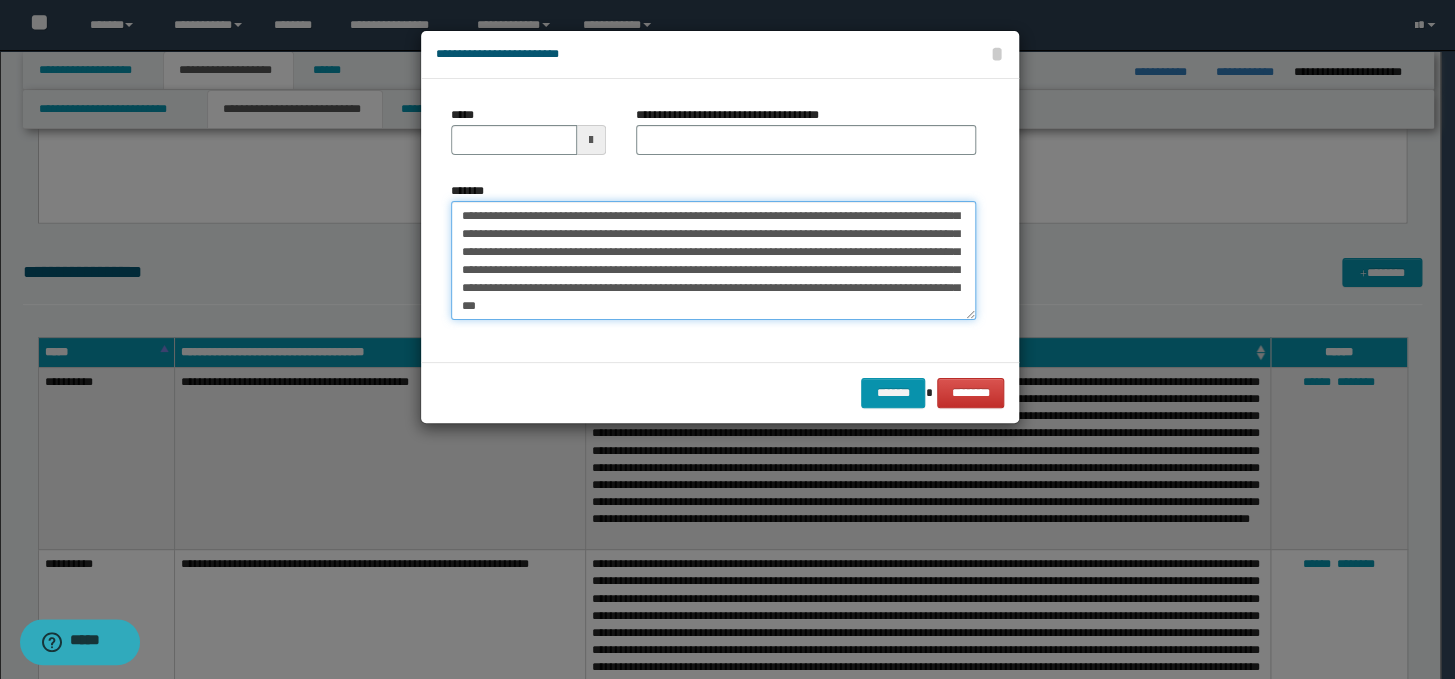 scroll, scrollTop: 0, scrollLeft: 0, axis: both 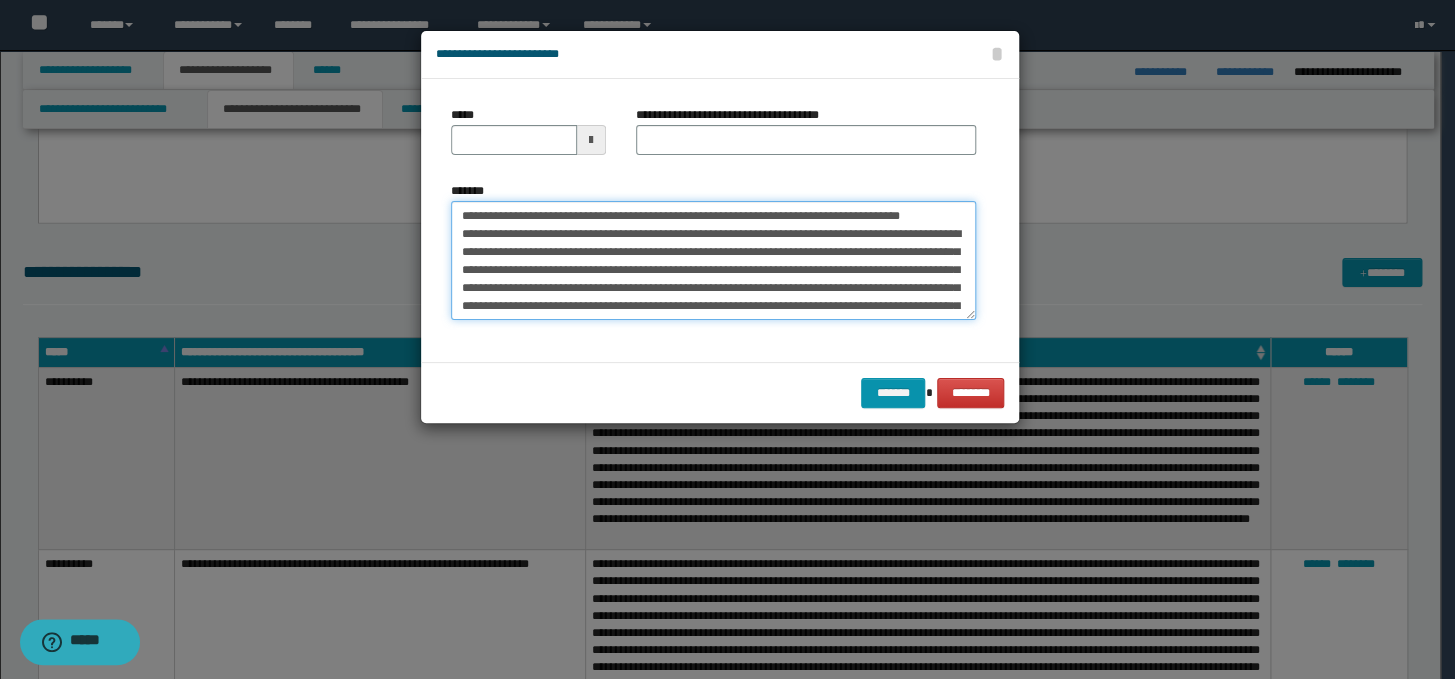 drag, startPoint x: 570, startPoint y: 233, endPoint x: 427, endPoint y: 216, distance: 144.00694 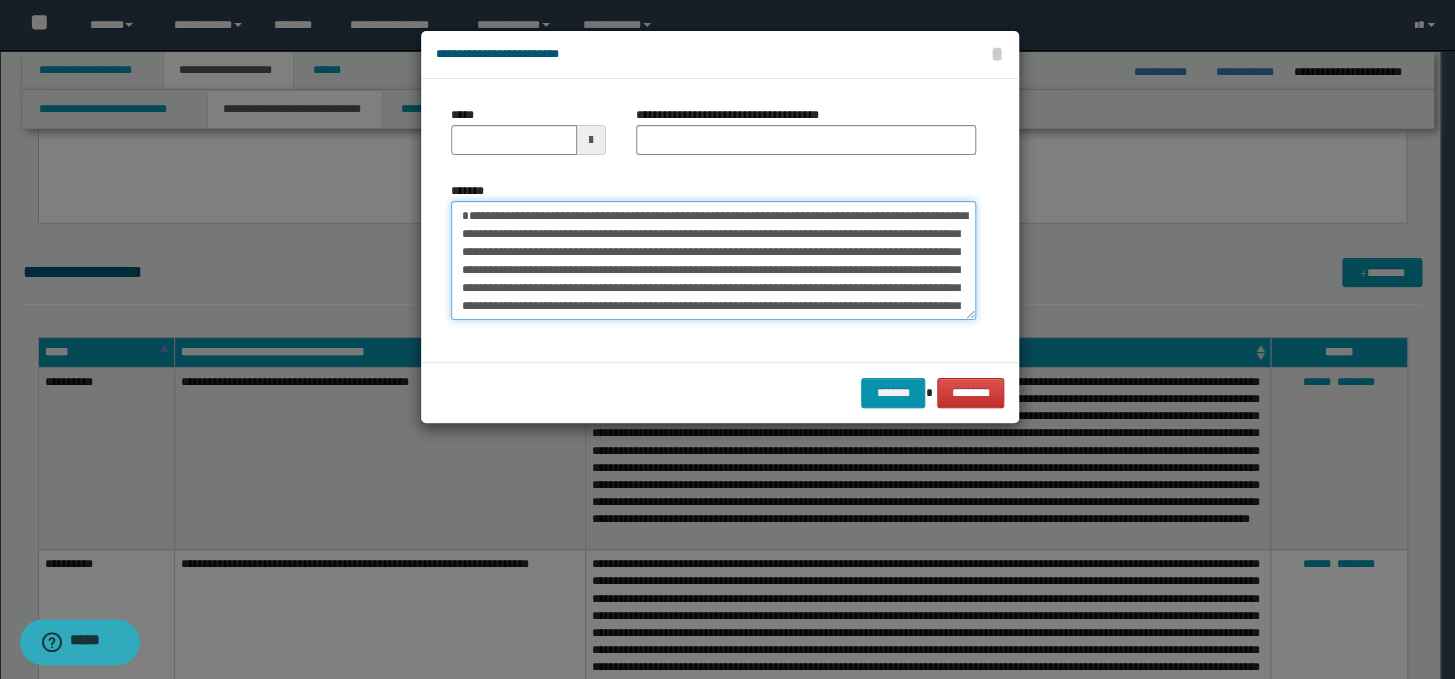 type on "**********" 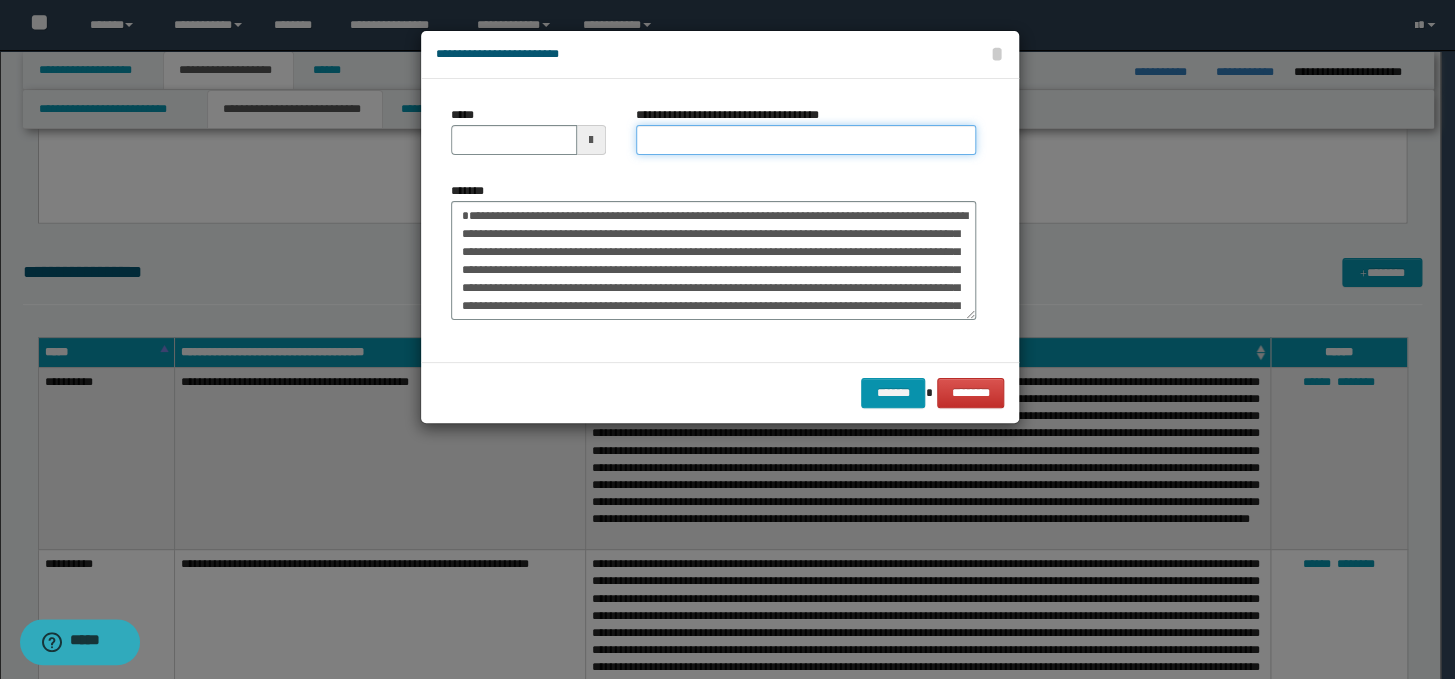 click on "**********" at bounding box center [806, 140] 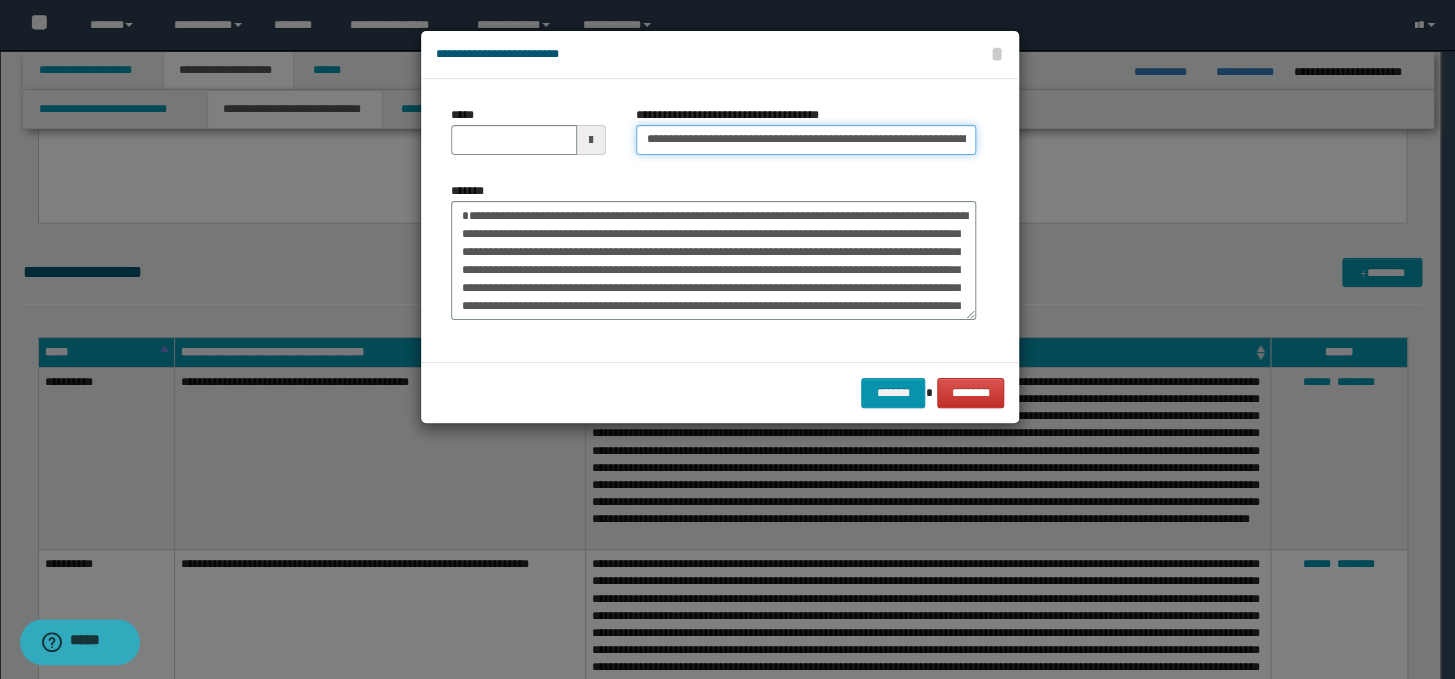 scroll, scrollTop: 0, scrollLeft: 250, axis: horizontal 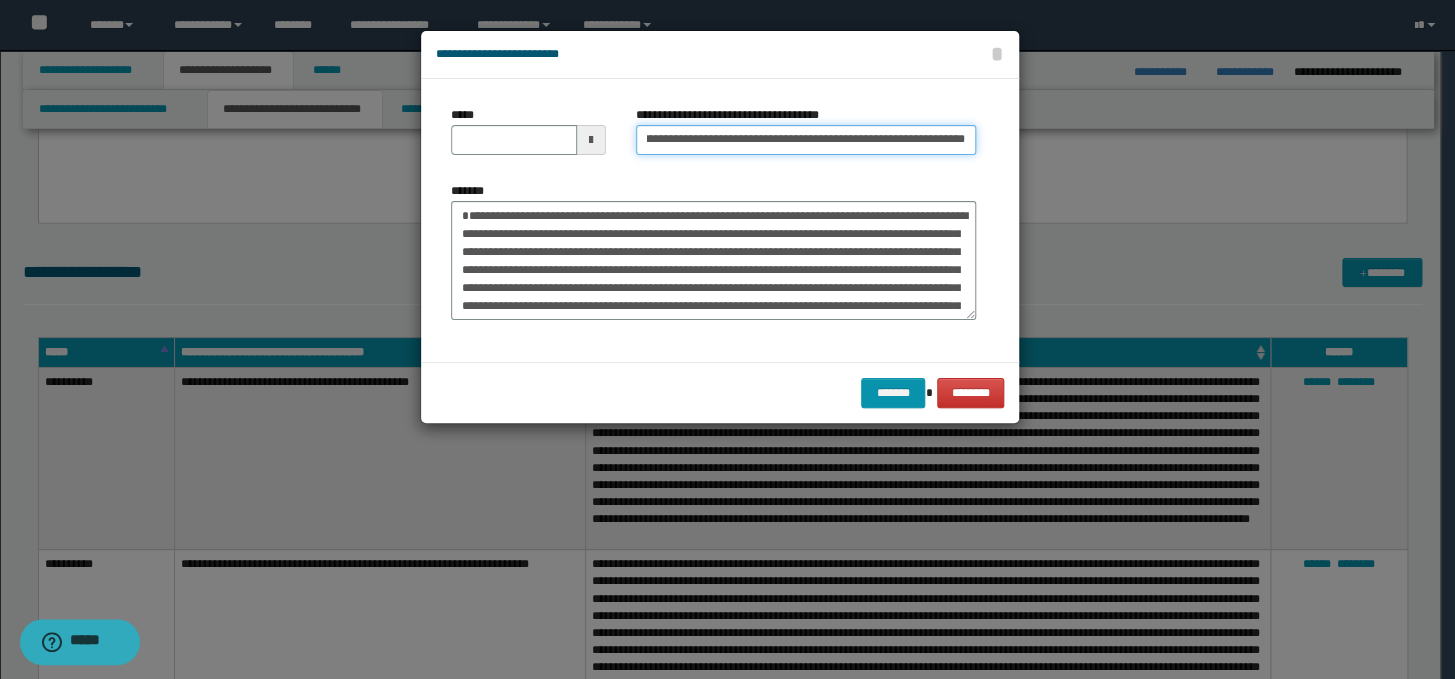 click on "**********" at bounding box center [806, 140] 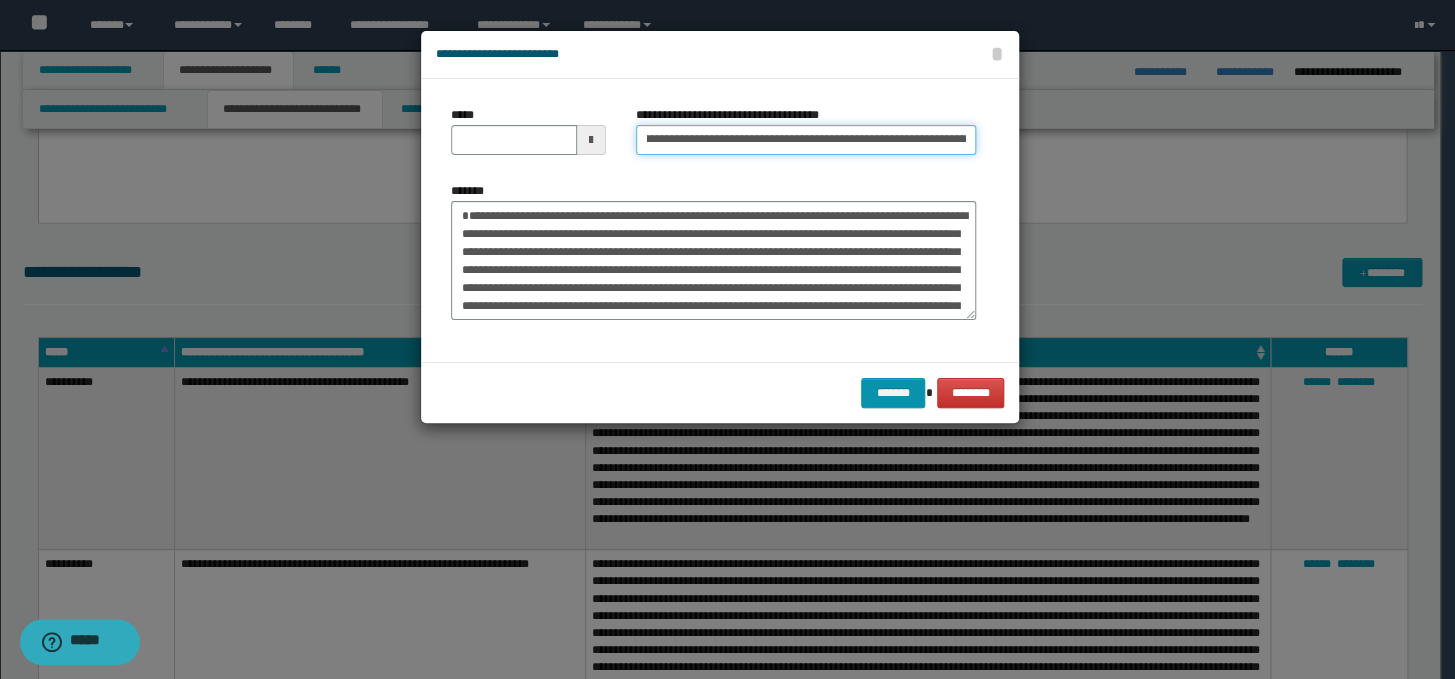 scroll, scrollTop: 0, scrollLeft: 0, axis: both 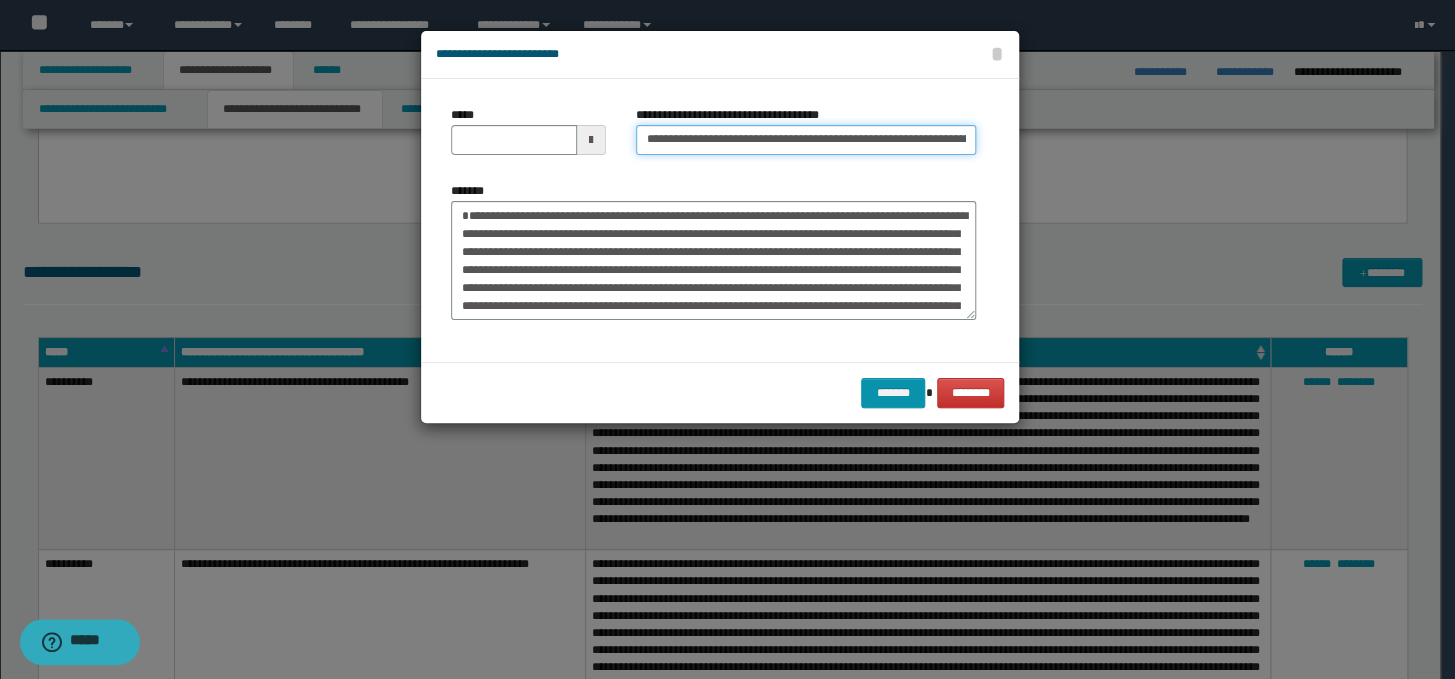 drag, startPoint x: 709, startPoint y: 136, endPoint x: 635, endPoint y: 139, distance: 74.06078 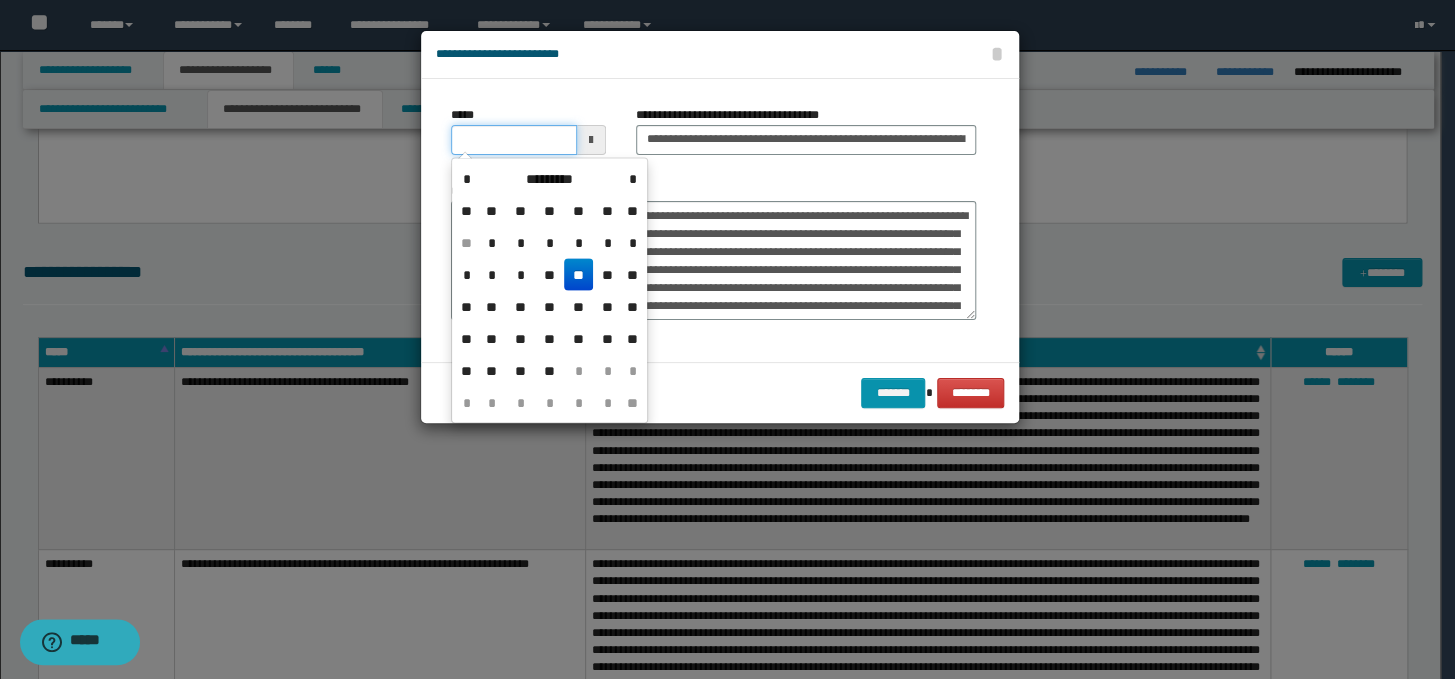 click on "*****" at bounding box center [514, 140] 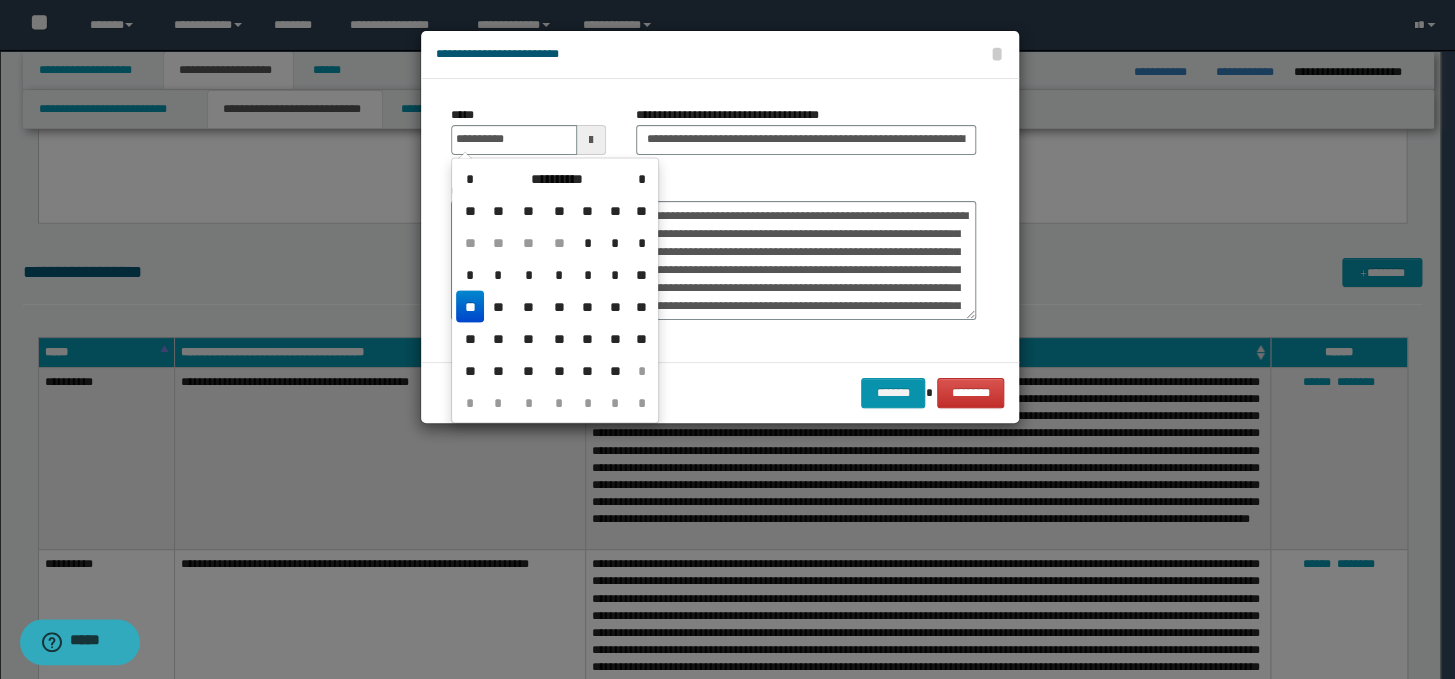 click on "**" at bounding box center (470, 306) 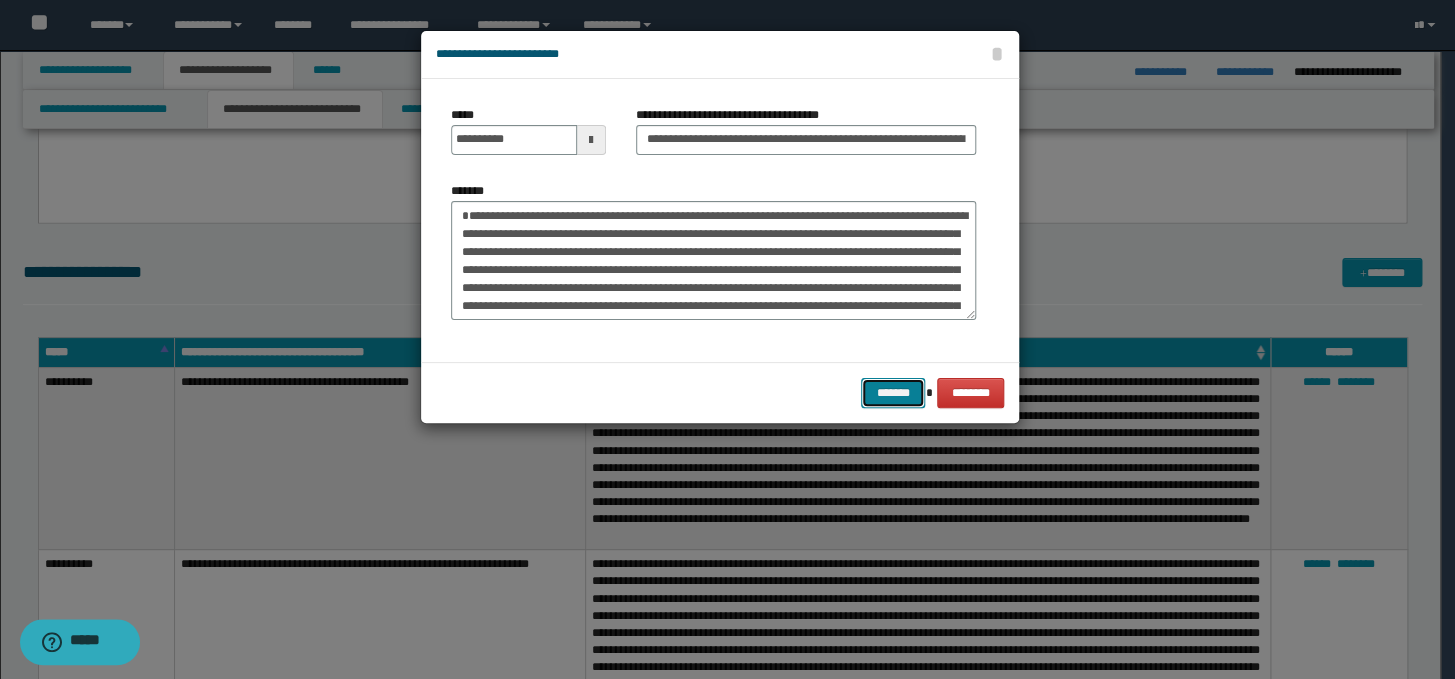 click on "*******" at bounding box center [893, 393] 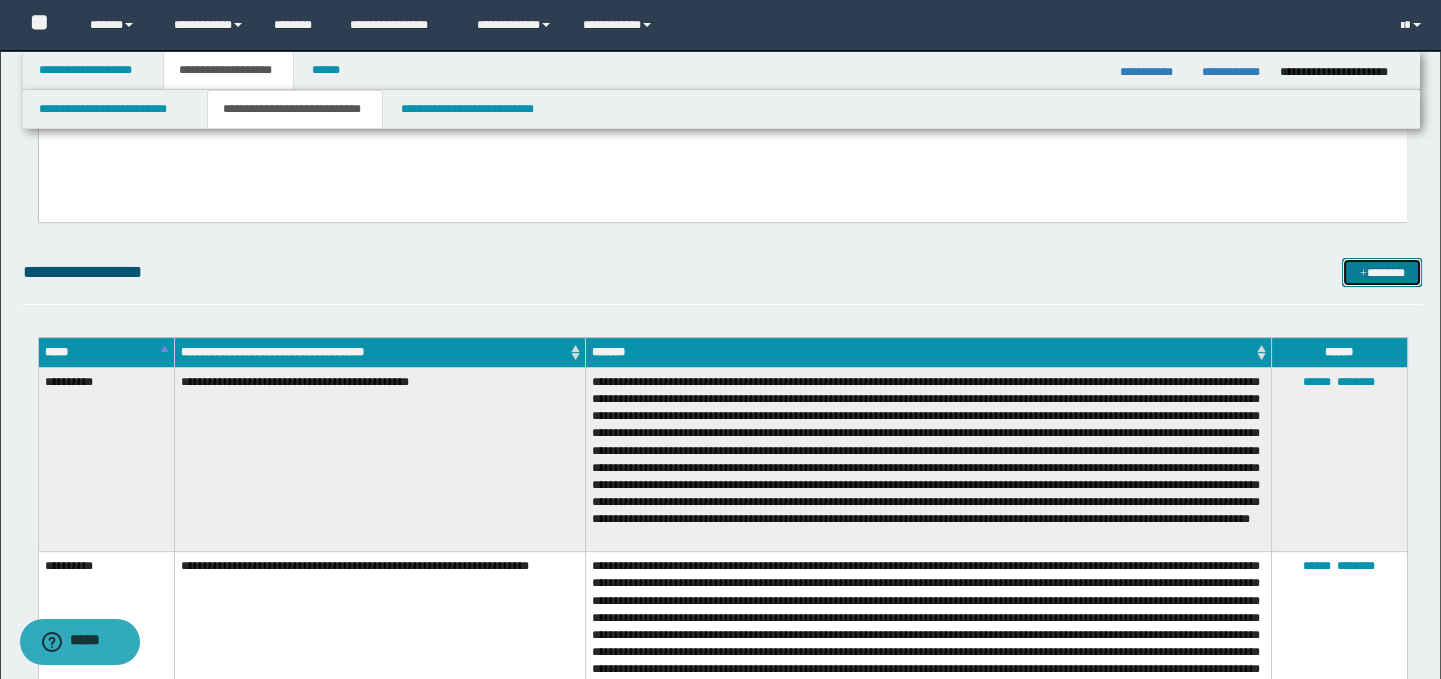 click on "*******" at bounding box center [1382, 273] 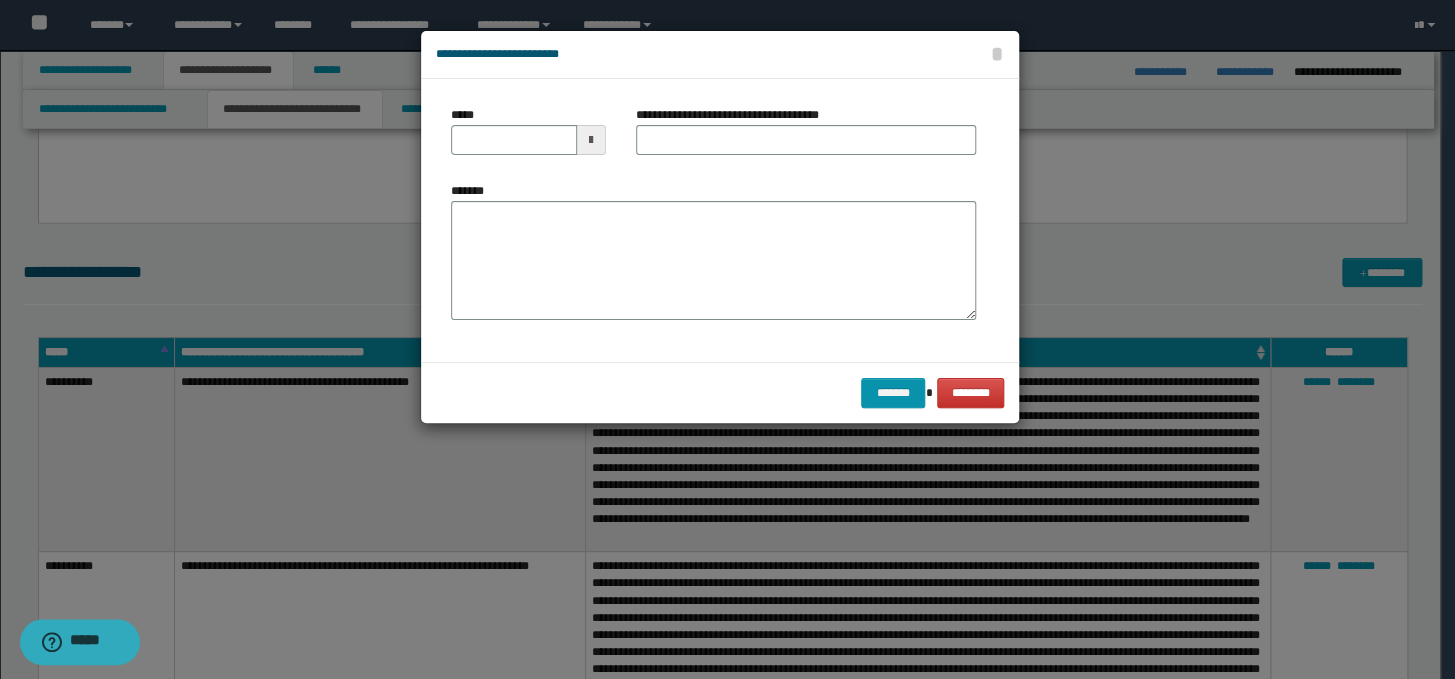 click on "*******" at bounding box center [713, 251] 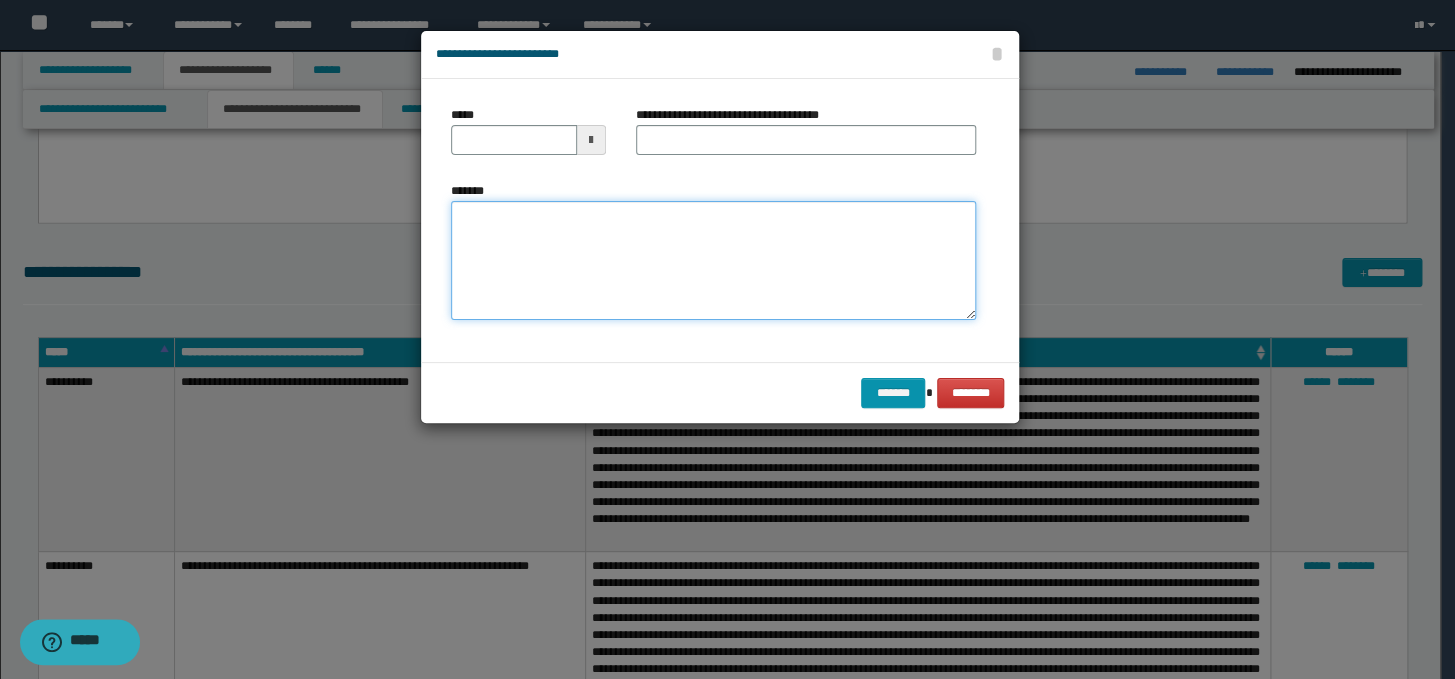 click on "*******" at bounding box center [713, 261] 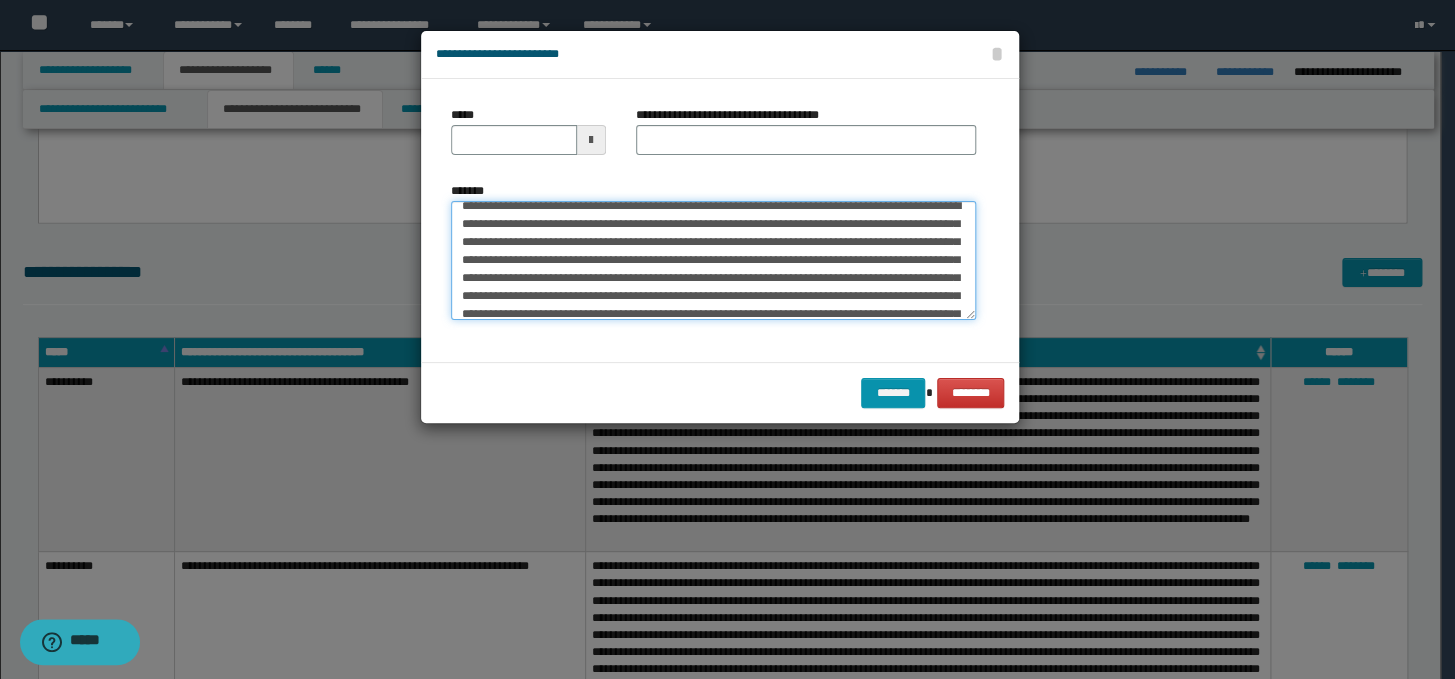 scroll, scrollTop: 0, scrollLeft: 0, axis: both 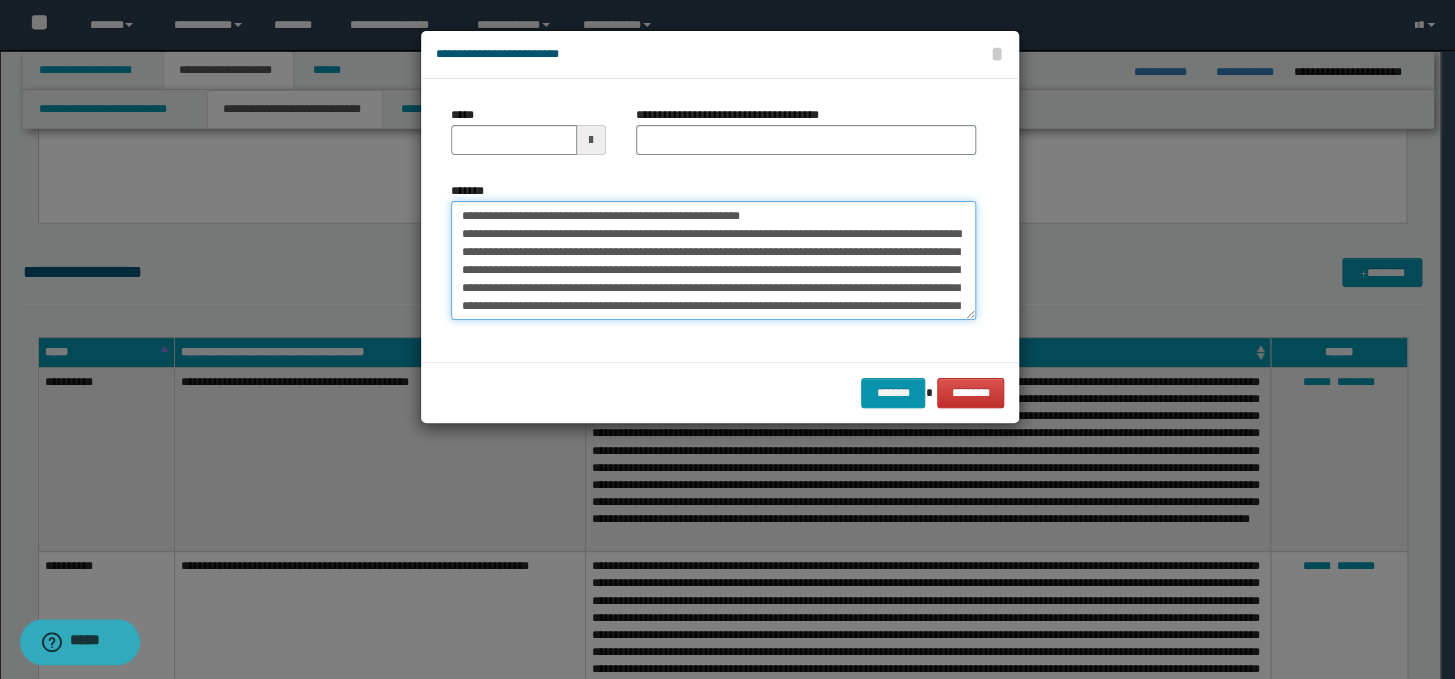 drag, startPoint x: 788, startPoint y: 214, endPoint x: 431, endPoint y: 218, distance: 357.0224 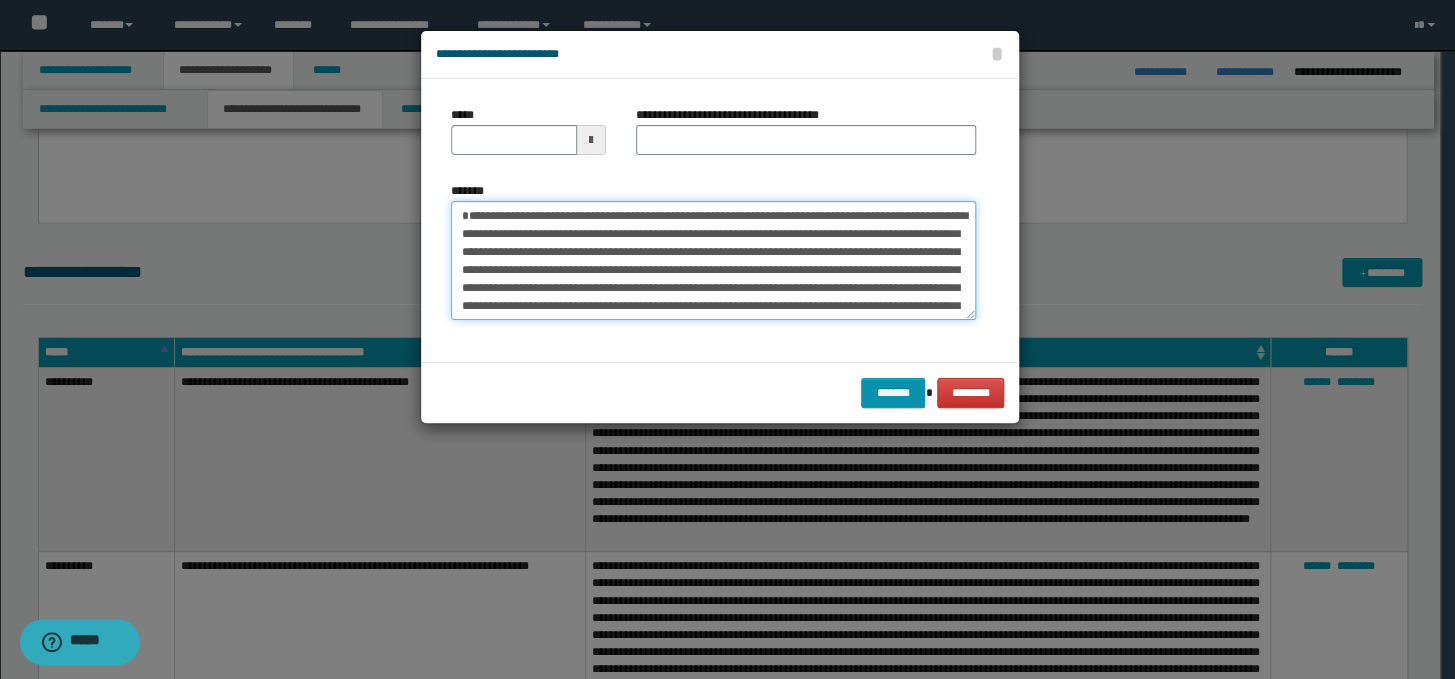 type on "**********" 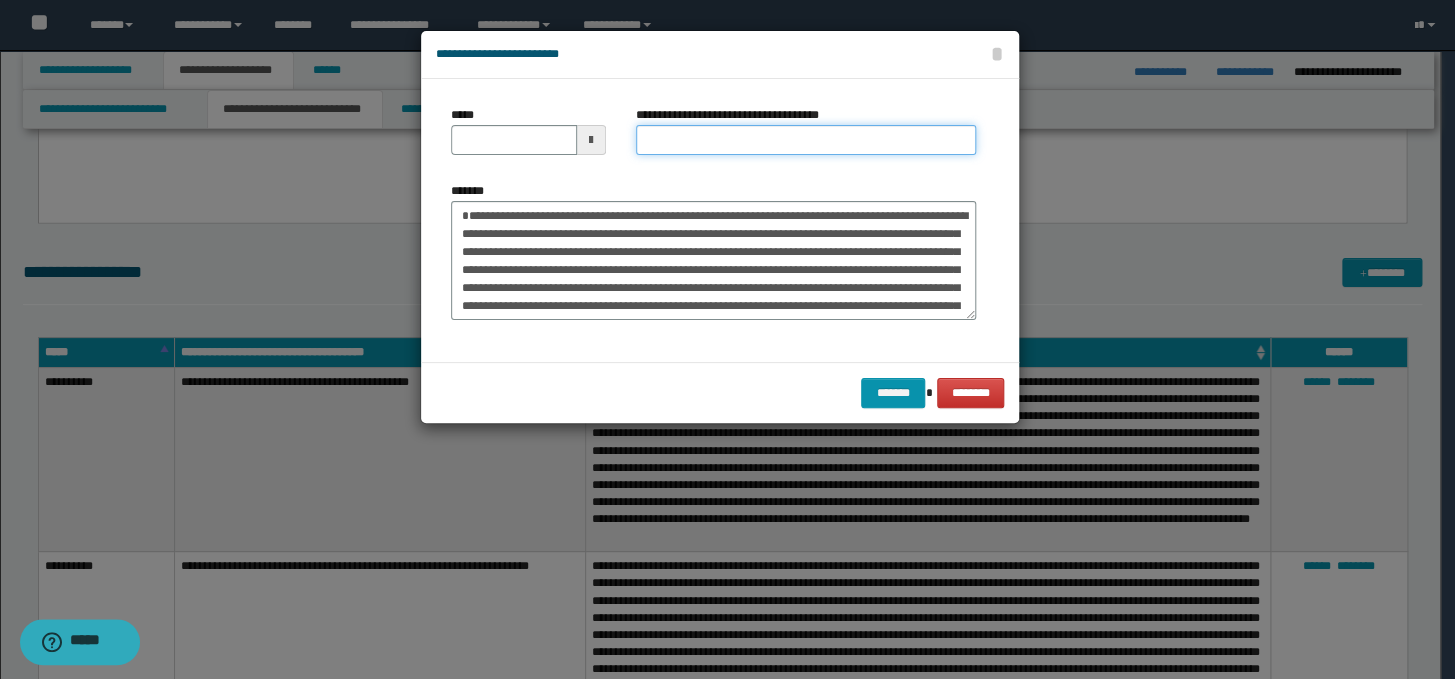 click on "**********" at bounding box center (806, 140) 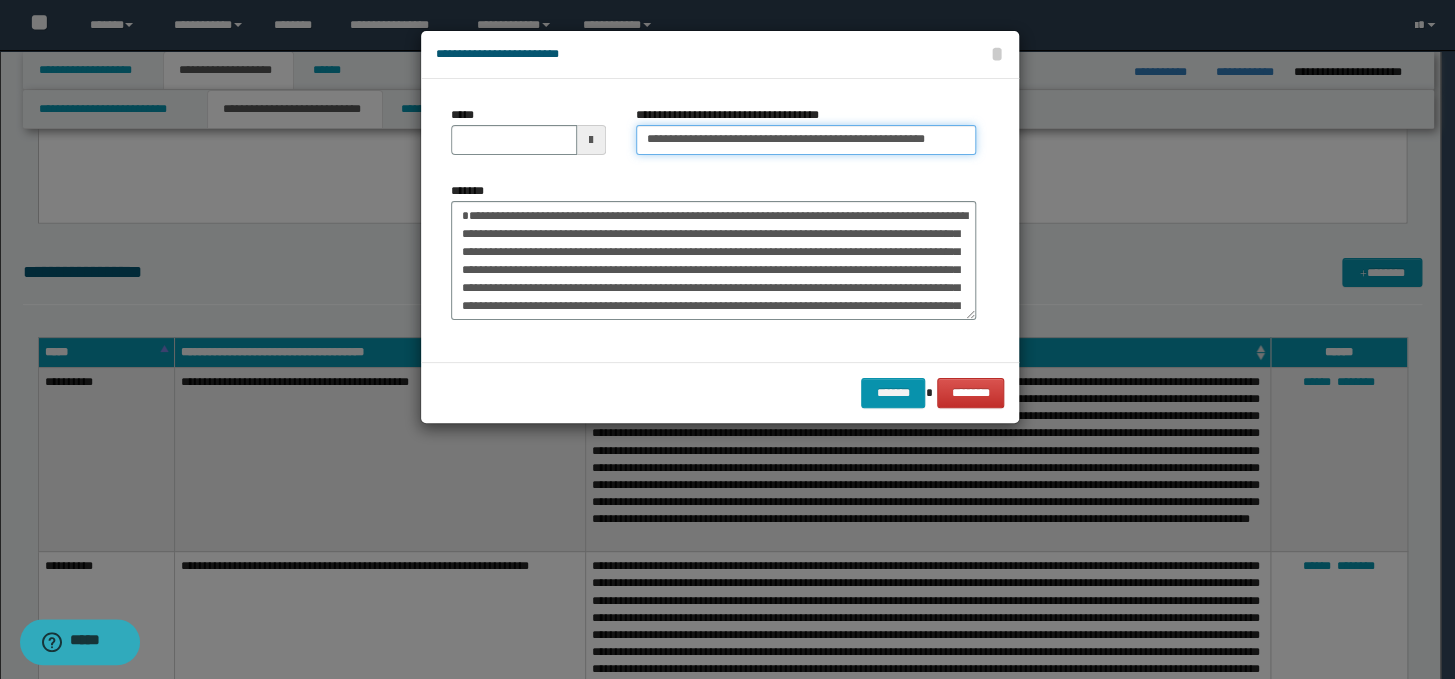 scroll, scrollTop: 0, scrollLeft: 0, axis: both 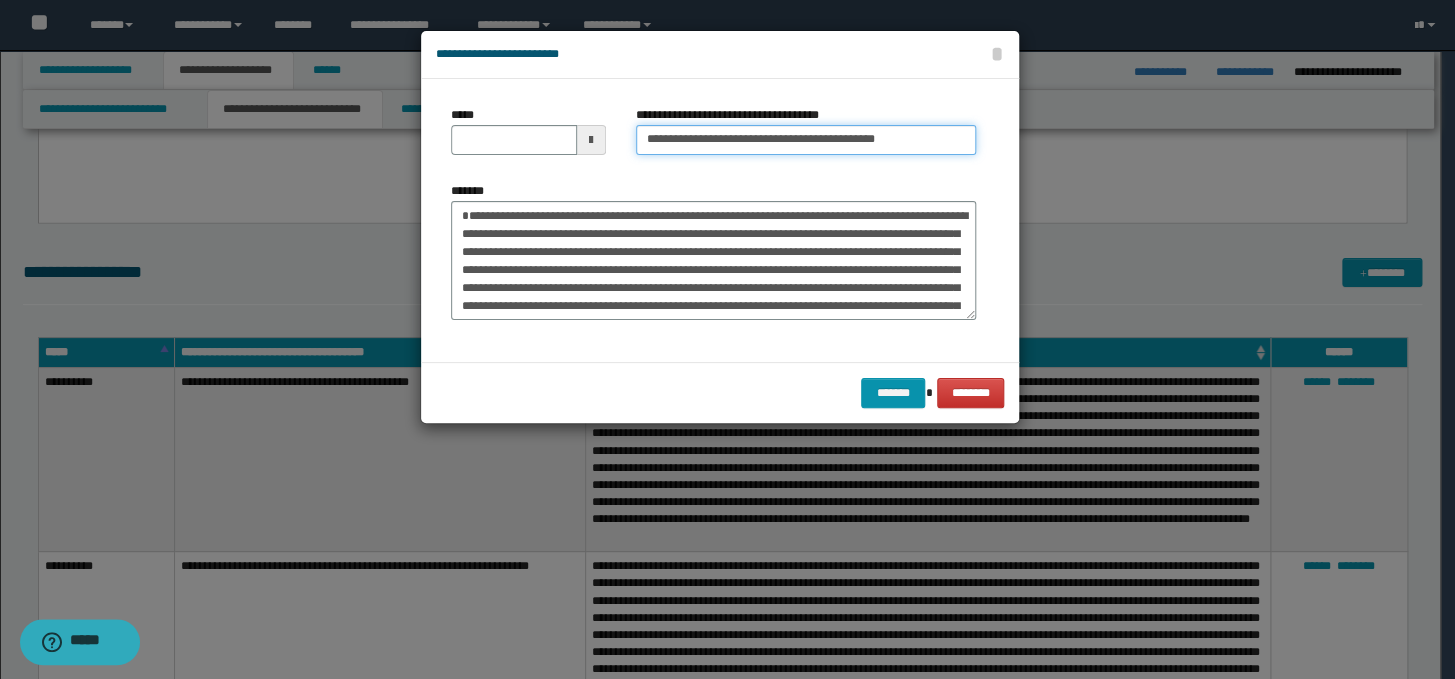 type 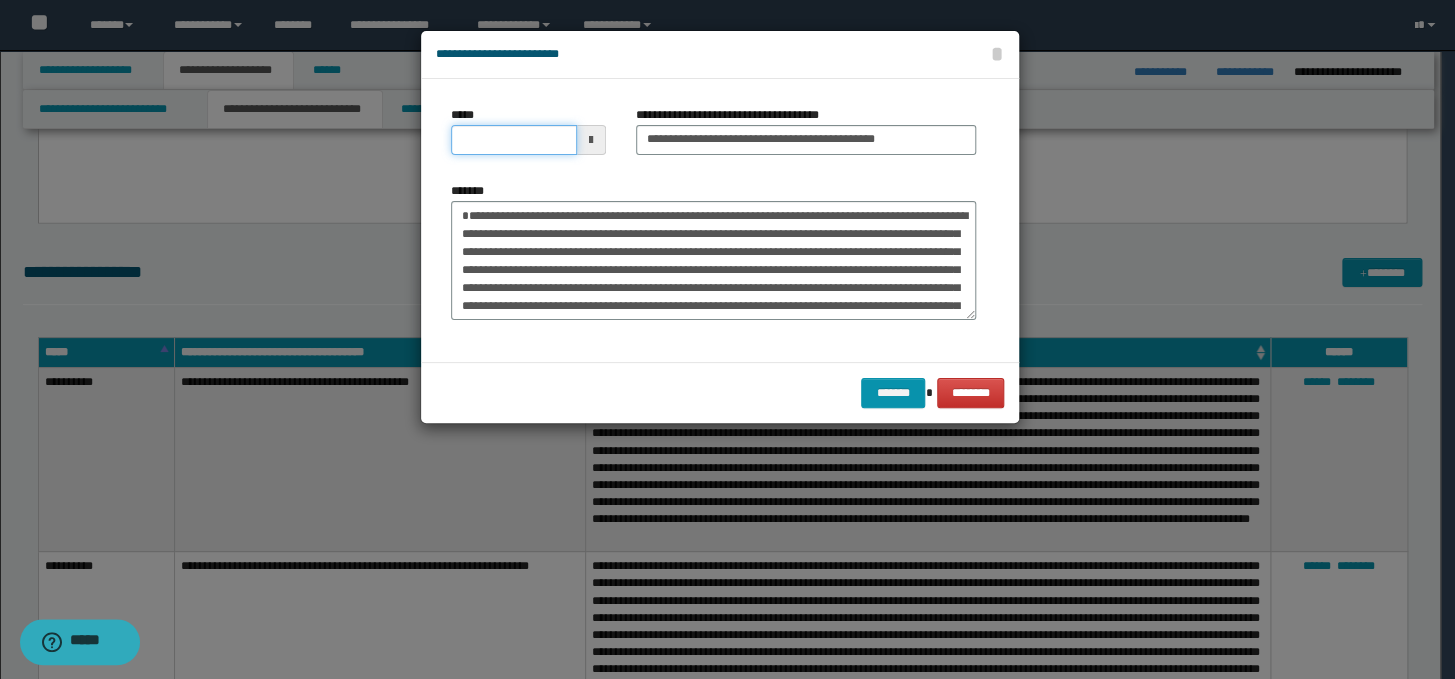 click on "*****" at bounding box center (514, 140) 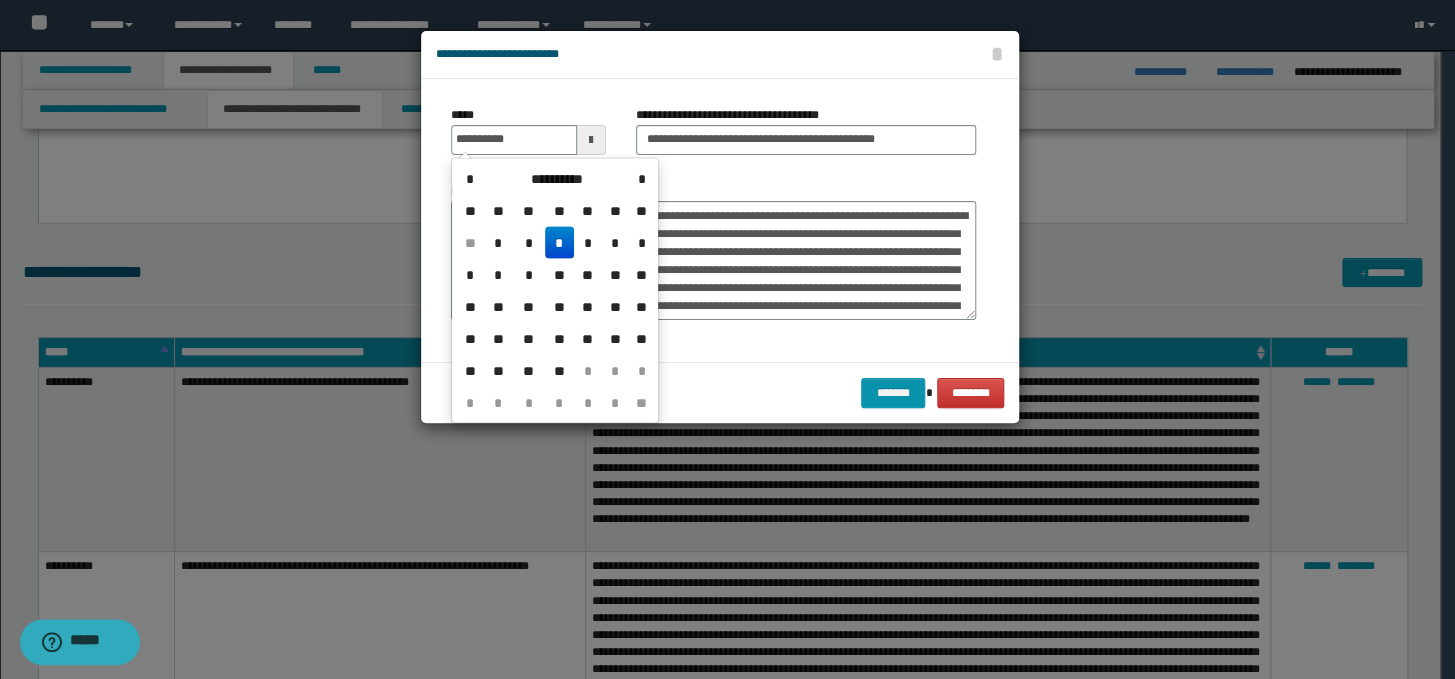 click on "*" at bounding box center [559, 242] 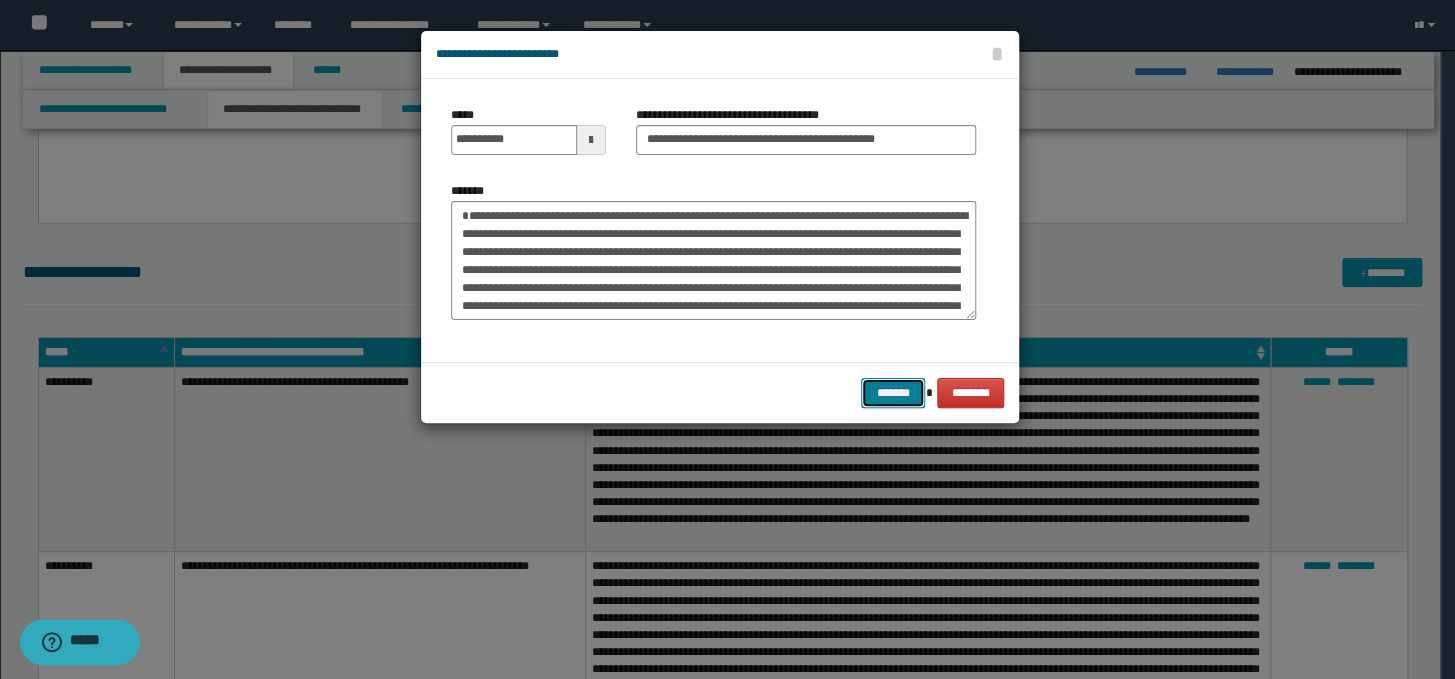 click on "*******" at bounding box center [893, 393] 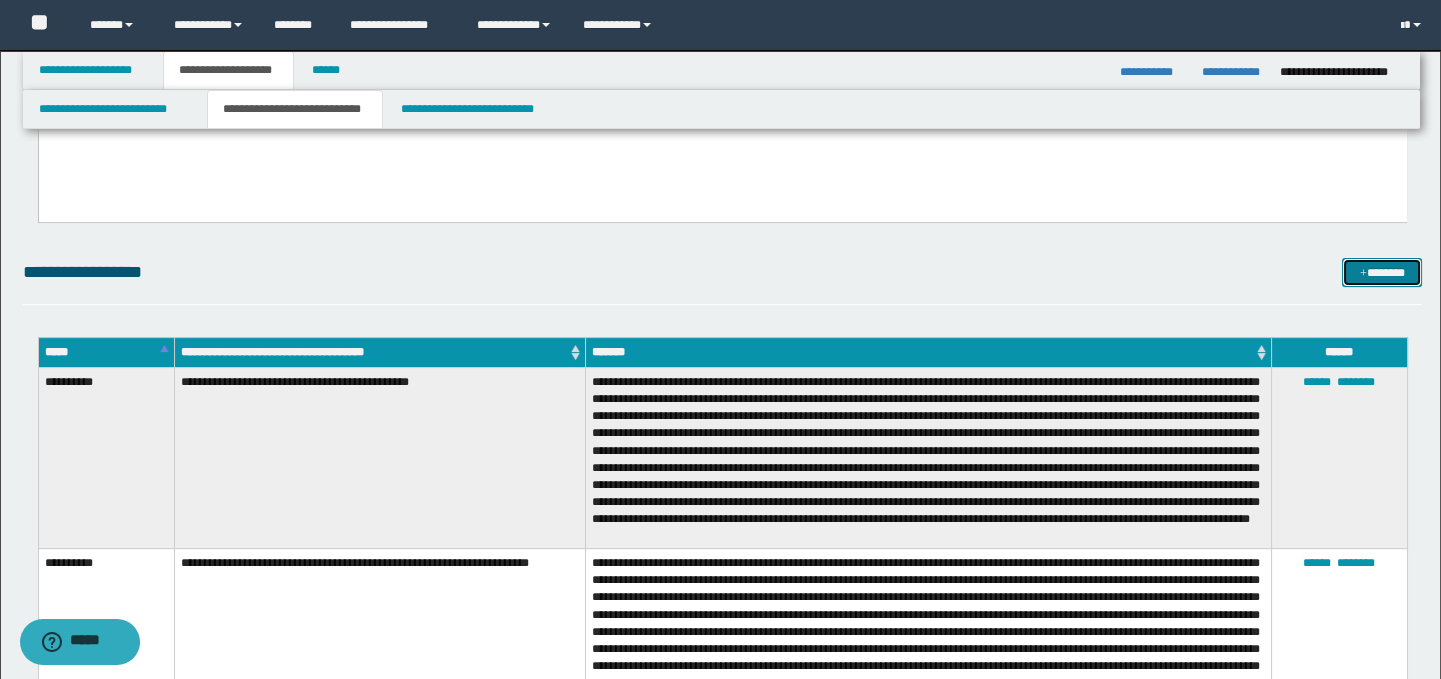 click on "*******" at bounding box center (1382, 273) 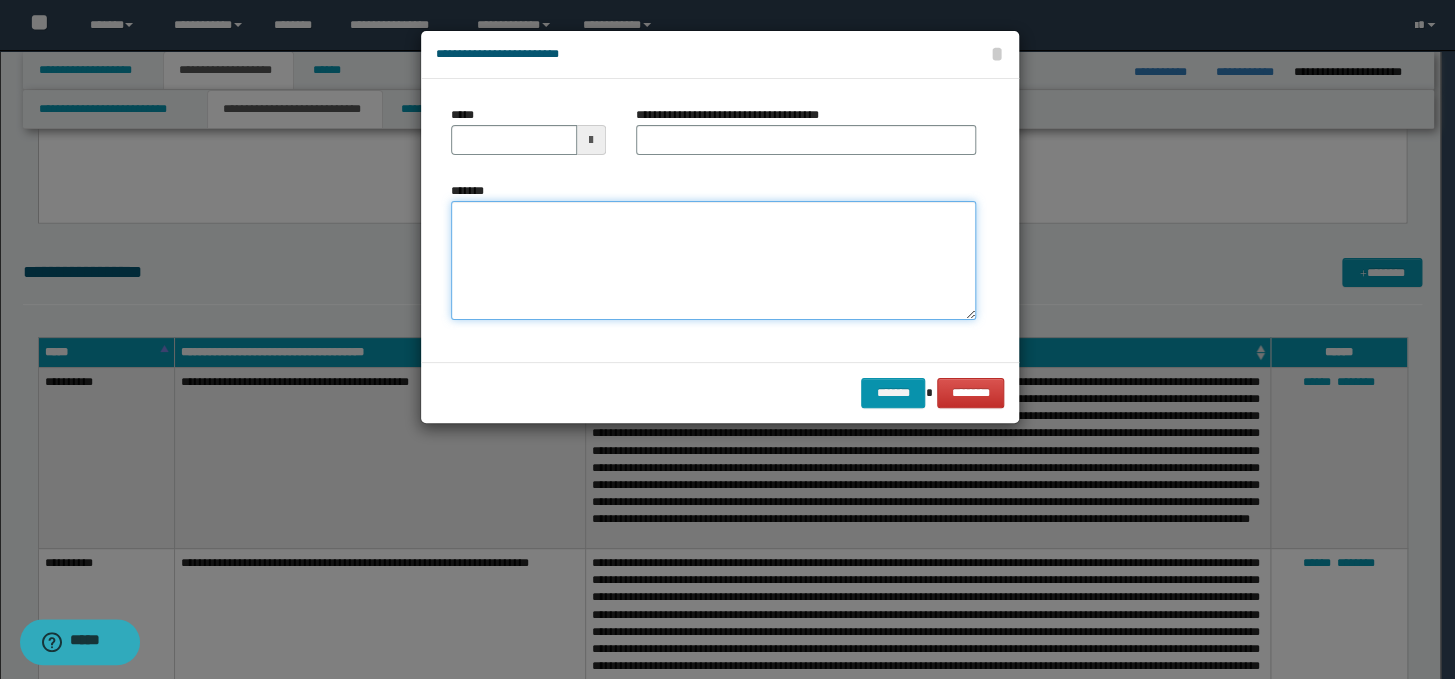 click on "*******" at bounding box center (713, 261) 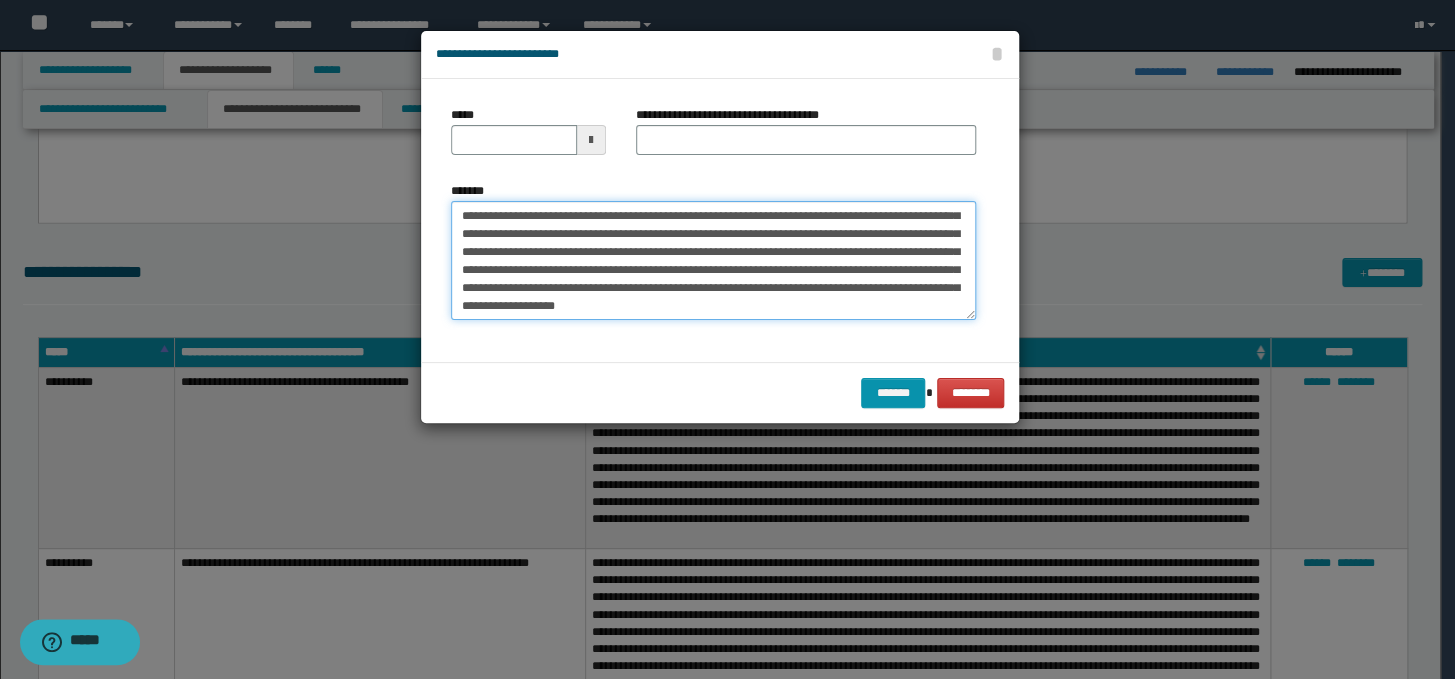 scroll, scrollTop: 0, scrollLeft: 0, axis: both 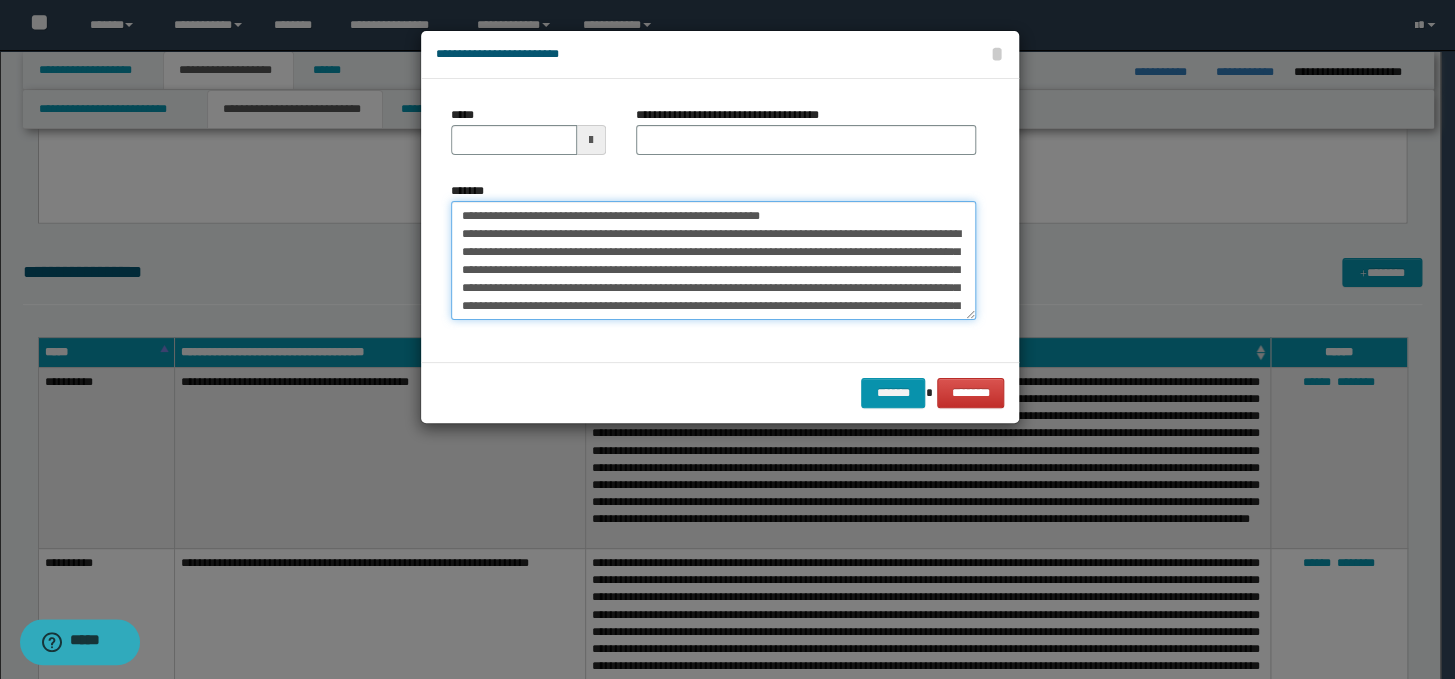 drag, startPoint x: 858, startPoint y: 206, endPoint x: 451, endPoint y: 214, distance: 407.0786 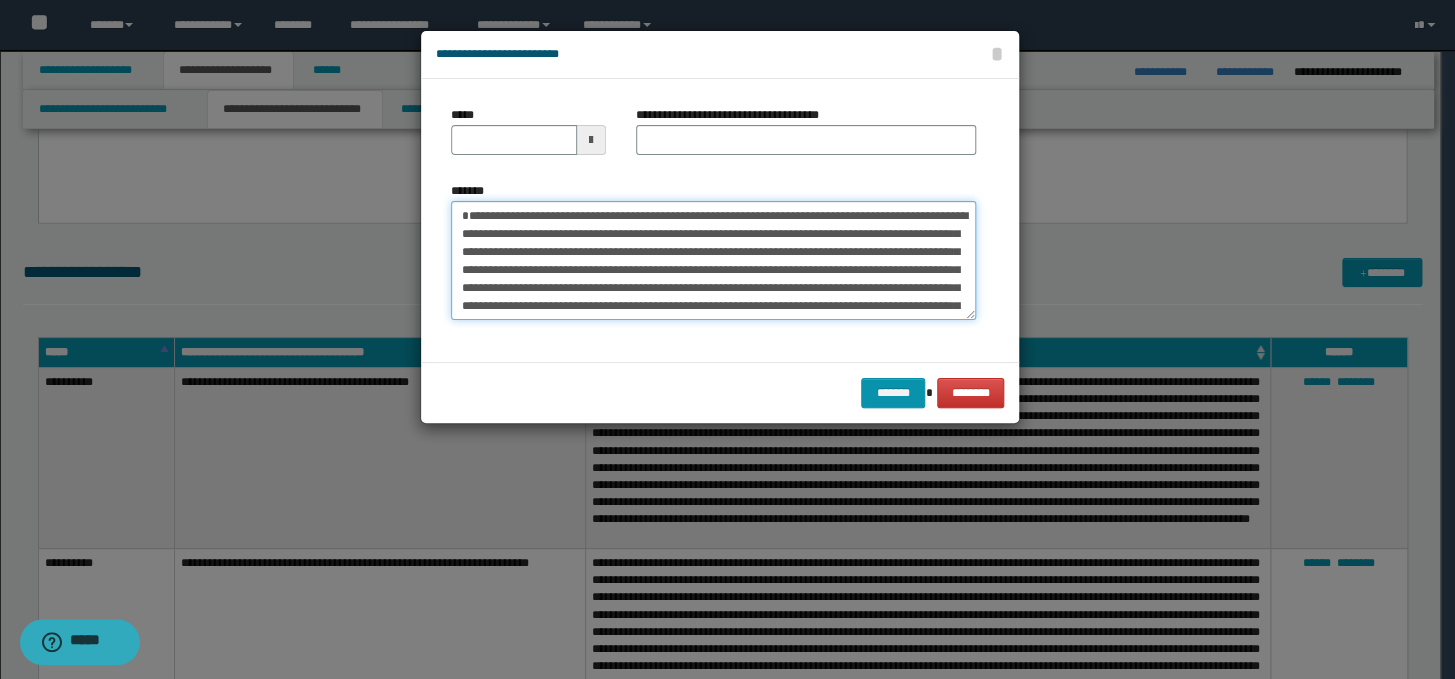 type on "**********" 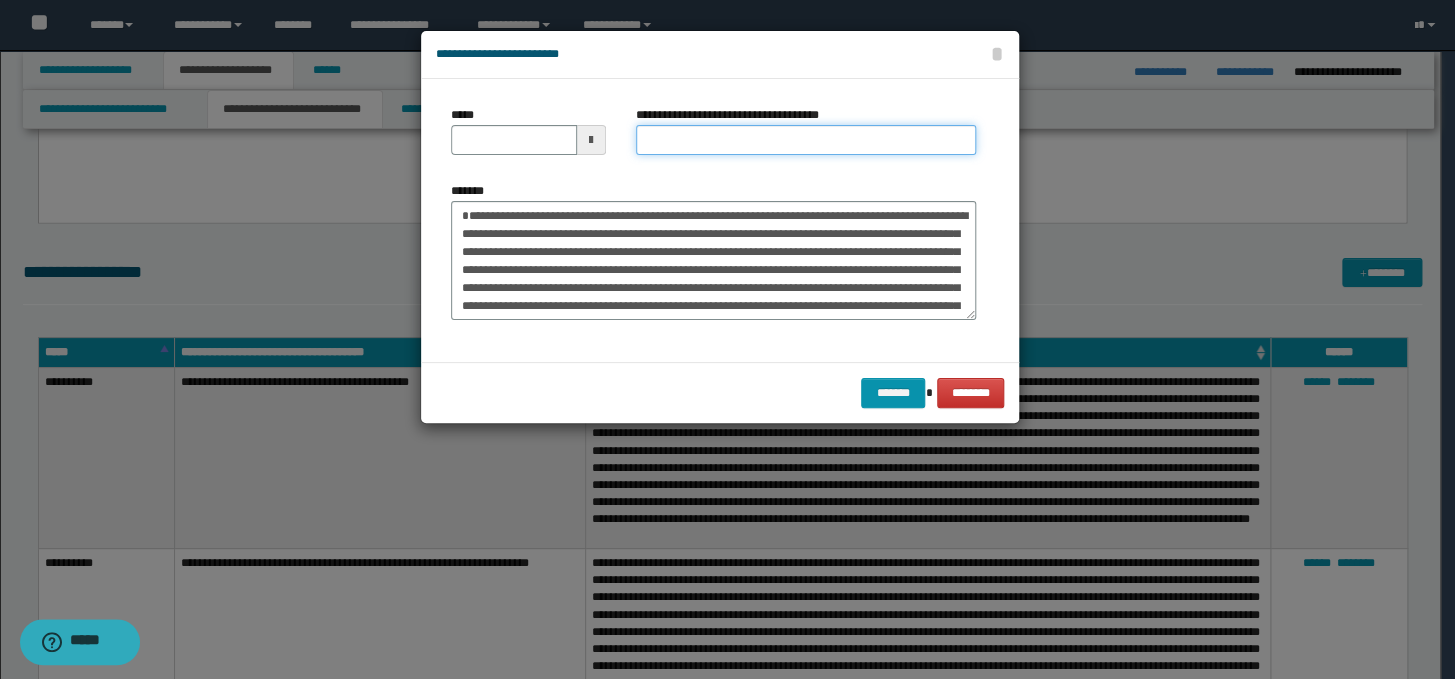 click on "**********" at bounding box center [806, 140] 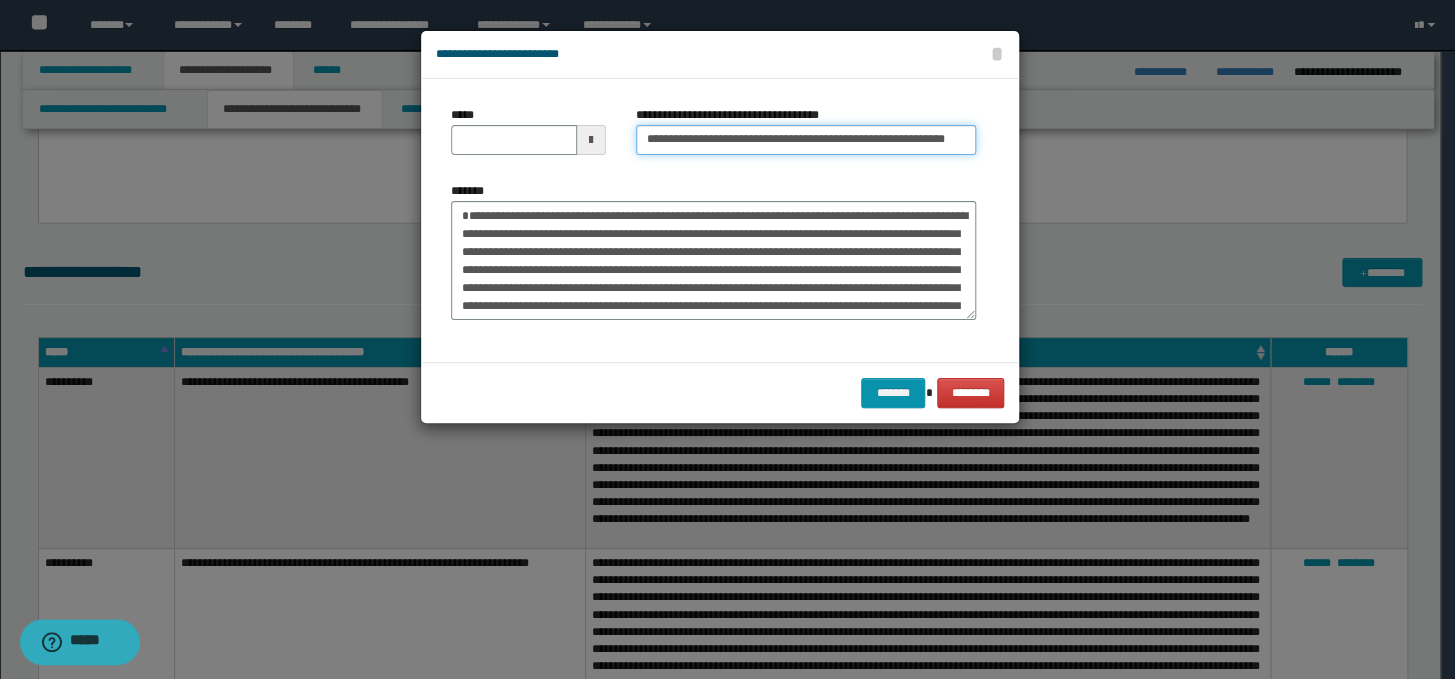 scroll, scrollTop: 0, scrollLeft: 0, axis: both 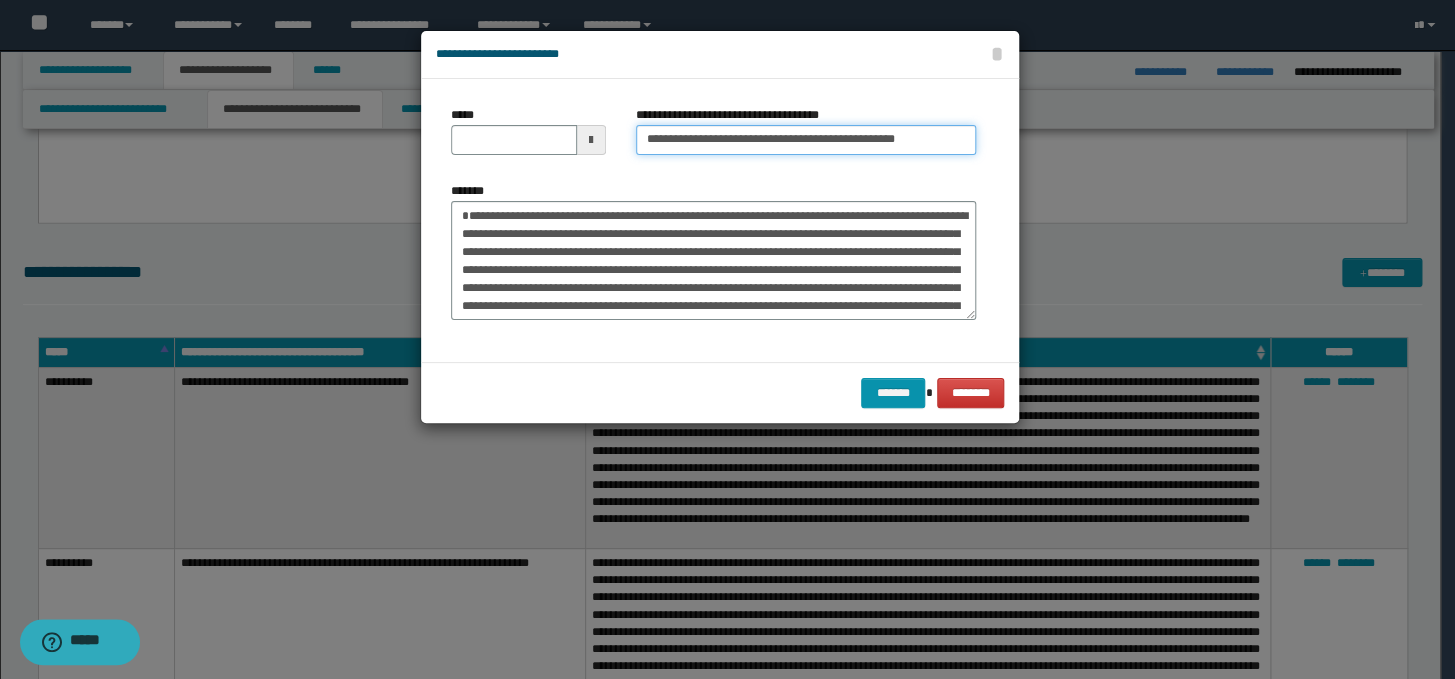 type 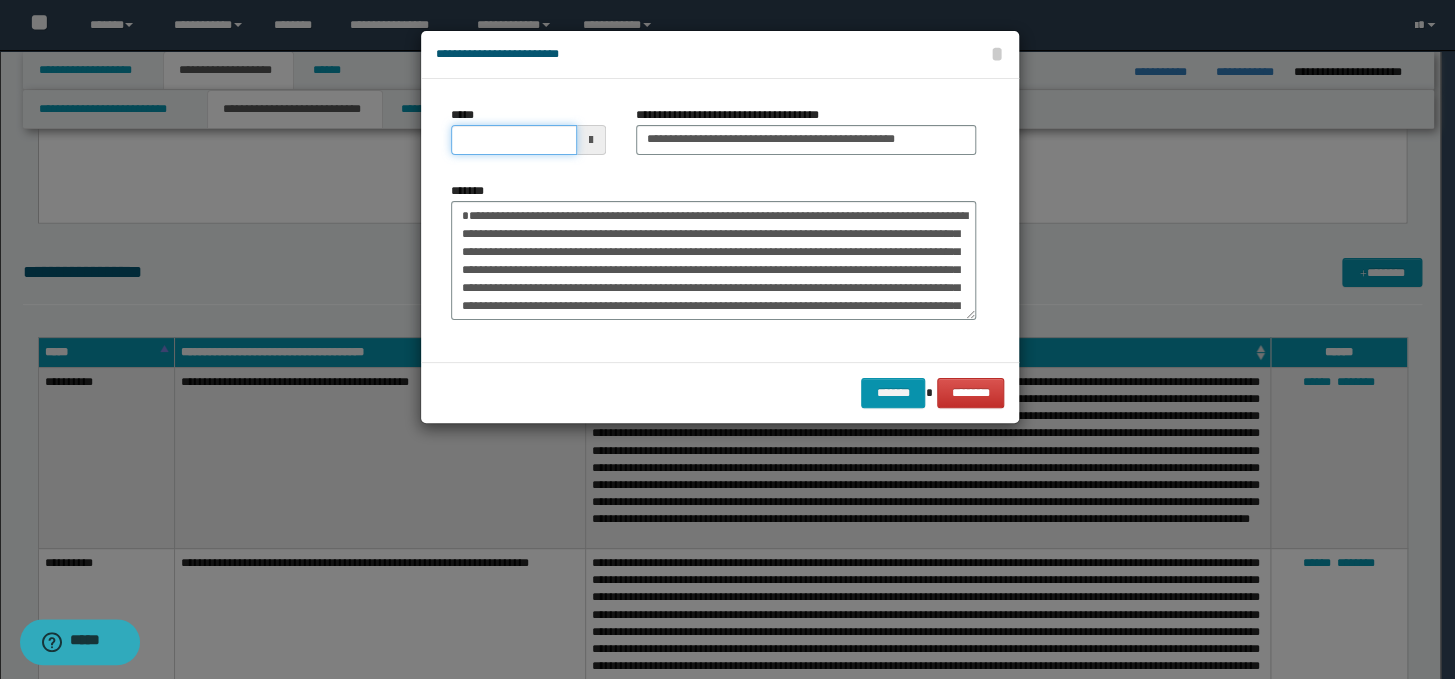 click on "*****" at bounding box center [514, 140] 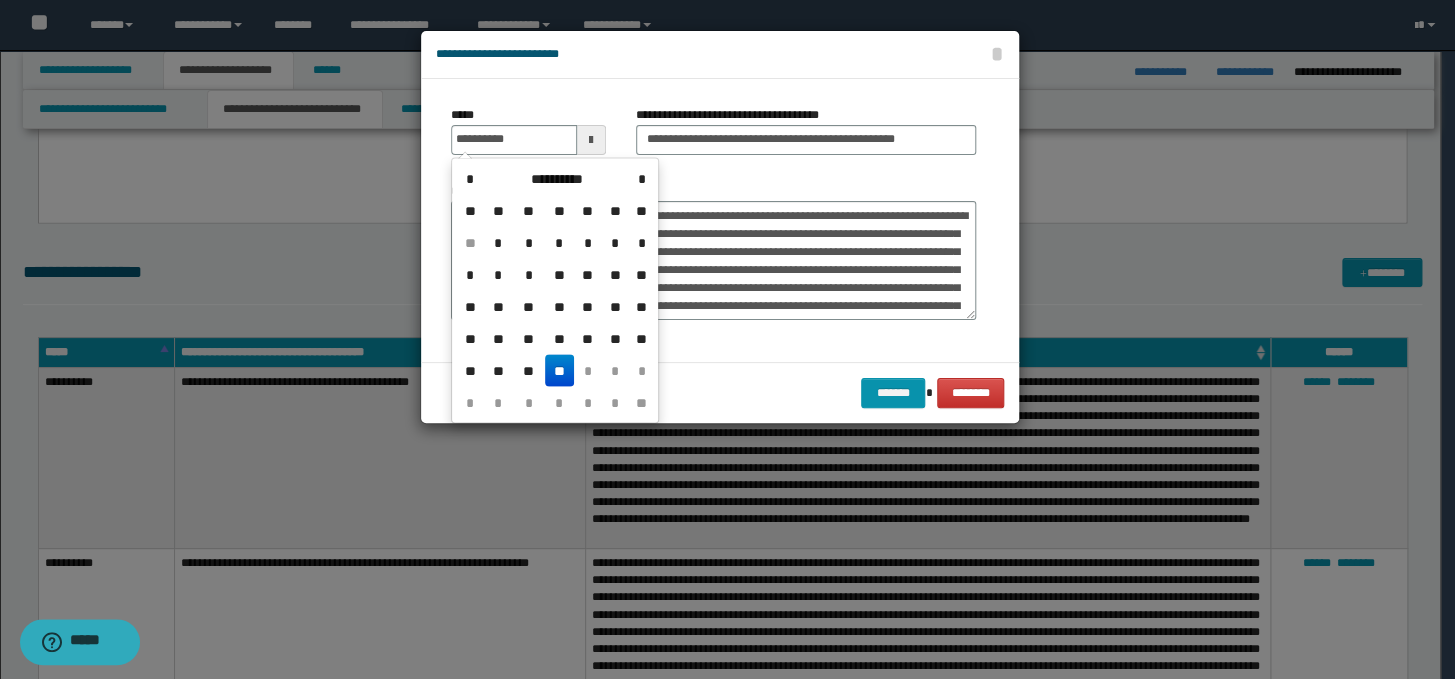 click on "**" at bounding box center [559, 370] 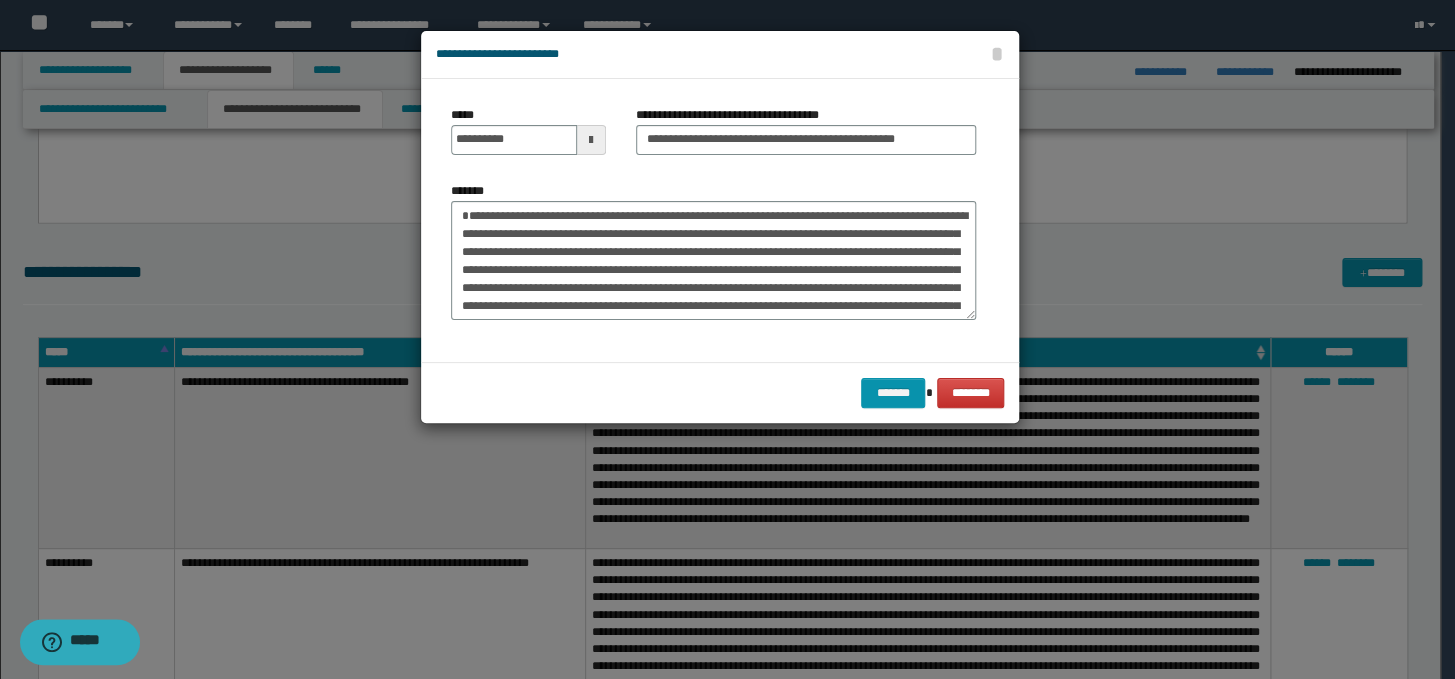type on "**********" 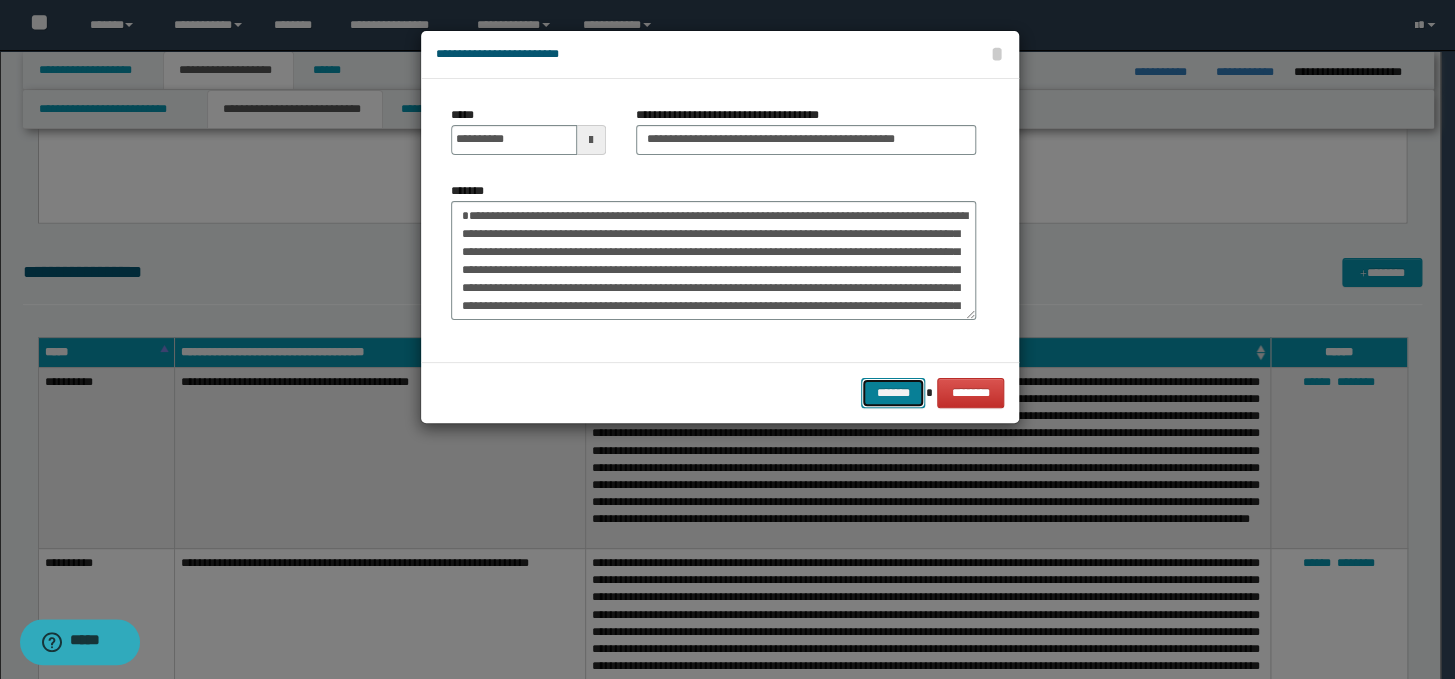 click on "*******" at bounding box center (893, 393) 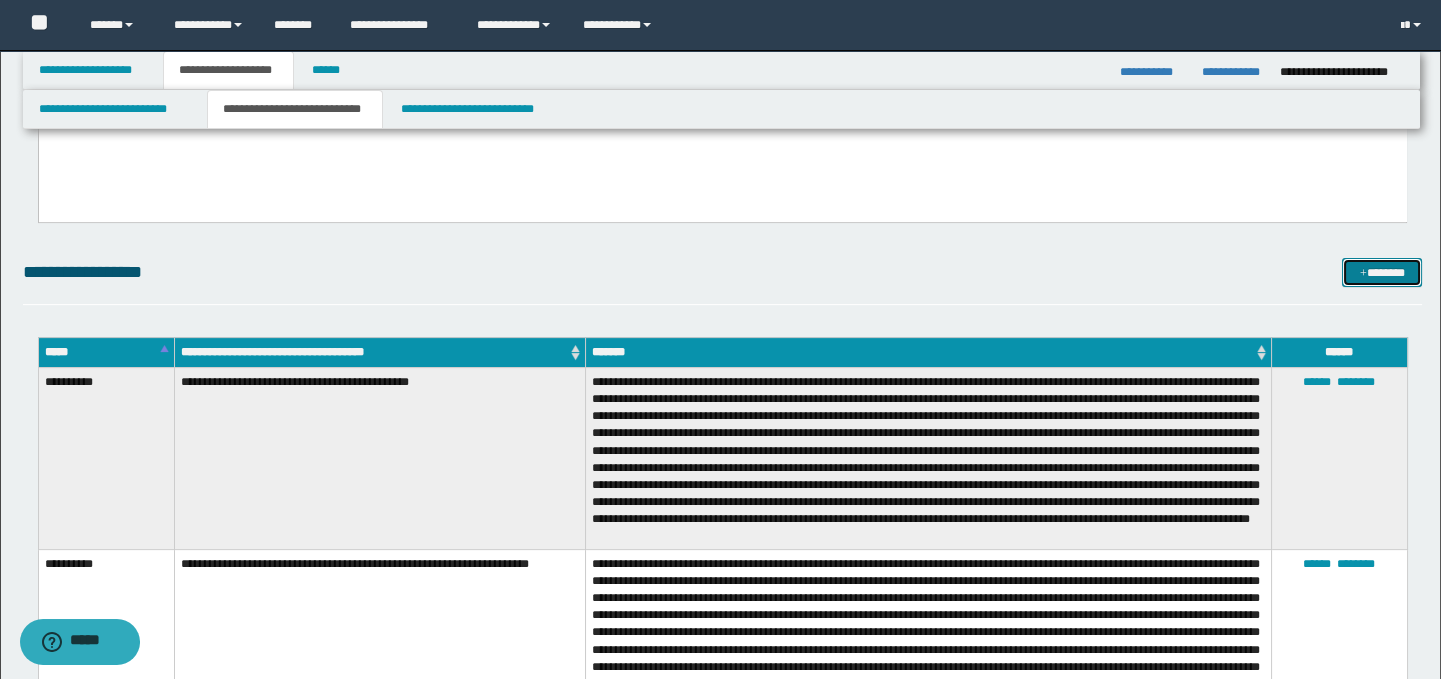 click on "*******" at bounding box center (1382, 273) 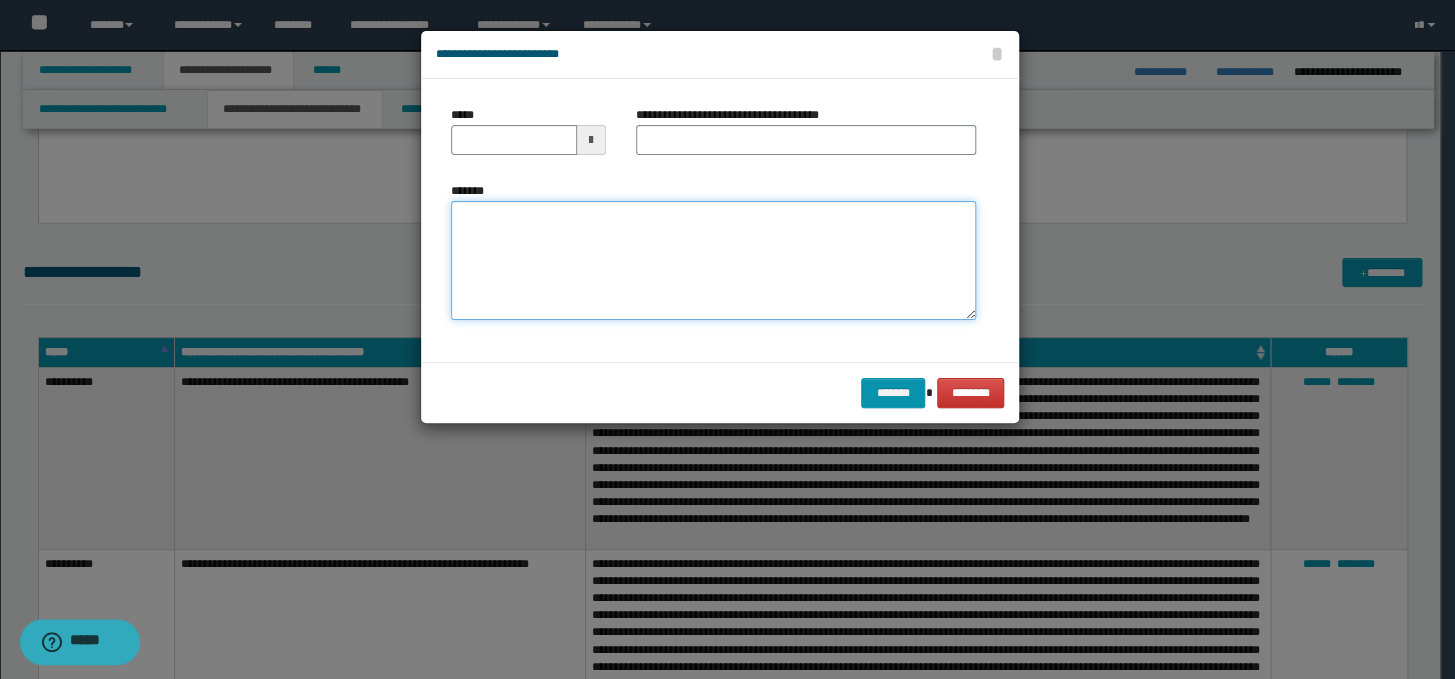 click on "*******" at bounding box center [713, 261] 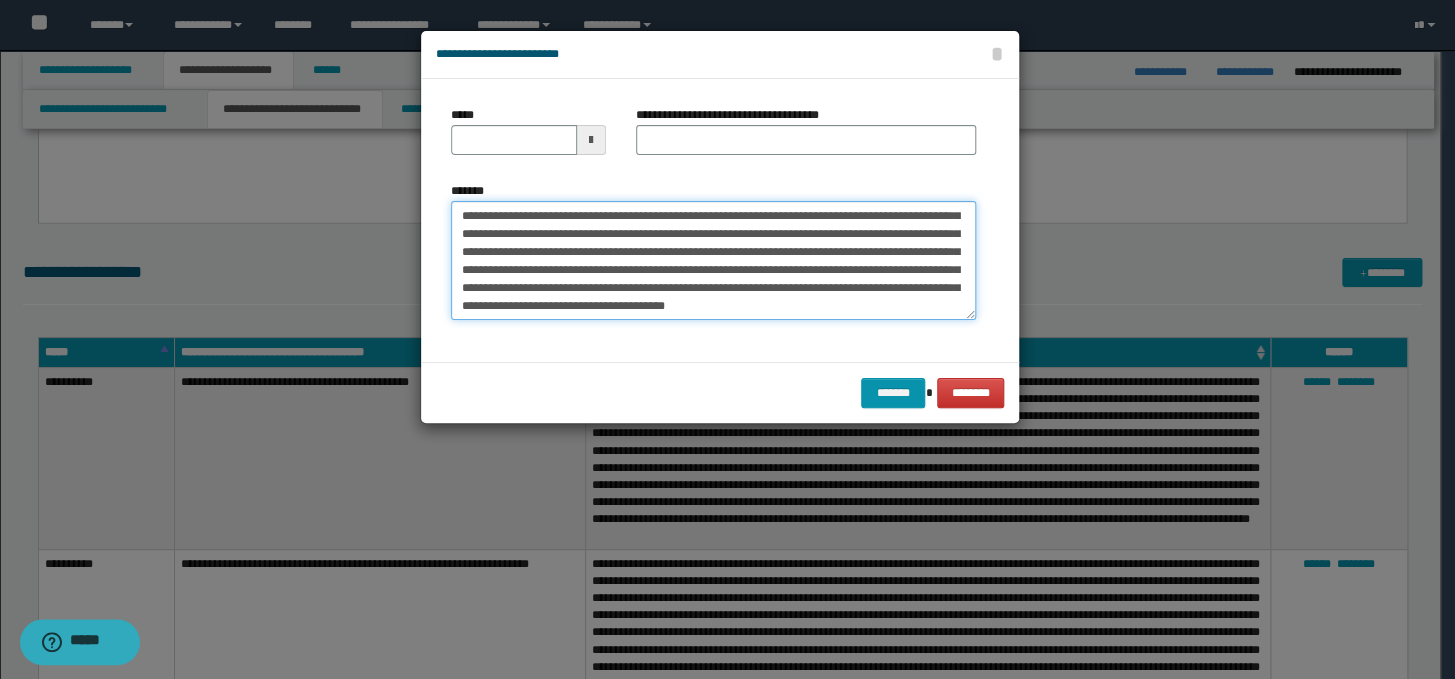 scroll, scrollTop: 0, scrollLeft: 0, axis: both 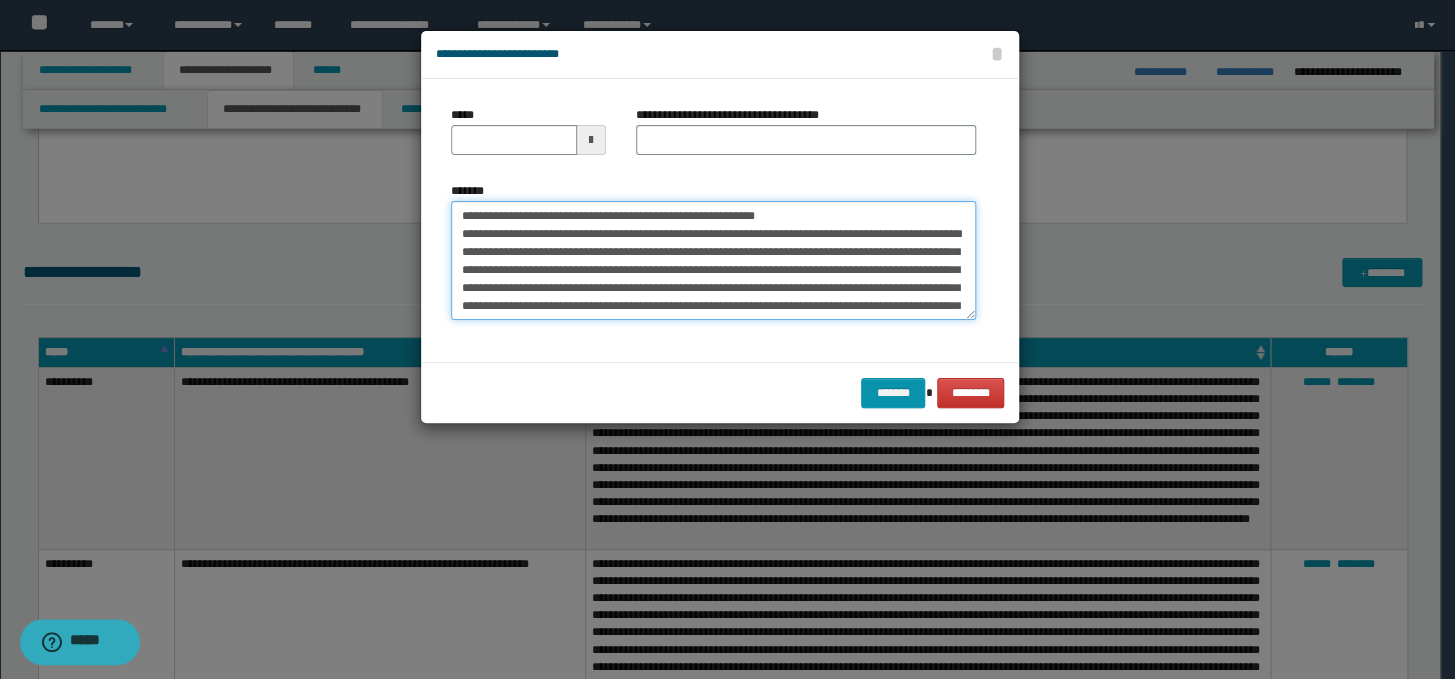 drag, startPoint x: 840, startPoint y: 215, endPoint x: 449, endPoint y: 214, distance: 391.00128 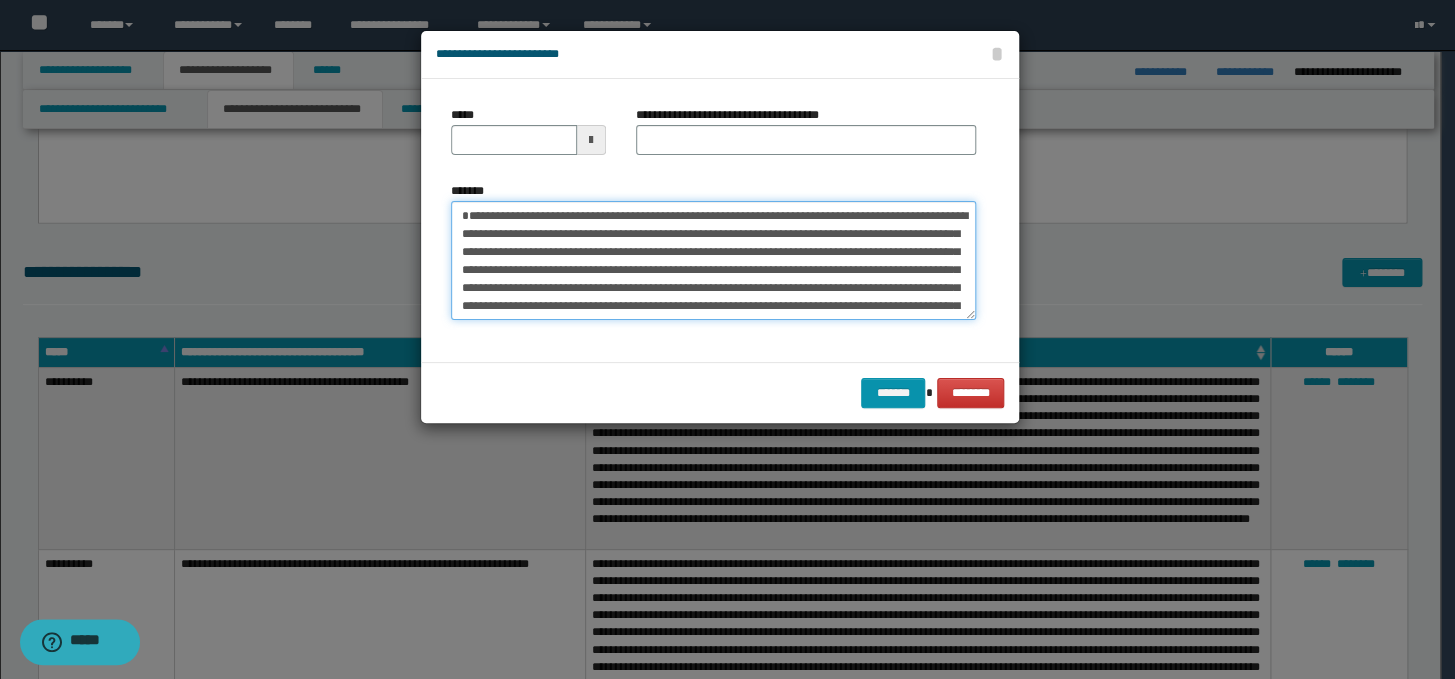 type on "**********" 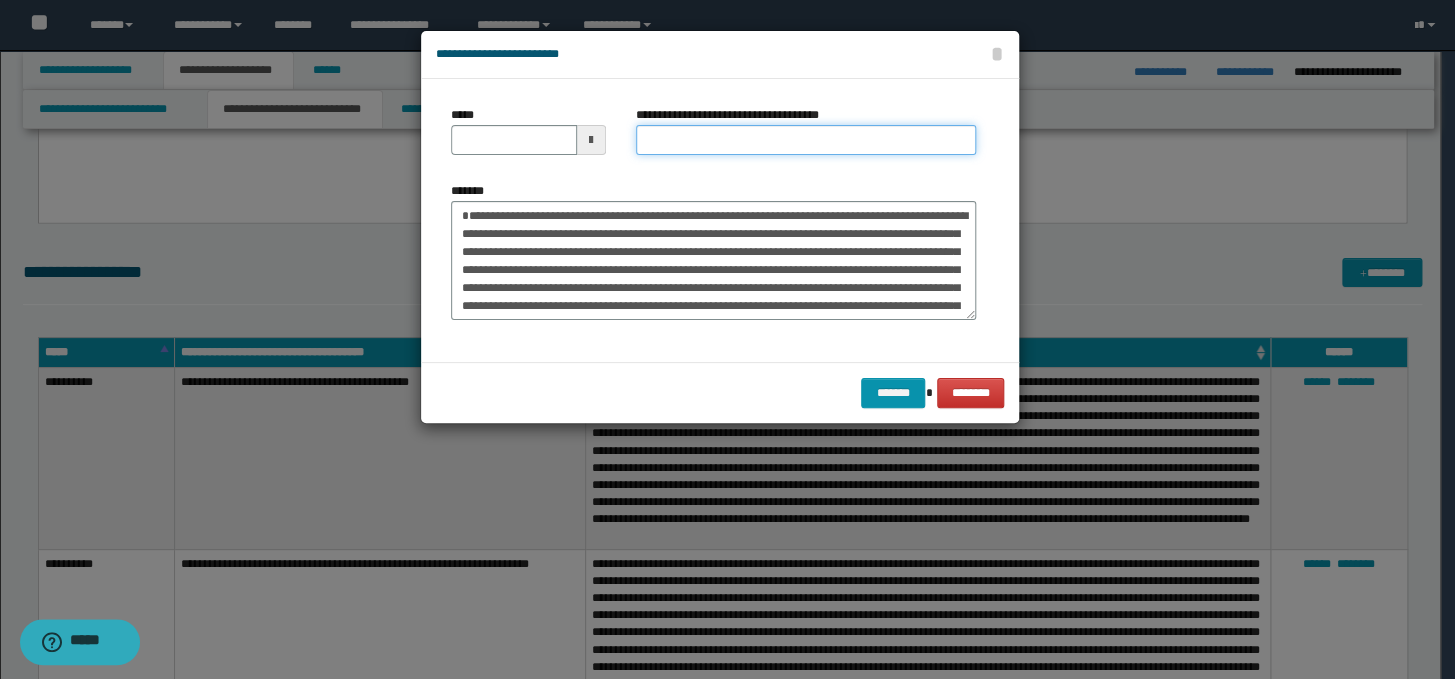 click on "**********" at bounding box center (806, 140) 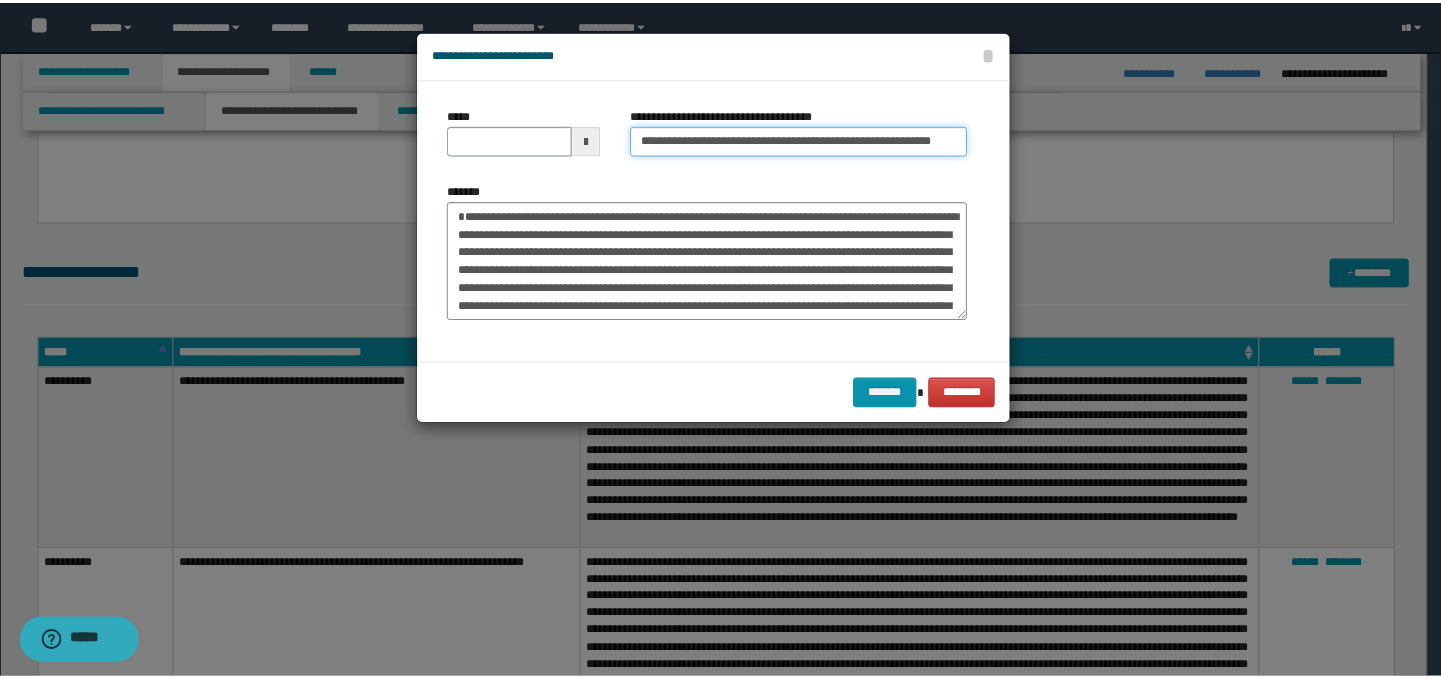 scroll, scrollTop: 0, scrollLeft: 0, axis: both 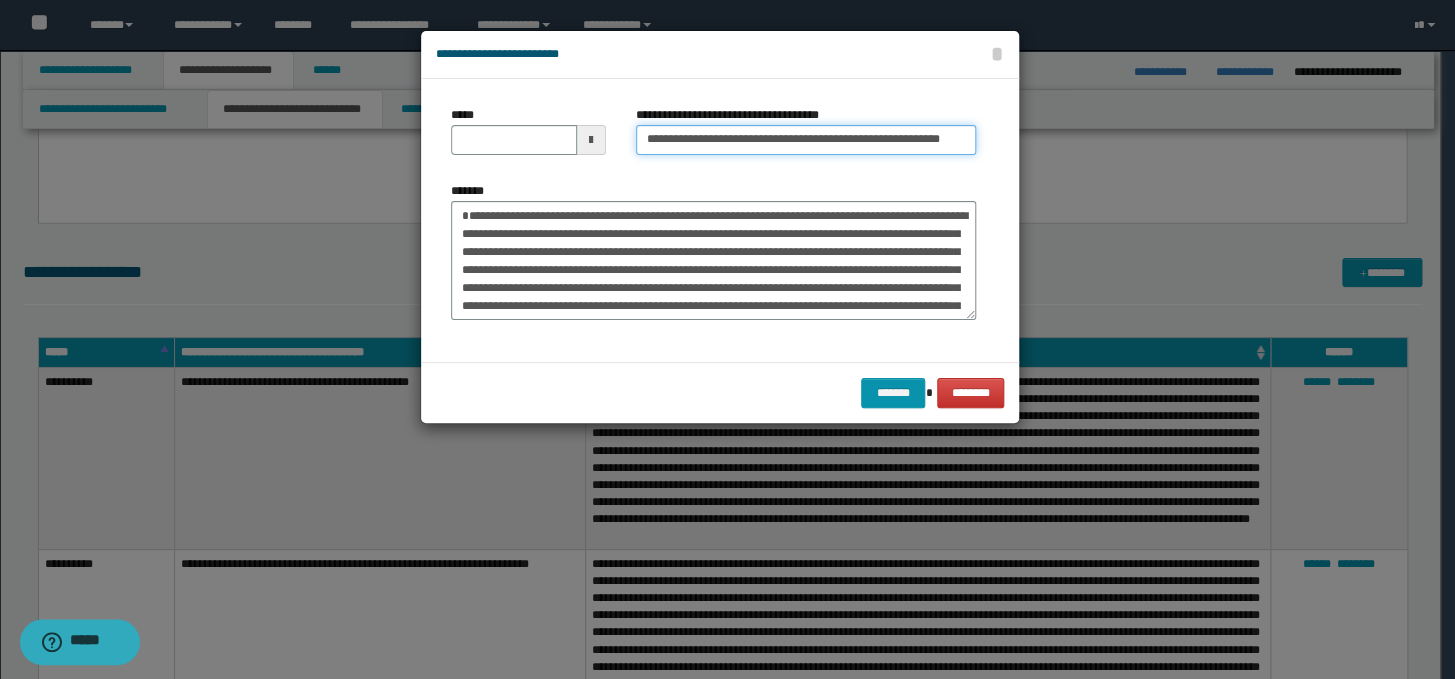 drag, startPoint x: 667, startPoint y: 133, endPoint x: 602, endPoint y: 147, distance: 66.4906 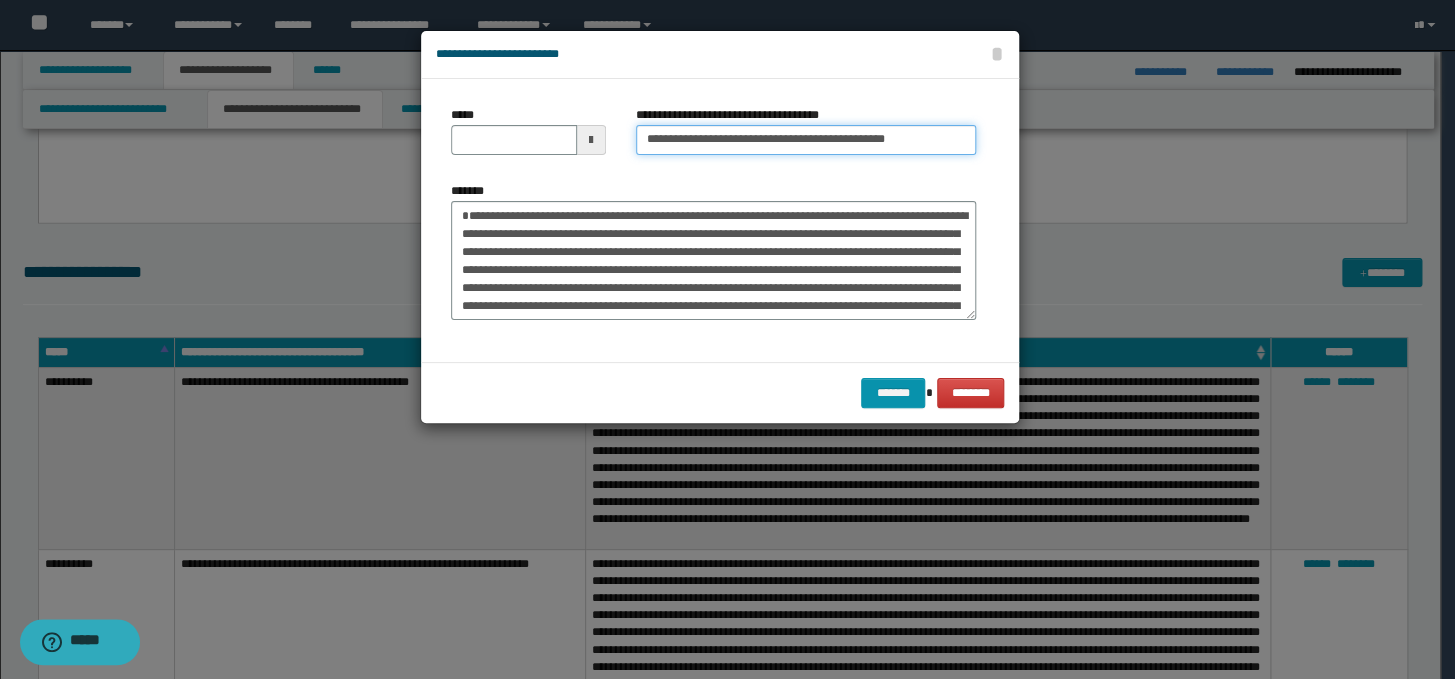 type 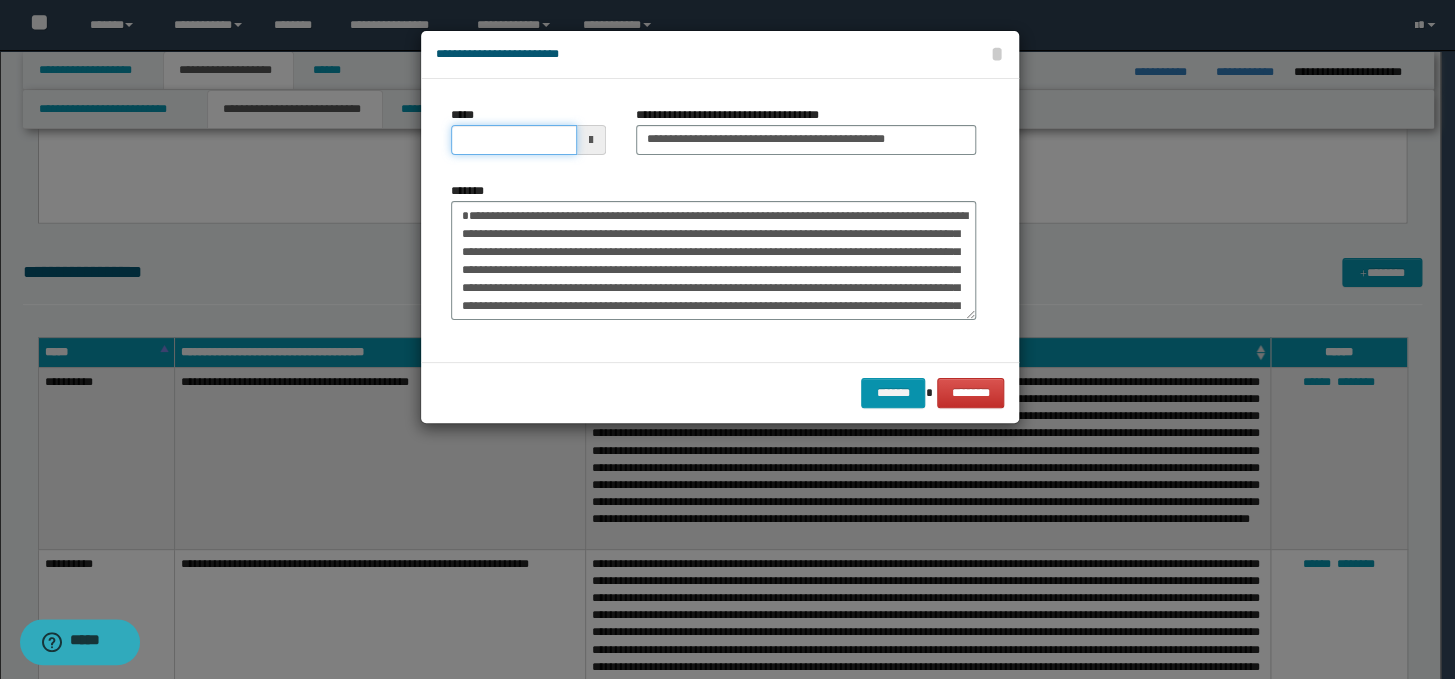 click on "*****" at bounding box center [514, 140] 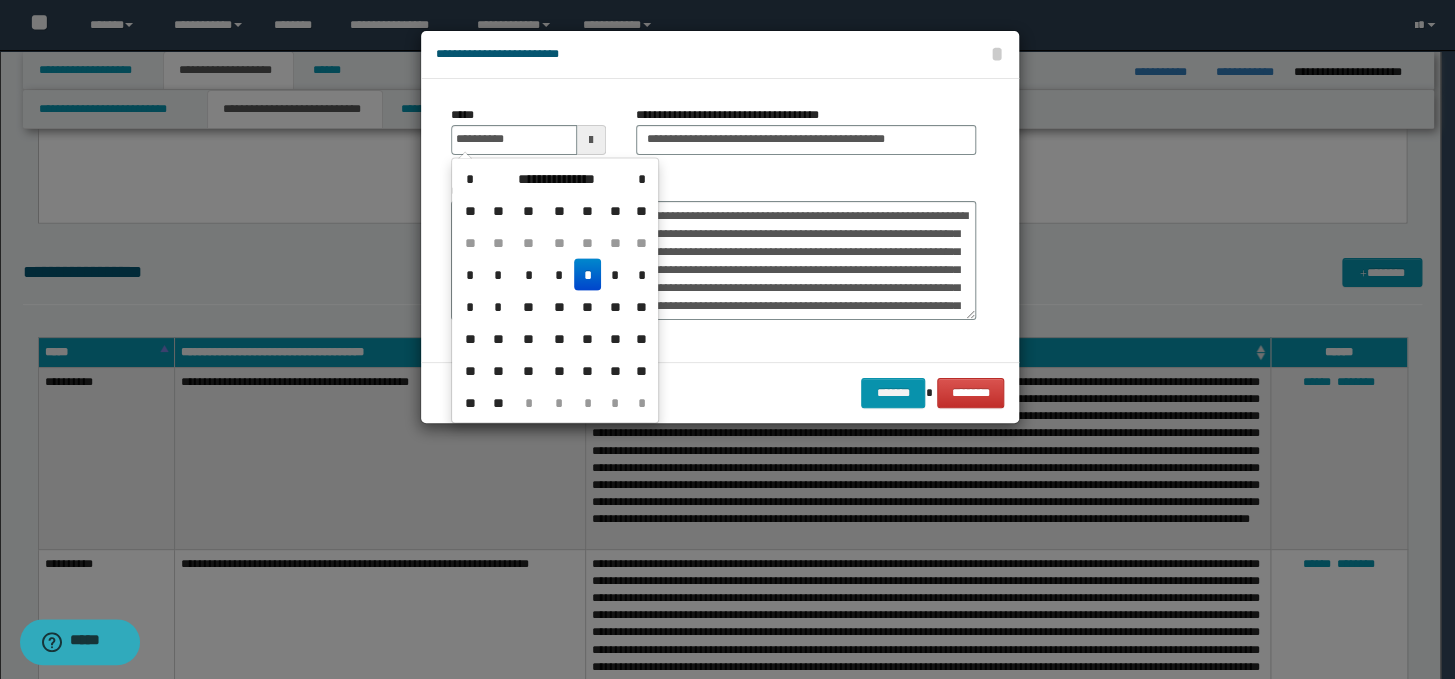 click on "*" at bounding box center [588, 274] 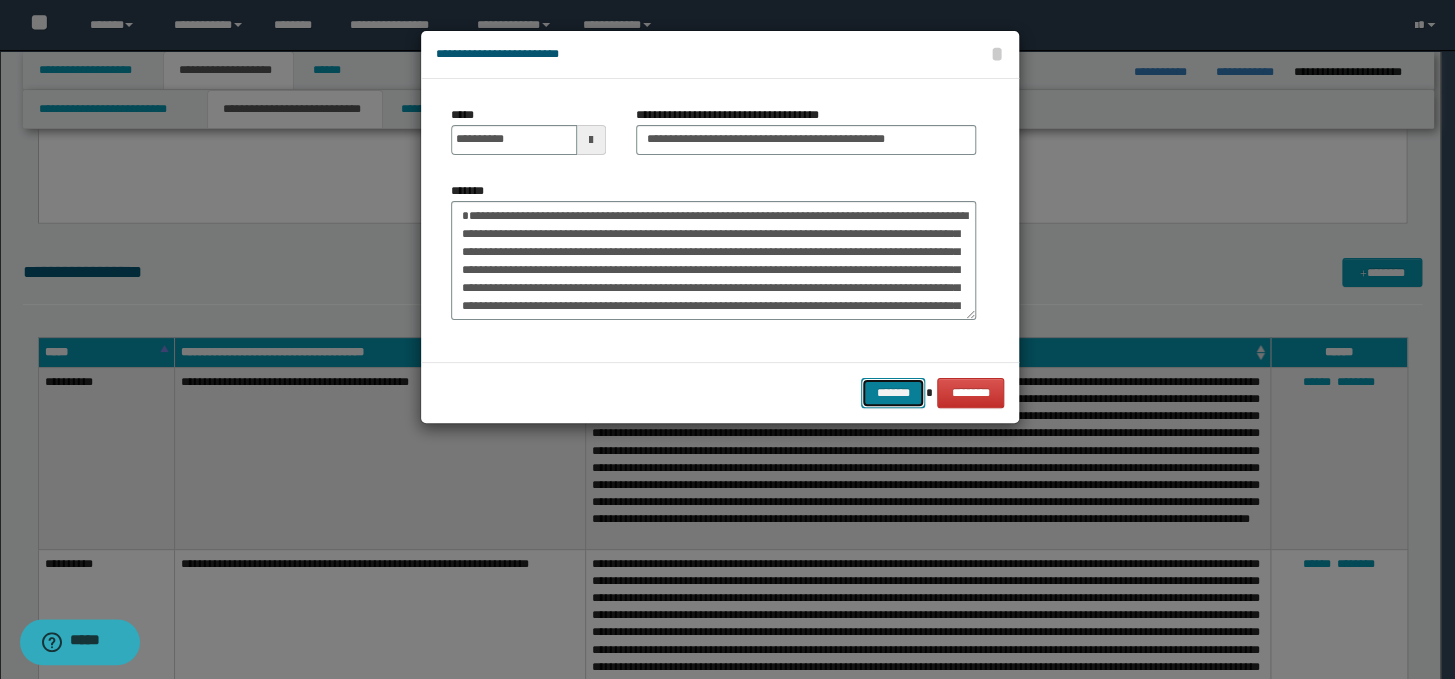 click on "*******" at bounding box center (893, 393) 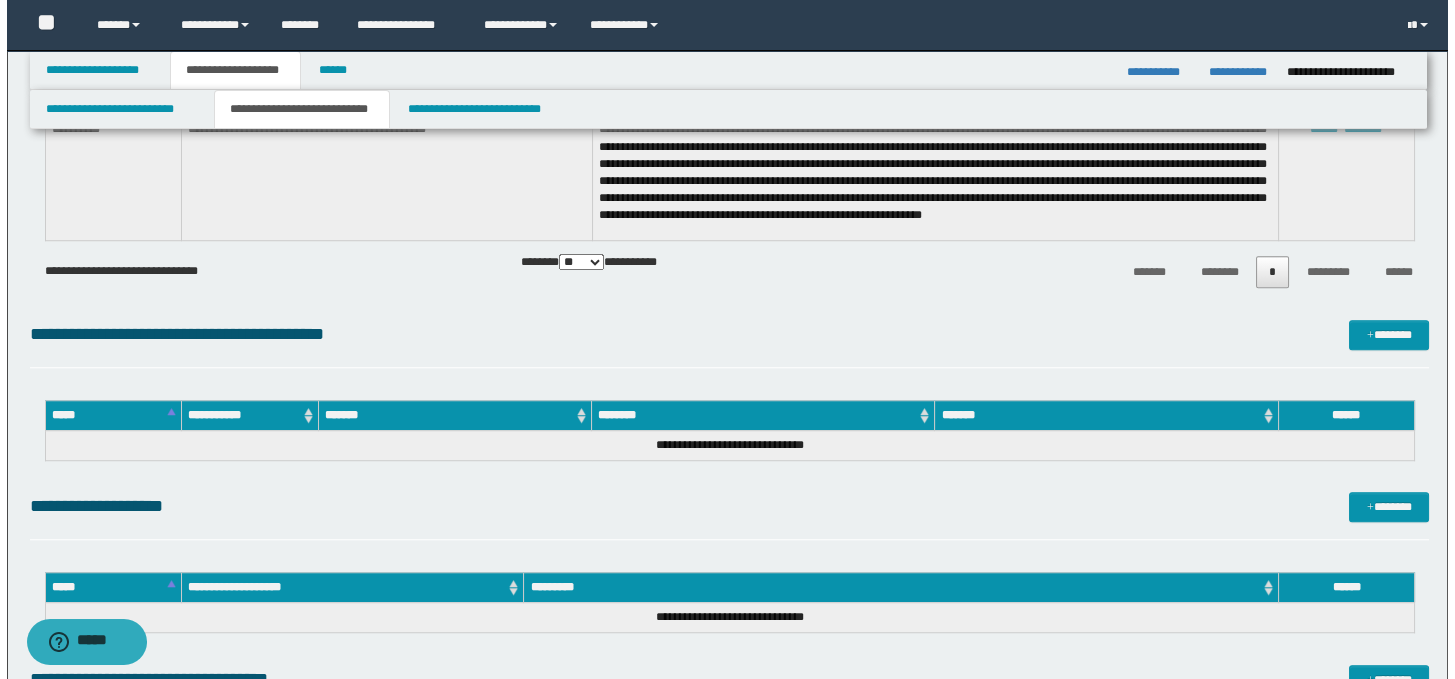 scroll, scrollTop: 3401, scrollLeft: 0, axis: vertical 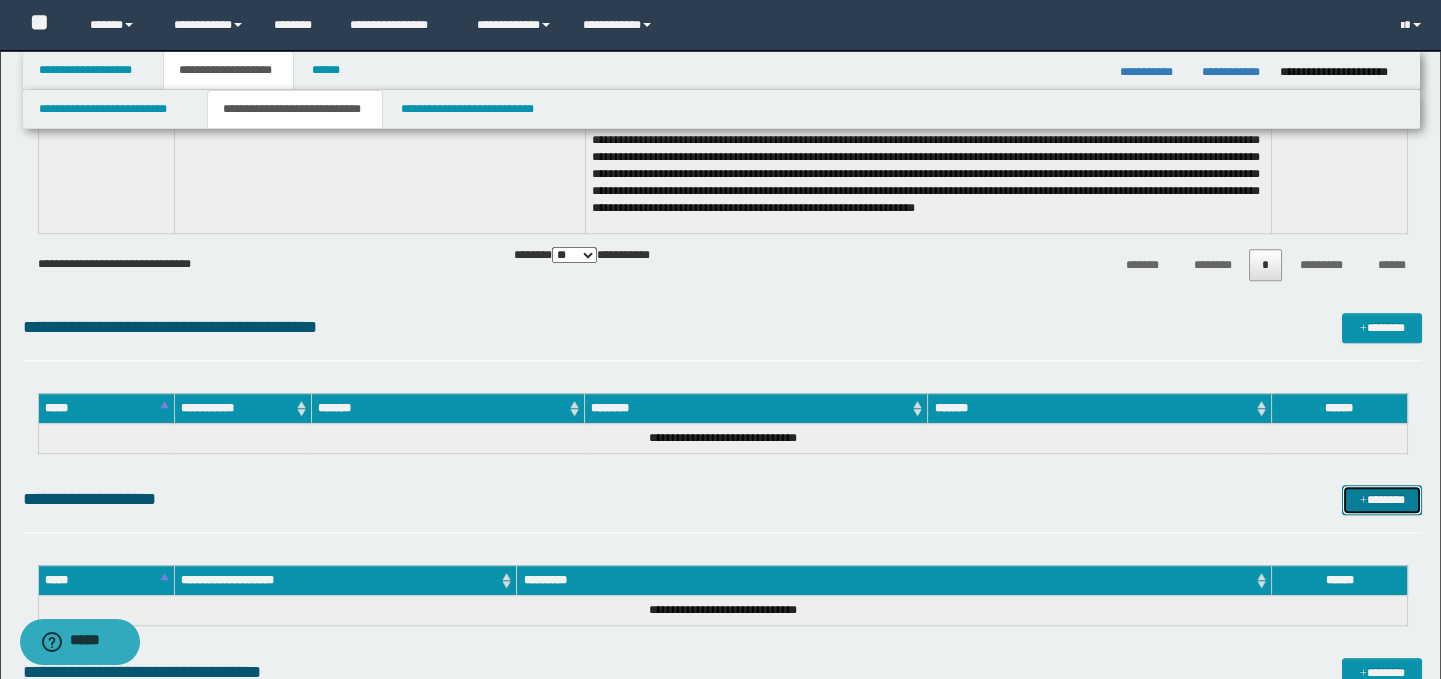 click on "*******" at bounding box center (1382, 500) 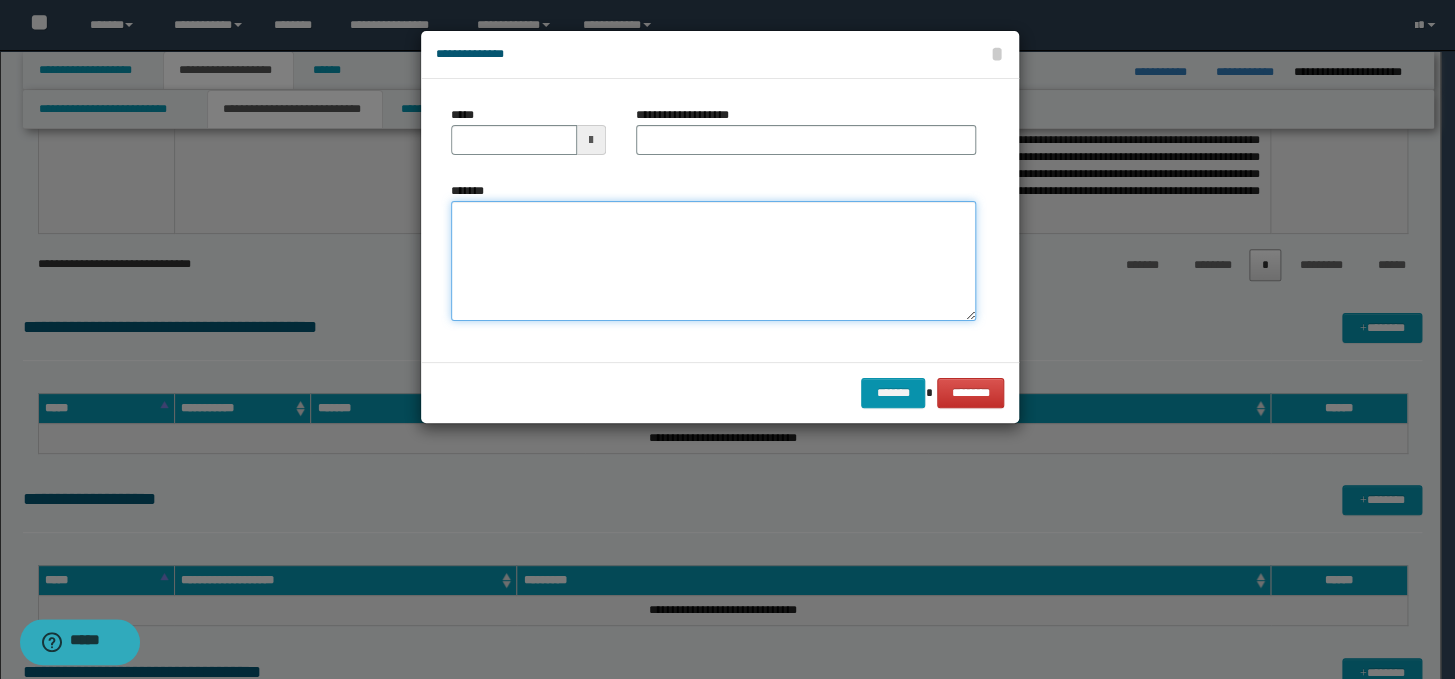 click on "*******" at bounding box center [713, 261] 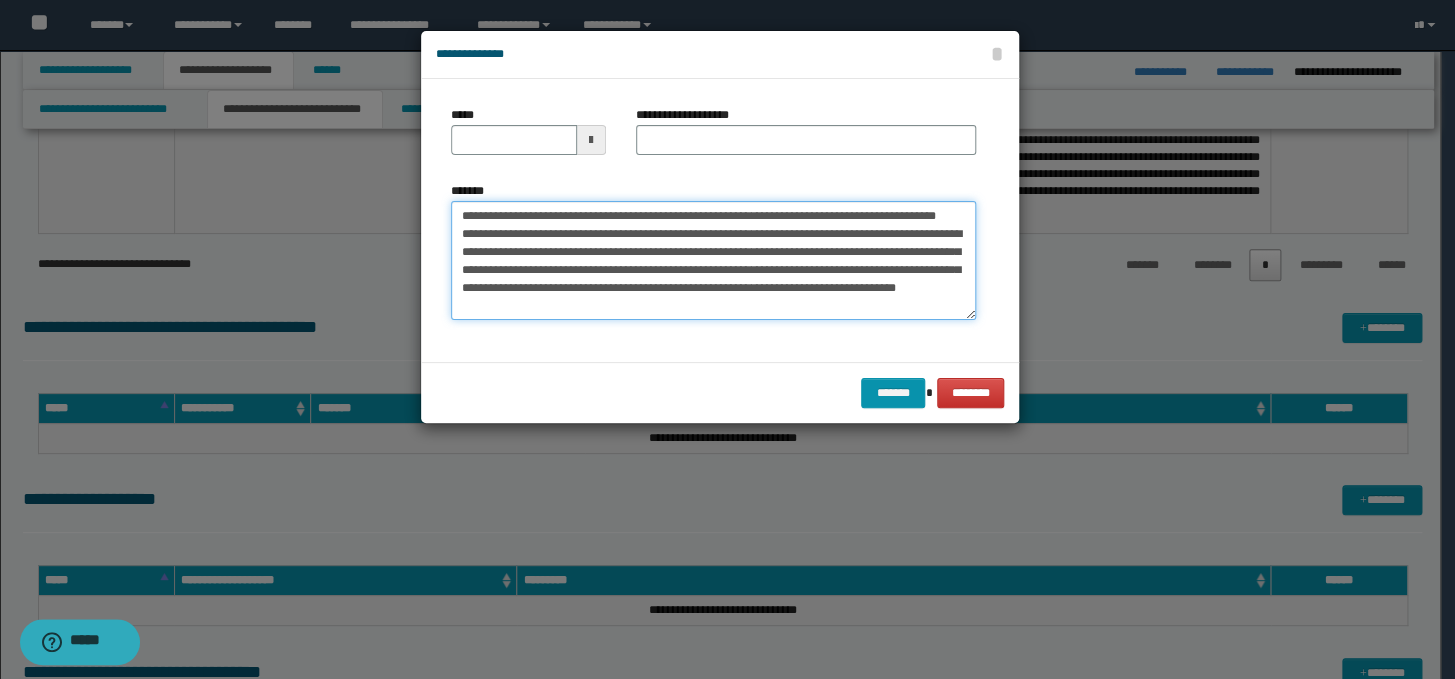 scroll, scrollTop: 0, scrollLeft: 0, axis: both 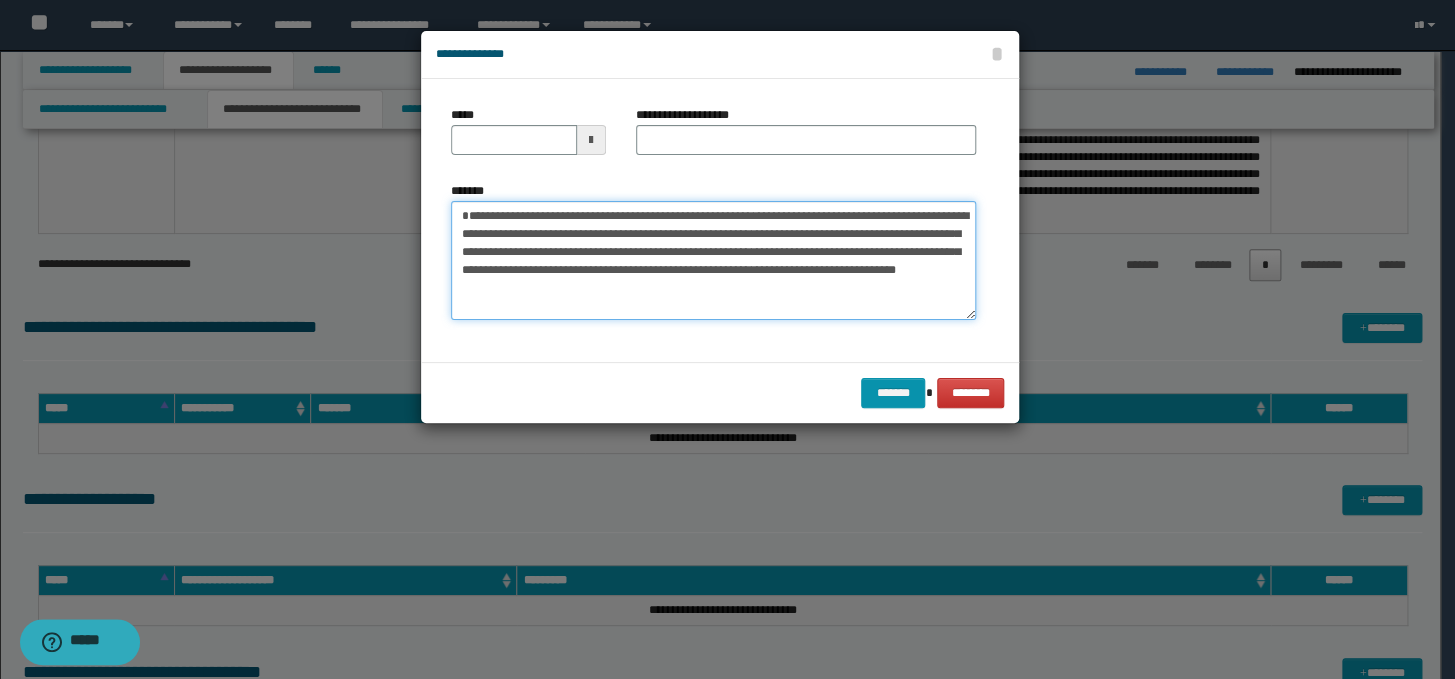 type on "**********" 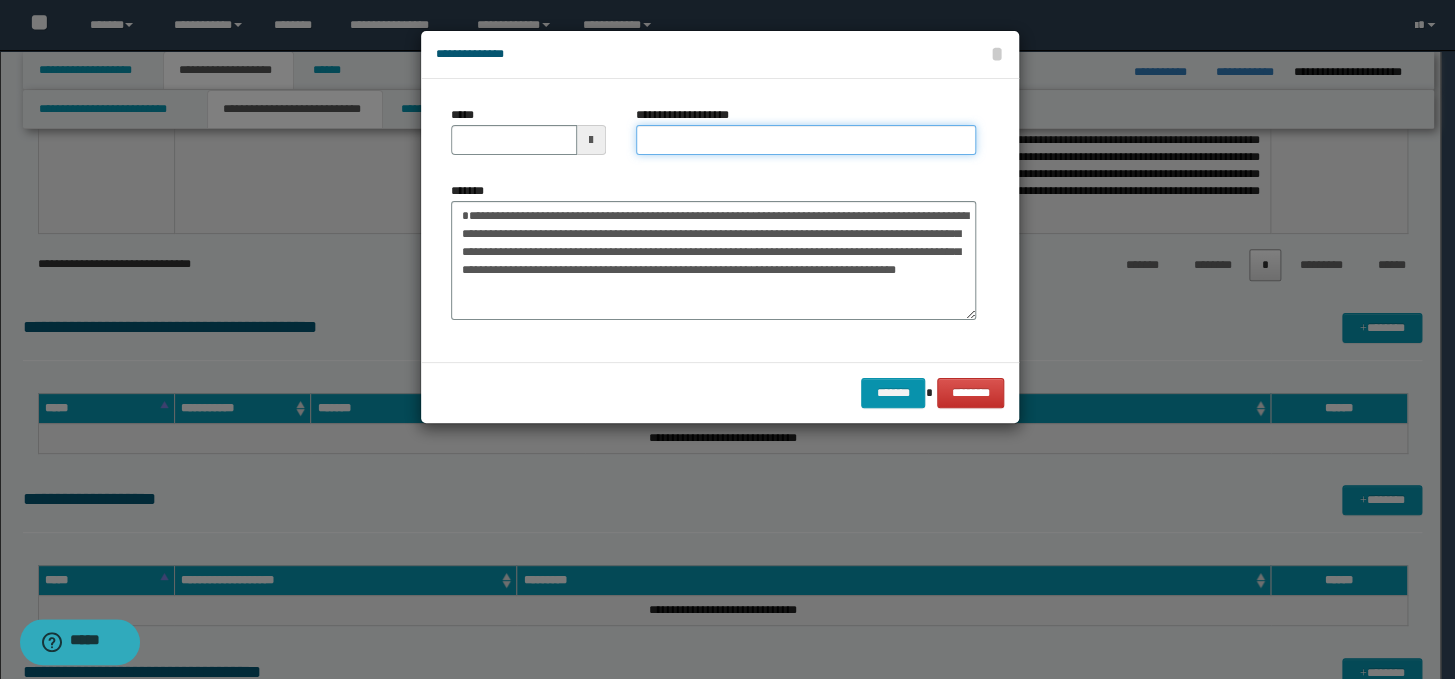 click on "**********" at bounding box center [806, 140] 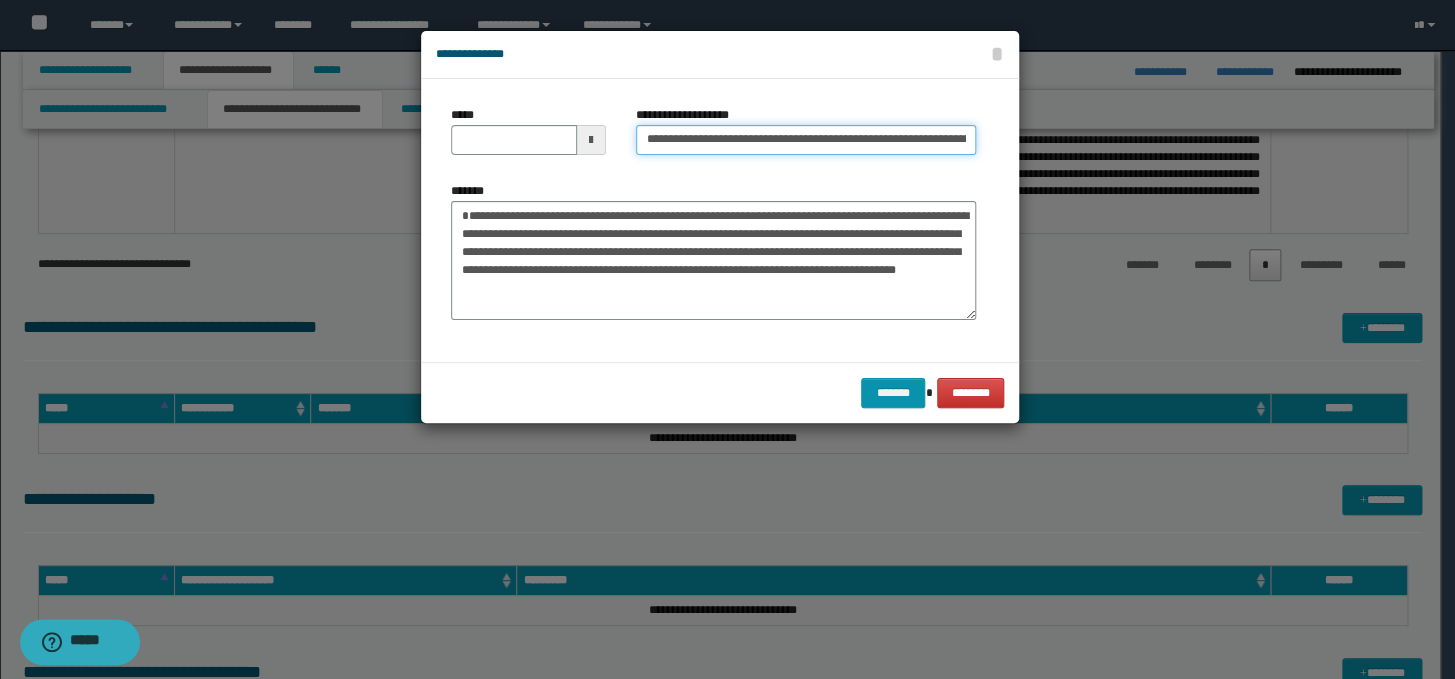 scroll, scrollTop: 0, scrollLeft: 309, axis: horizontal 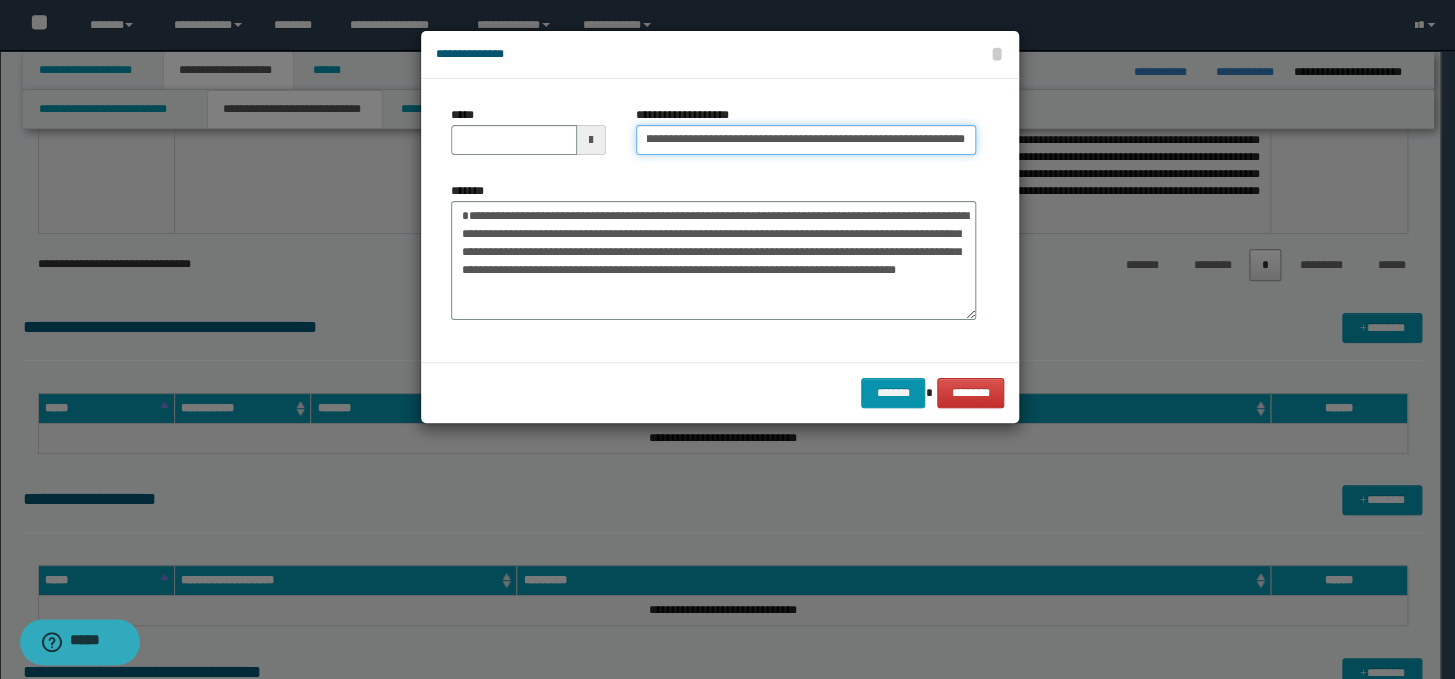 click on "**********" at bounding box center [806, 140] 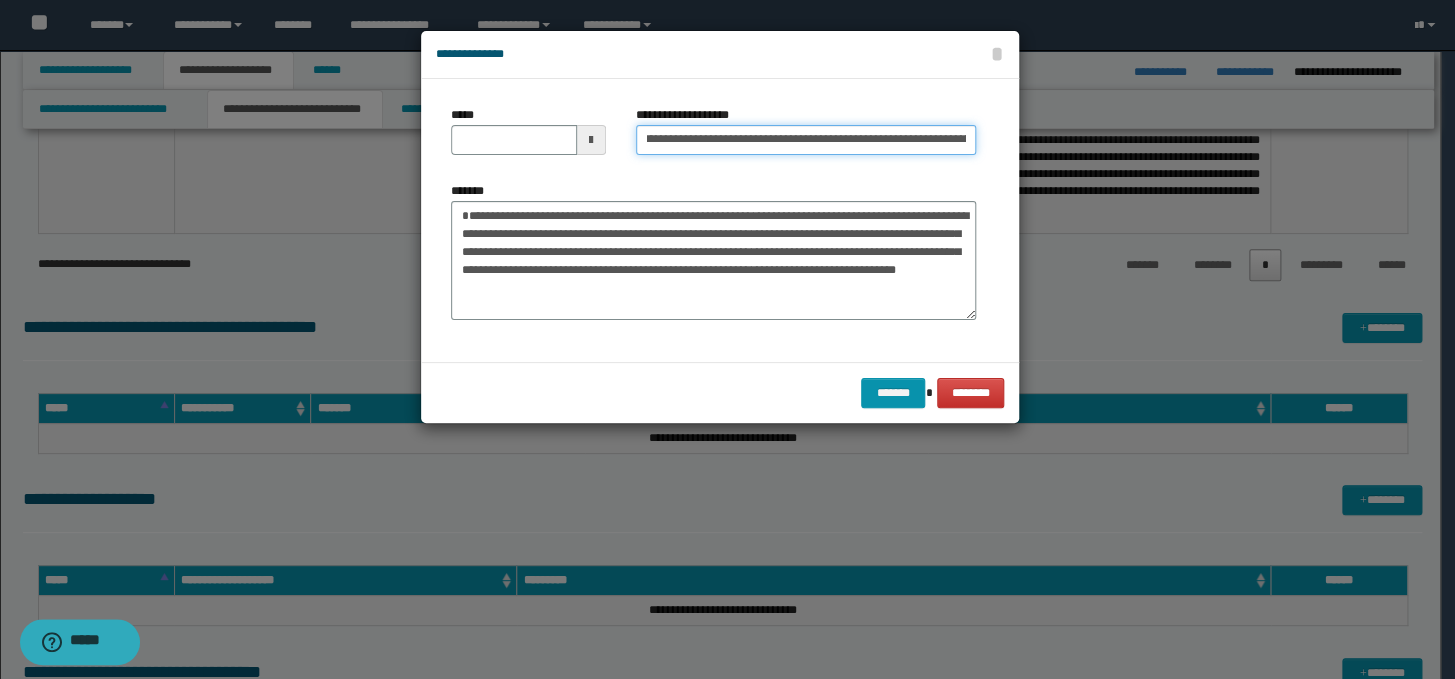 scroll, scrollTop: 0, scrollLeft: 0, axis: both 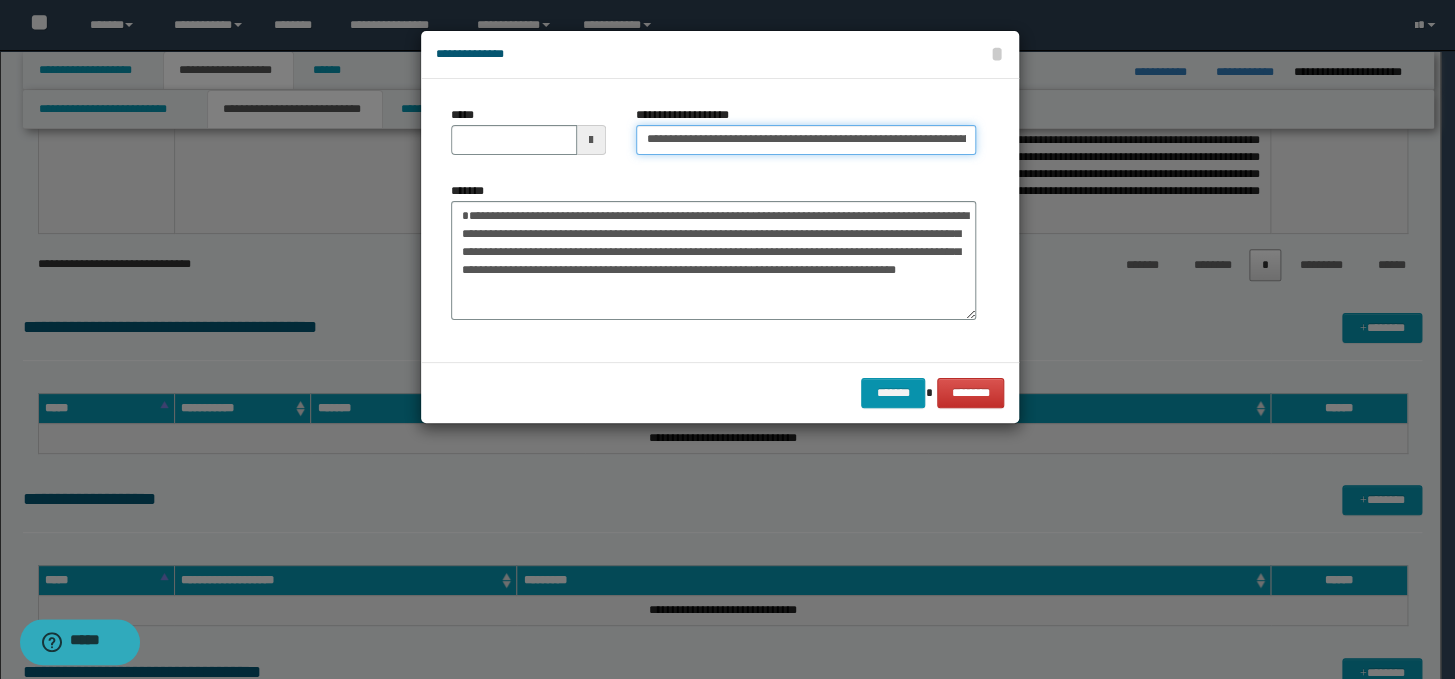 drag, startPoint x: 707, startPoint y: 134, endPoint x: 625, endPoint y: 138, distance: 82.0975 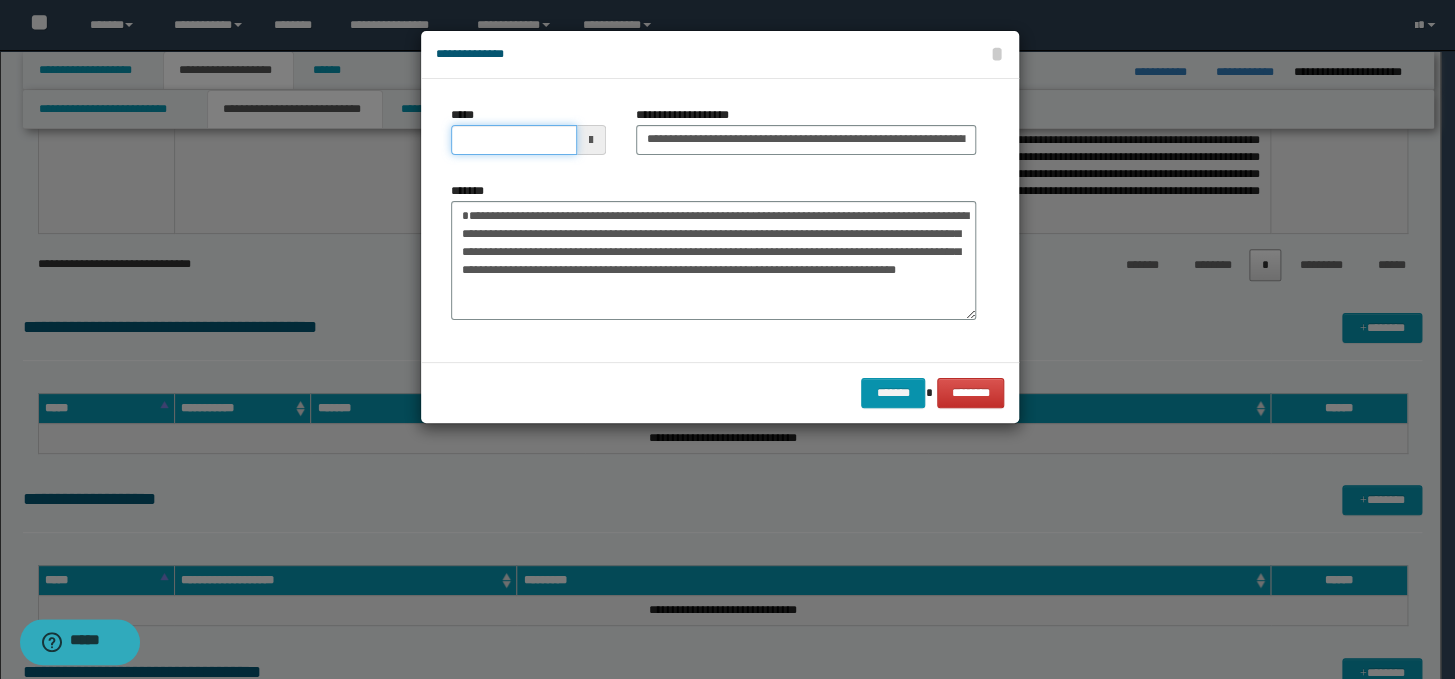 click on "*****" at bounding box center [514, 140] 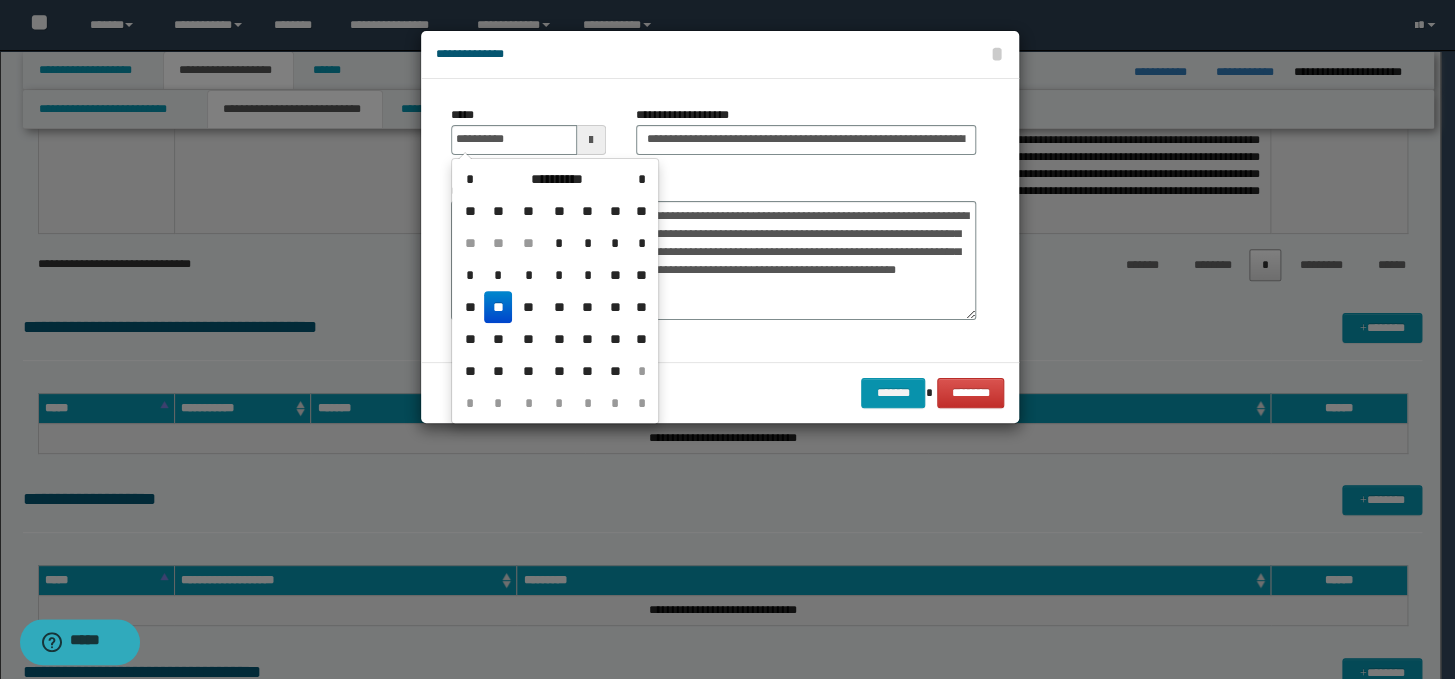 click on "**" at bounding box center (498, 307) 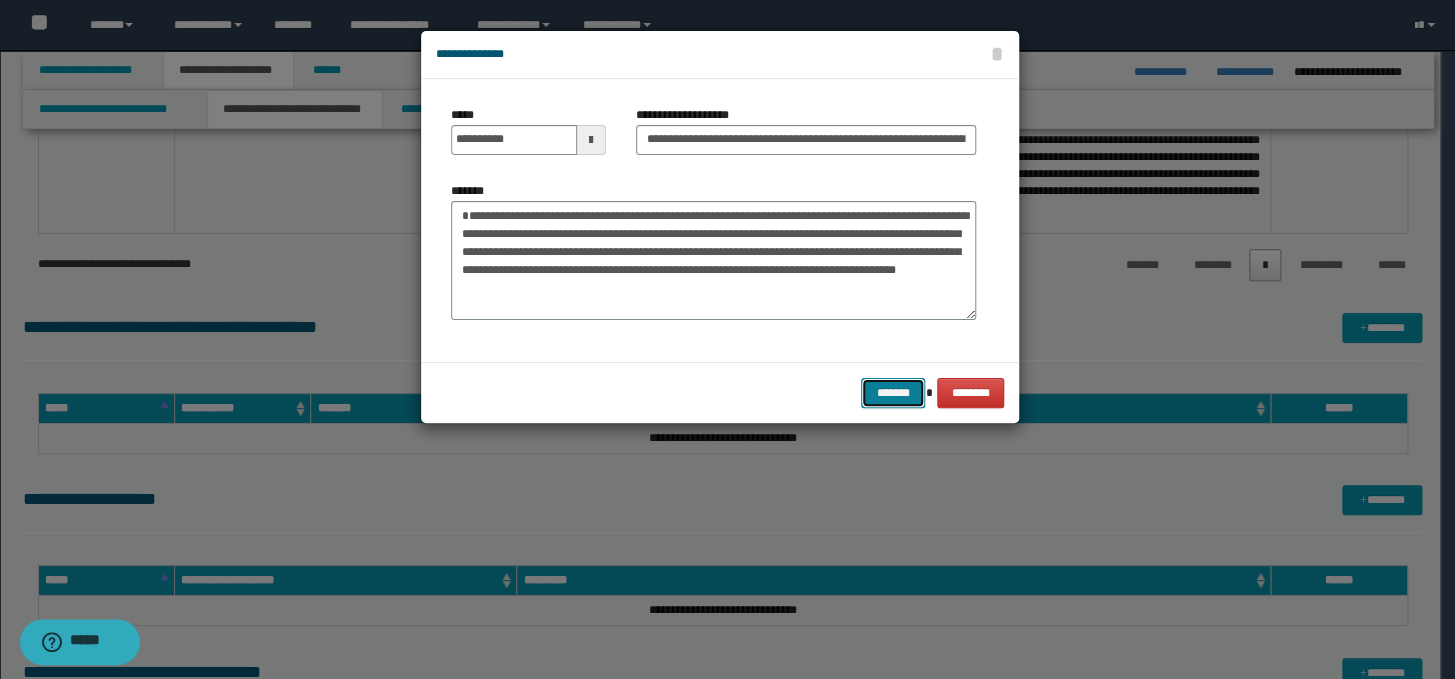 click on "*******" at bounding box center [893, 393] 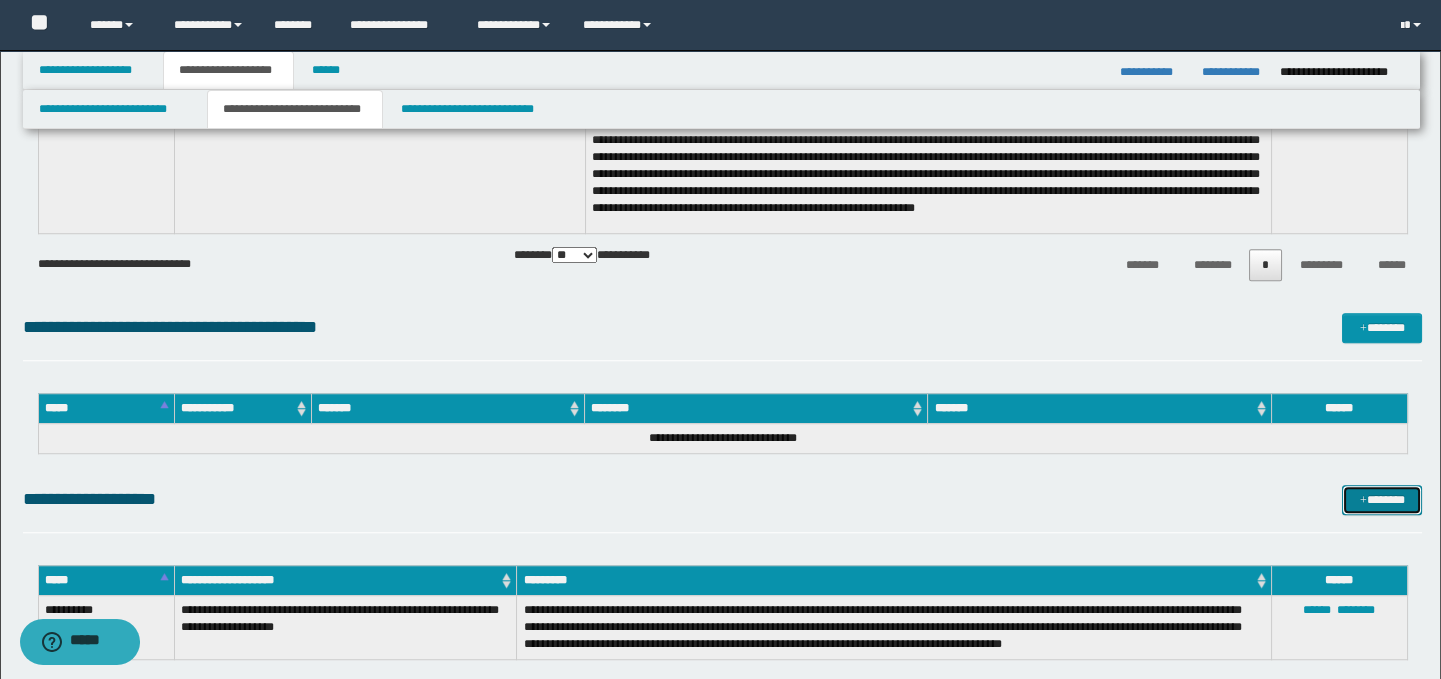 click on "*******" at bounding box center (1382, 500) 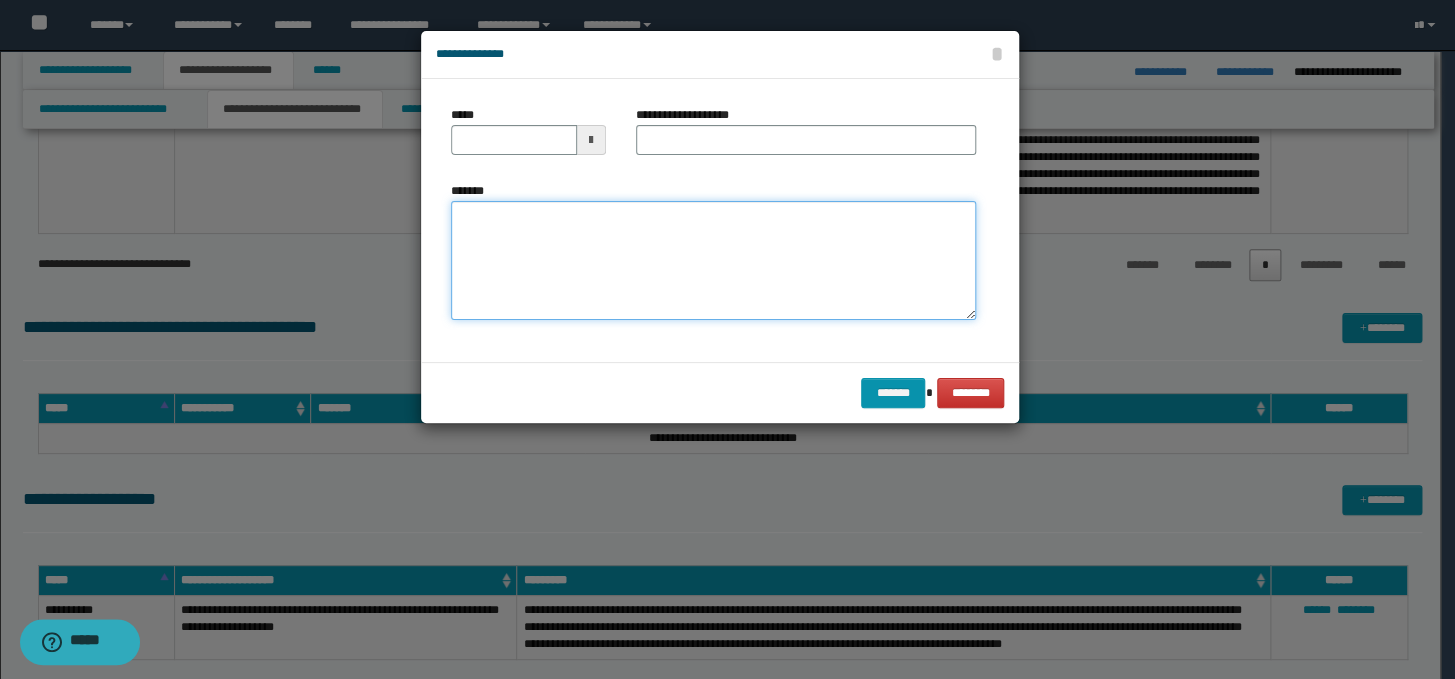 click on "*******" at bounding box center [713, 261] 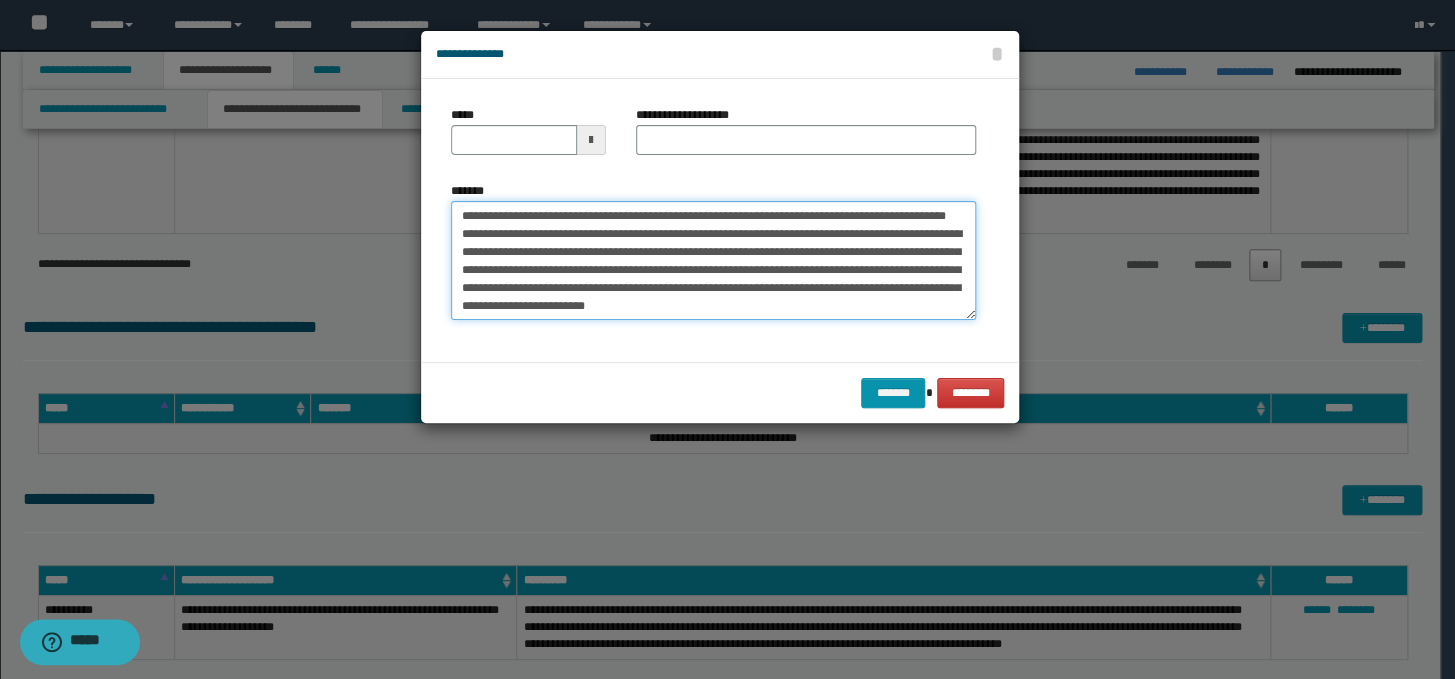 scroll, scrollTop: 0, scrollLeft: 0, axis: both 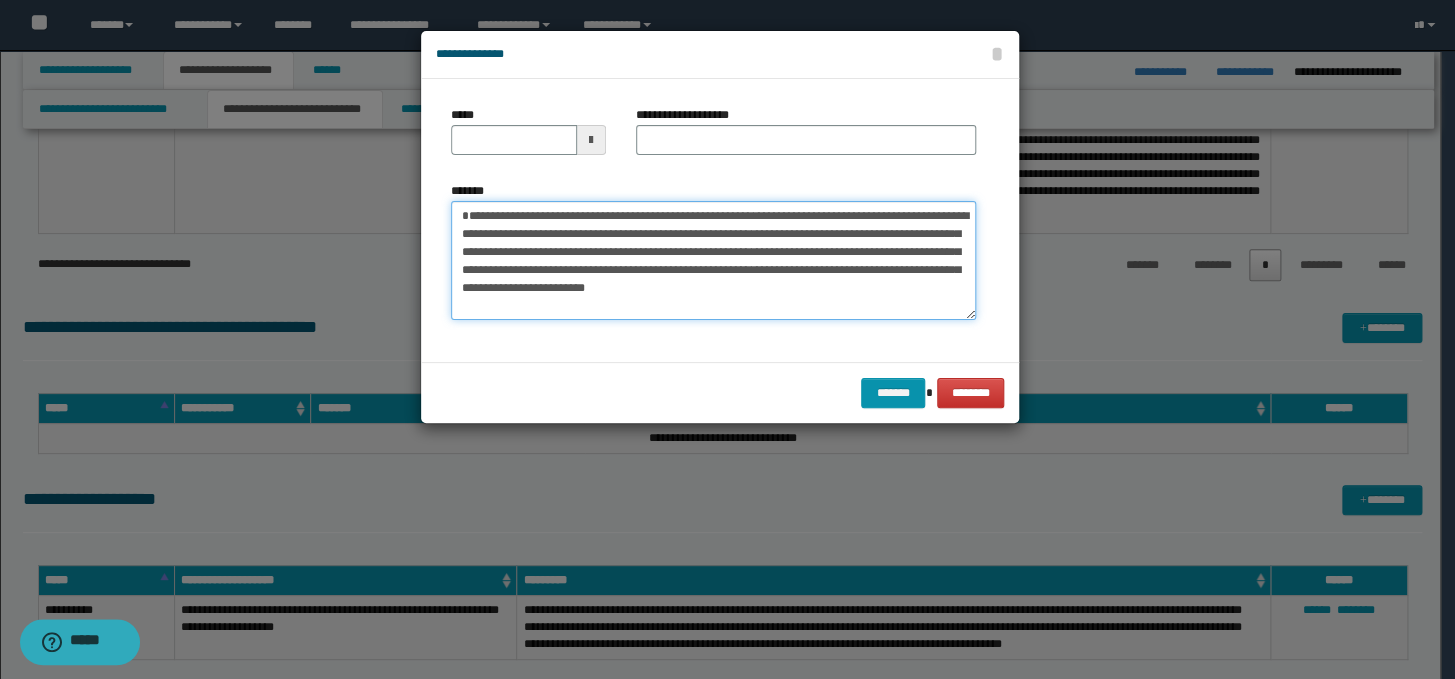 type on "**********" 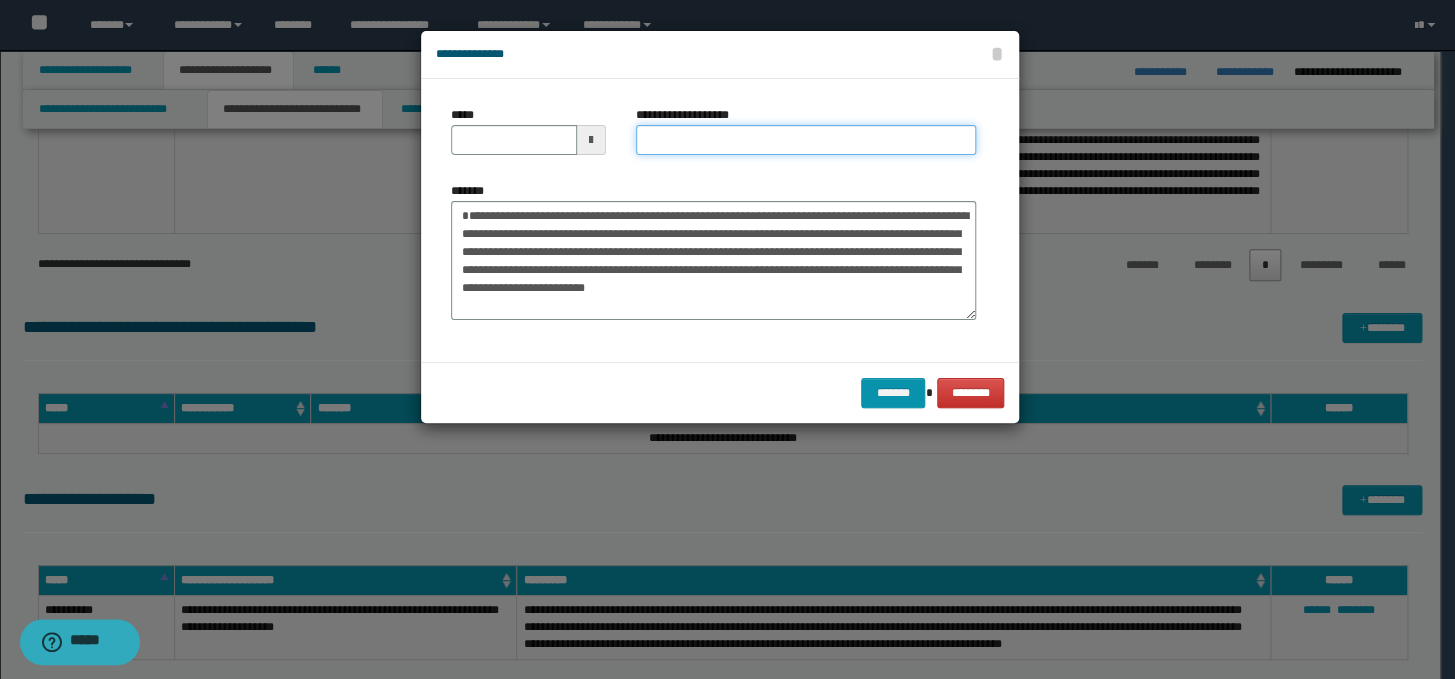 click on "**********" at bounding box center (806, 140) 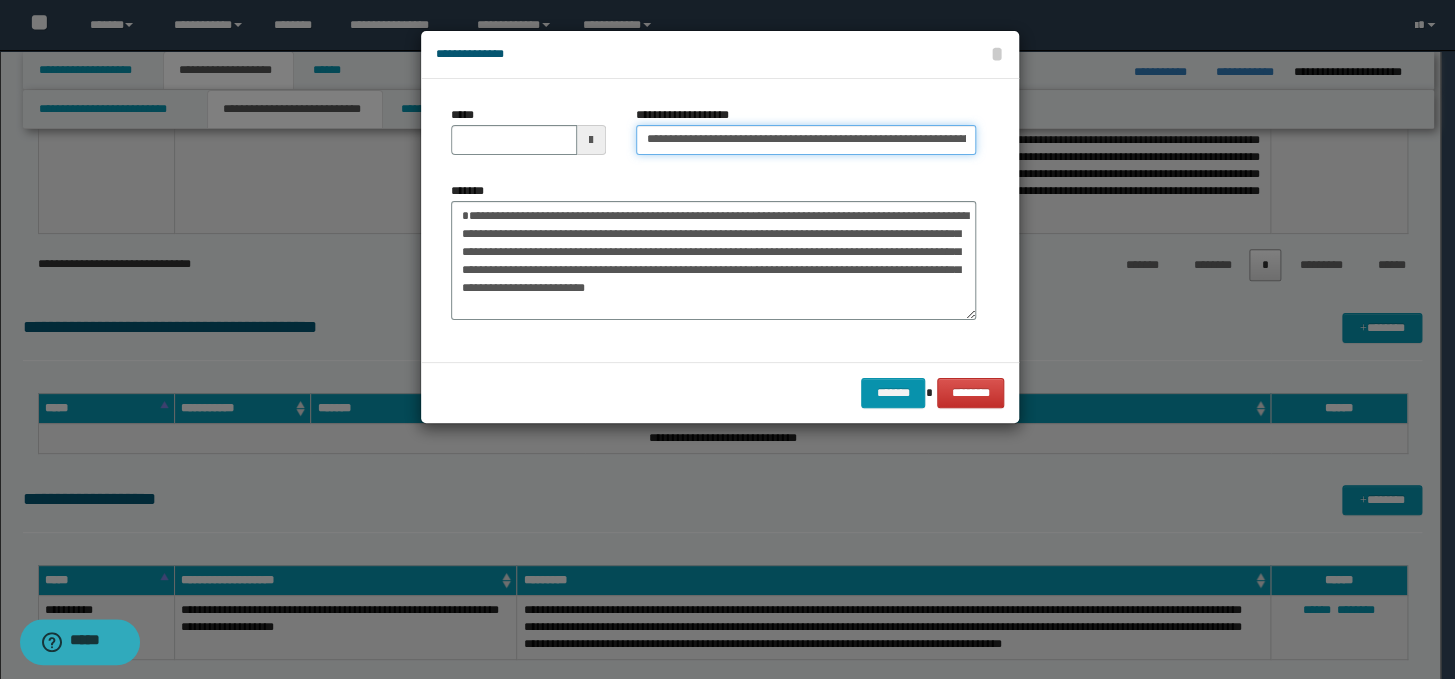 scroll, scrollTop: 0, scrollLeft: 332, axis: horizontal 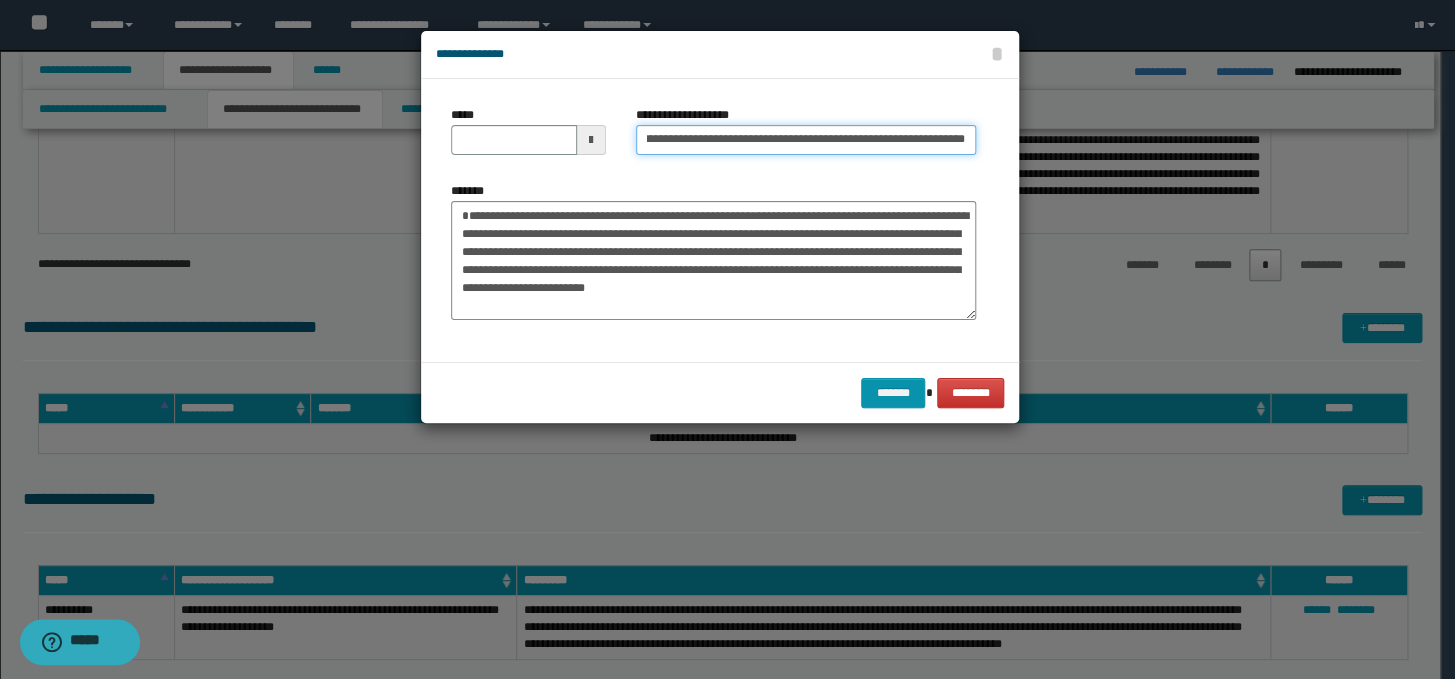 click on "**********" at bounding box center [806, 140] 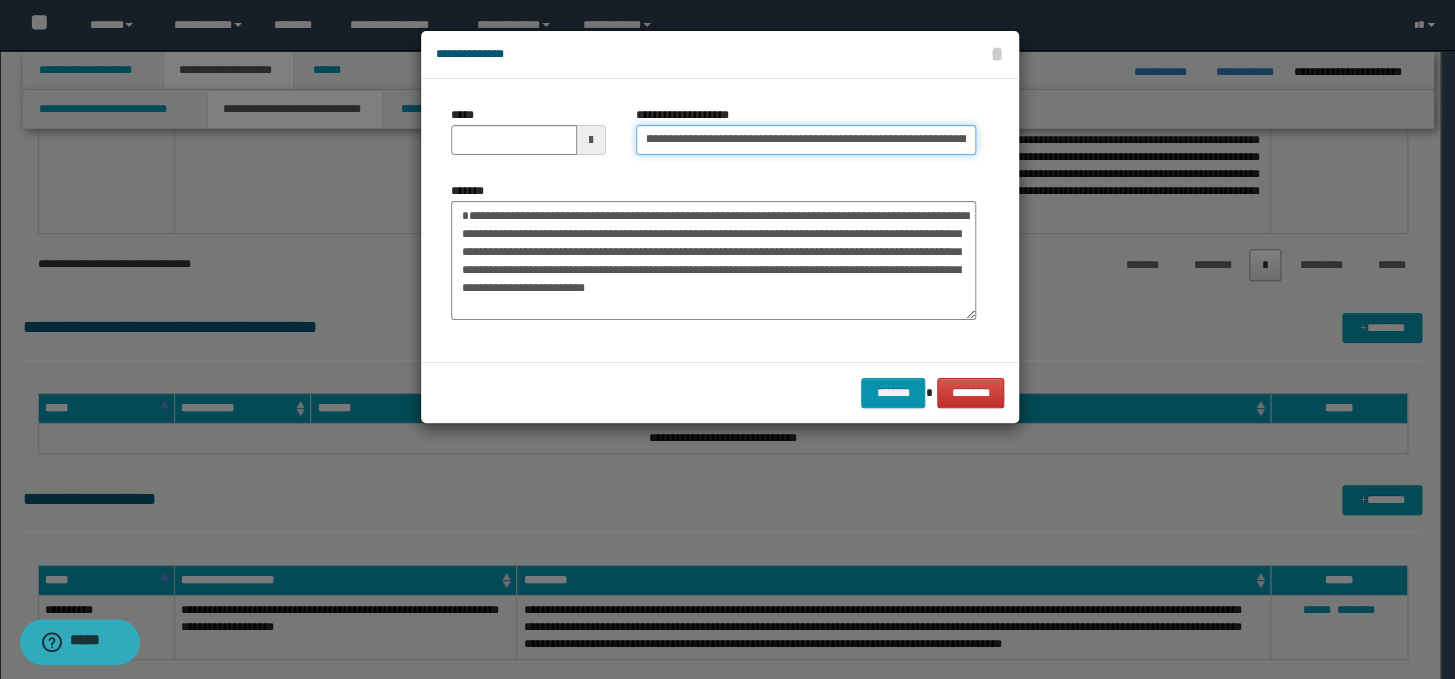 scroll, scrollTop: 0, scrollLeft: 0, axis: both 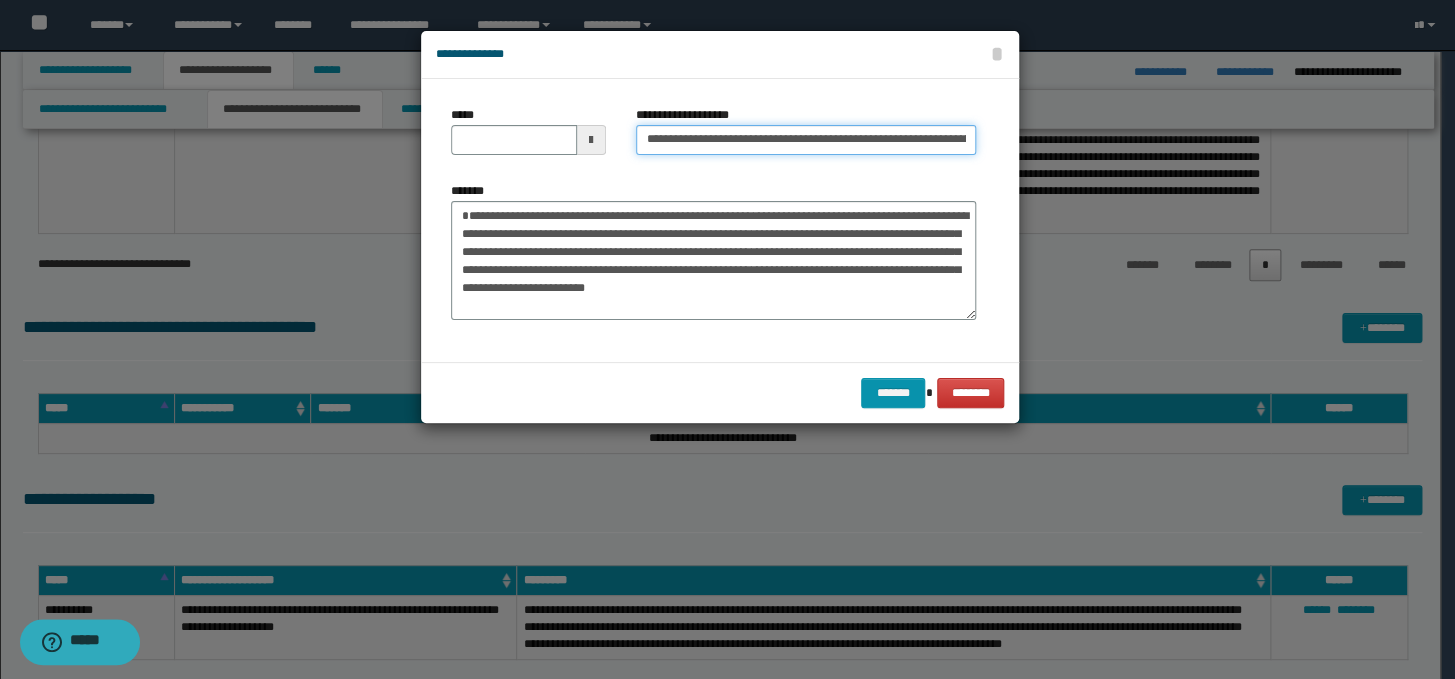 drag, startPoint x: 707, startPoint y: 142, endPoint x: 638, endPoint y: 138, distance: 69.115845 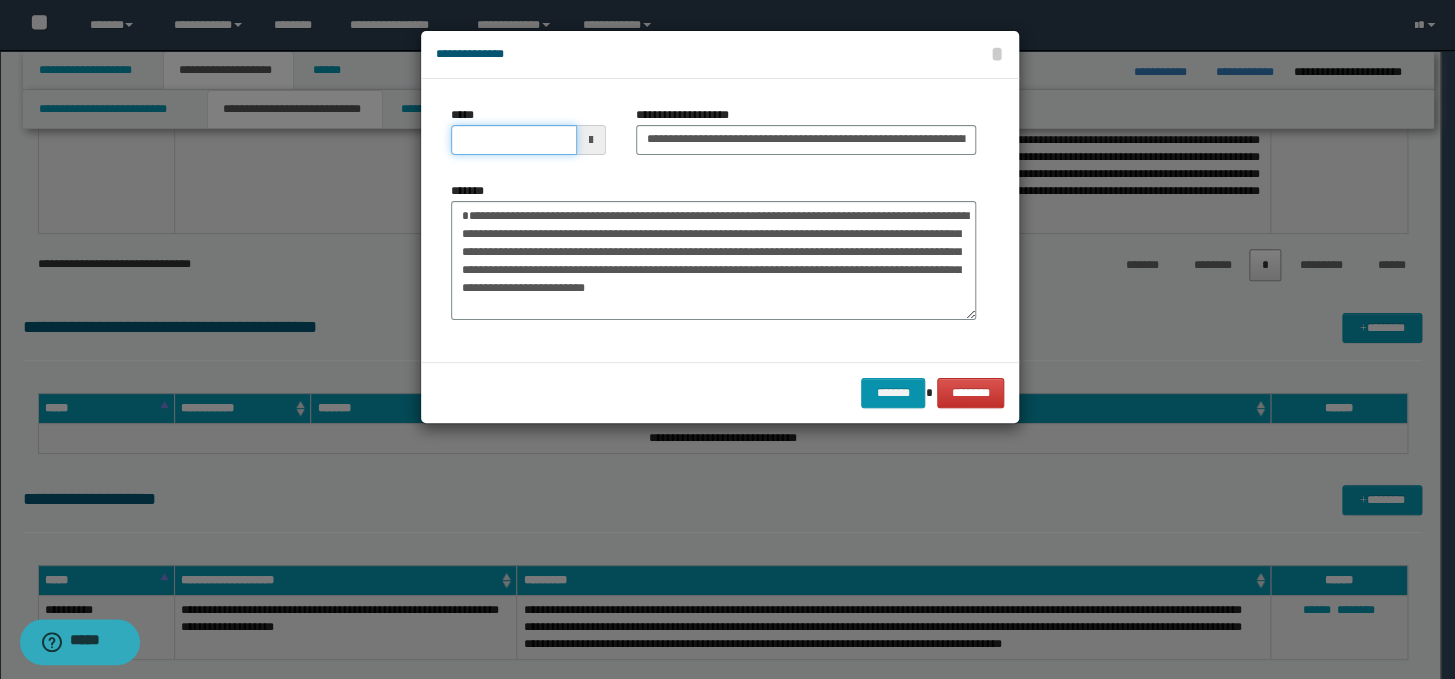 click on "*****" at bounding box center [514, 140] 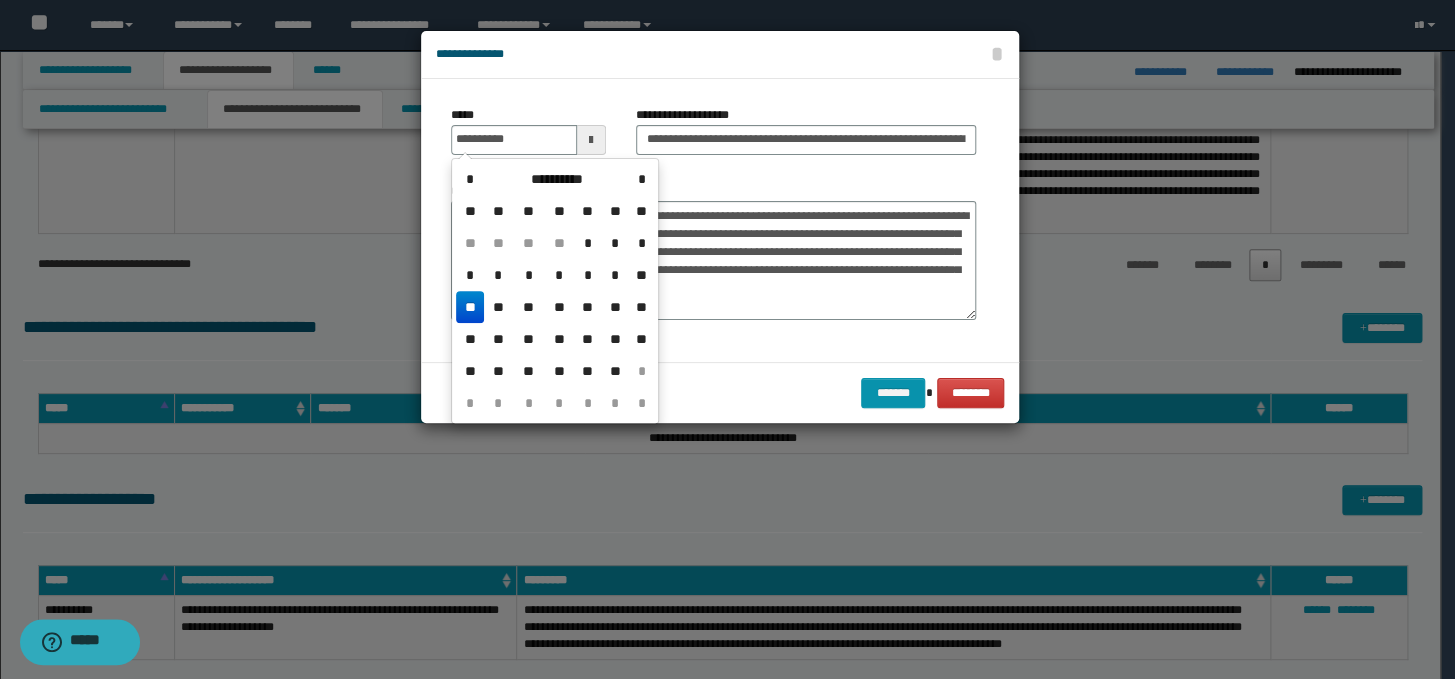 click on "**" at bounding box center [470, 307] 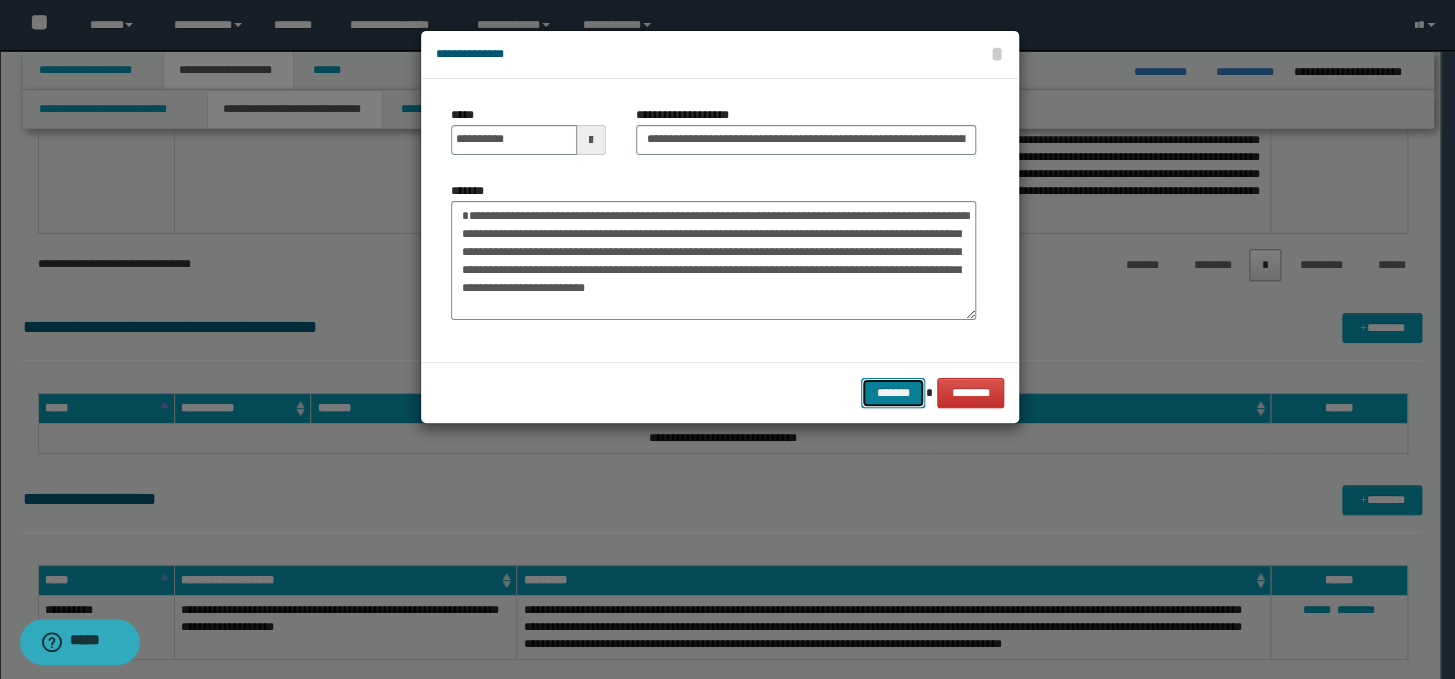 click on "*******" at bounding box center [893, 393] 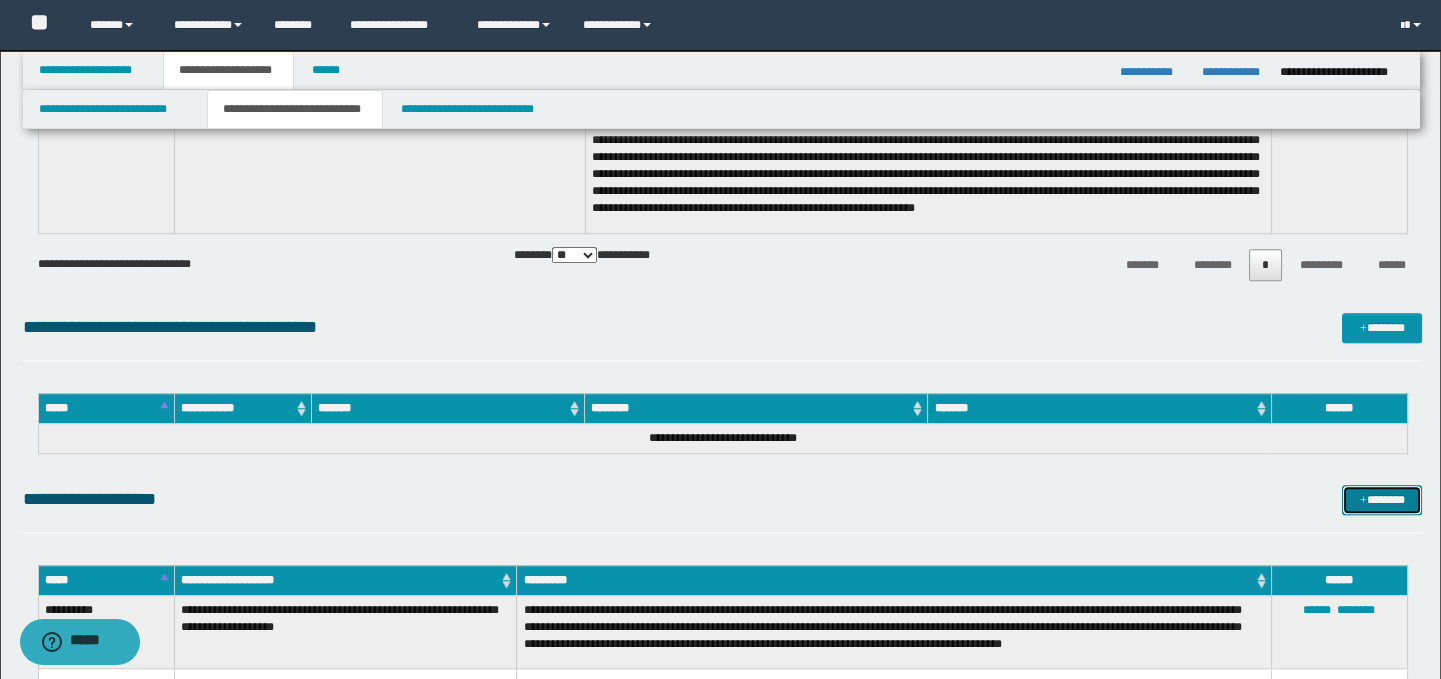 click on "*******" at bounding box center (1382, 500) 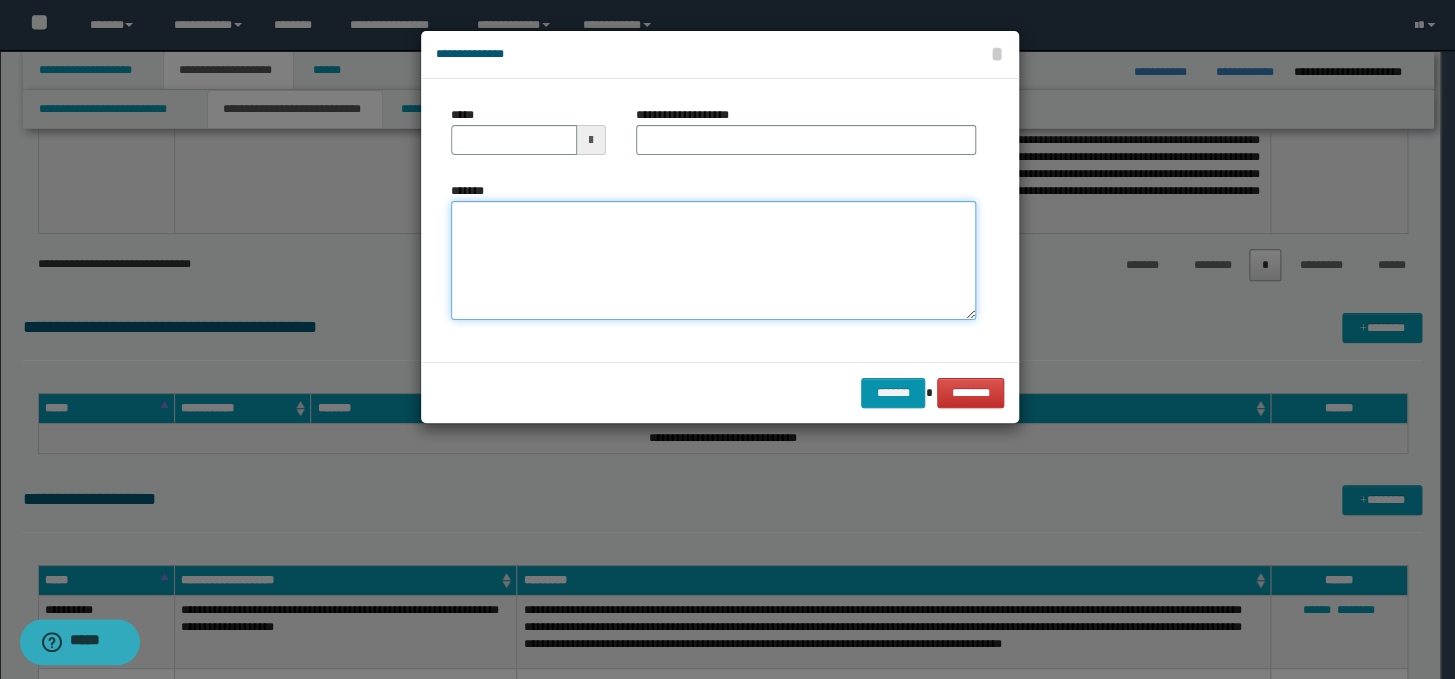 click on "*******" at bounding box center (713, 261) 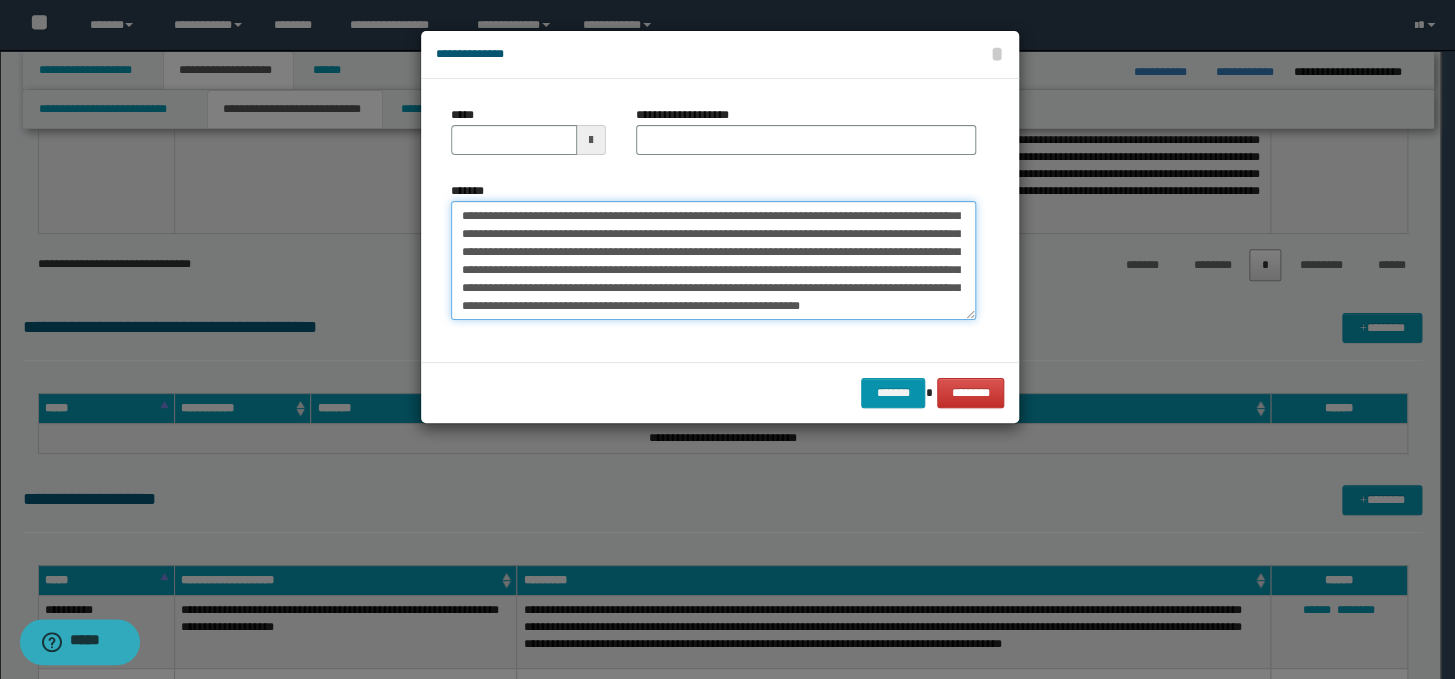 scroll, scrollTop: 0, scrollLeft: 0, axis: both 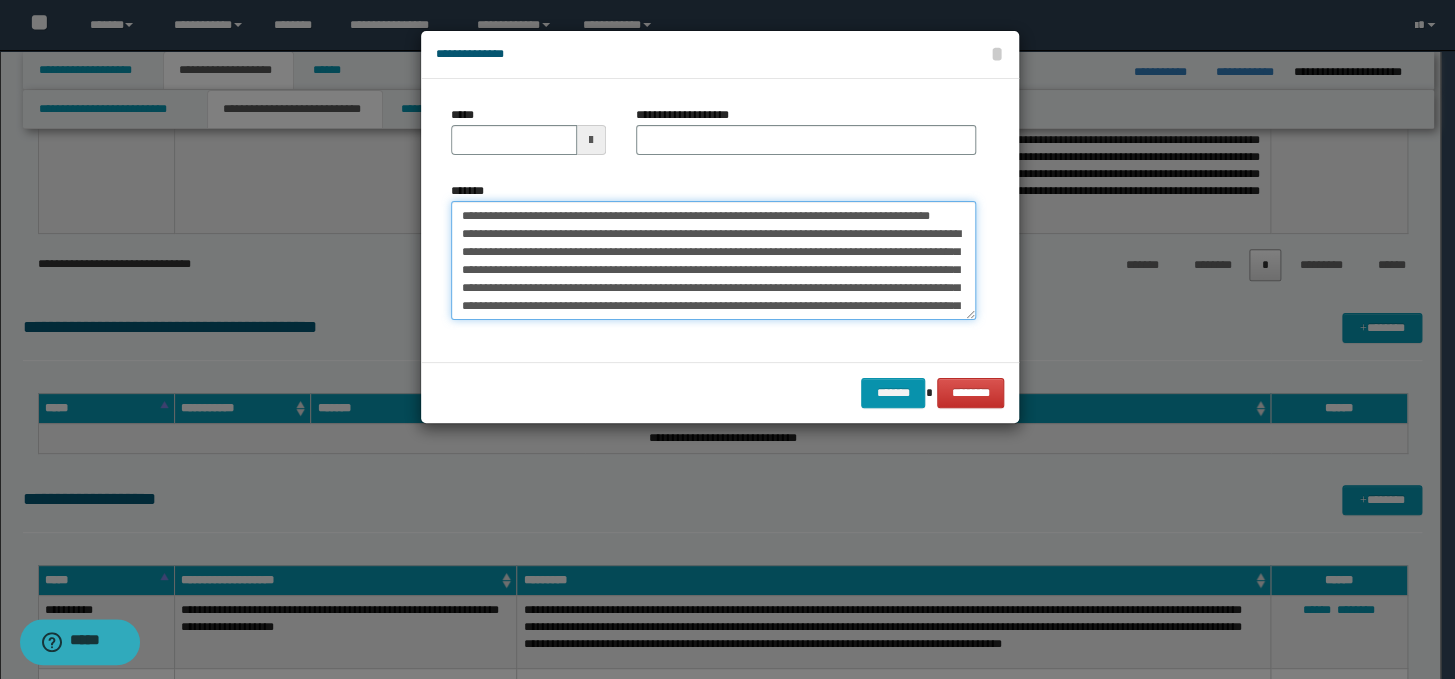 drag, startPoint x: 603, startPoint y: 231, endPoint x: 452, endPoint y: 220, distance: 151.40013 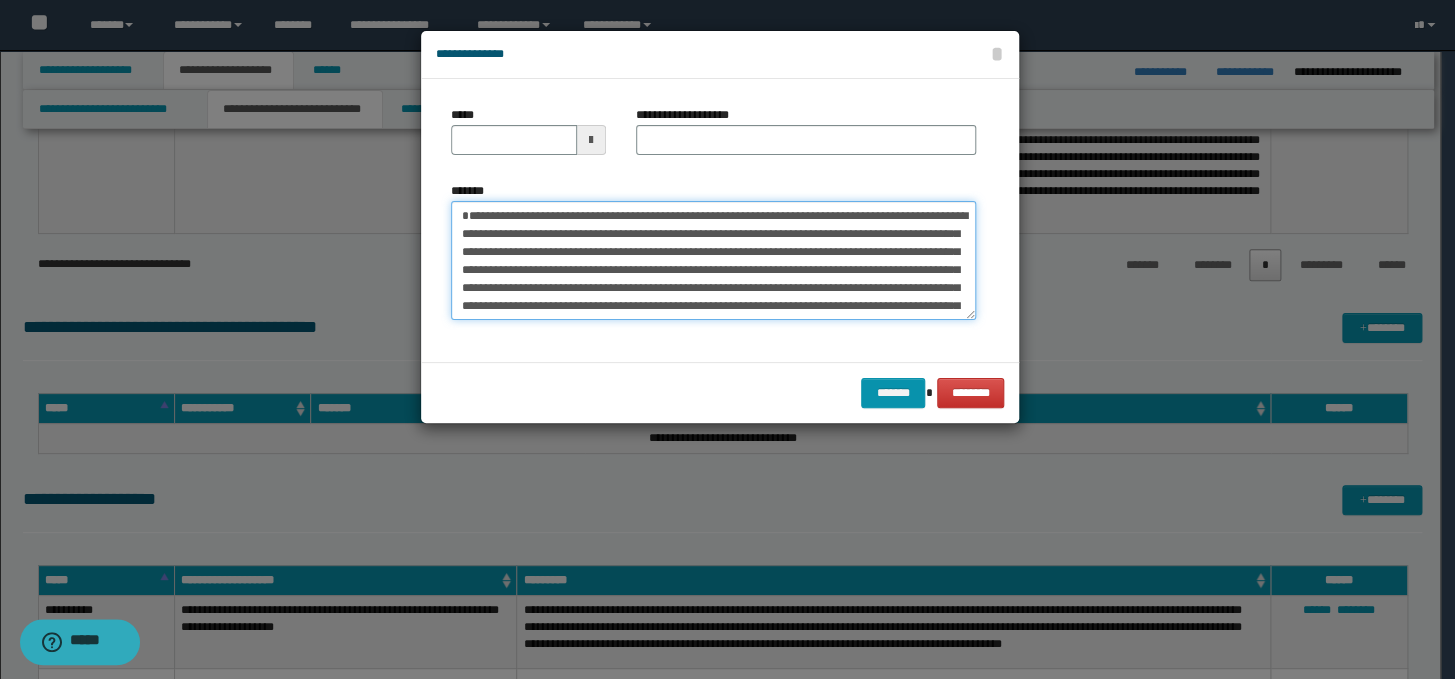 type on "**********" 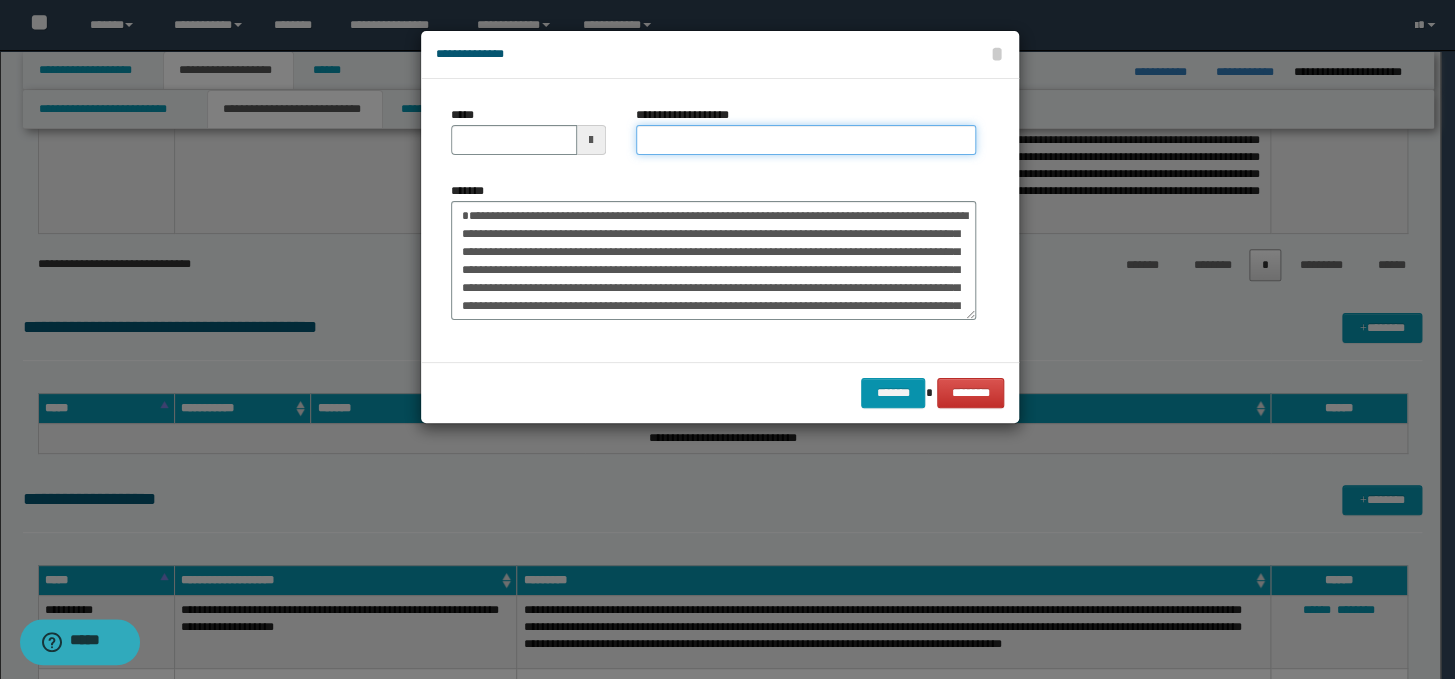 click on "**********" at bounding box center [806, 140] 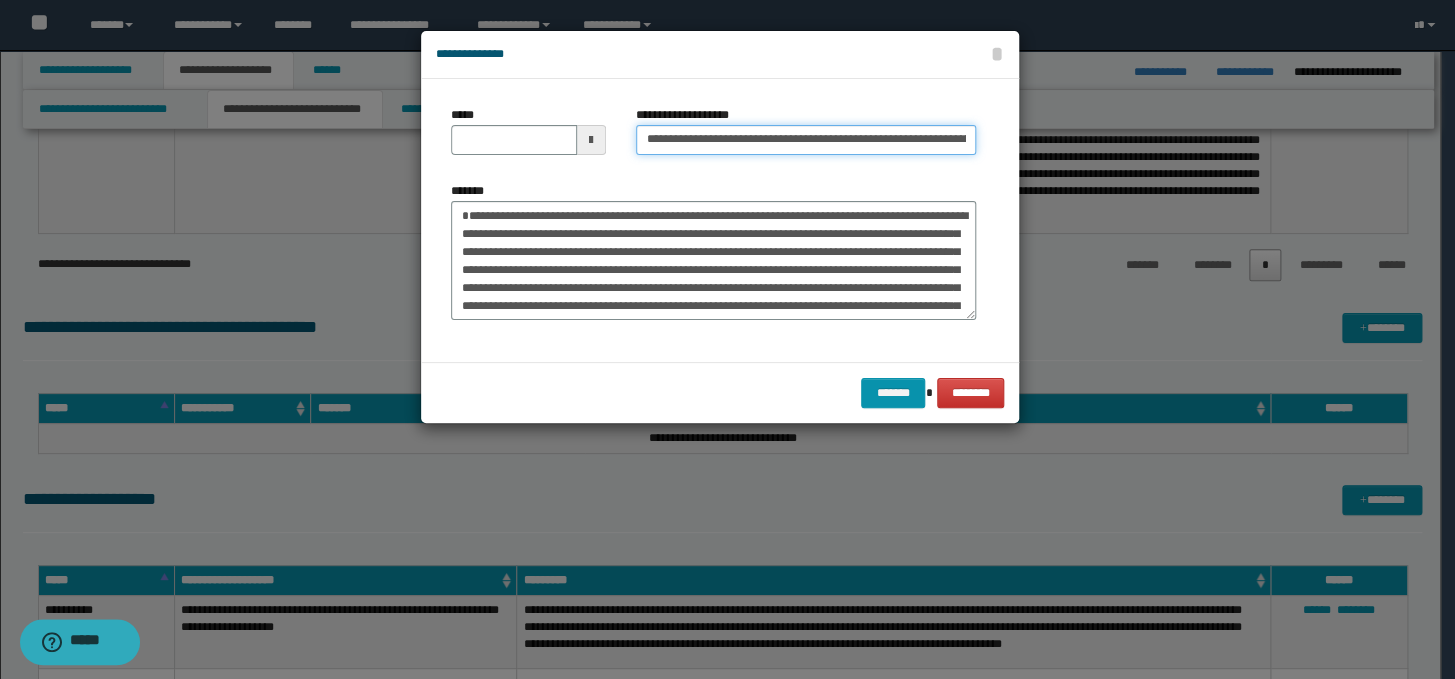 scroll, scrollTop: 0, scrollLeft: 295, axis: horizontal 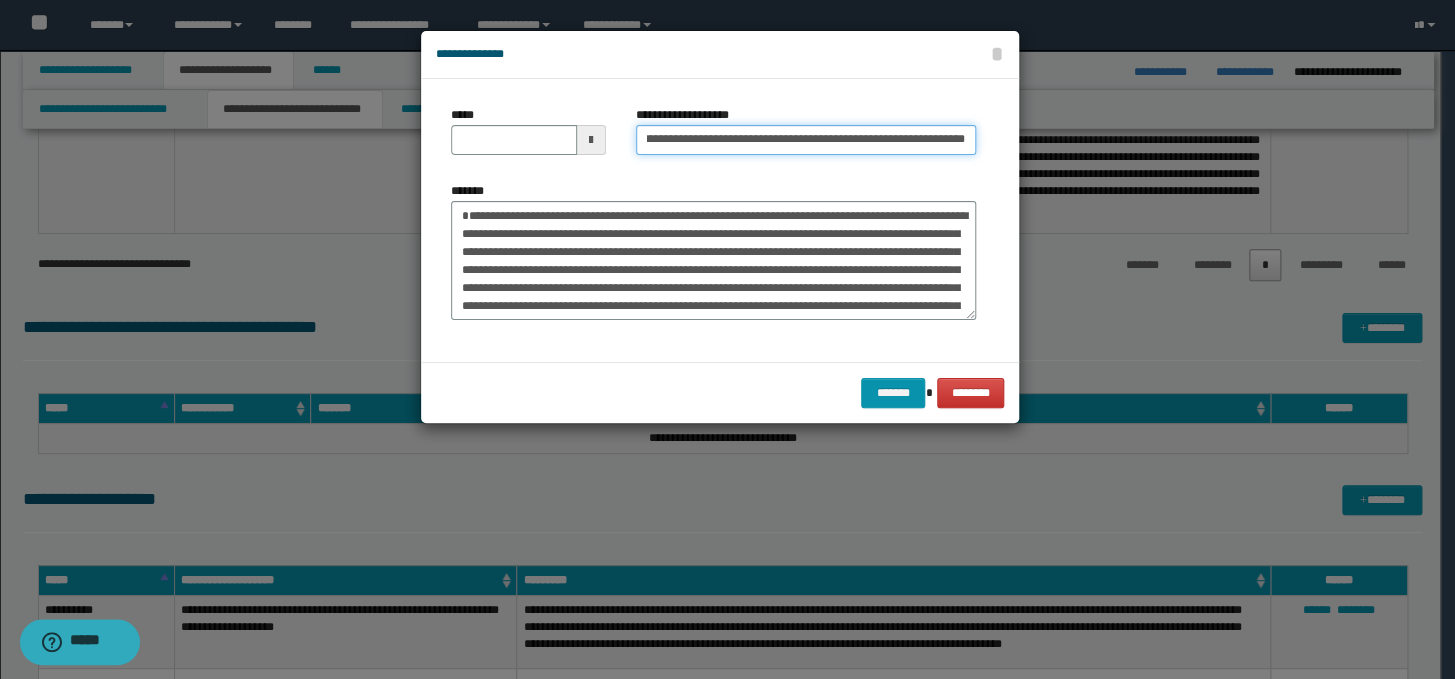 click on "**********" at bounding box center [806, 140] 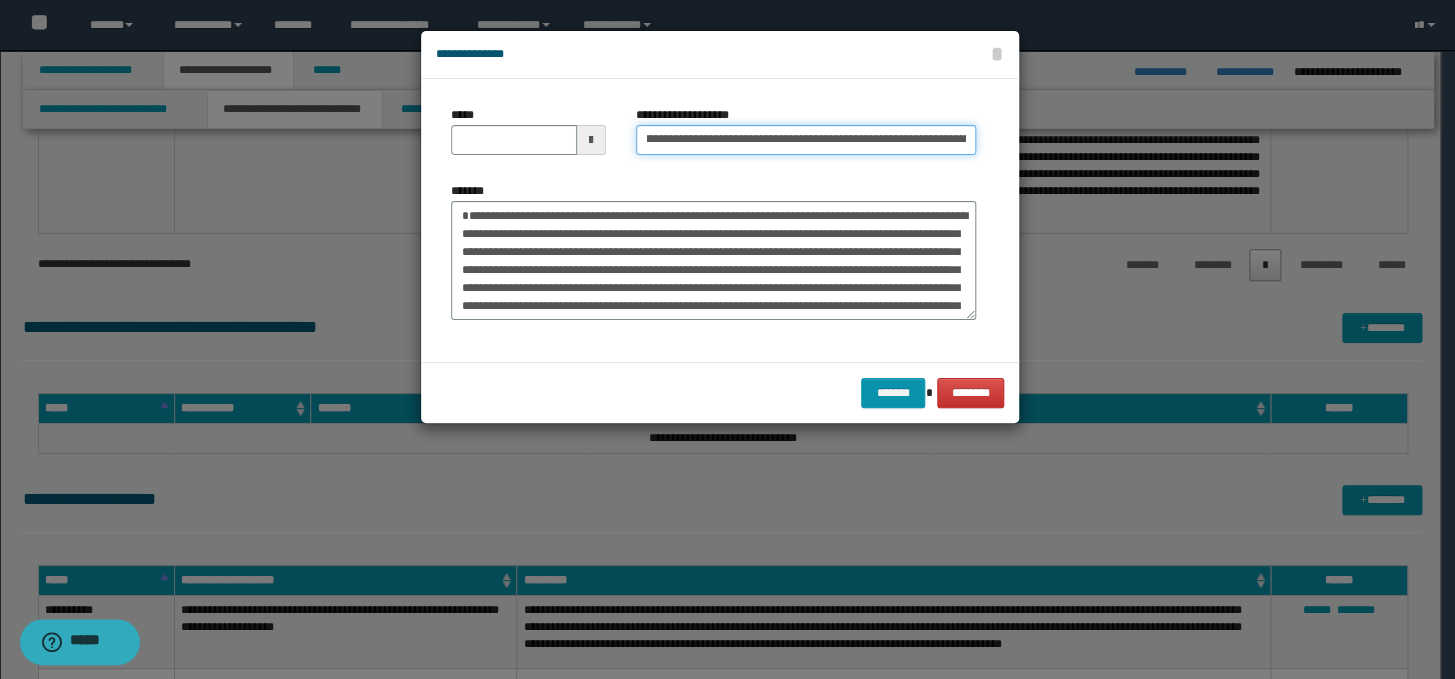 scroll, scrollTop: 0, scrollLeft: 0, axis: both 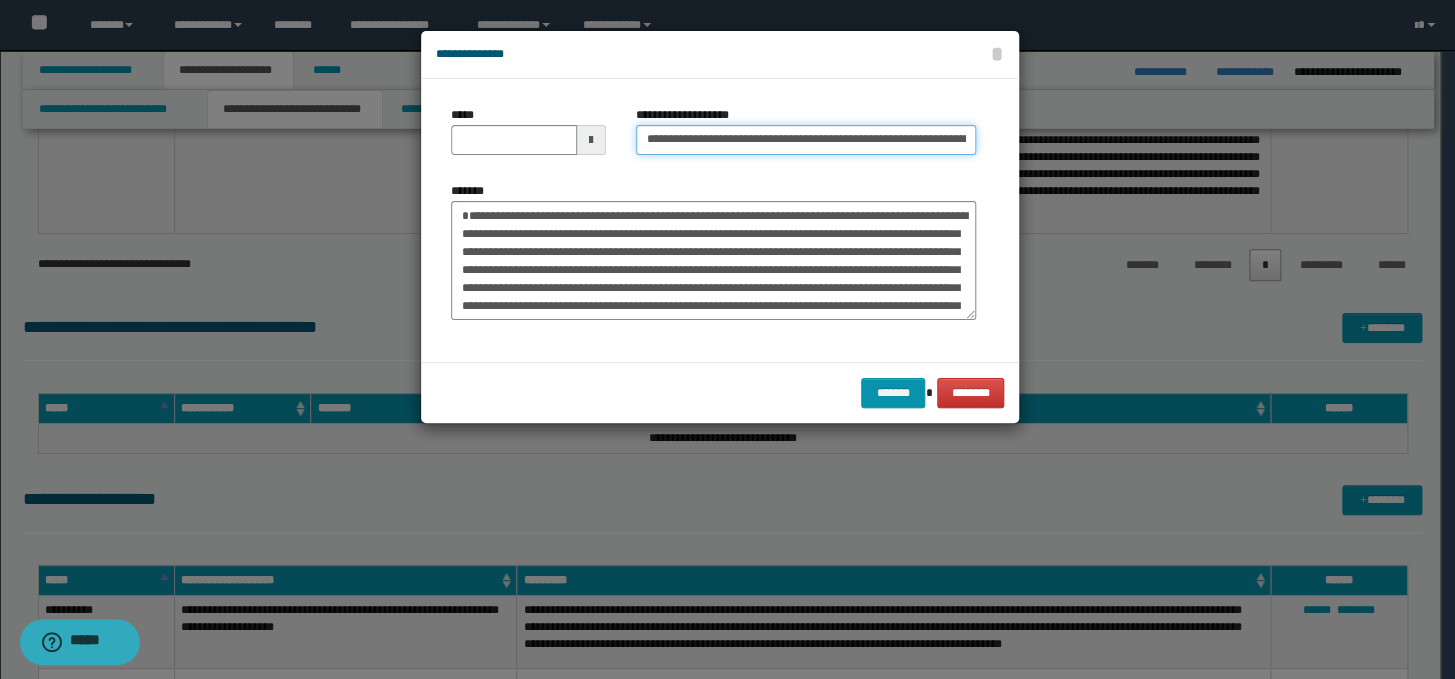 drag, startPoint x: 708, startPoint y: 139, endPoint x: 634, endPoint y: 139, distance: 74 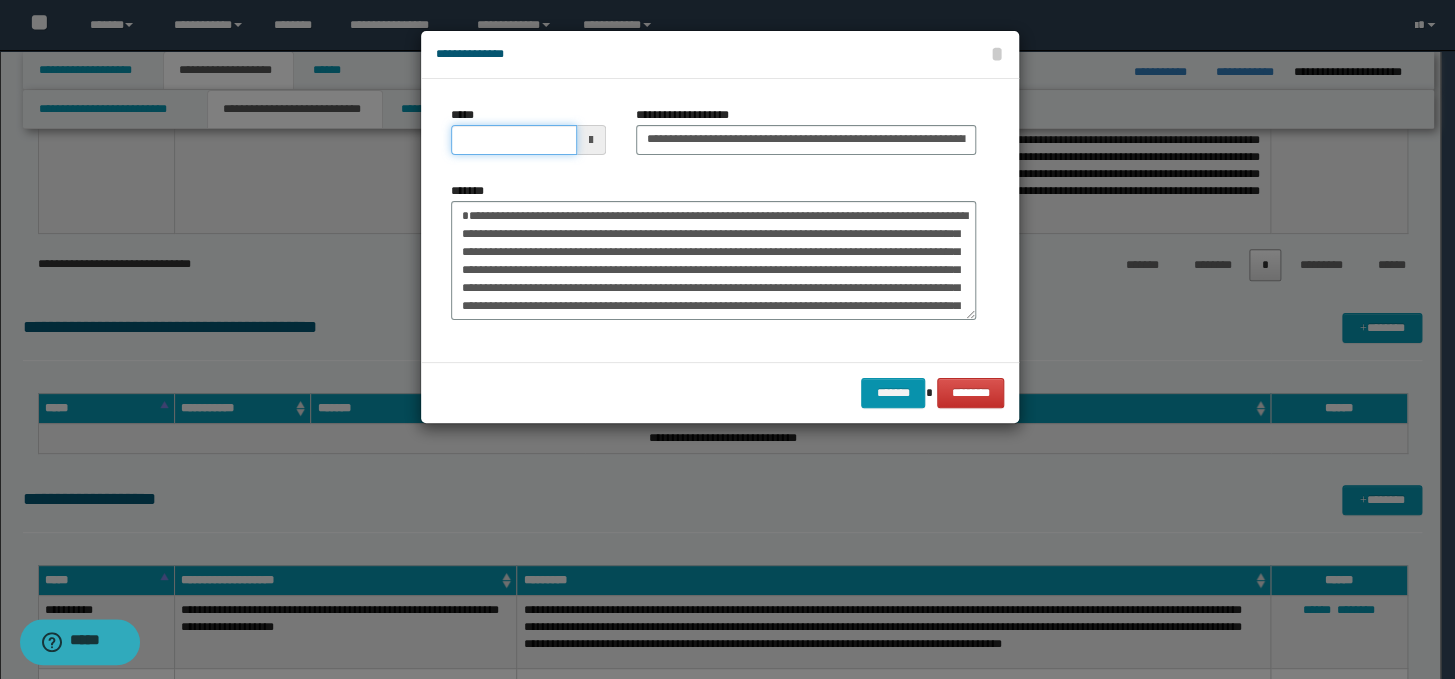 click on "*****" at bounding box center [514, 140] 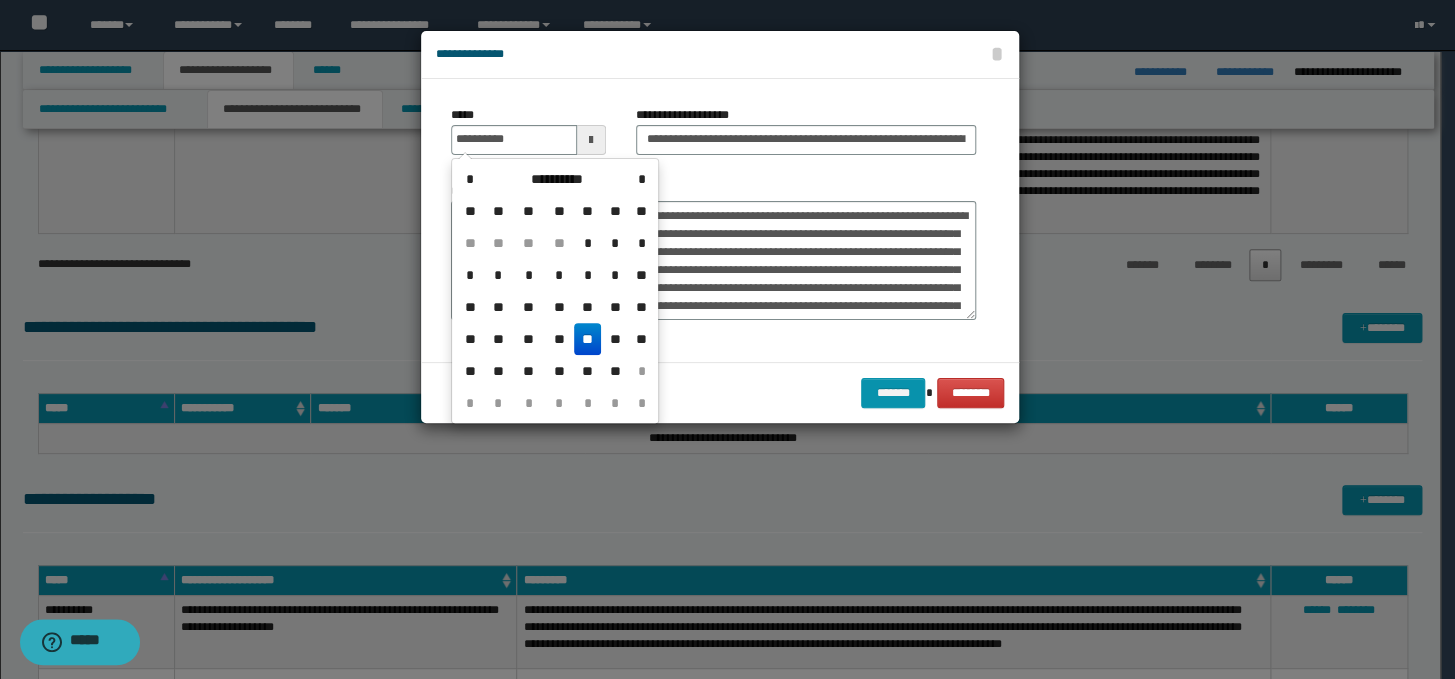 click on "**" at bounding box center (588, 339) 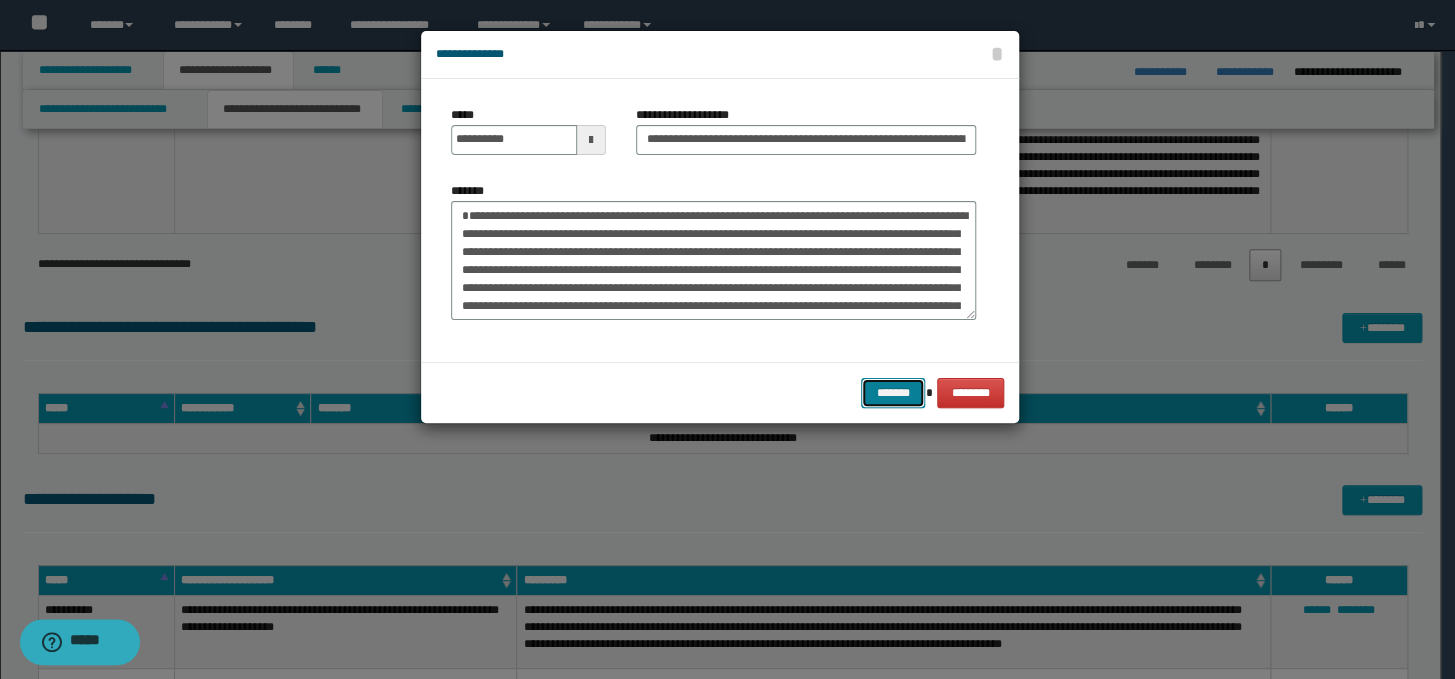 click on "*******" at bounding box center (893, 393) 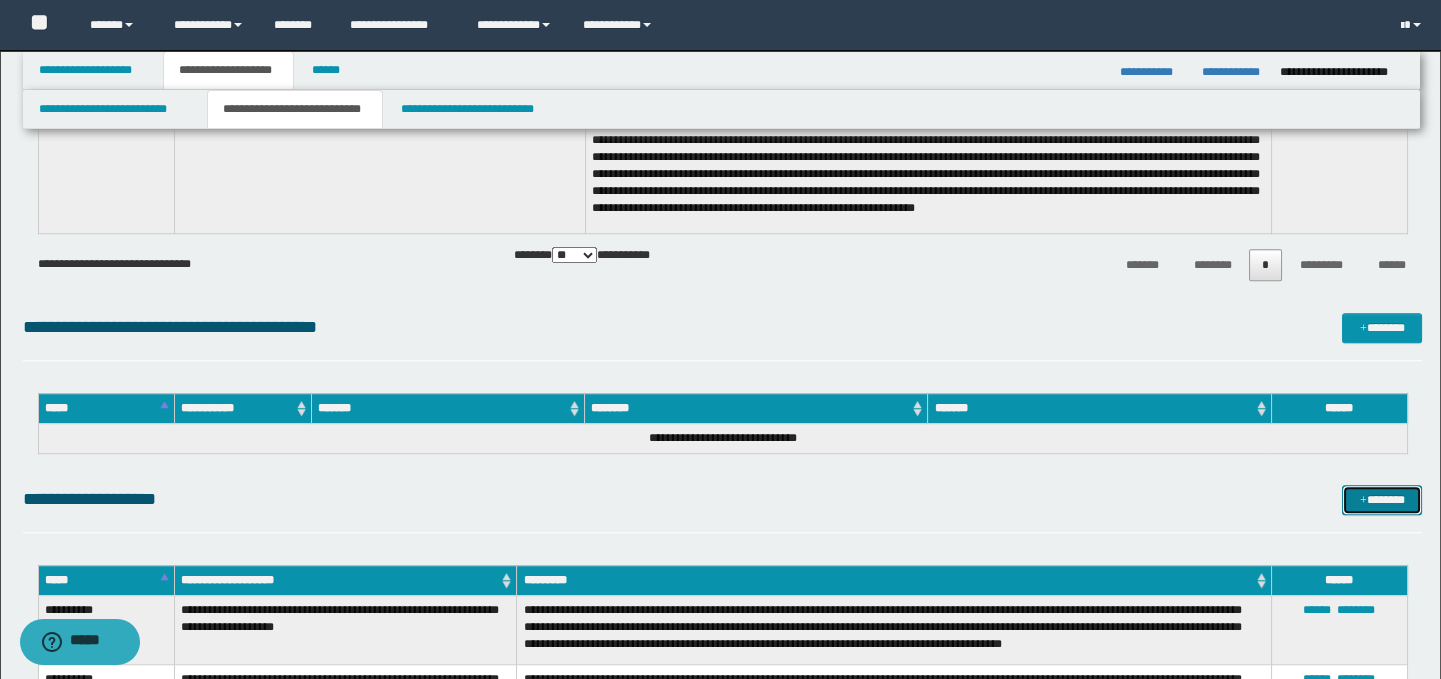click on "*******" at bounding box center [1382, 500] 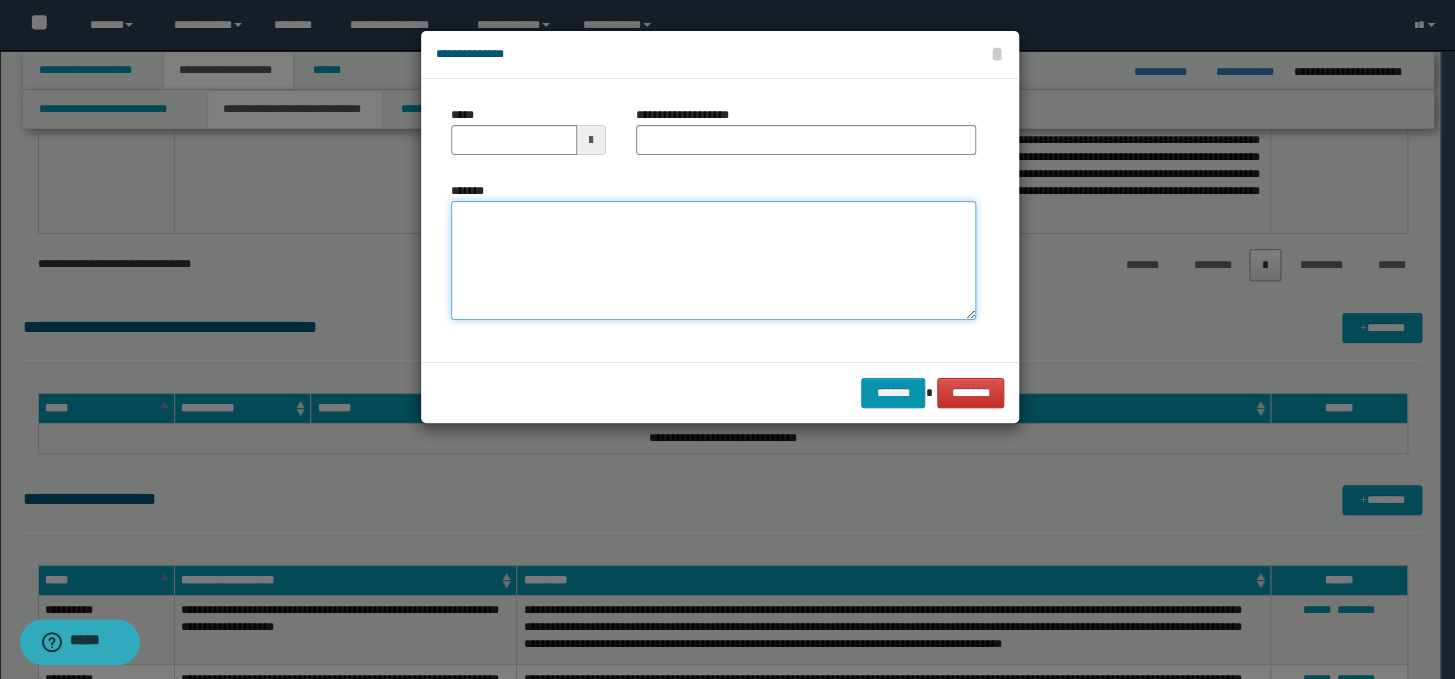 click on "*******" at bounding box center [713, 261] 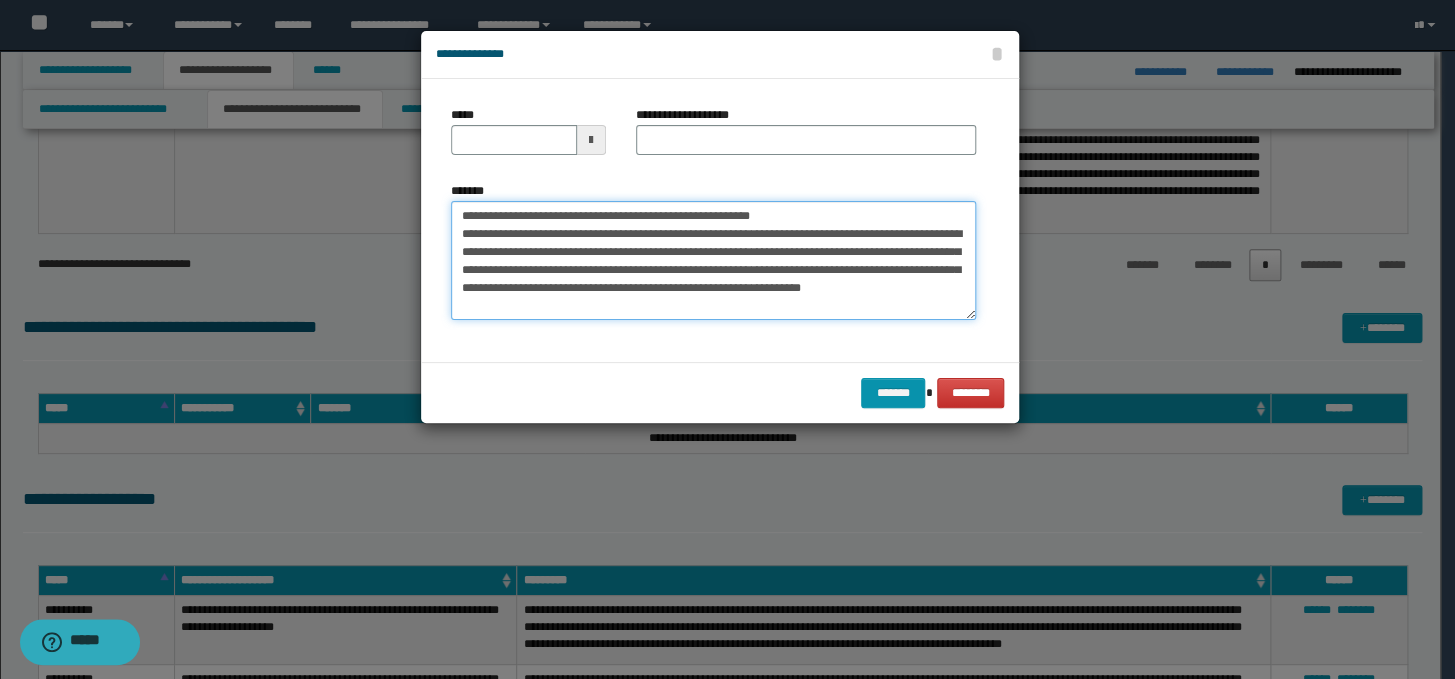 scroll, scrollTop: 0, scrollLeft: 0, axis: both 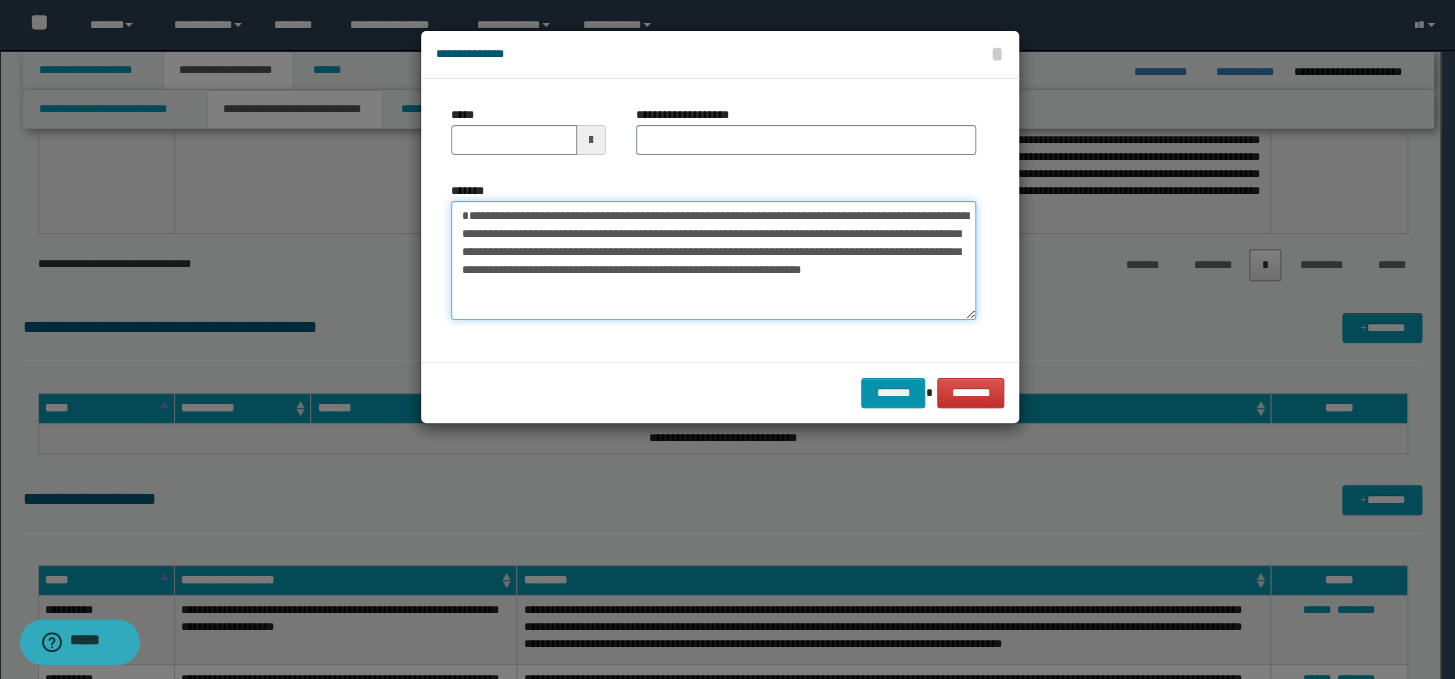 type on "**********" 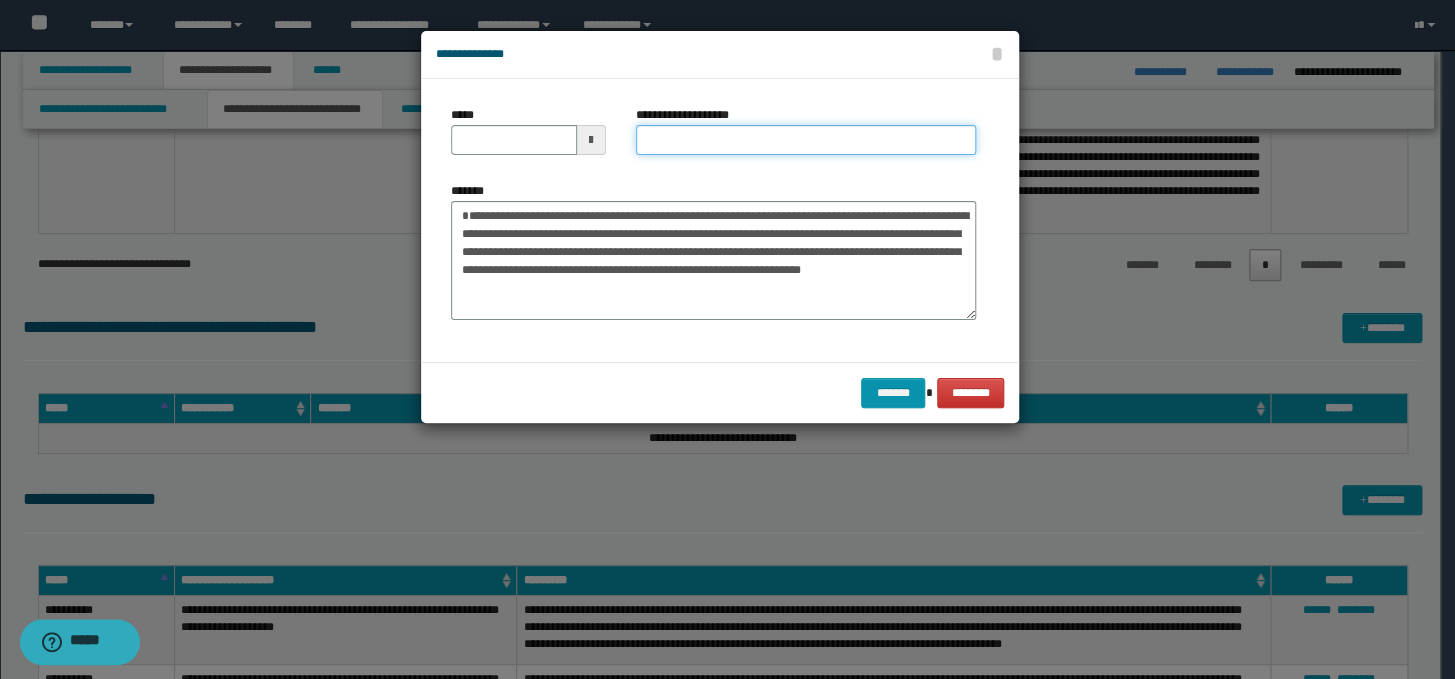click on "**********" at bounding box center (806, 140) 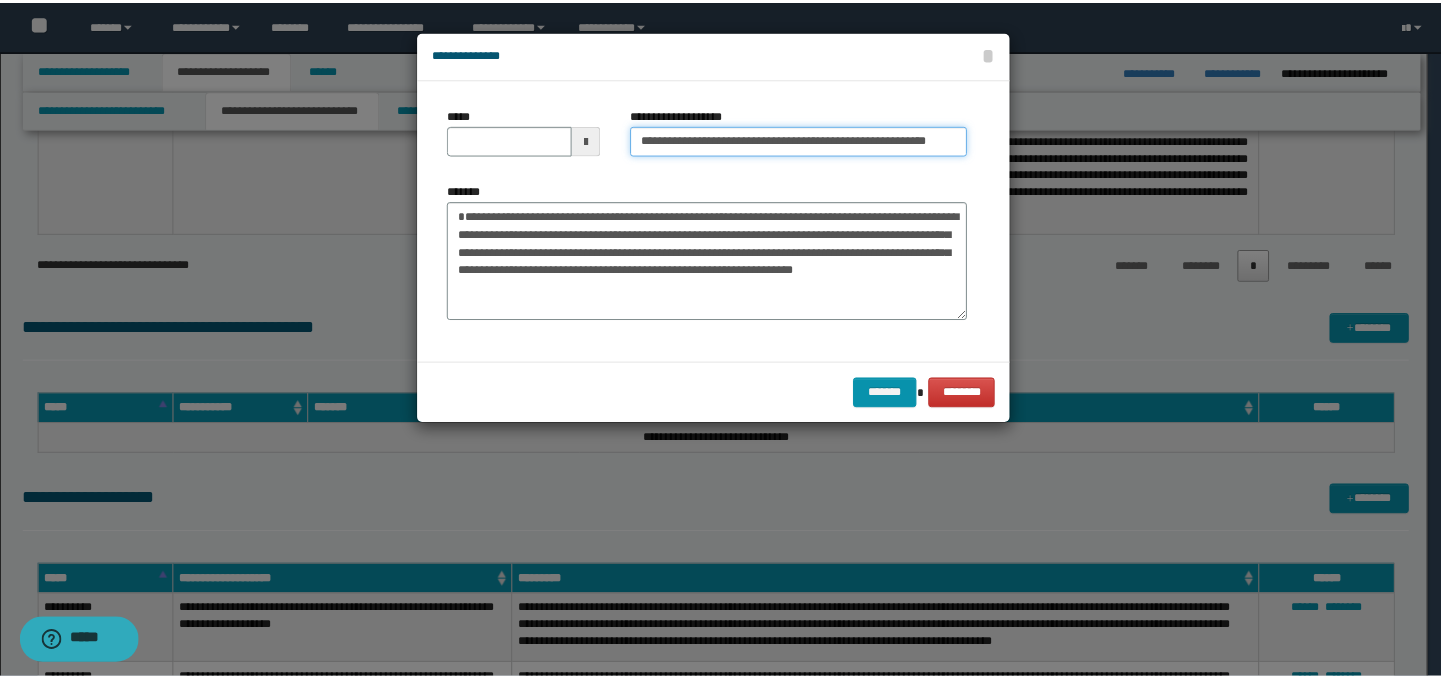 scroll, scrollTop: 0, scrollLeft: 0, axis: both 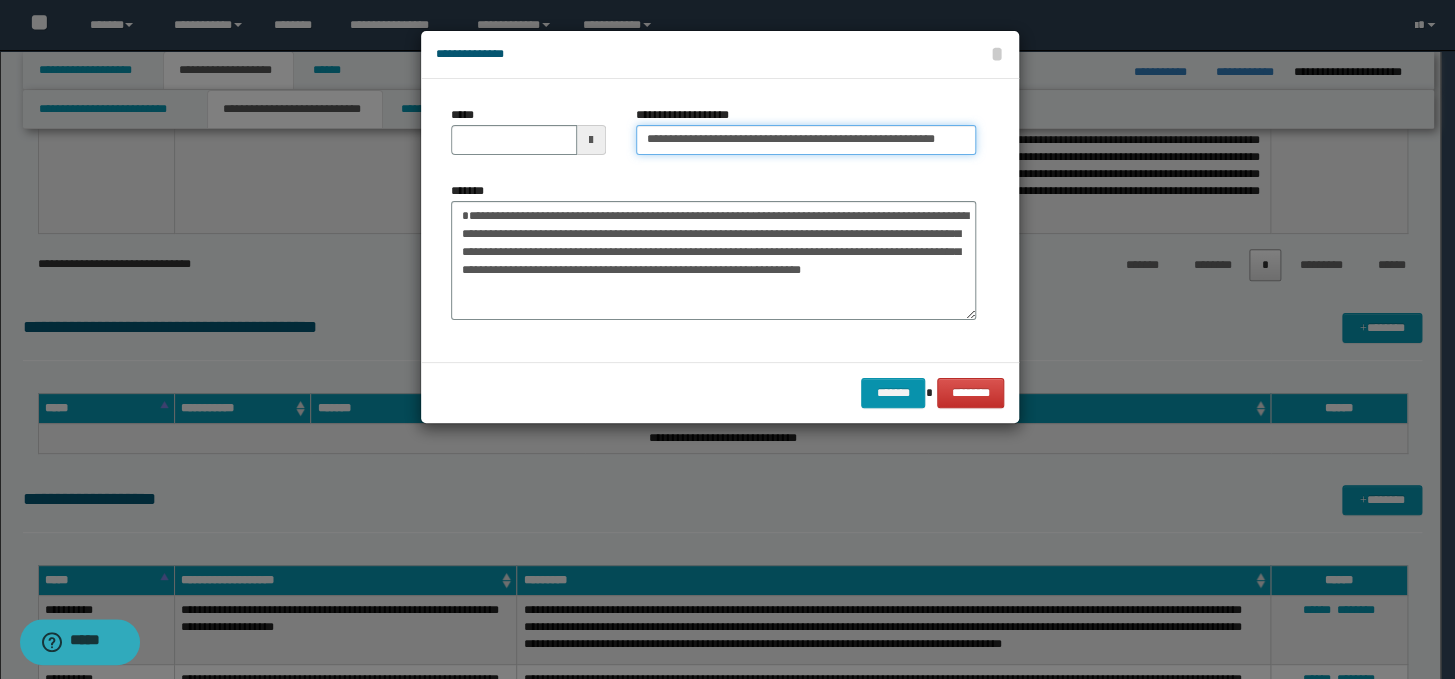 drag, startPoint x: 652, startPoint y: 144, endPoint x: 624, endPoint y: 139, distance: 28.442924 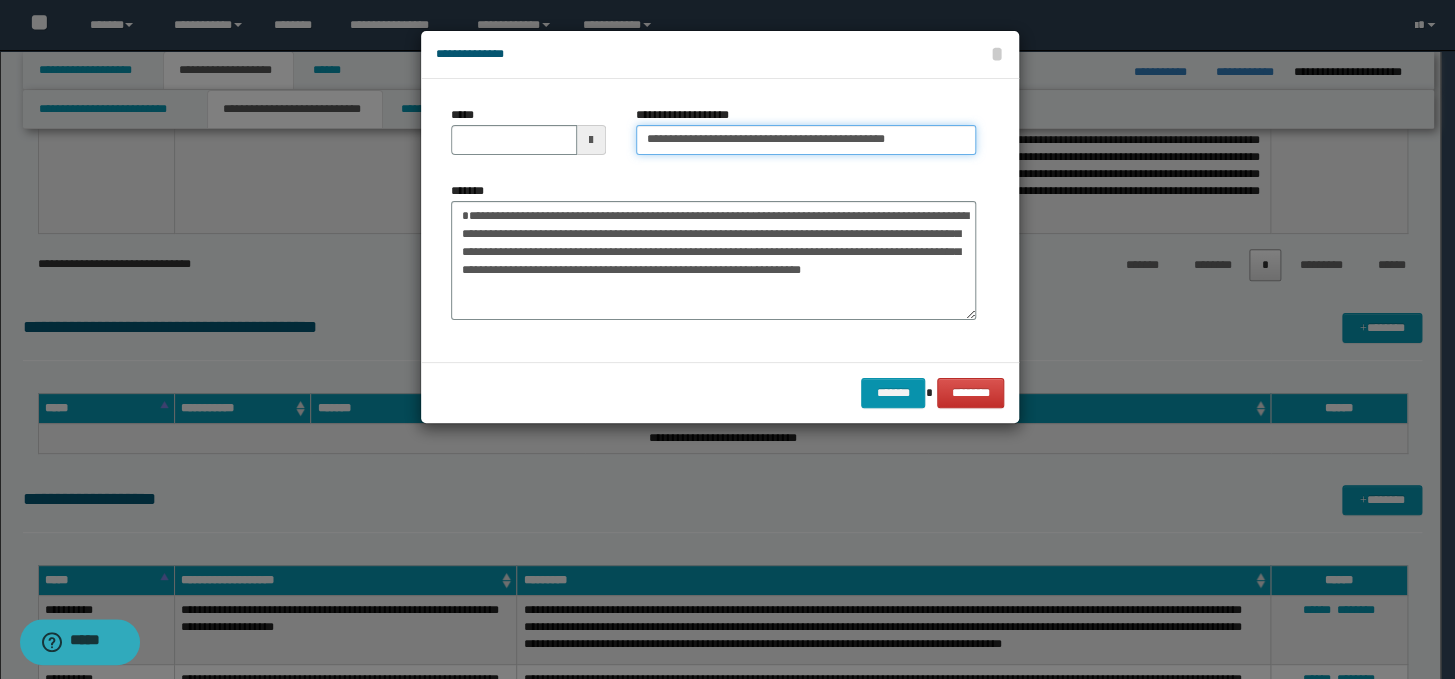 type 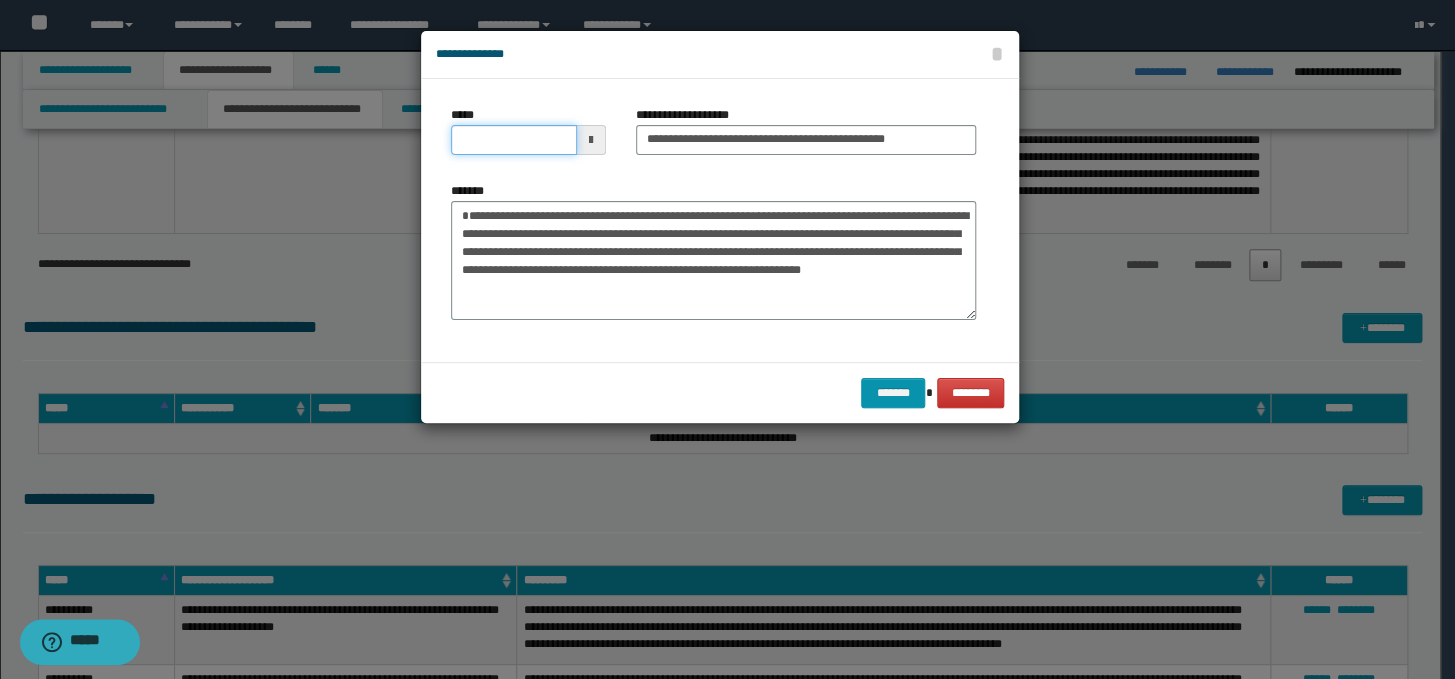 click on "*****" at bounding box center [514, 140] 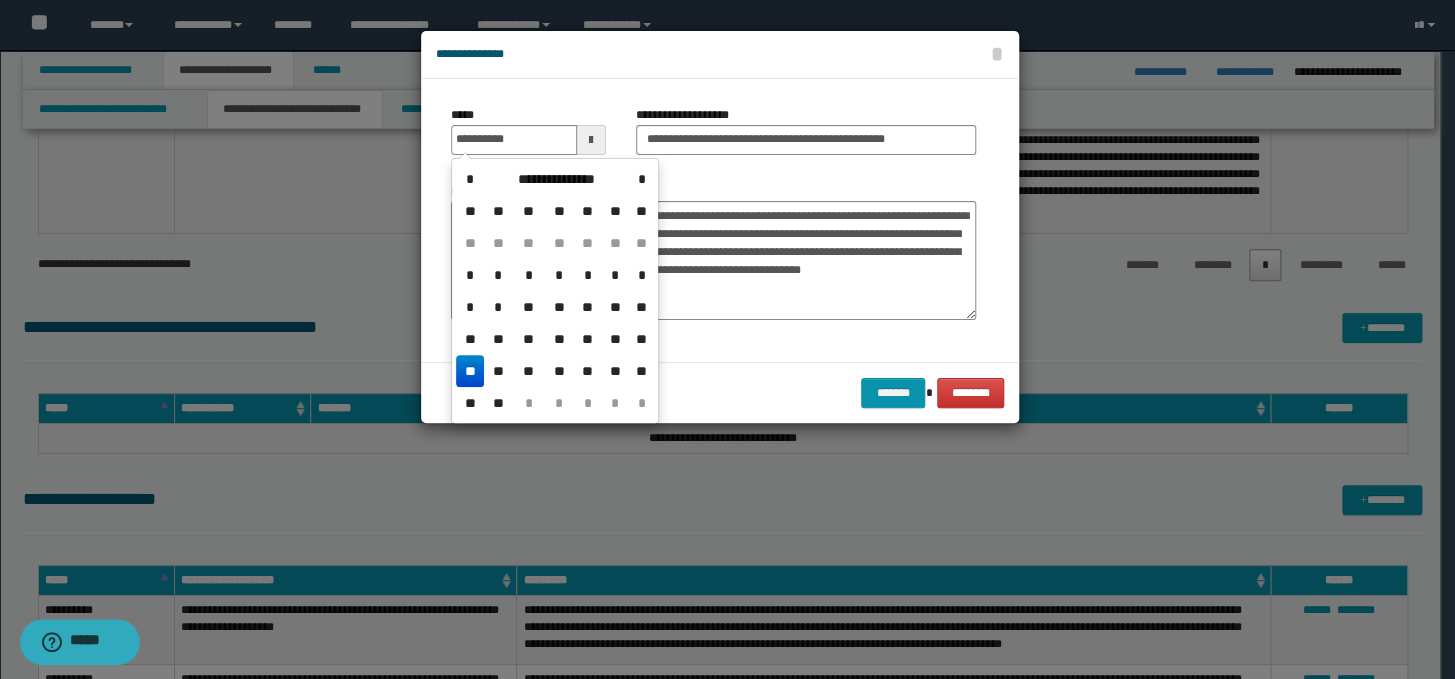click on "**" at bounding box center (470, 371) 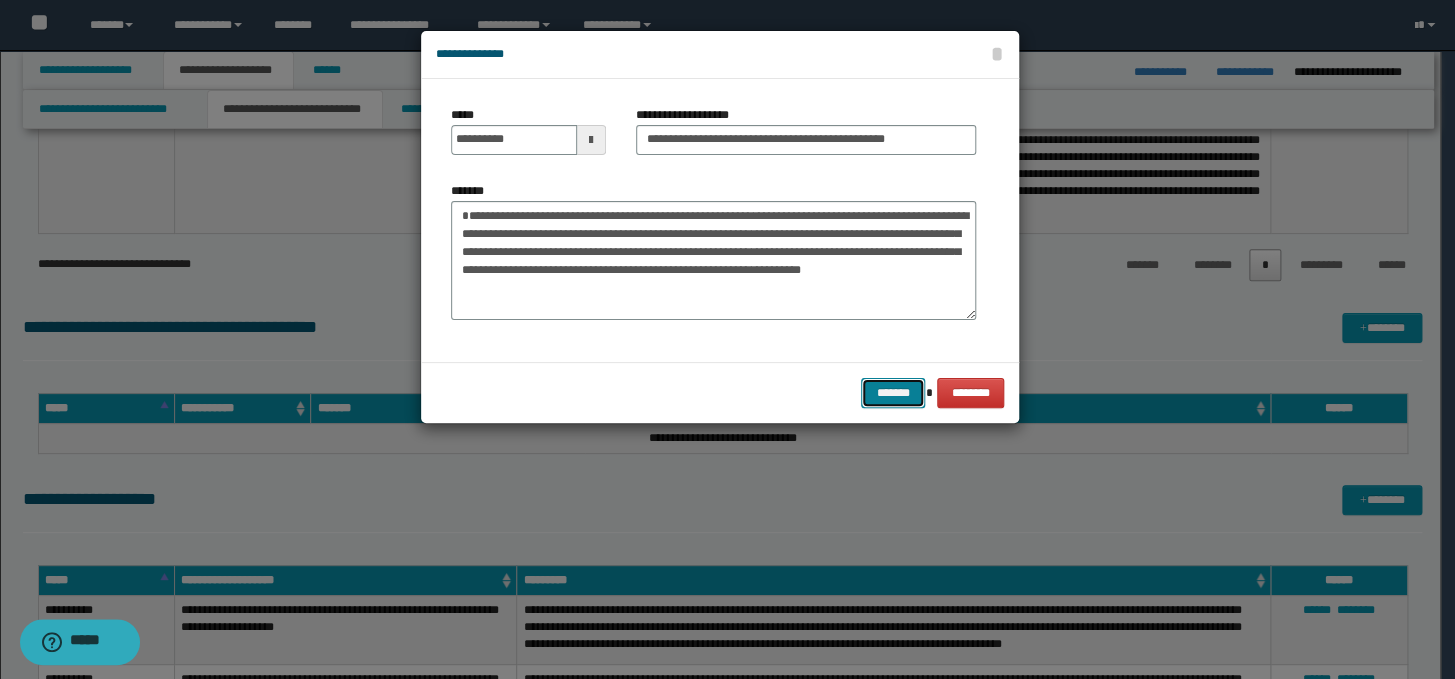 click on "*******" at bounding box center [893, 393] 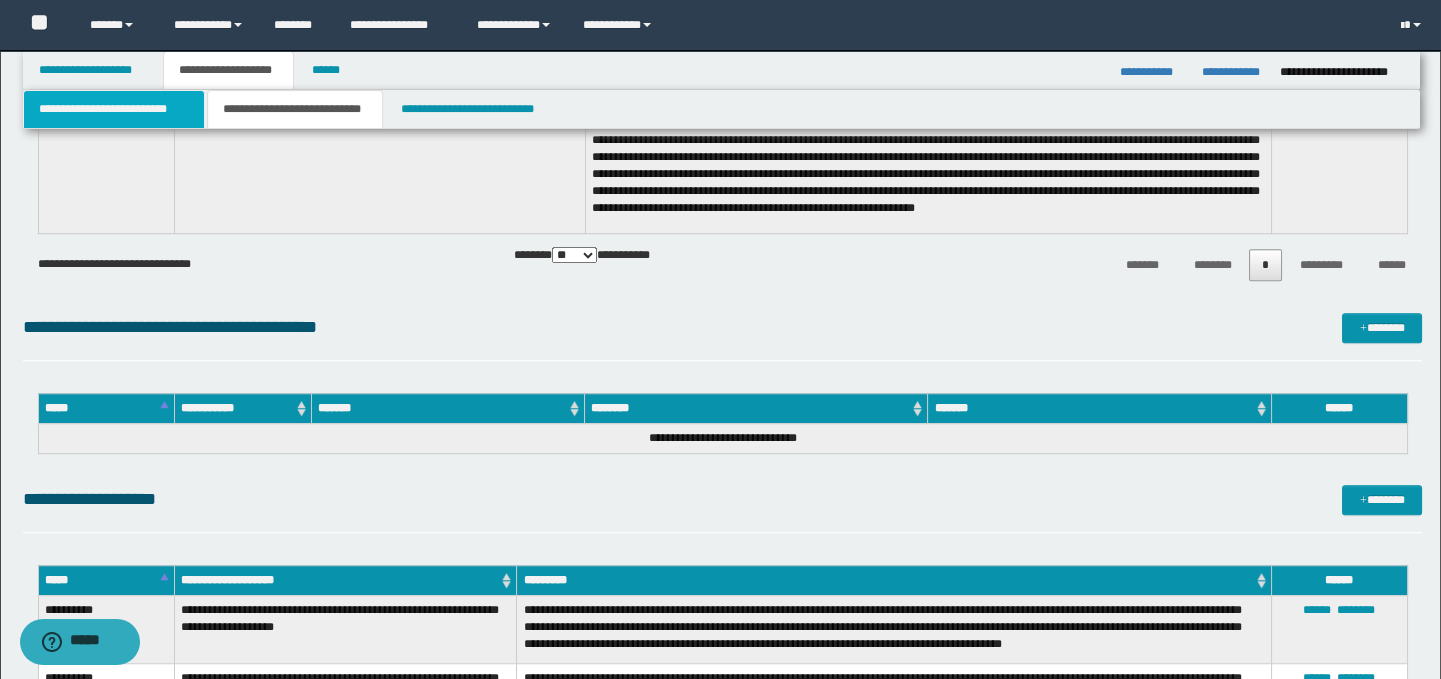click on "**********" at bounding box center (114, 109) 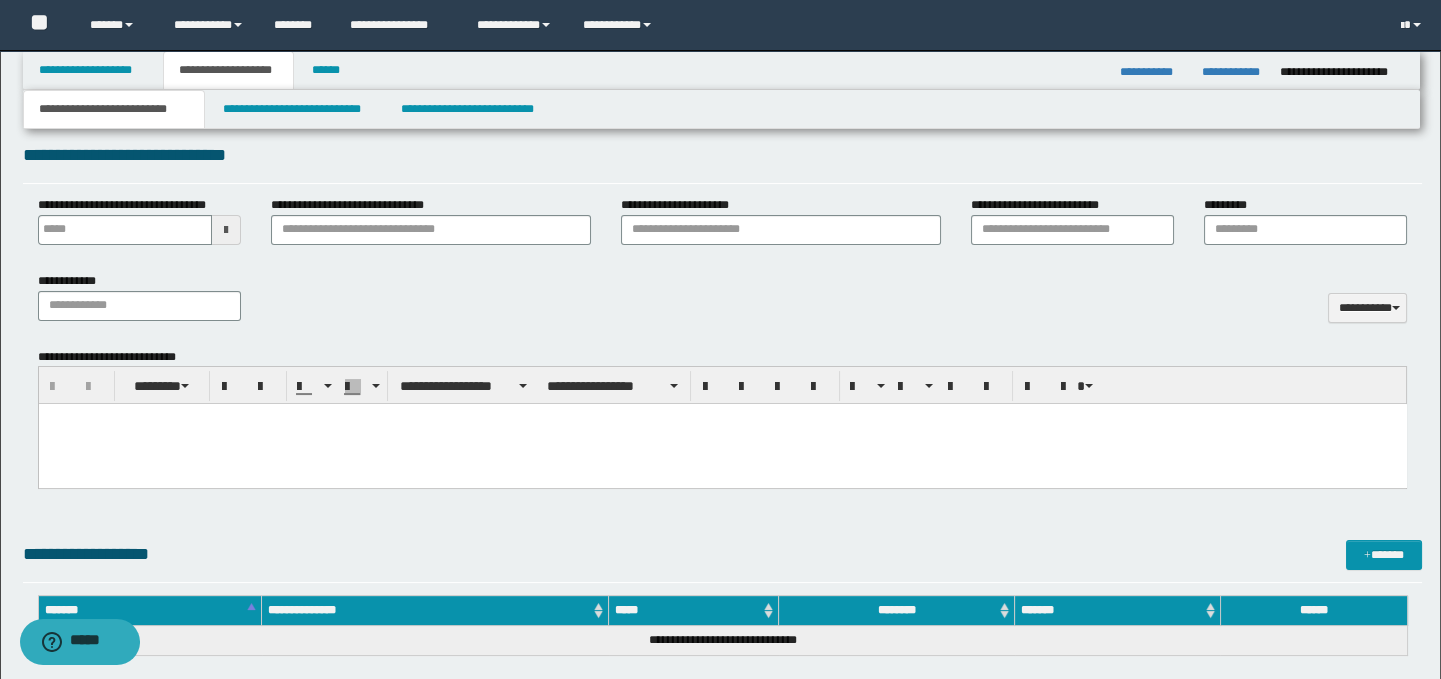 scroll, scrollTop: 730, scrollLeft: 0, axis: vertical 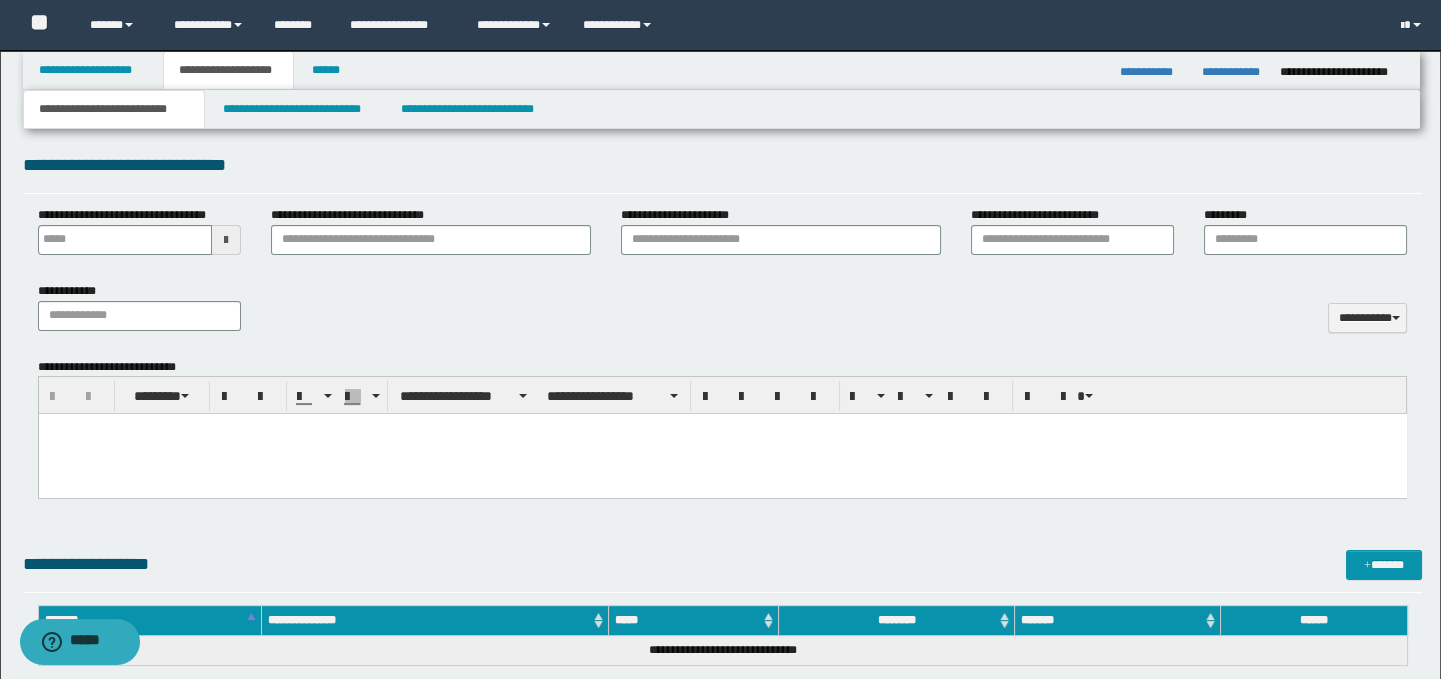 click at bounding box center (722, 454) 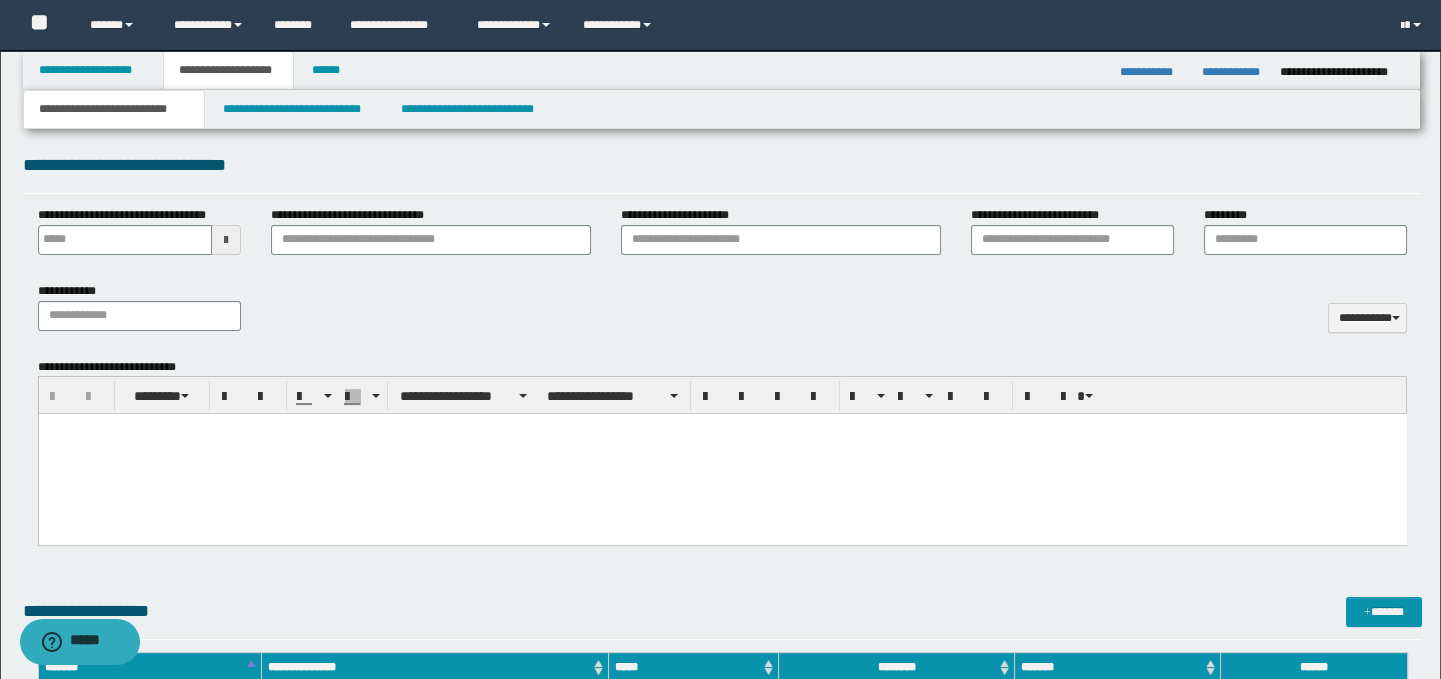 paste 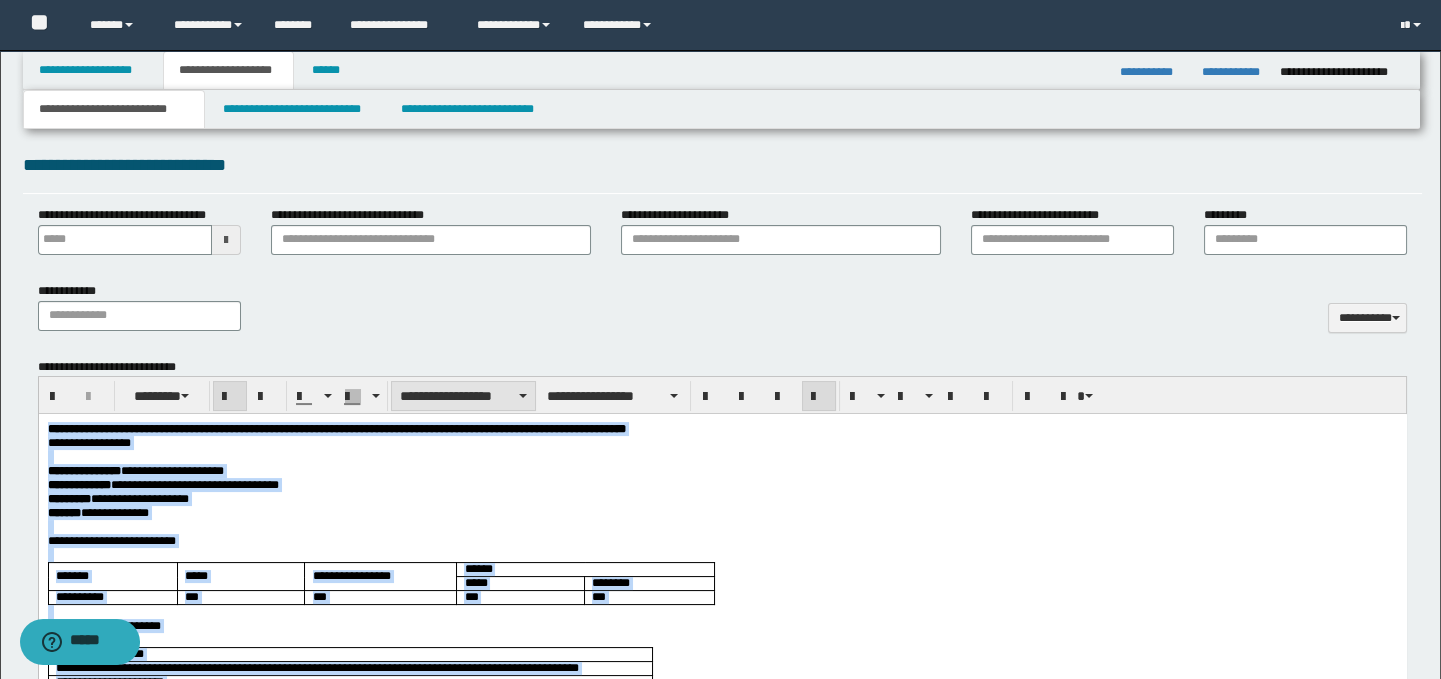 click on "**********" at bounding box center (463, 396) 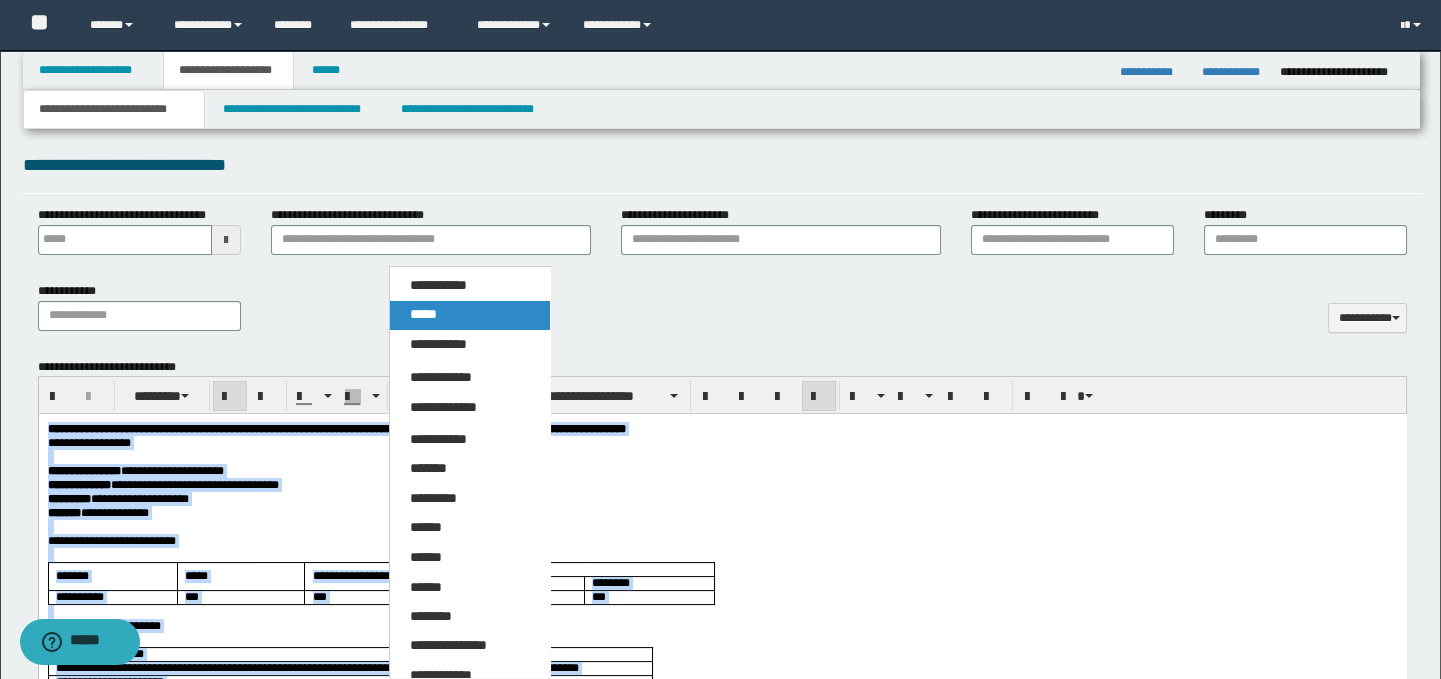 click on "*****" at bounding box center (470, 315) 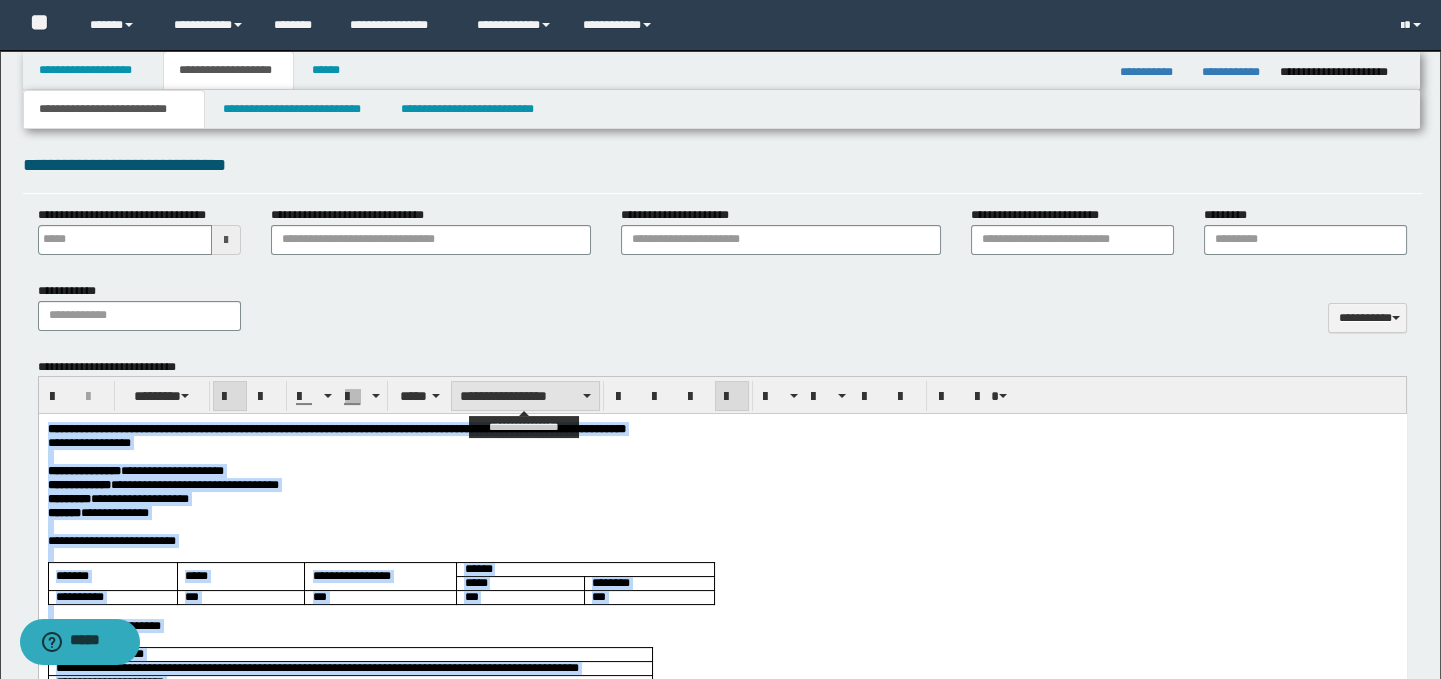 click on "**********" at bounding box center (525, 396) 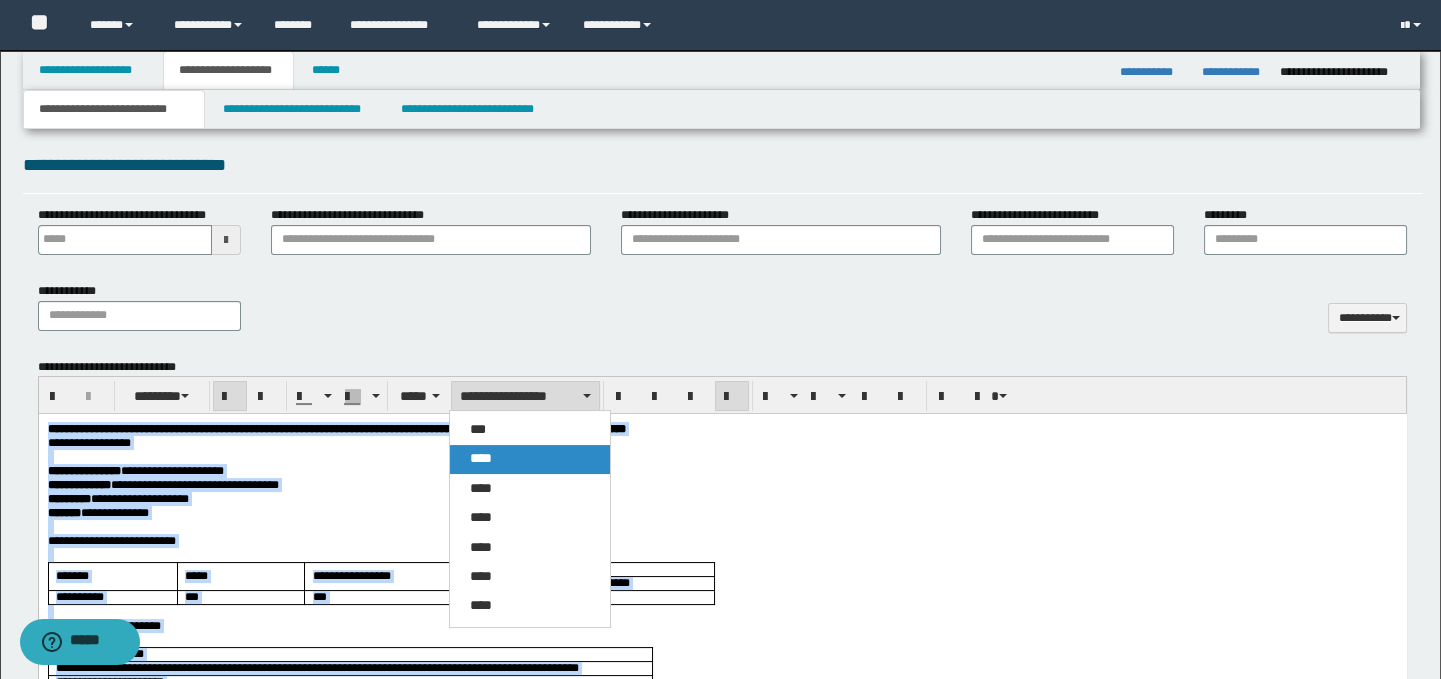 drag, startPoint x: 493, startPoint y: 459, endPoint x: 516, endPoint y: 17, distance: 442.59802 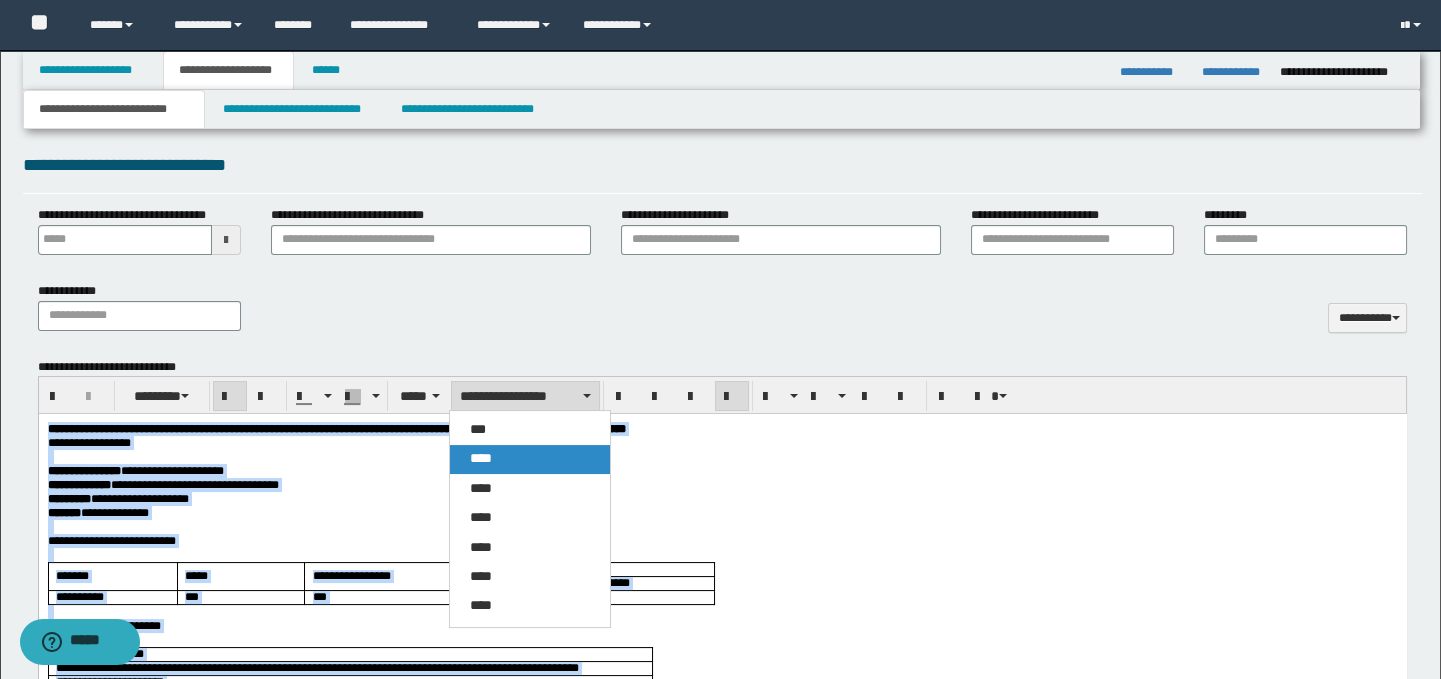 click on "****" at bounding box center (481, 458) 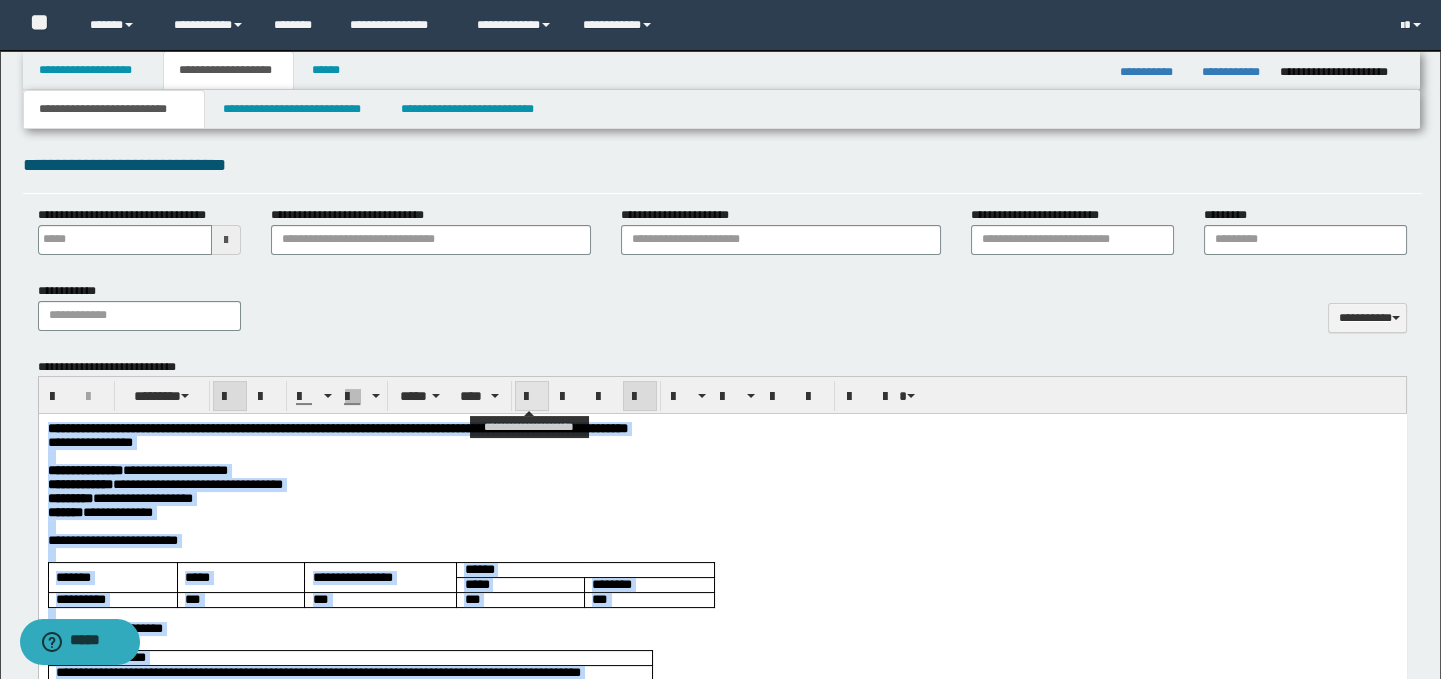 click at bounding box center (532, 397) 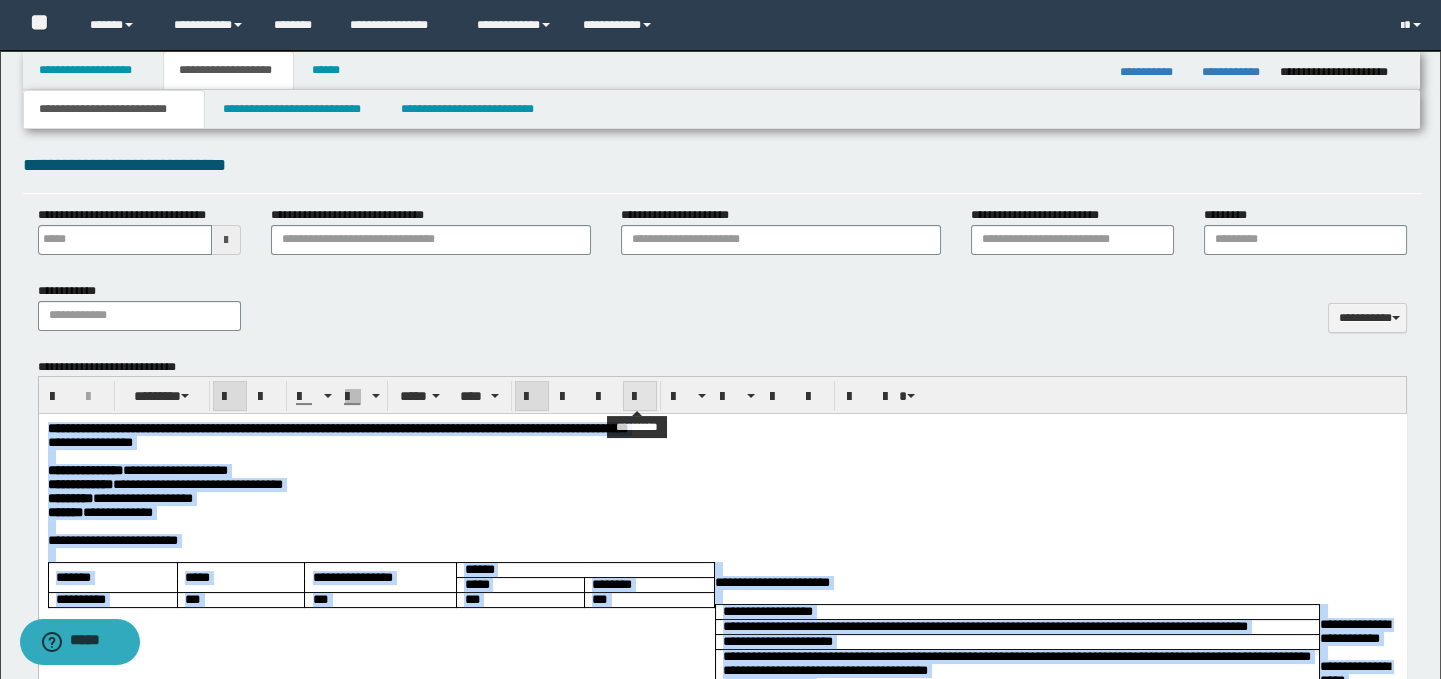 click at bounding box center [640, 396] 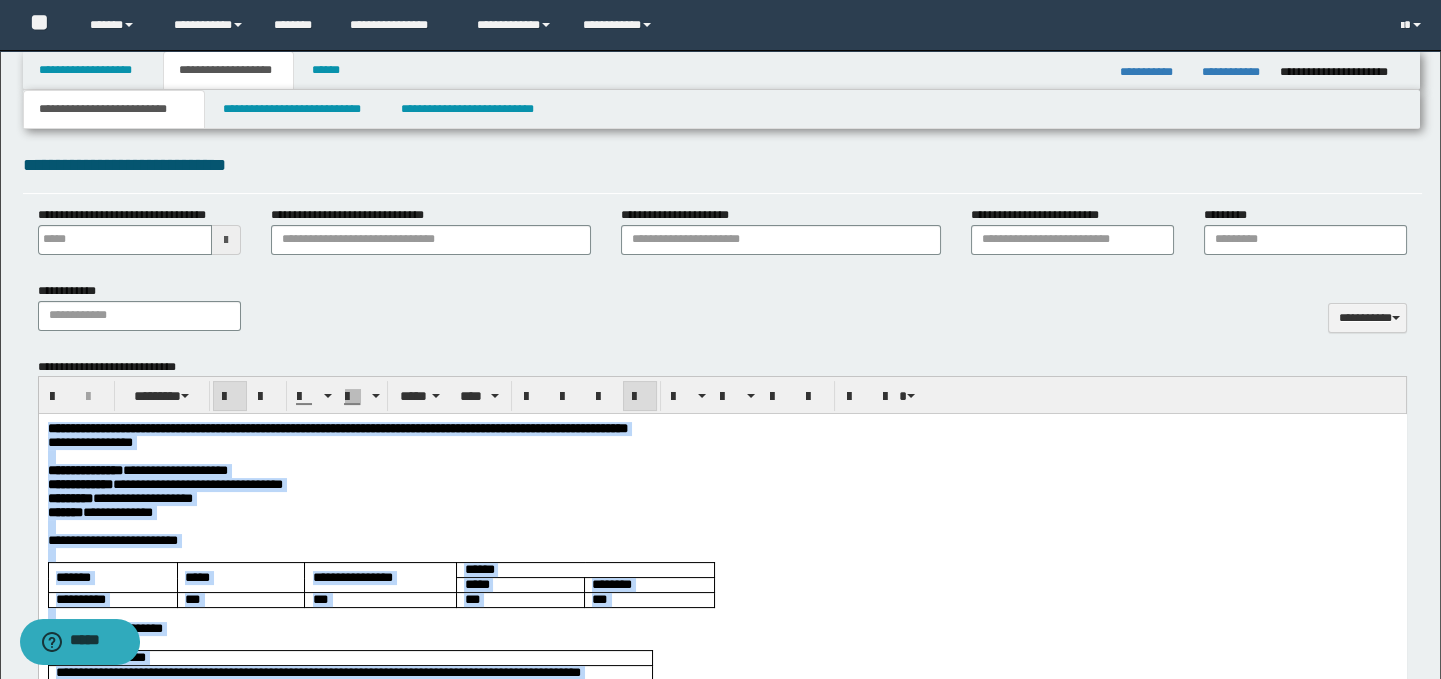 click on "**********" at bounding box center (722, 471) 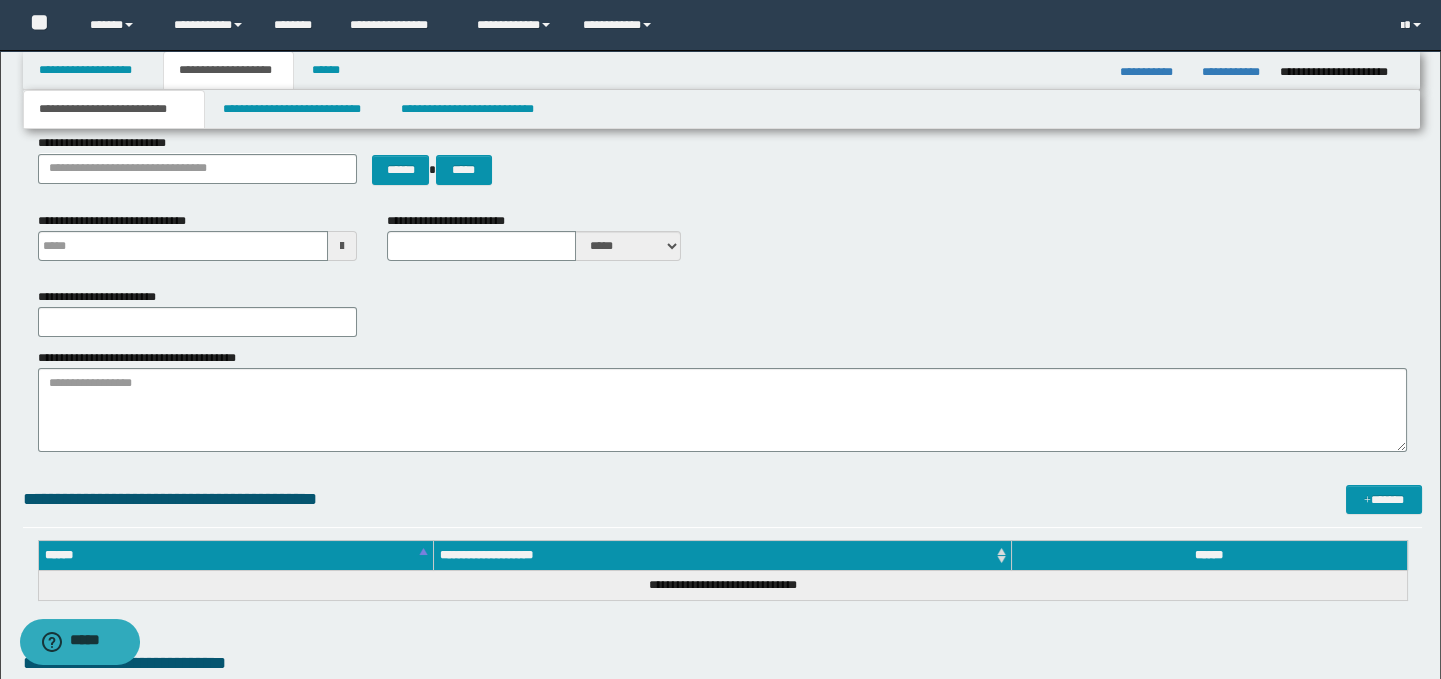 scroll, scrollTop: 0, scrollLeft: 0, axis: both 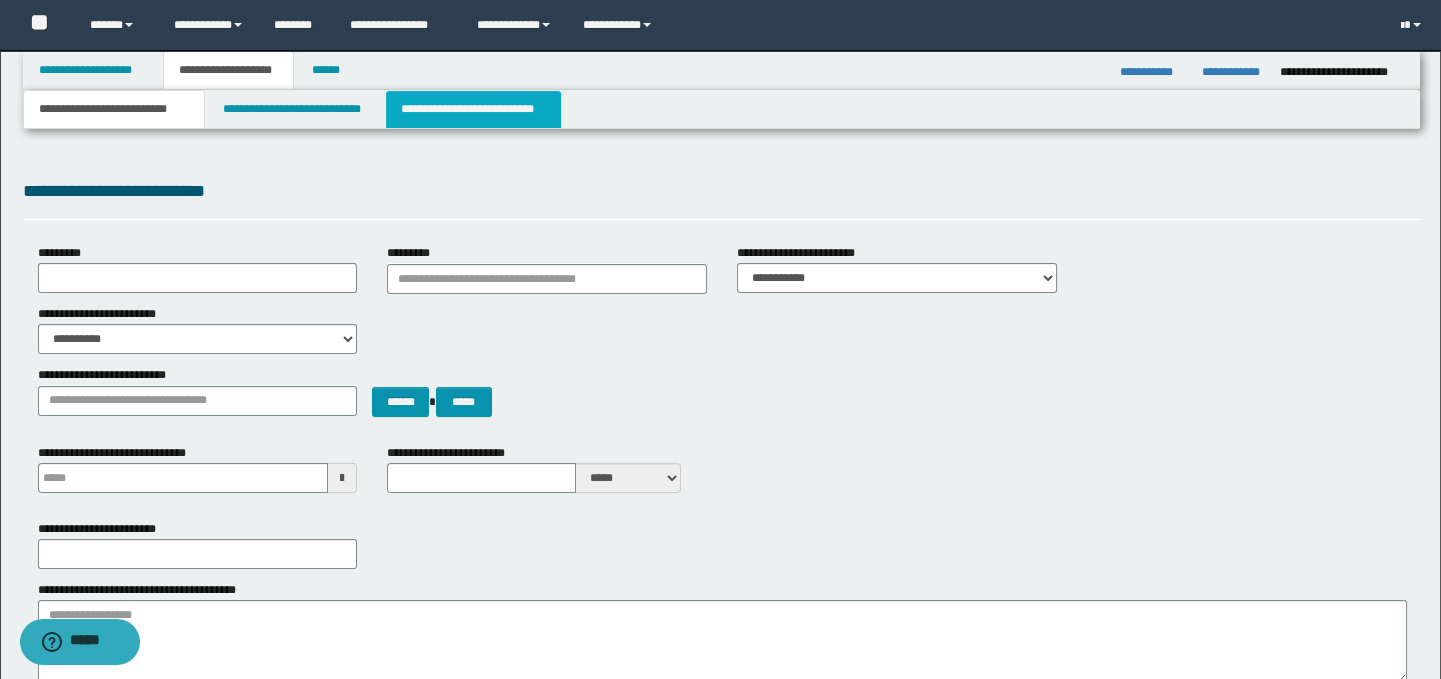 click on "**********" at bounding box center [473, 109] 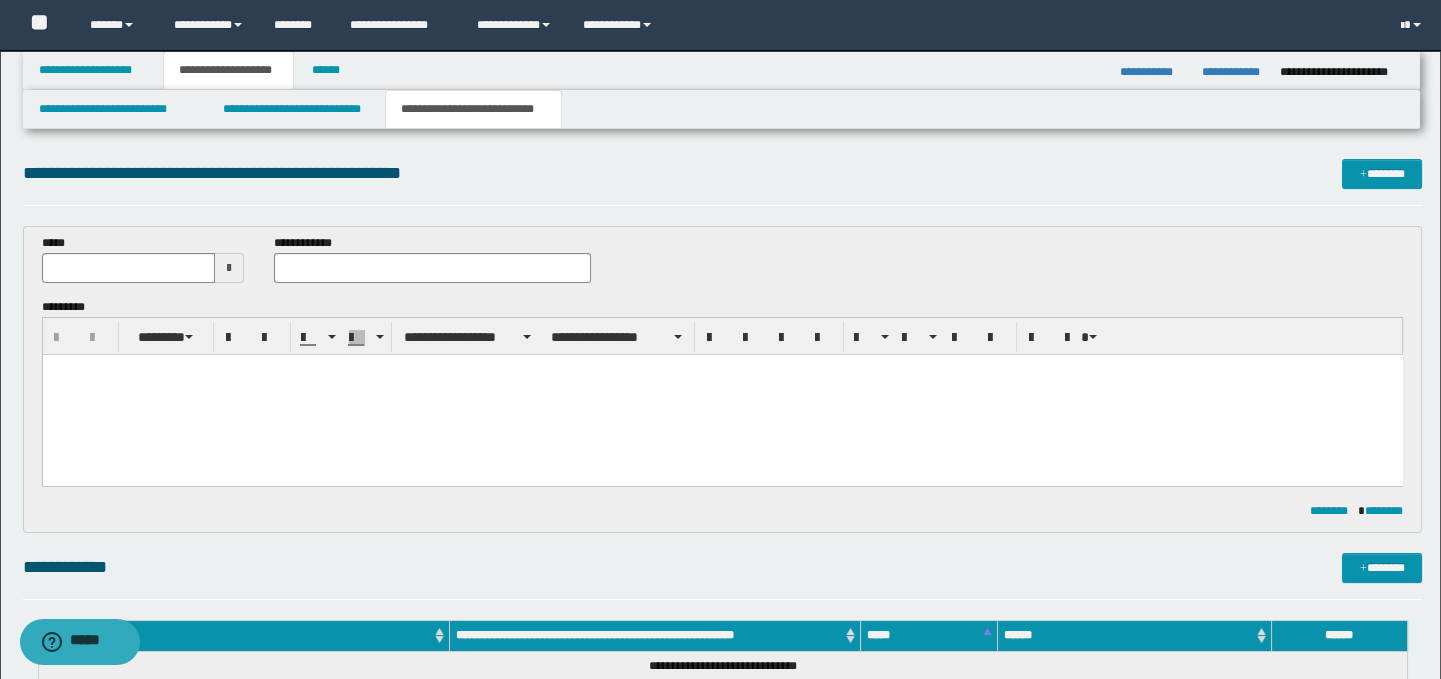 scroll, scrollTop: 0, scrollLeft: 0, axis: both 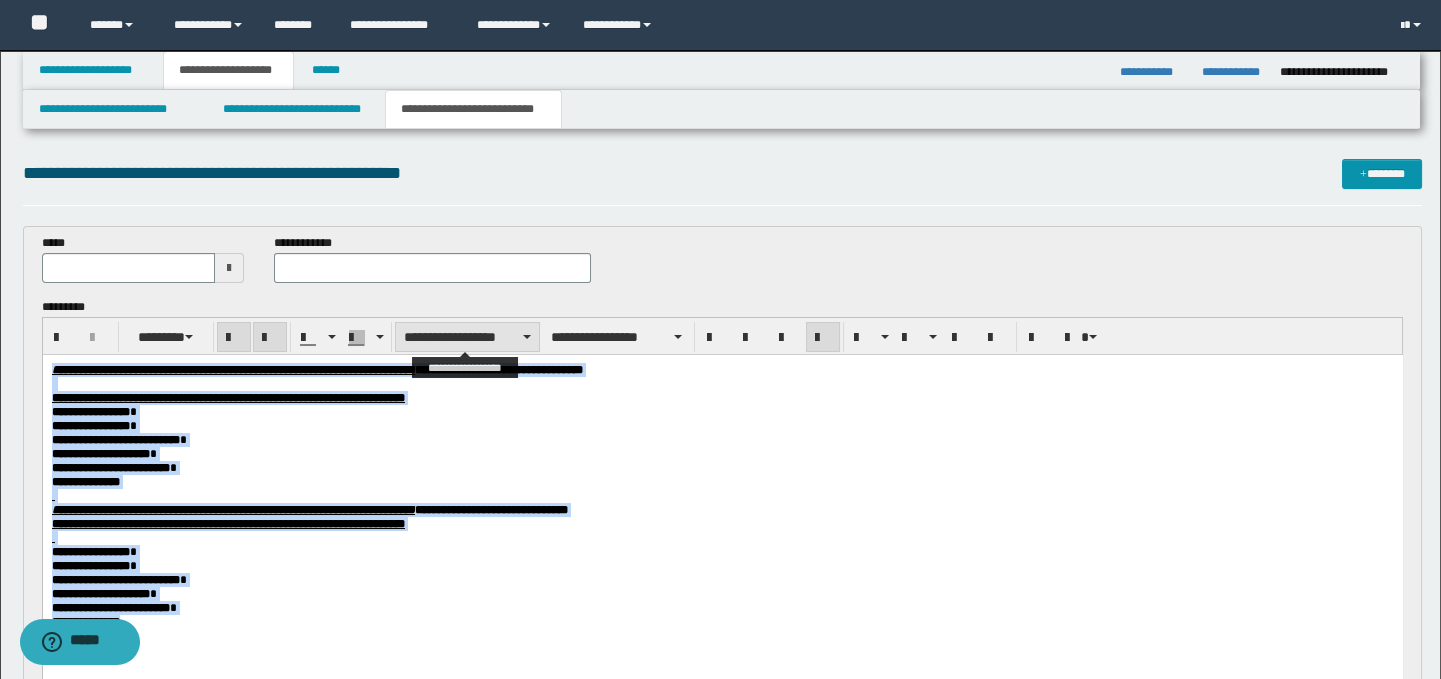click on "**********" at bounding box center (467, 337) 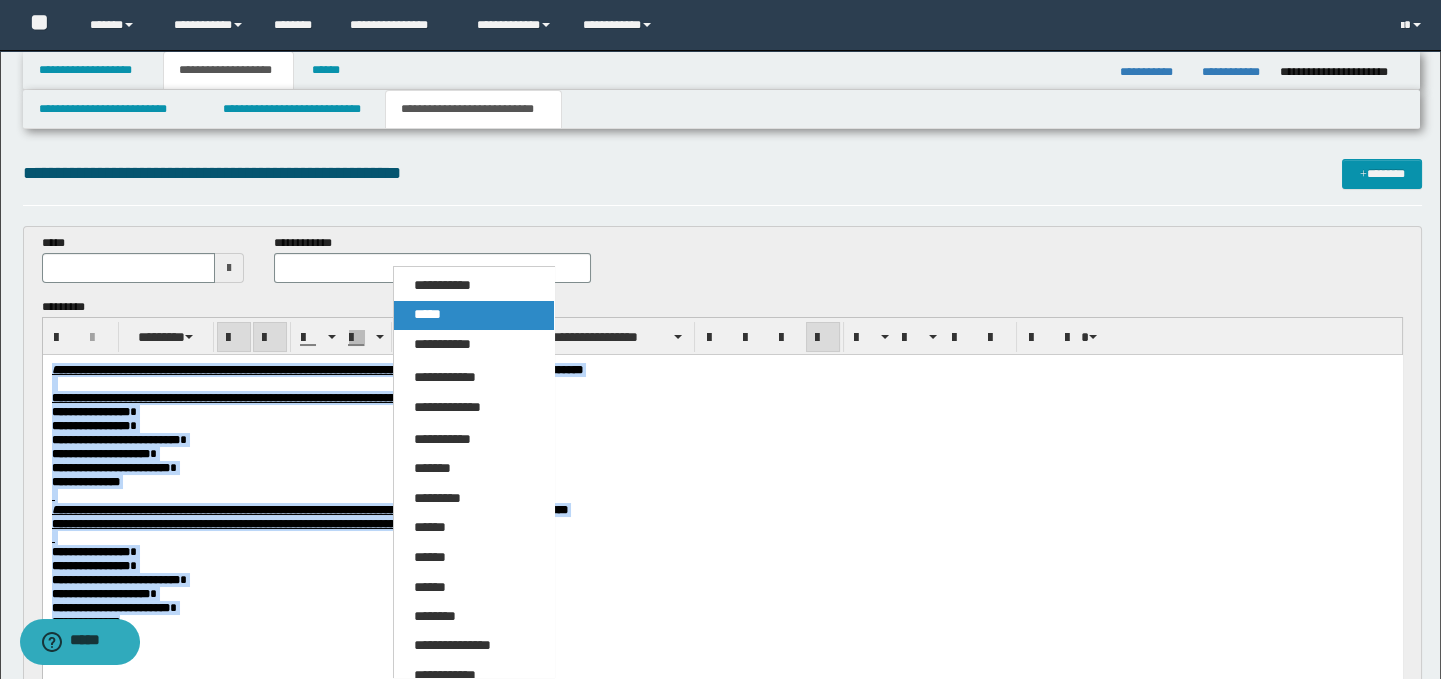 click on "*****" at bounding box center (427, 314) 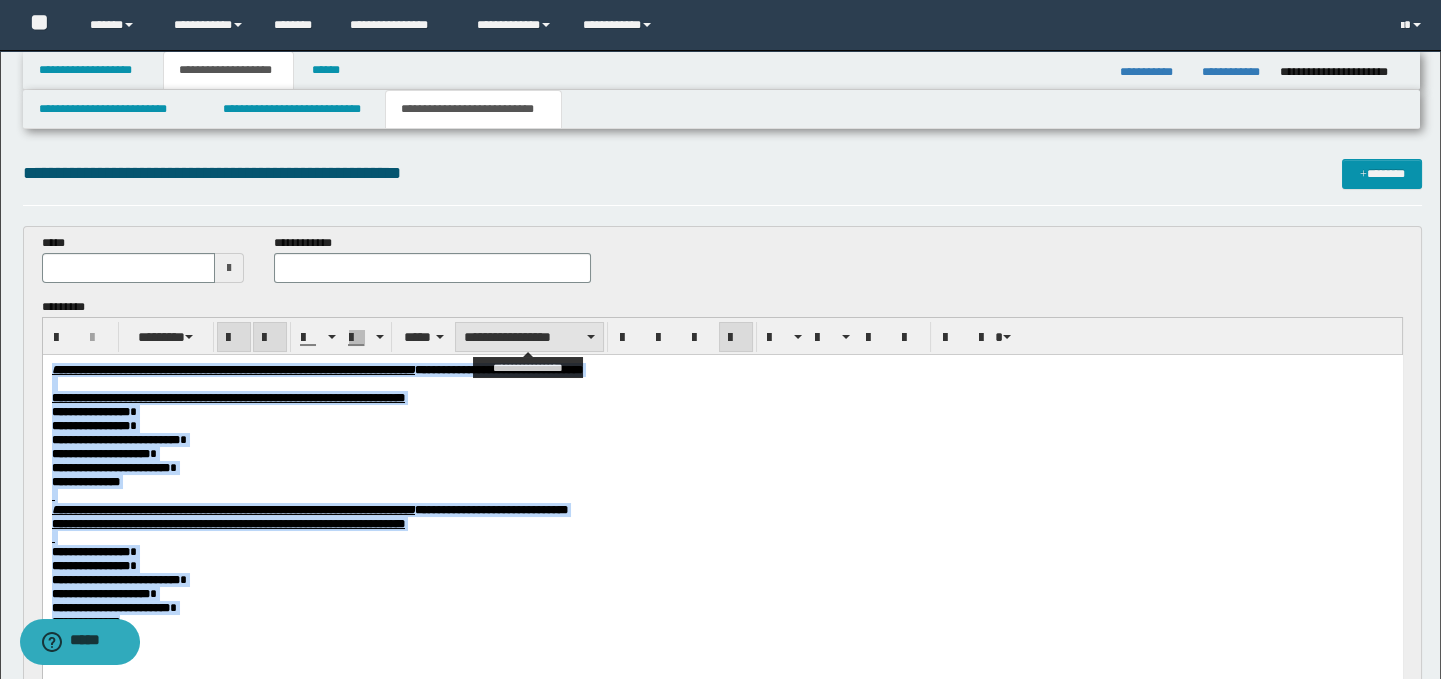 click on "**********" at bounding box center [529, 337] 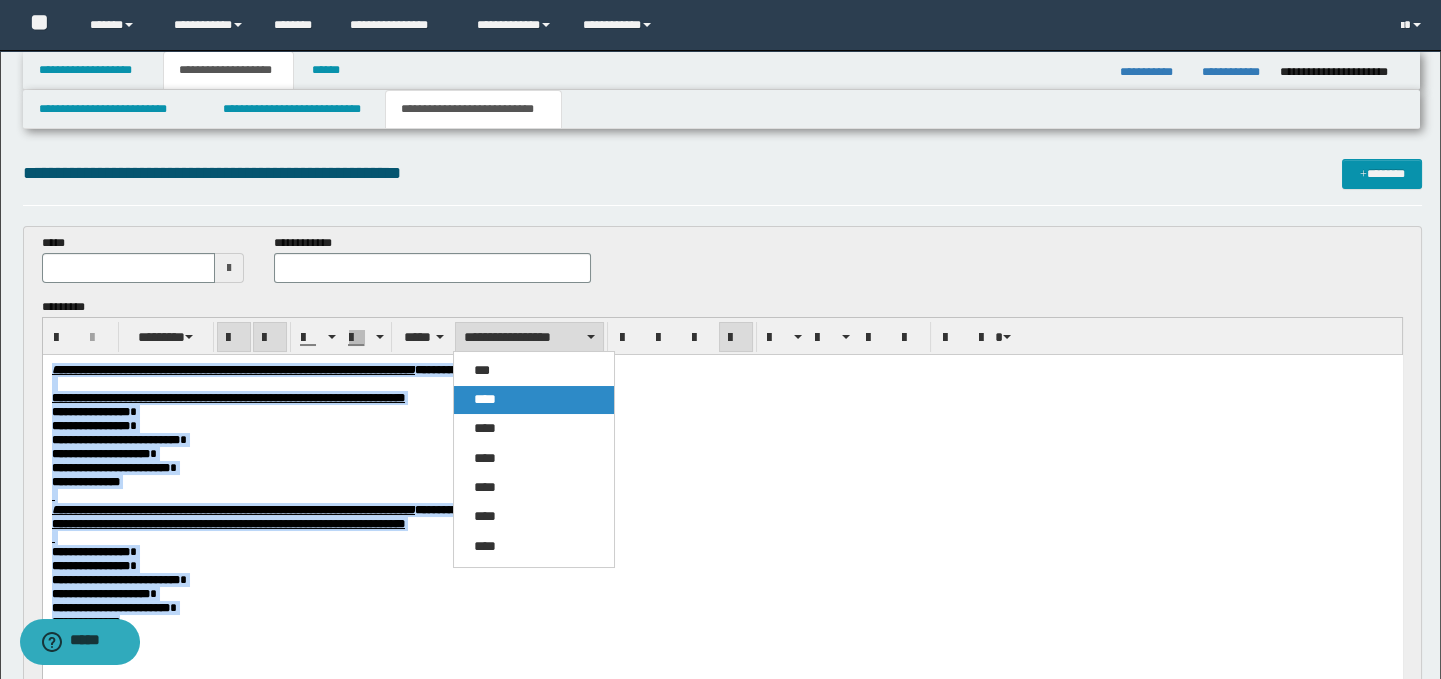 click on "****" at bounding box center (485, 399) 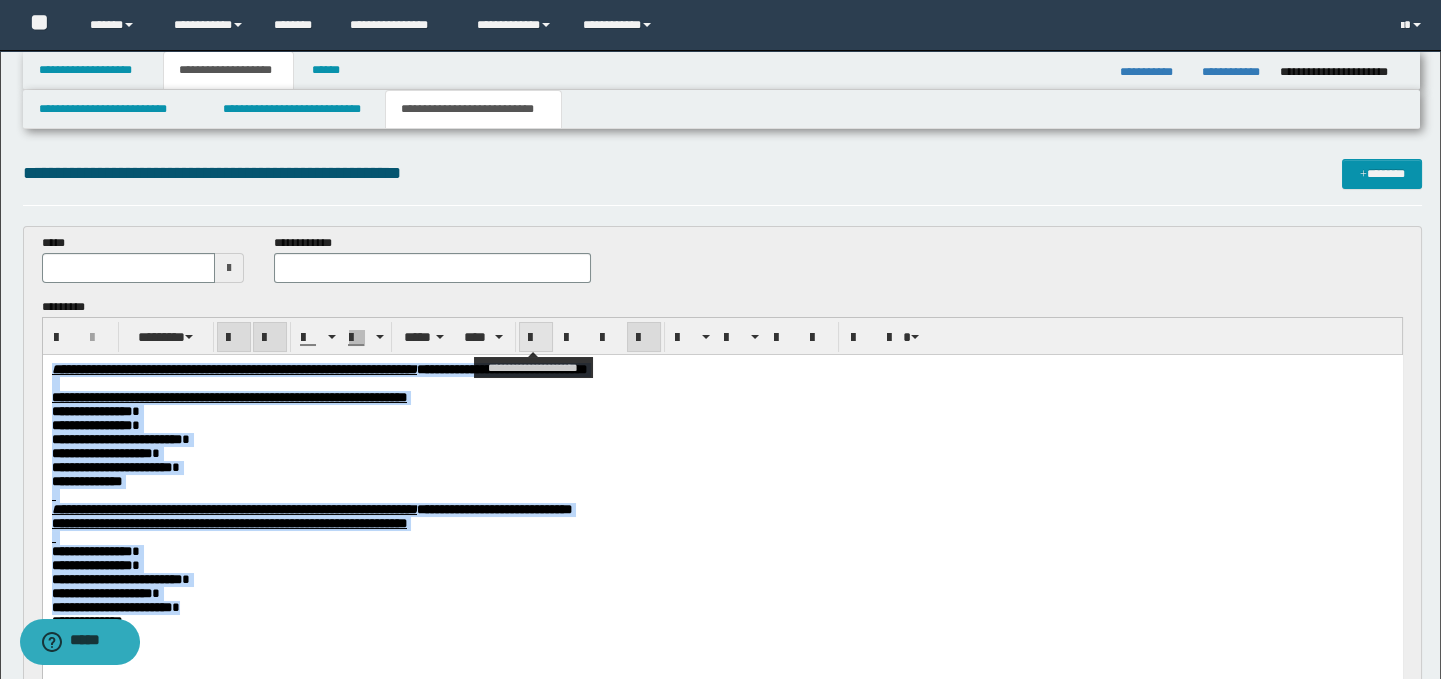 click at bounding box center [536, 337] 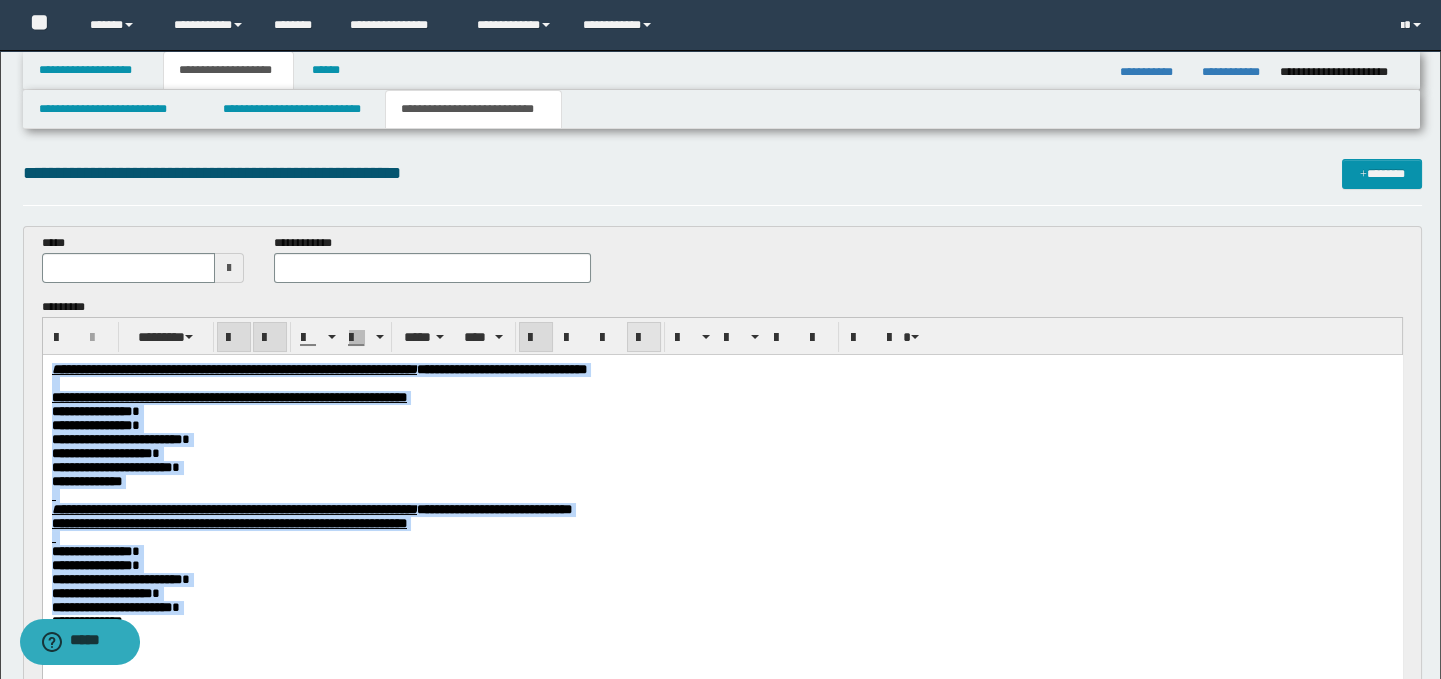 click at bounding box center [644, 337] 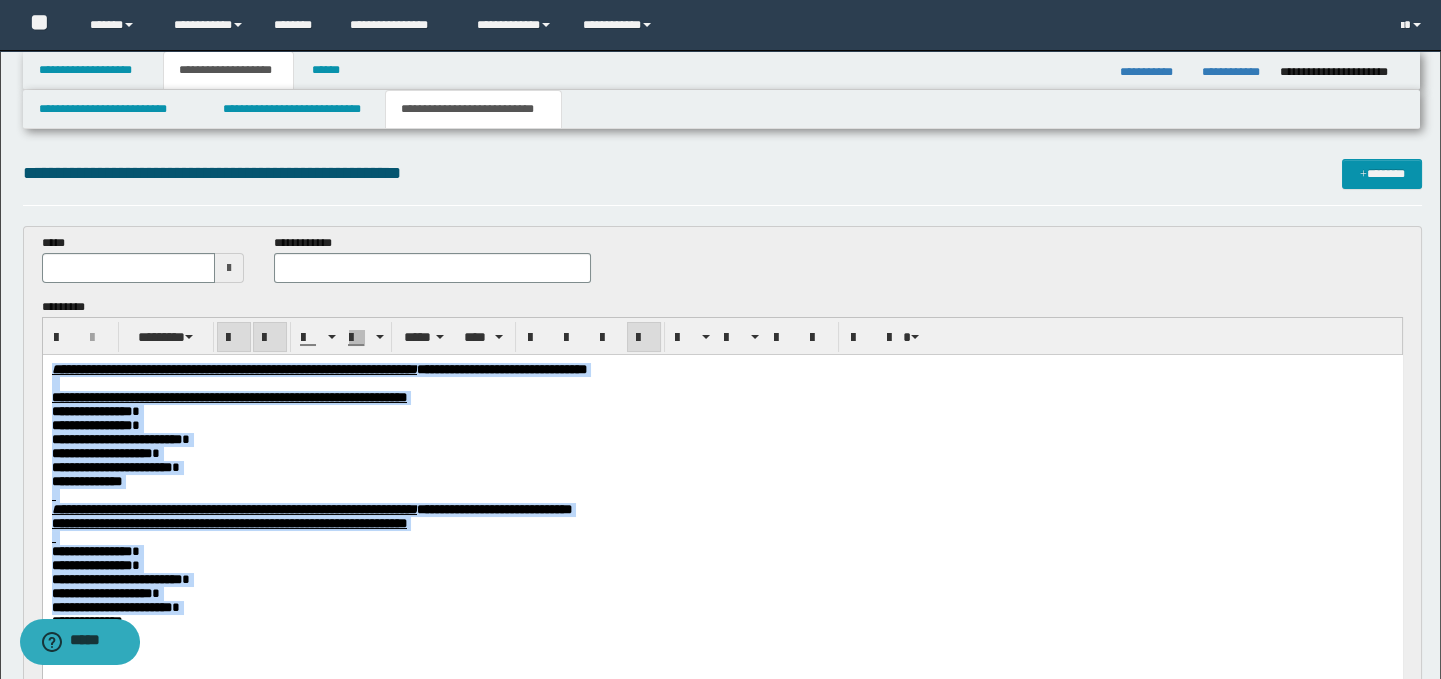 click on "**********" at bounding box center [722, 426] 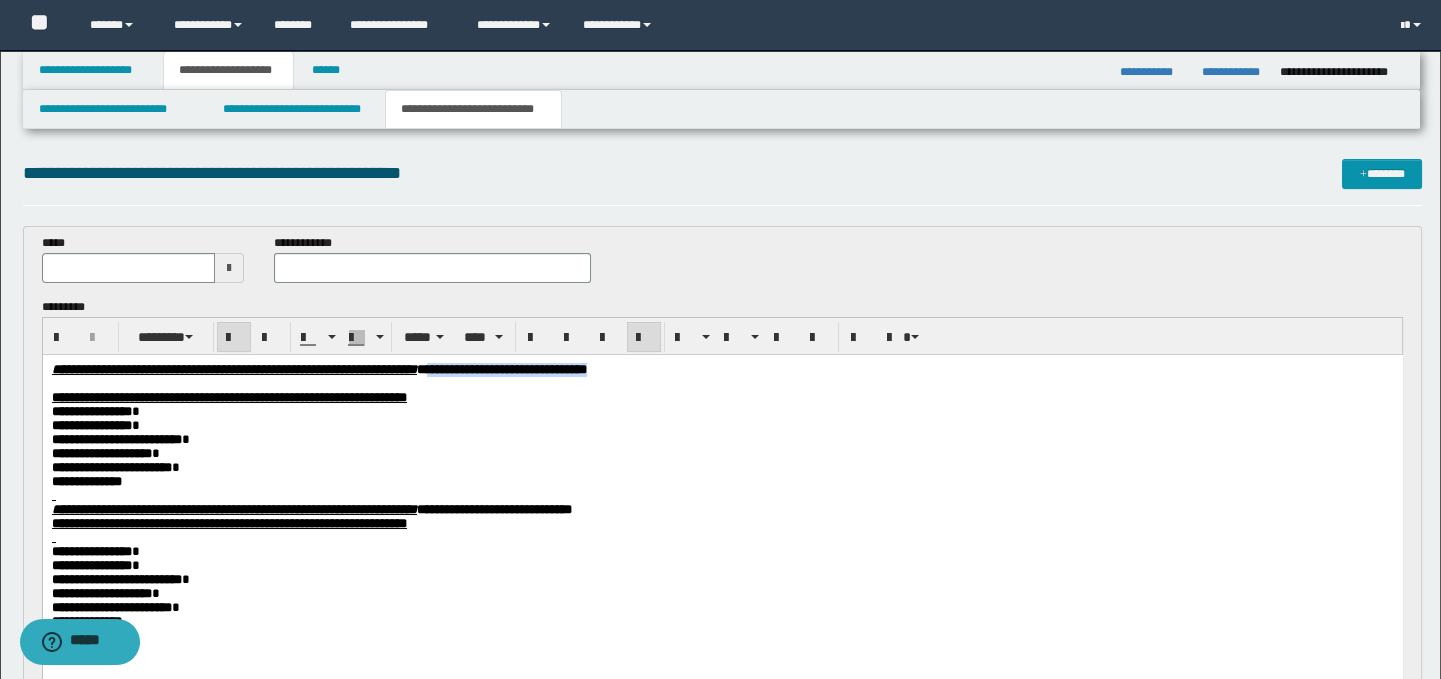 drag, startPoint x: 843, startPoint y: 370, endPoint x: 625, endPoint y: 368, distance: 218.00917 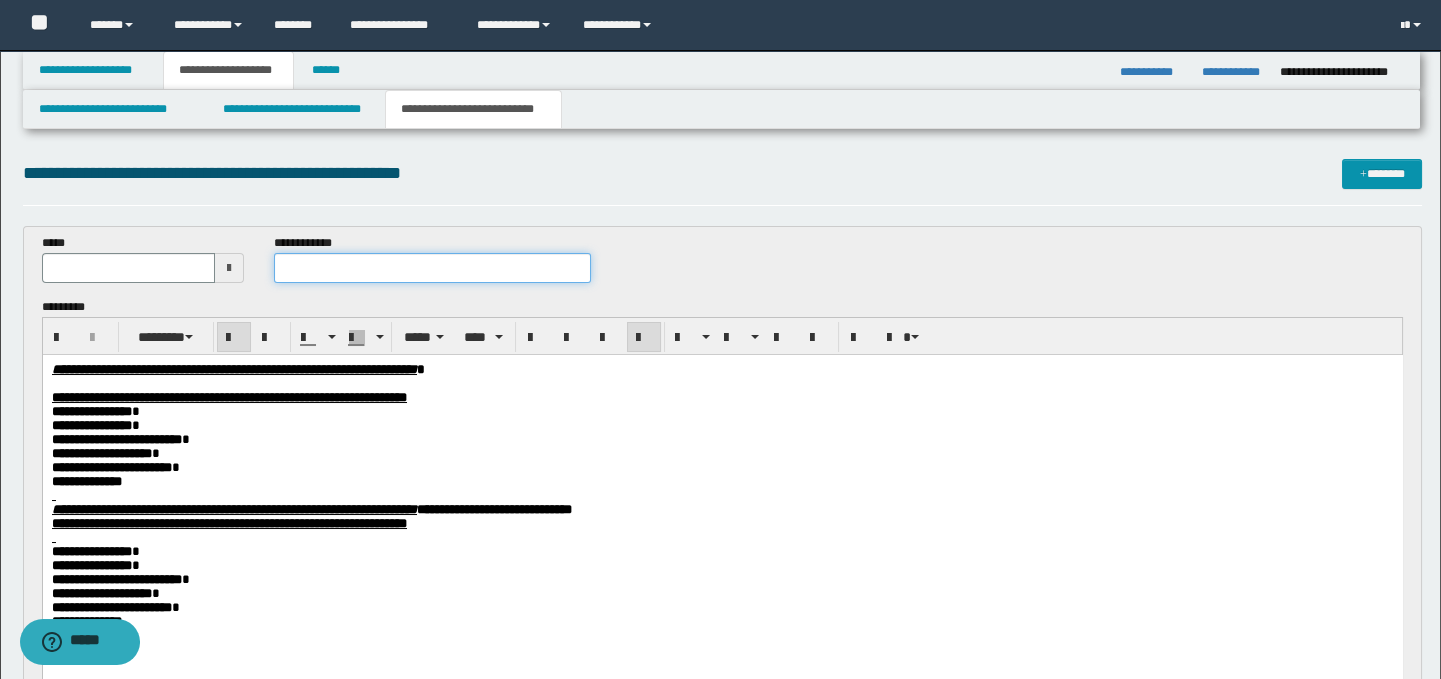 click at bounding box center [433, 268] 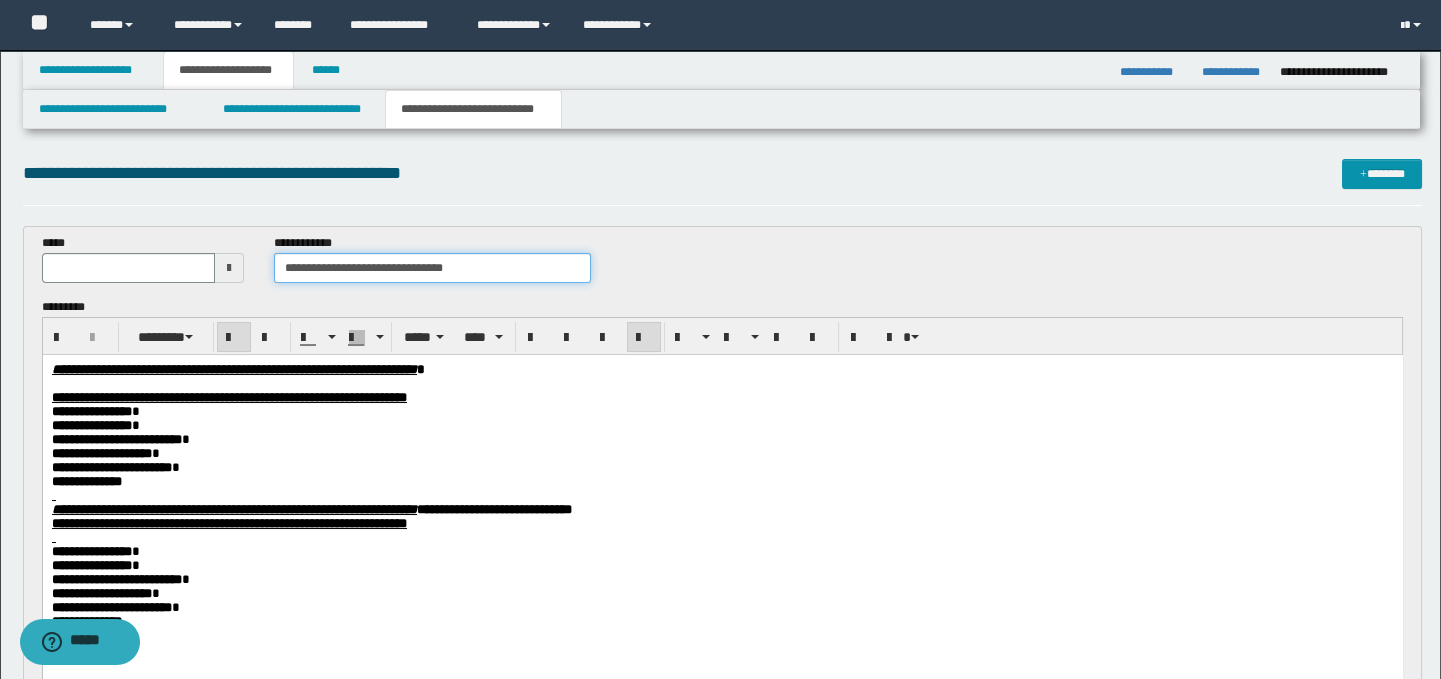 drag, startPoint x: 483, startPoint y: 267, endPoint x: 395, endPoint y: 263, distance: 88.09086 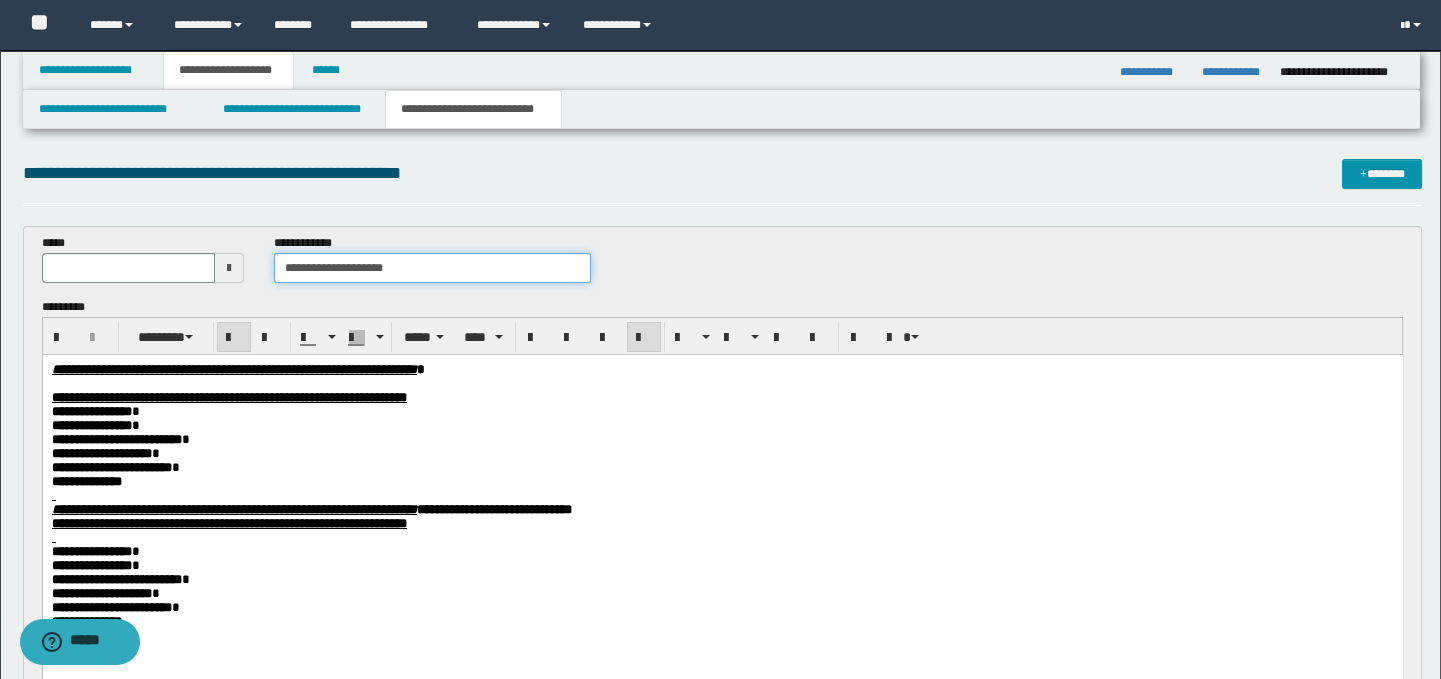 type 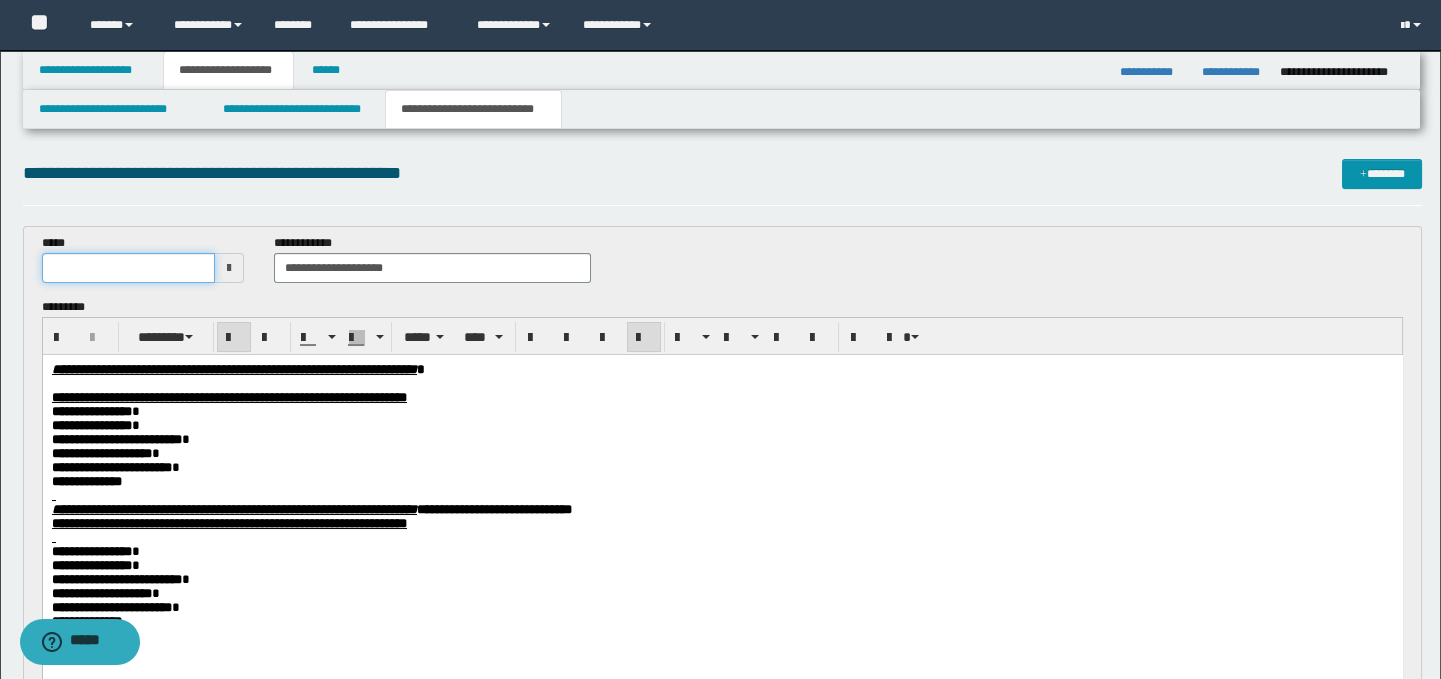 click at bounding box center [128, 268] 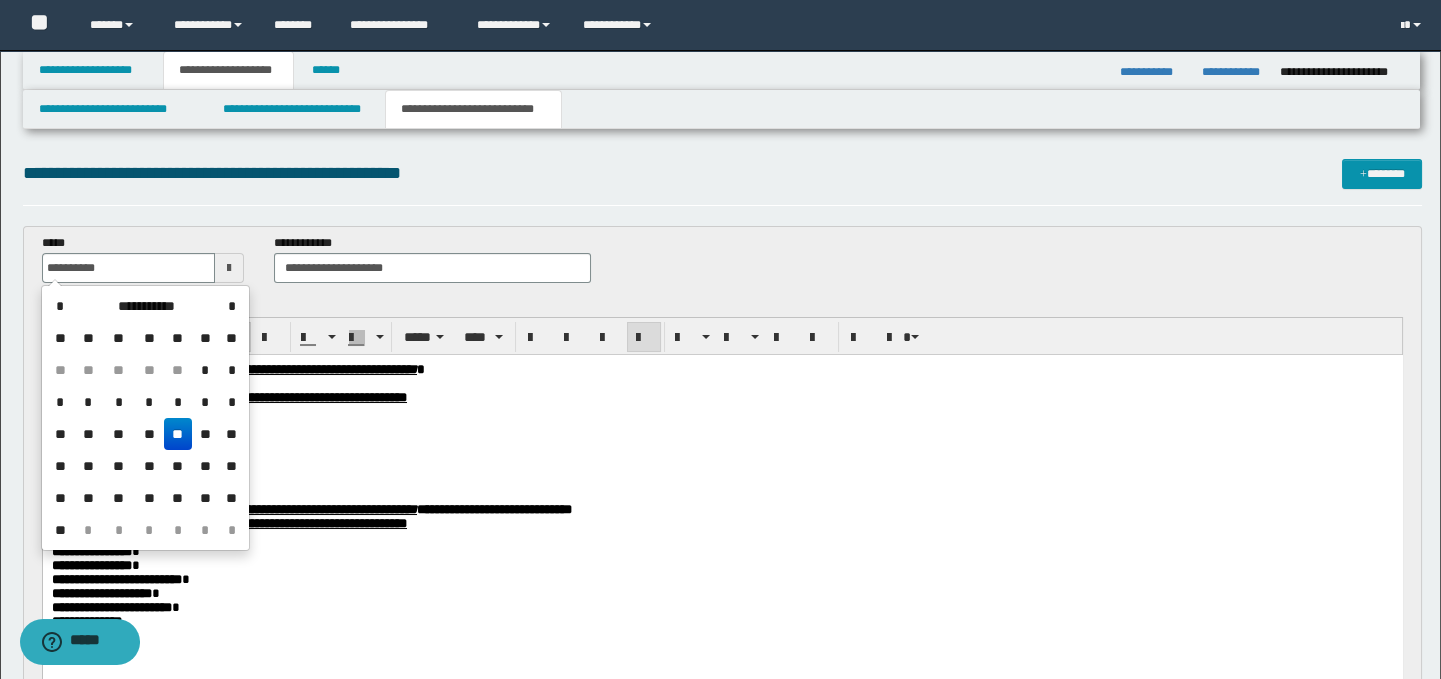 click on "**" at bounding box center (178, 434) 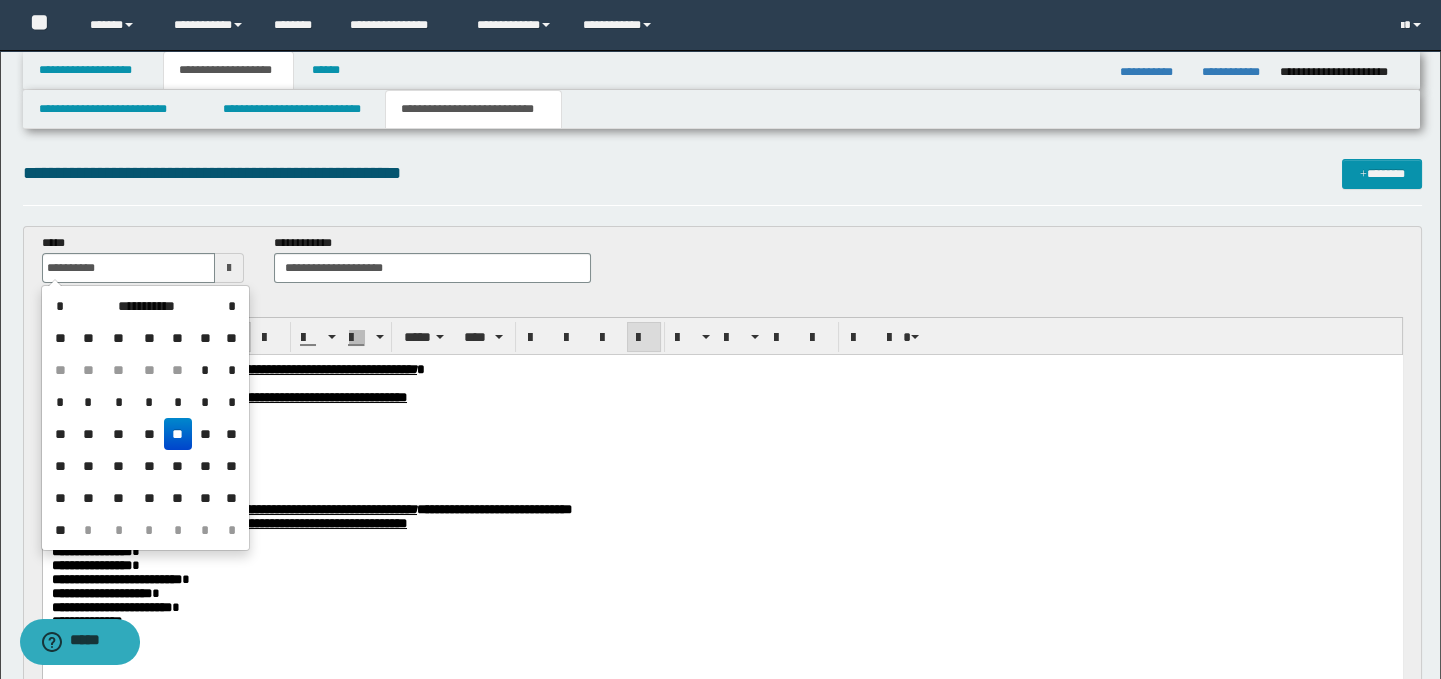 type on "**********" 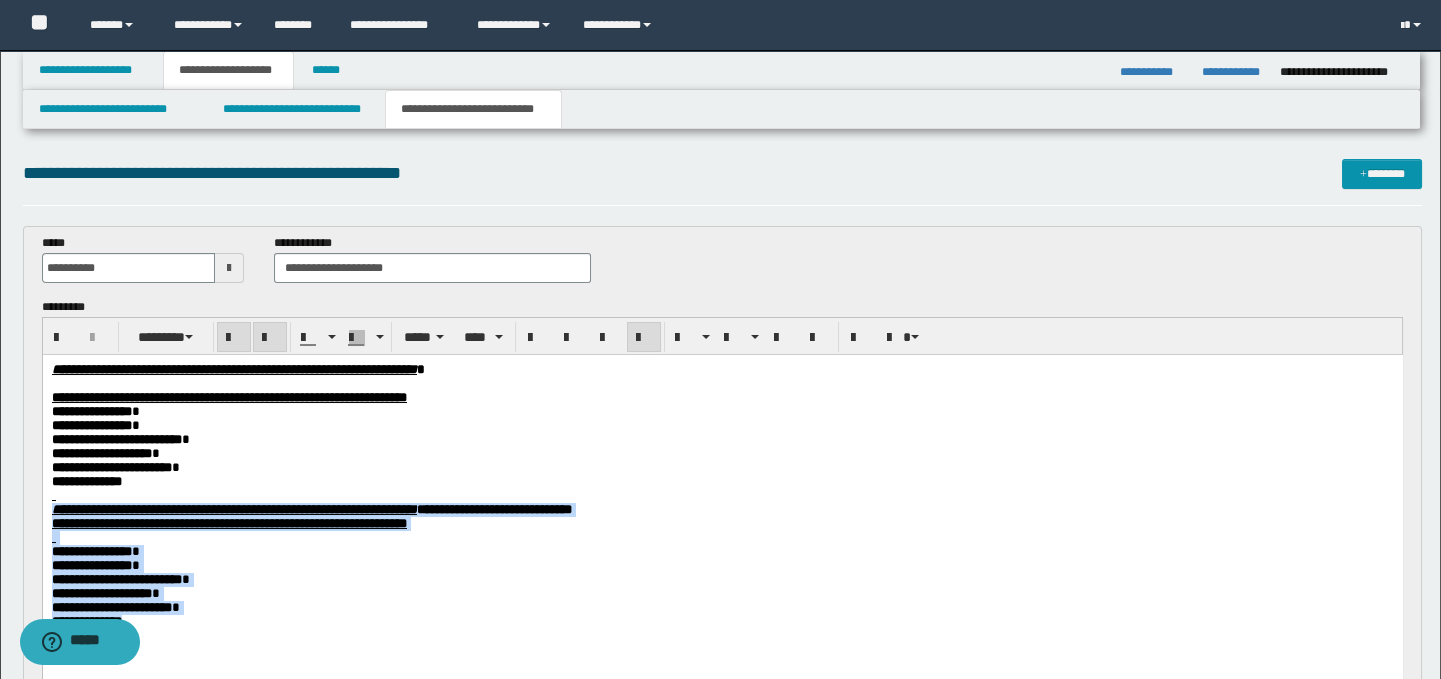 drag, startPoint x: 54, startPoint y: 519, endPoint x: 172, endPoint y: 649, distance: 175.56766 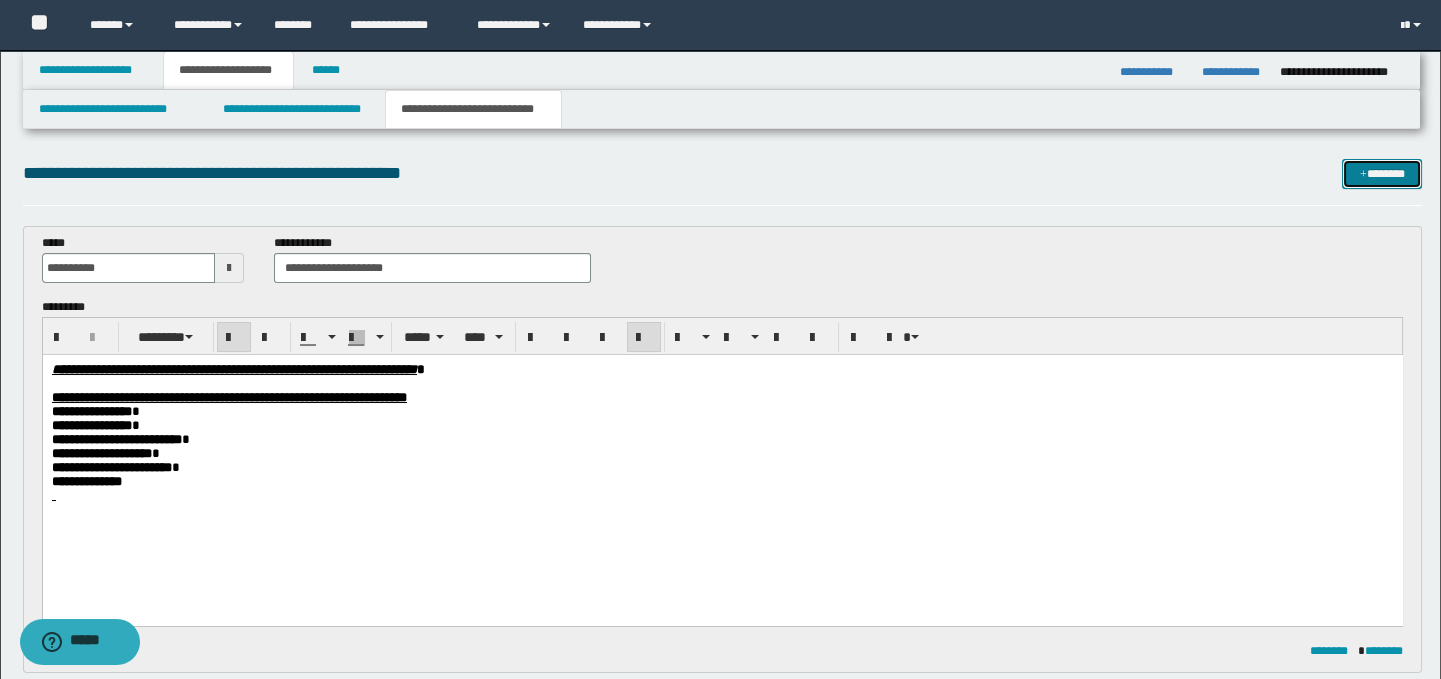 click on "*******" at bounding box center [1382, 174] 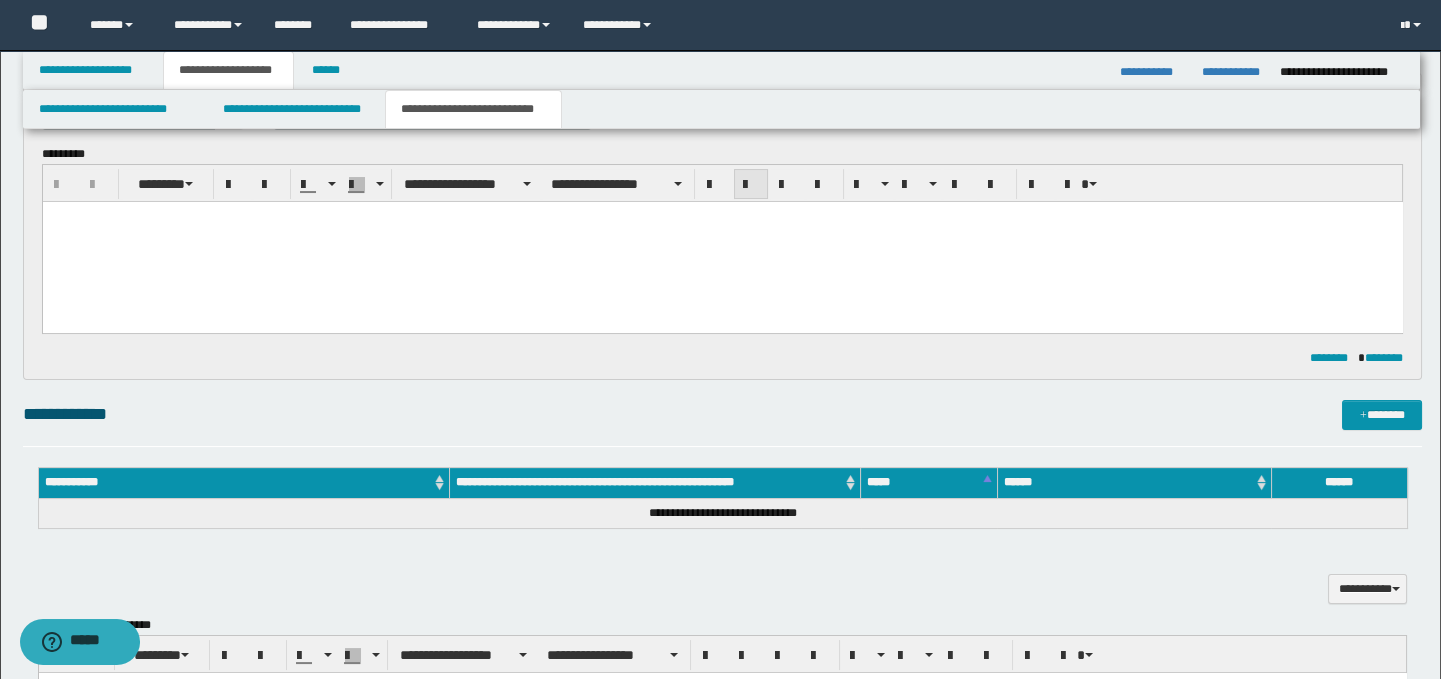 scroll, scrollTop: 0, scrollLeft: 0, axis: both 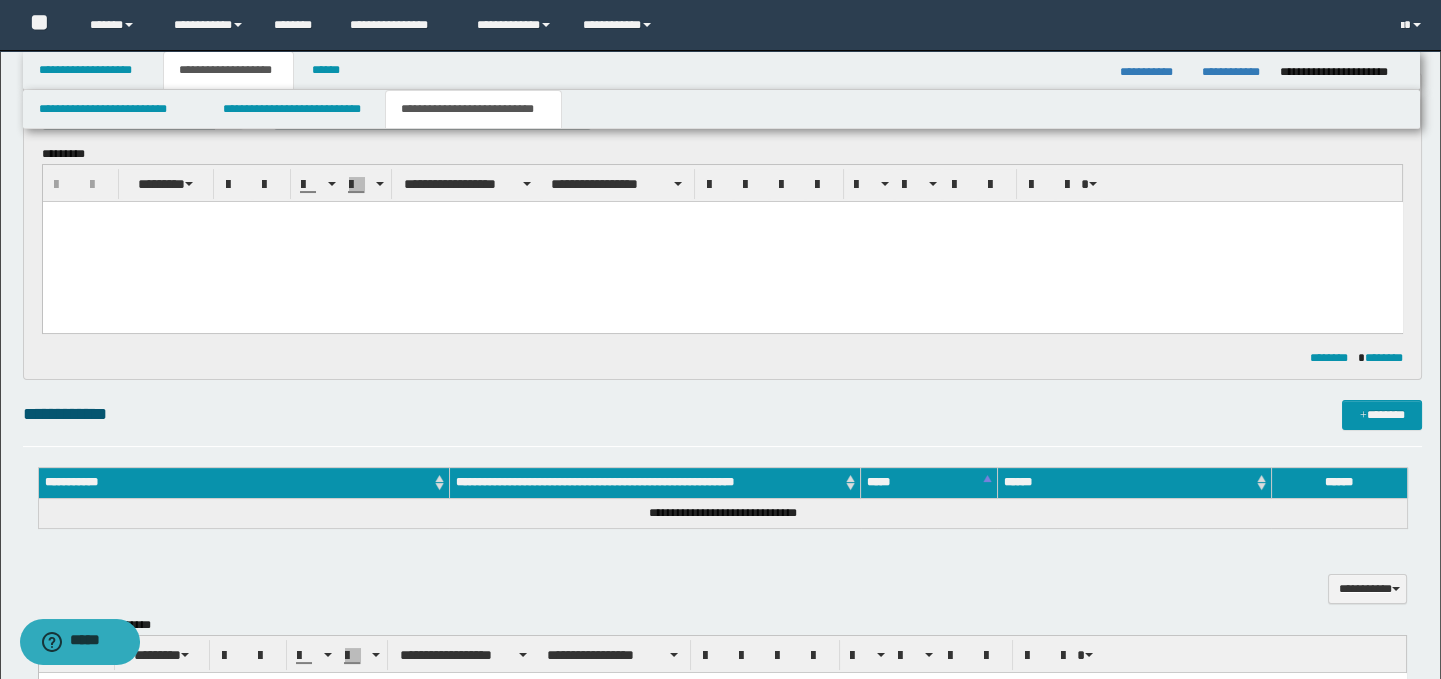 click at bounding box center (722, 242) 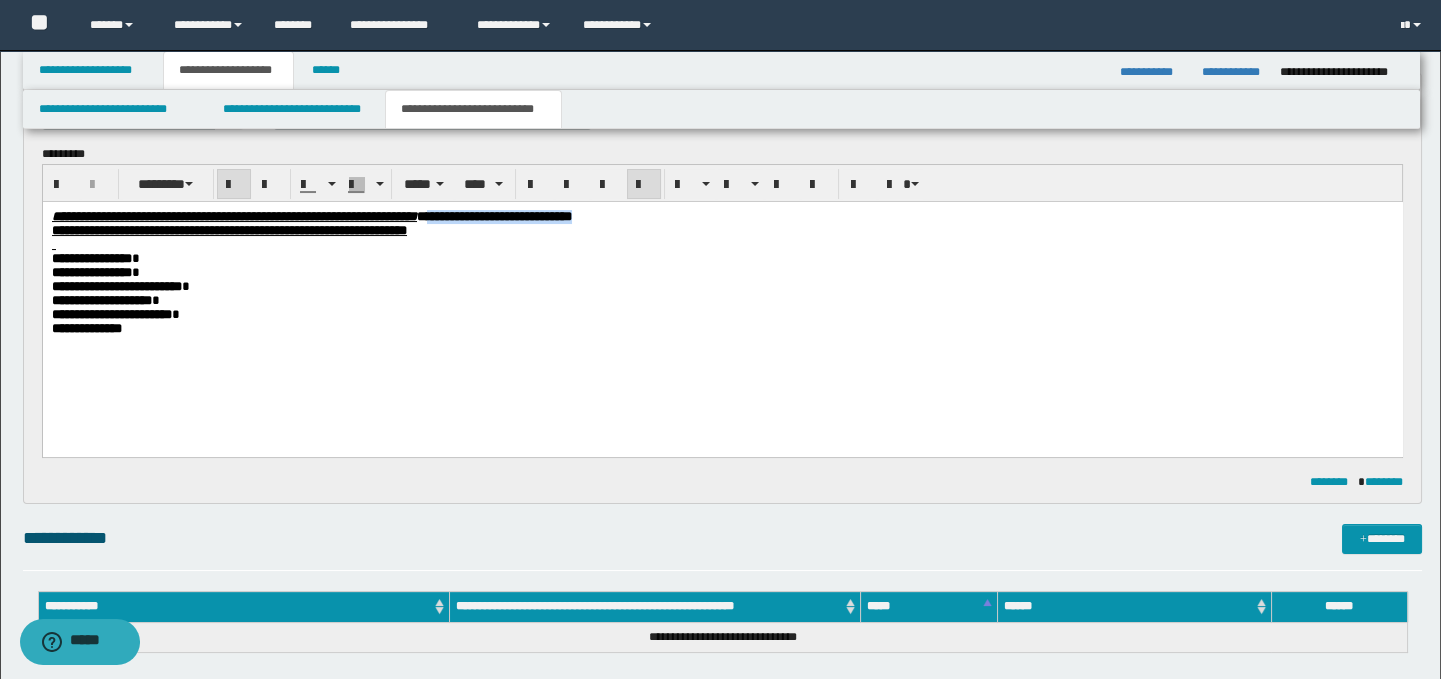 drag, startPoint x: 806, startPoint y: 219, endPoint x: 624, endPoint y: 216, distance: 182.02472 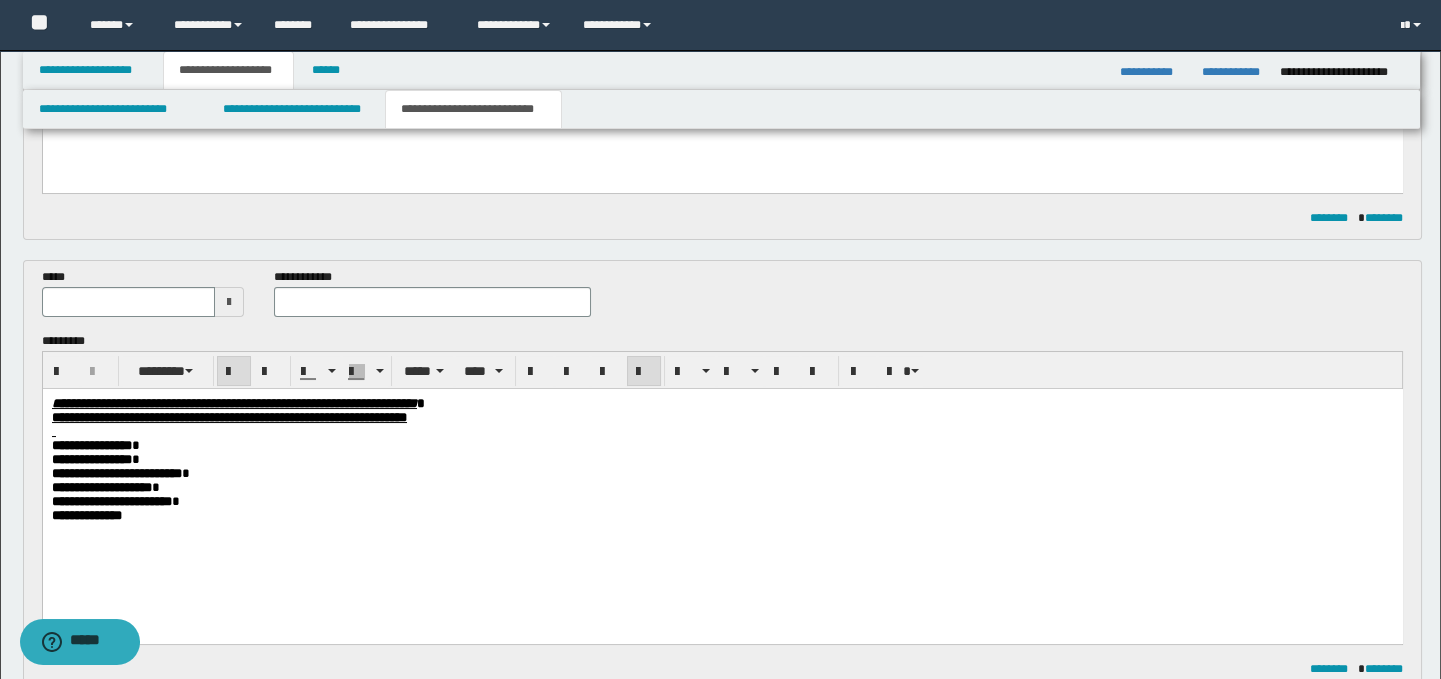 scroll, scrollTop: 330, scrollLeft: 0, axis: vertical 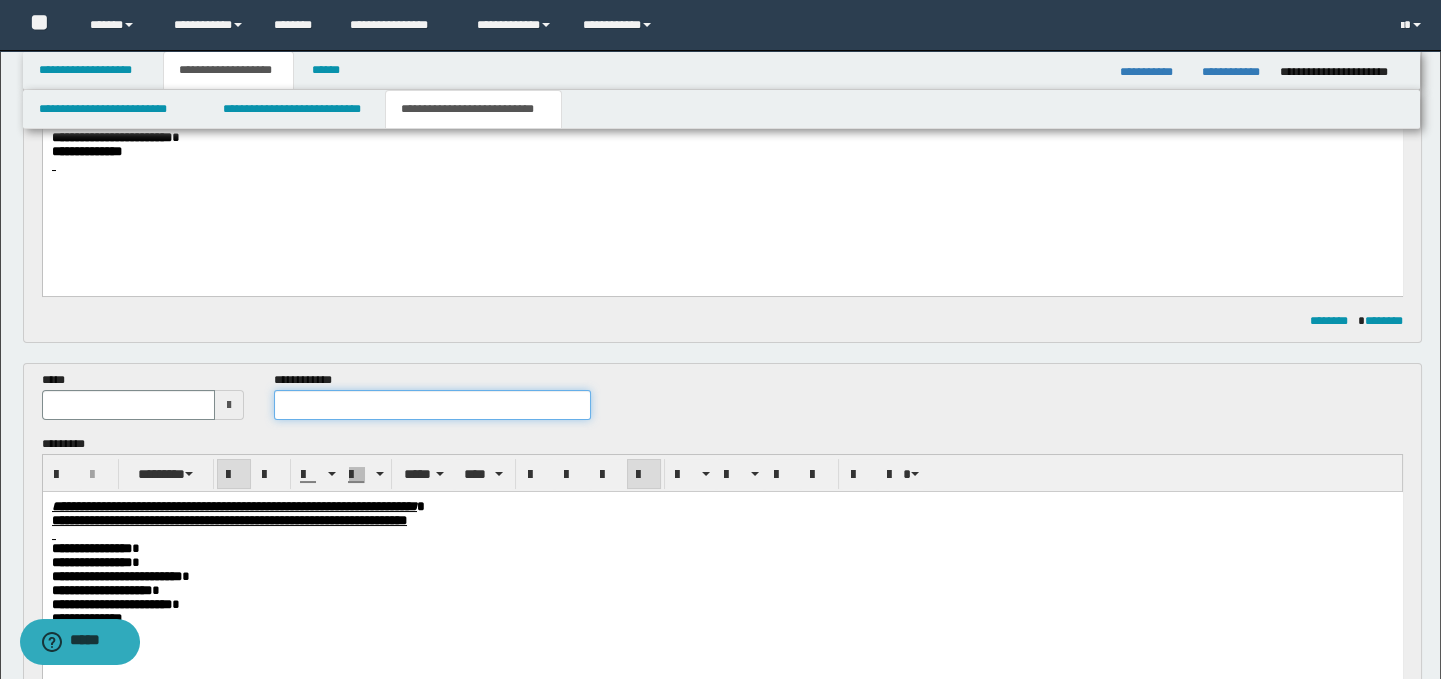 click at bounding box center [433, 405] 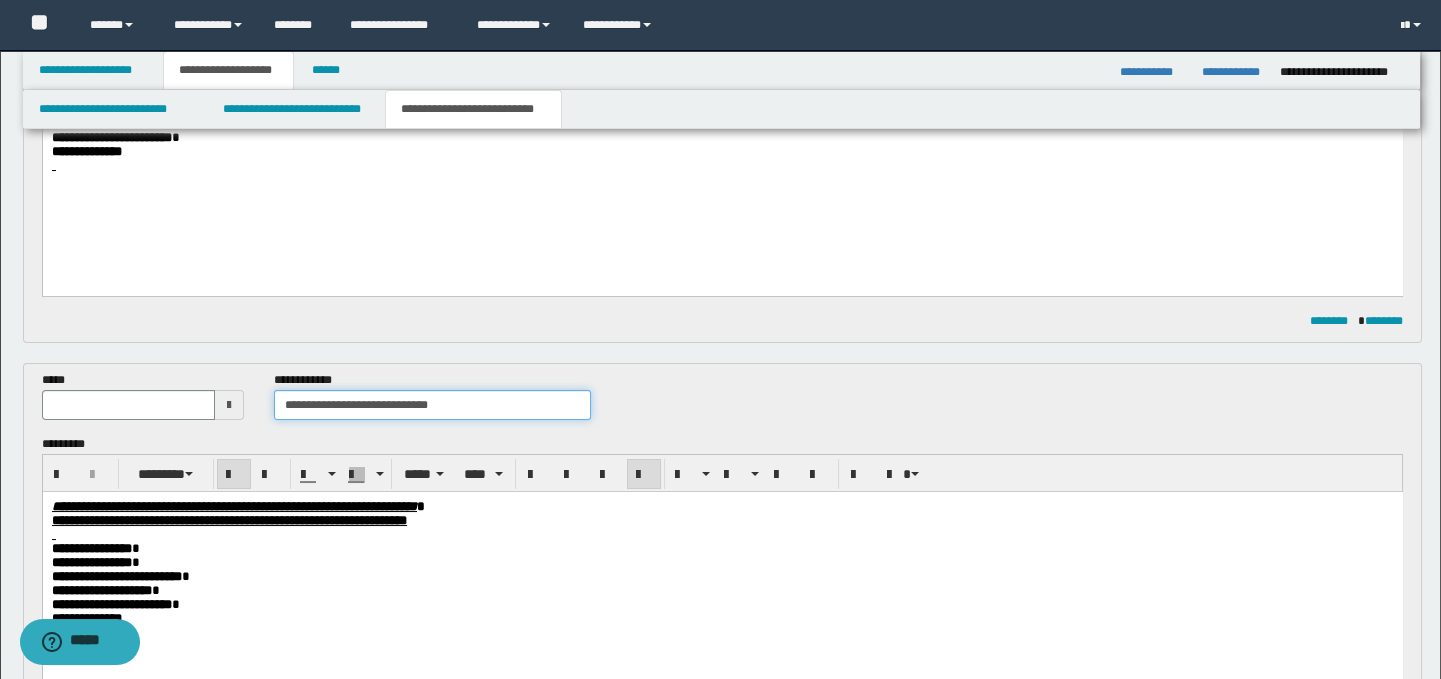 drag, startPoint x: 469, startPoint y: 406, endPoint x: 378, endPoint y: 401, distance: 91.13726 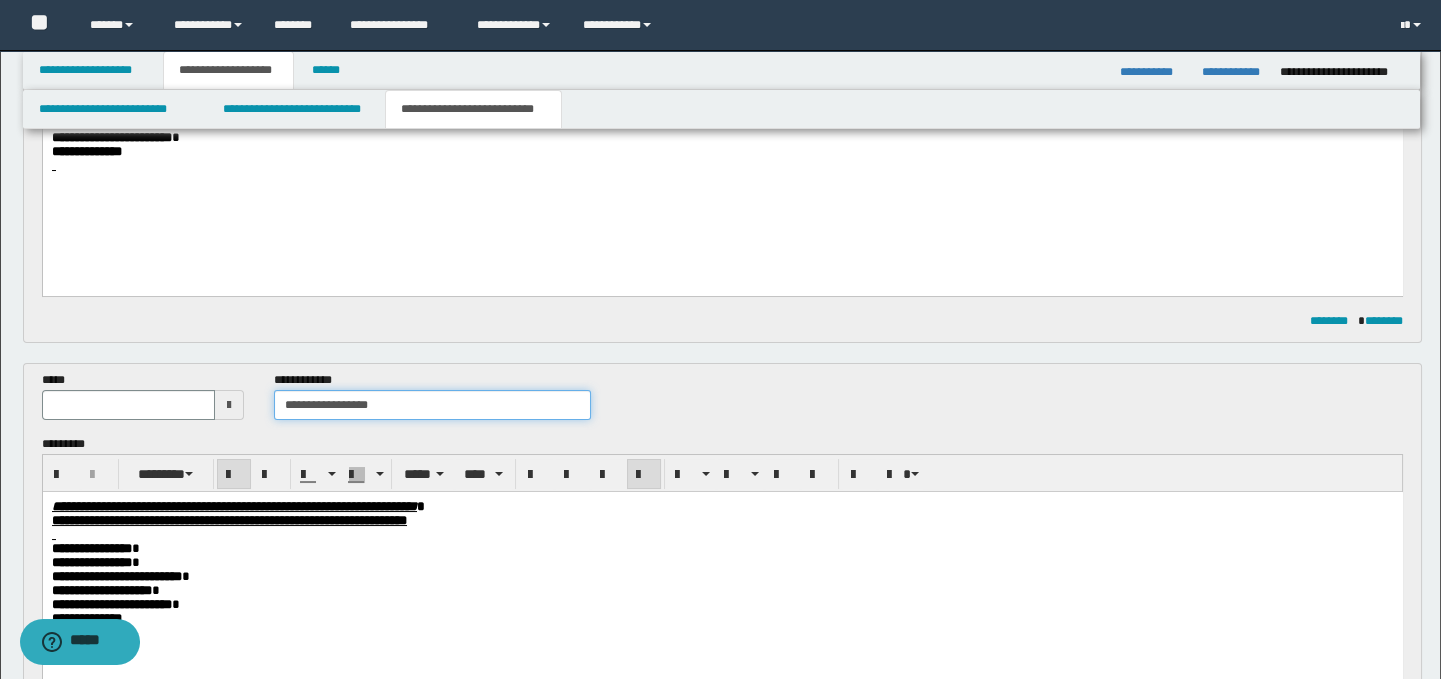 type 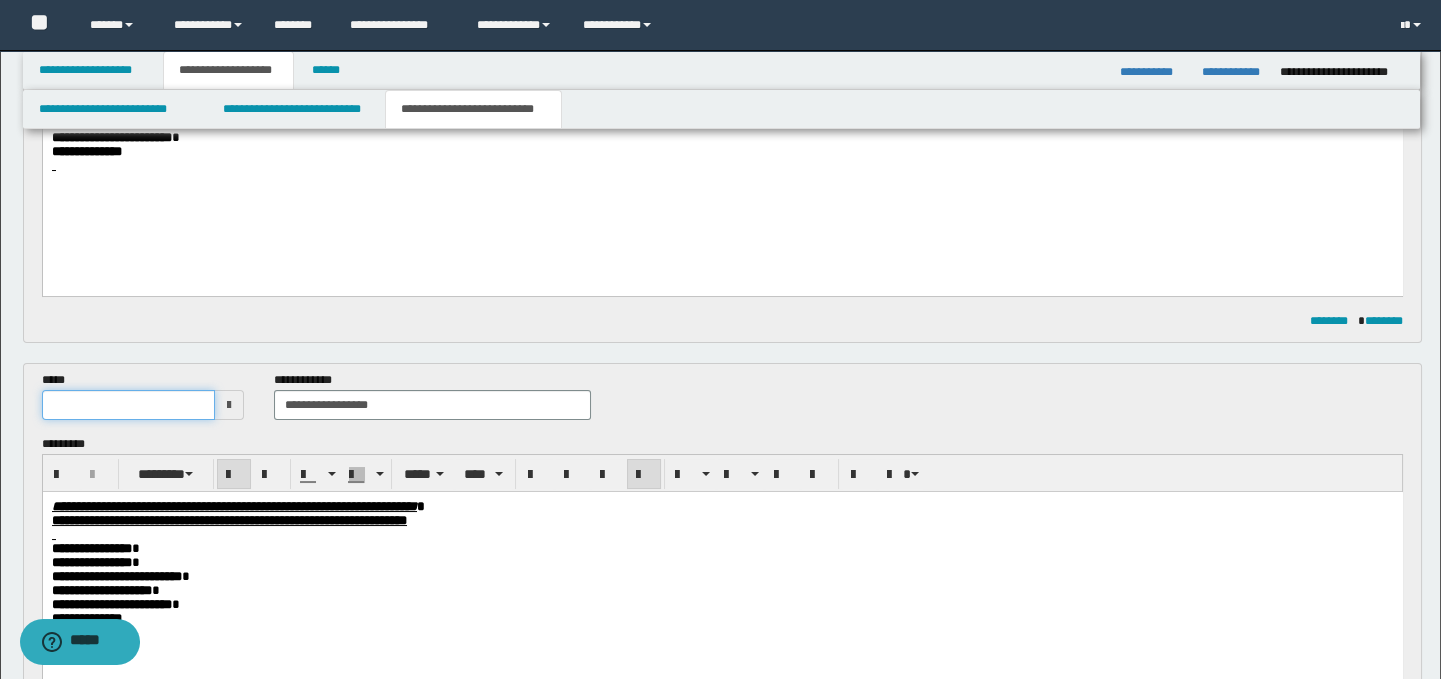 click at bounding box center (128, 405) 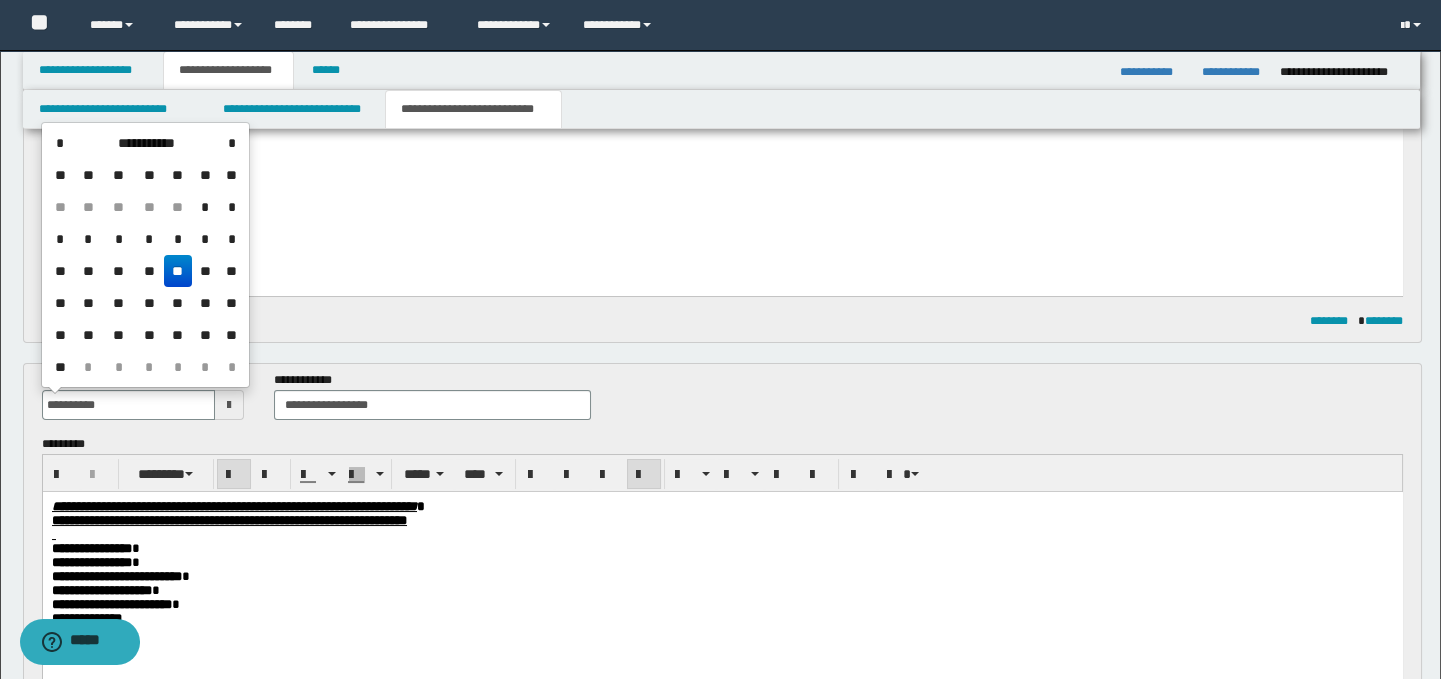 click on "**" at bounding box center (178, 271) 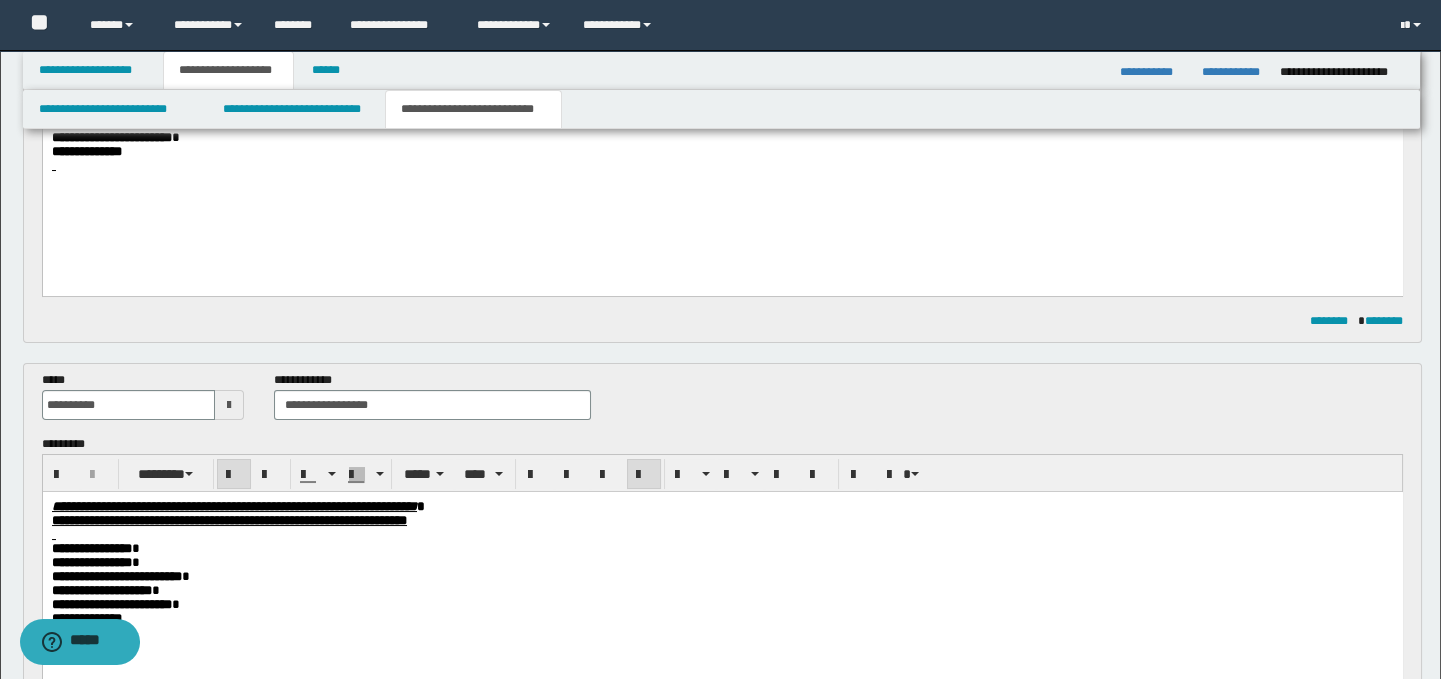 click on "**********" at bounding box center [722, 605] 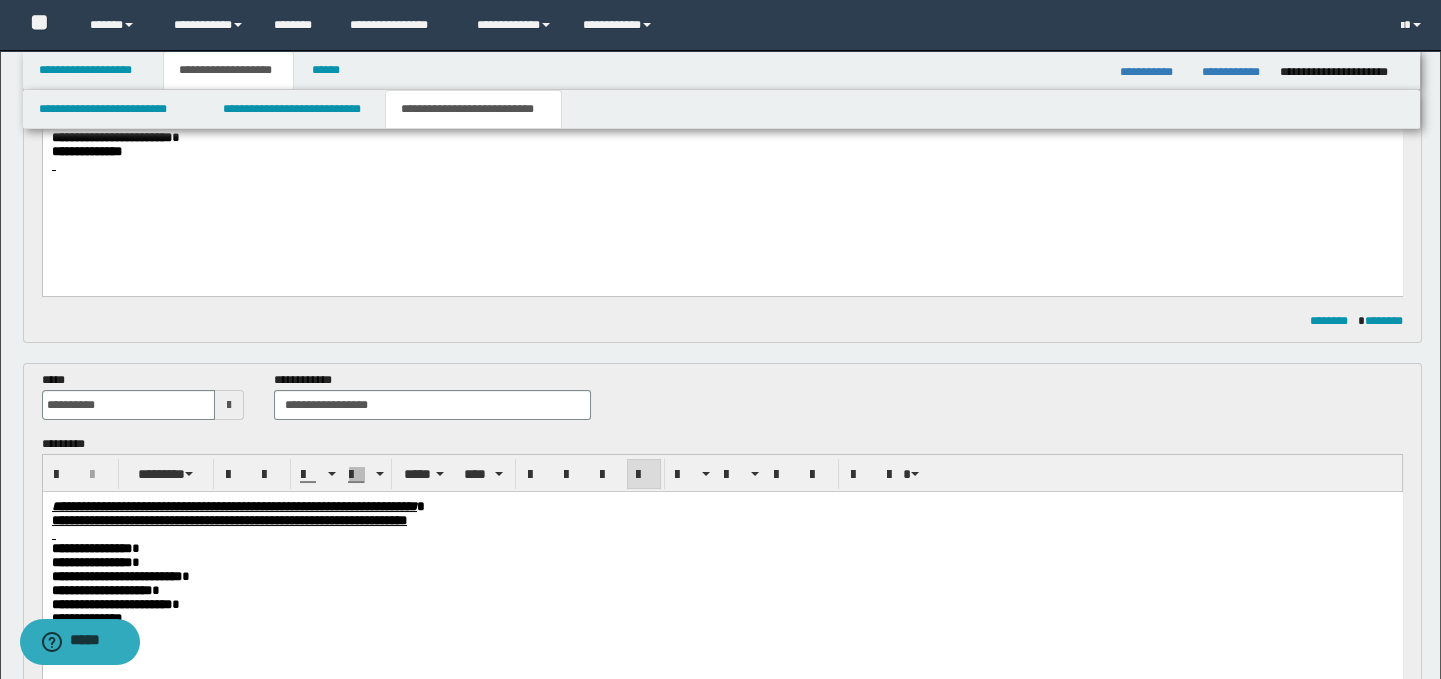 scroll, scrollTop: 1423, scrollLeft: 0, axis: vertical 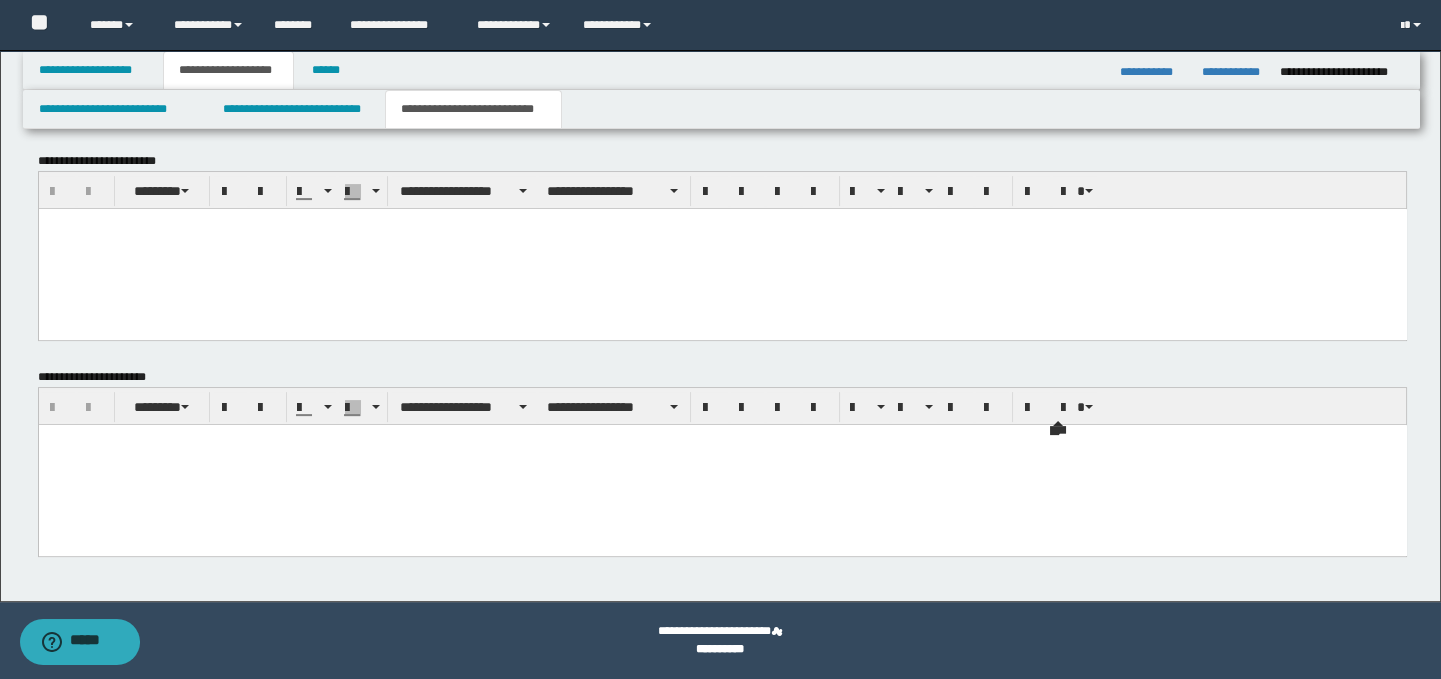 click on "**********" at bounding box center [720, -1084] 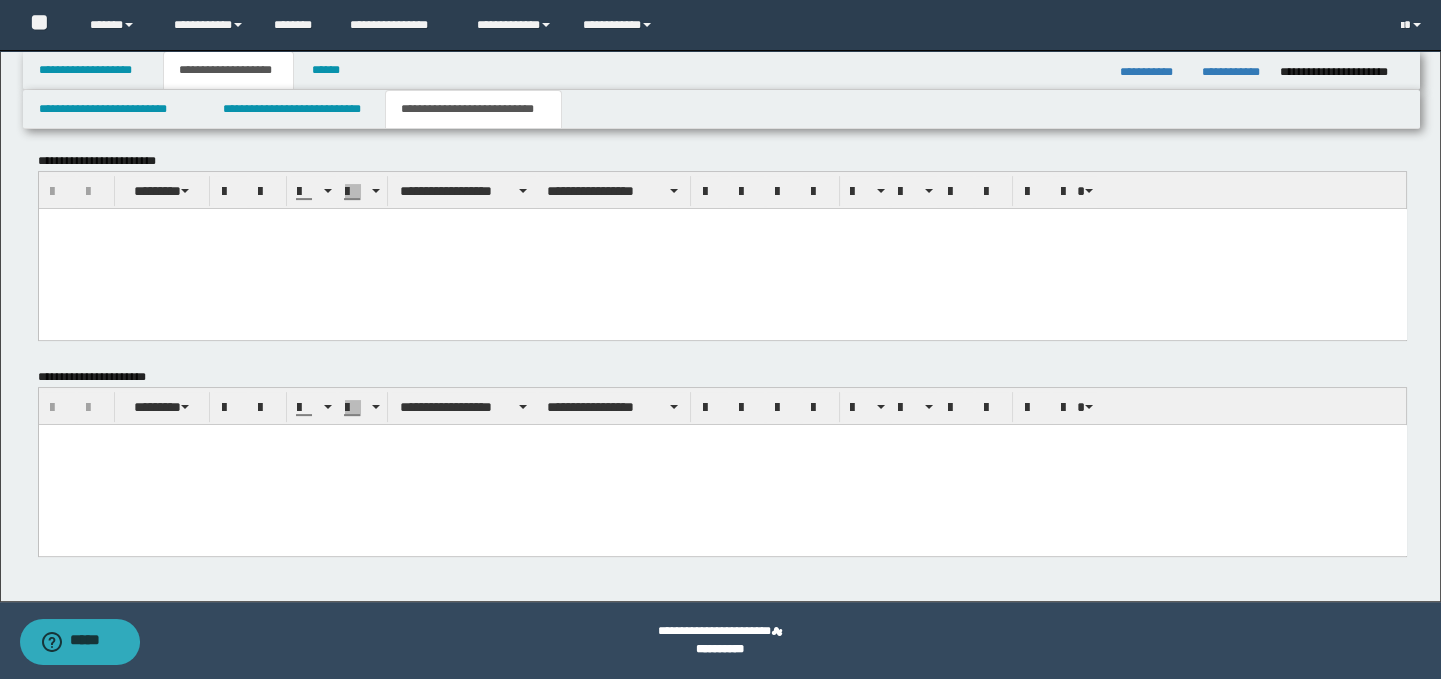click at bounding box center (722, 464) 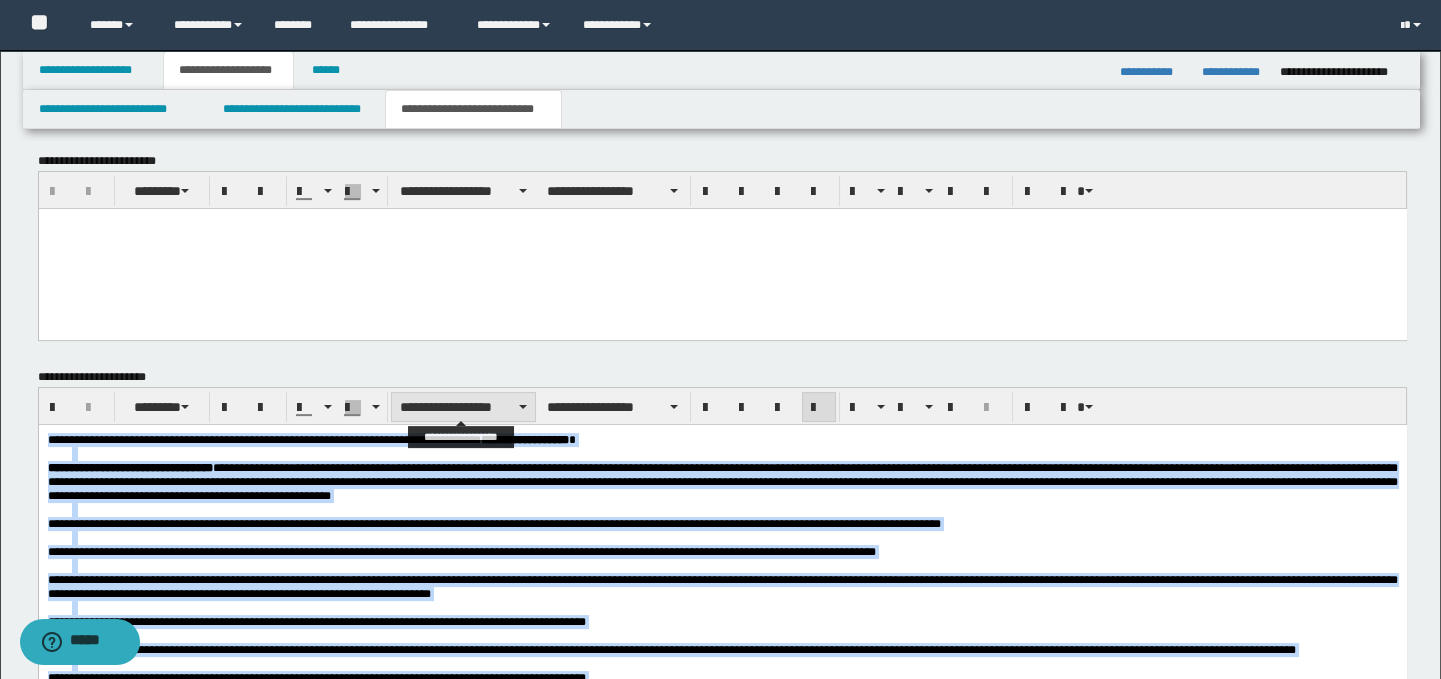 click on "**********" at bounding box center [463, 407] 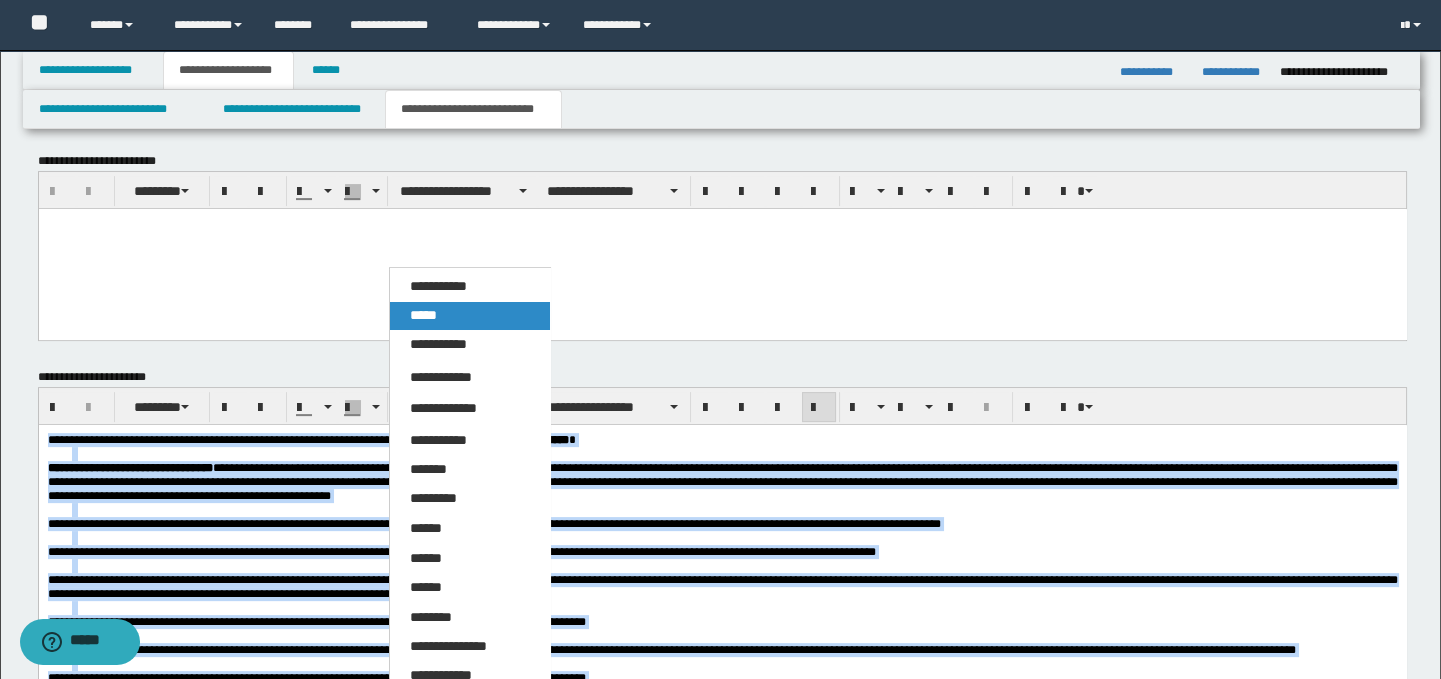 click on "*****" at bounding box center (470, 316) 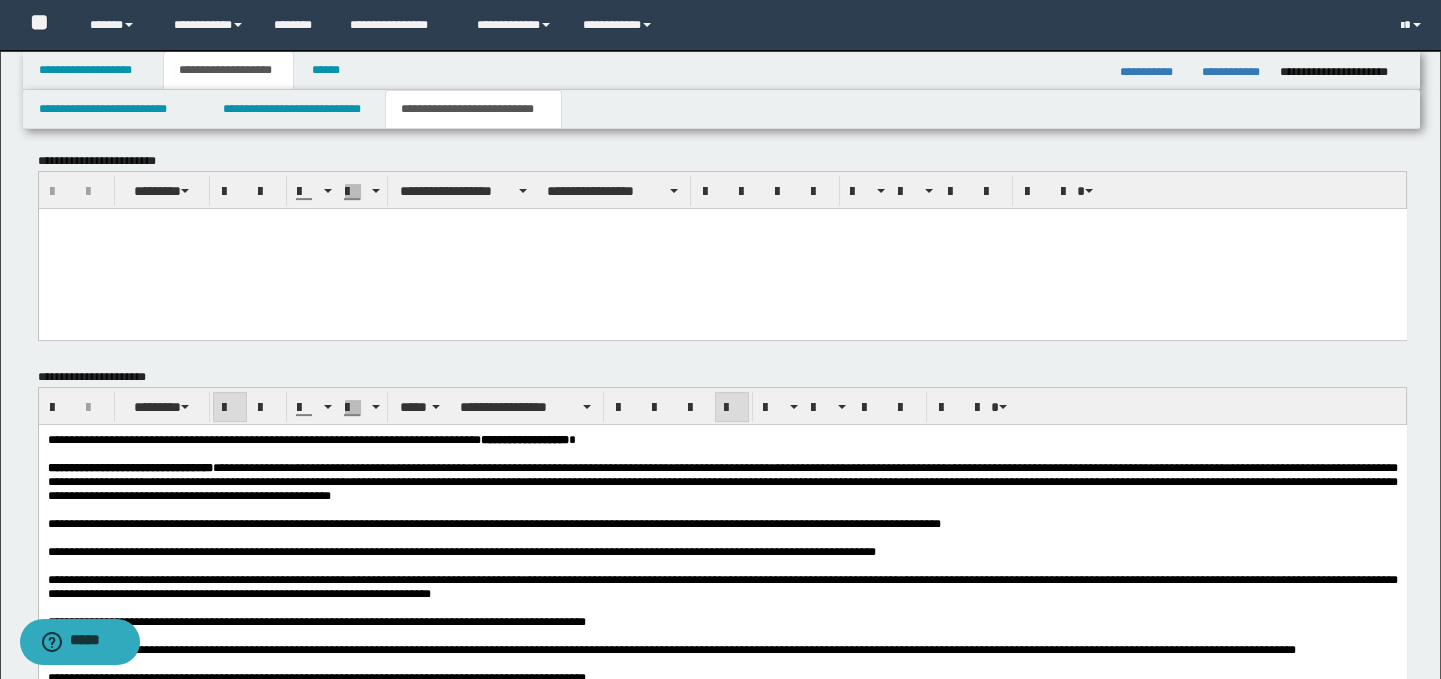 click on "**********" at bounding box center (722, 737) 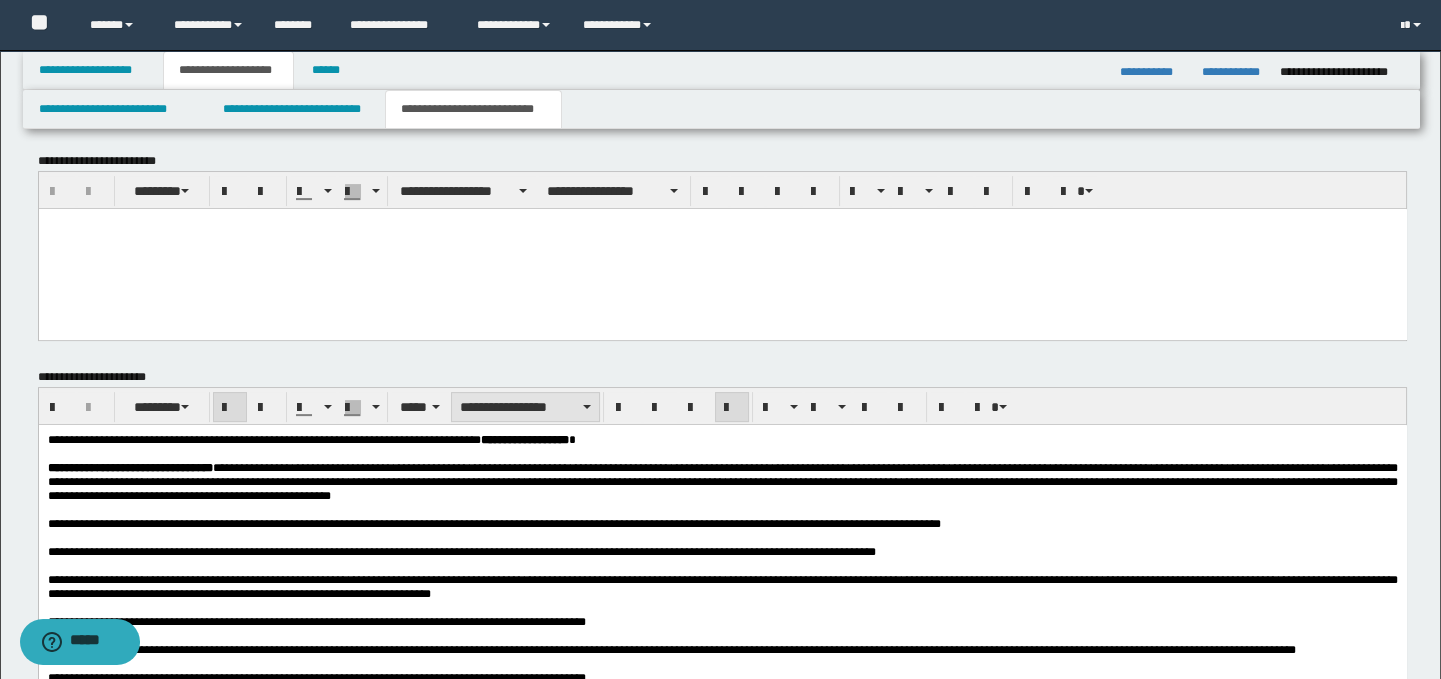 click on "**********" at bounding box center [525, 407] 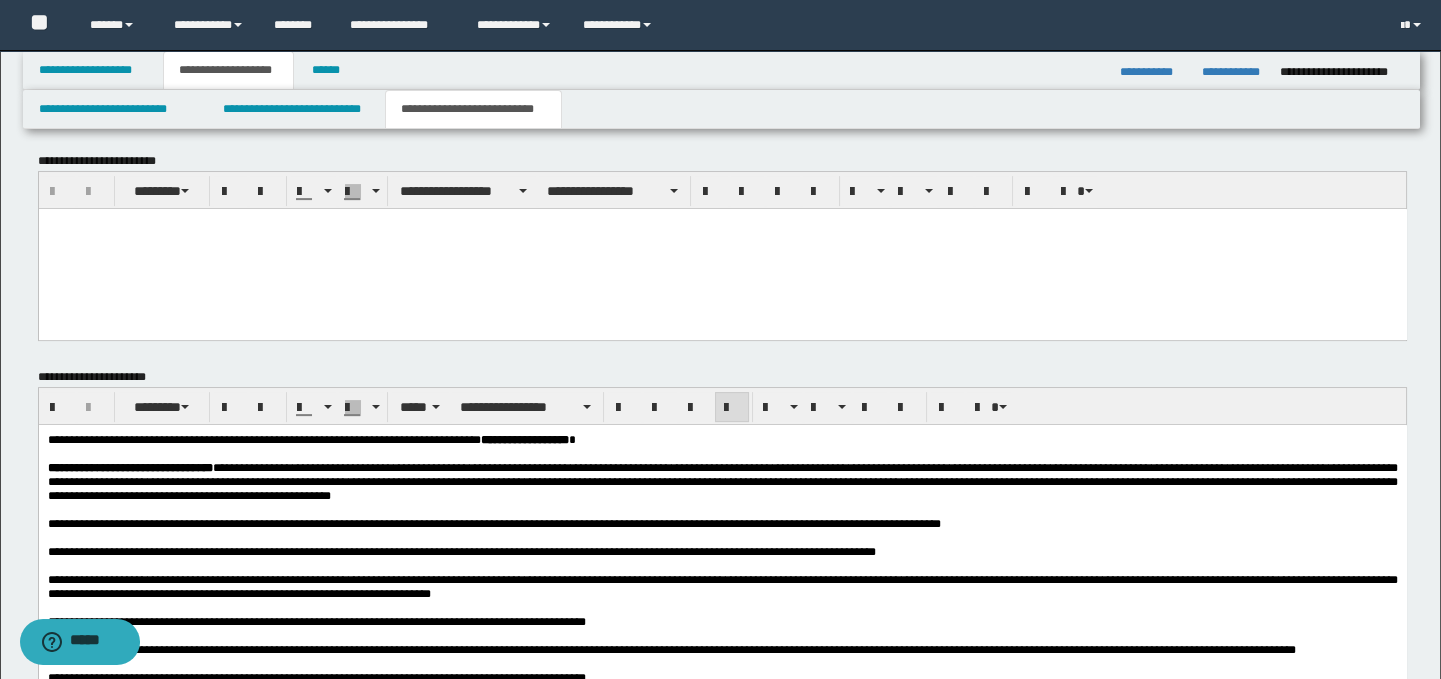 click at bounding box center (734, 509) 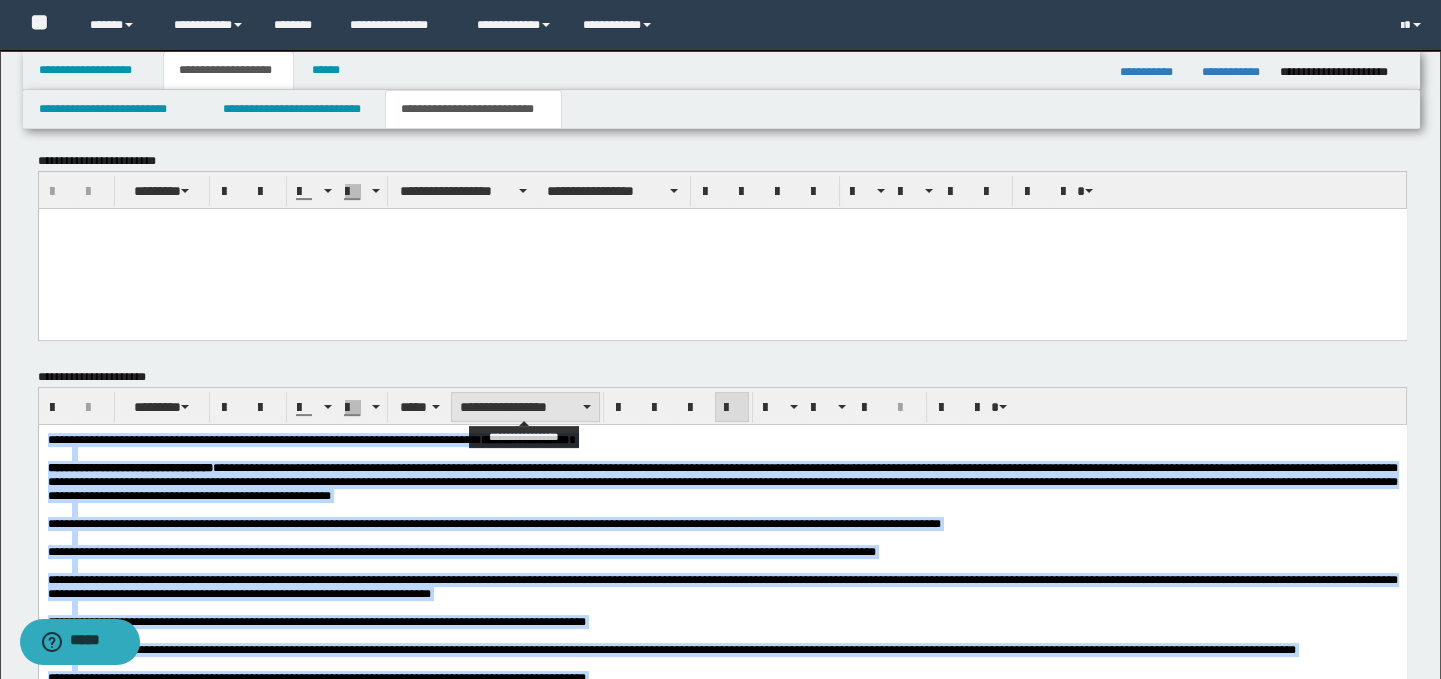 click on "**********" at bounding box center (525, 407) 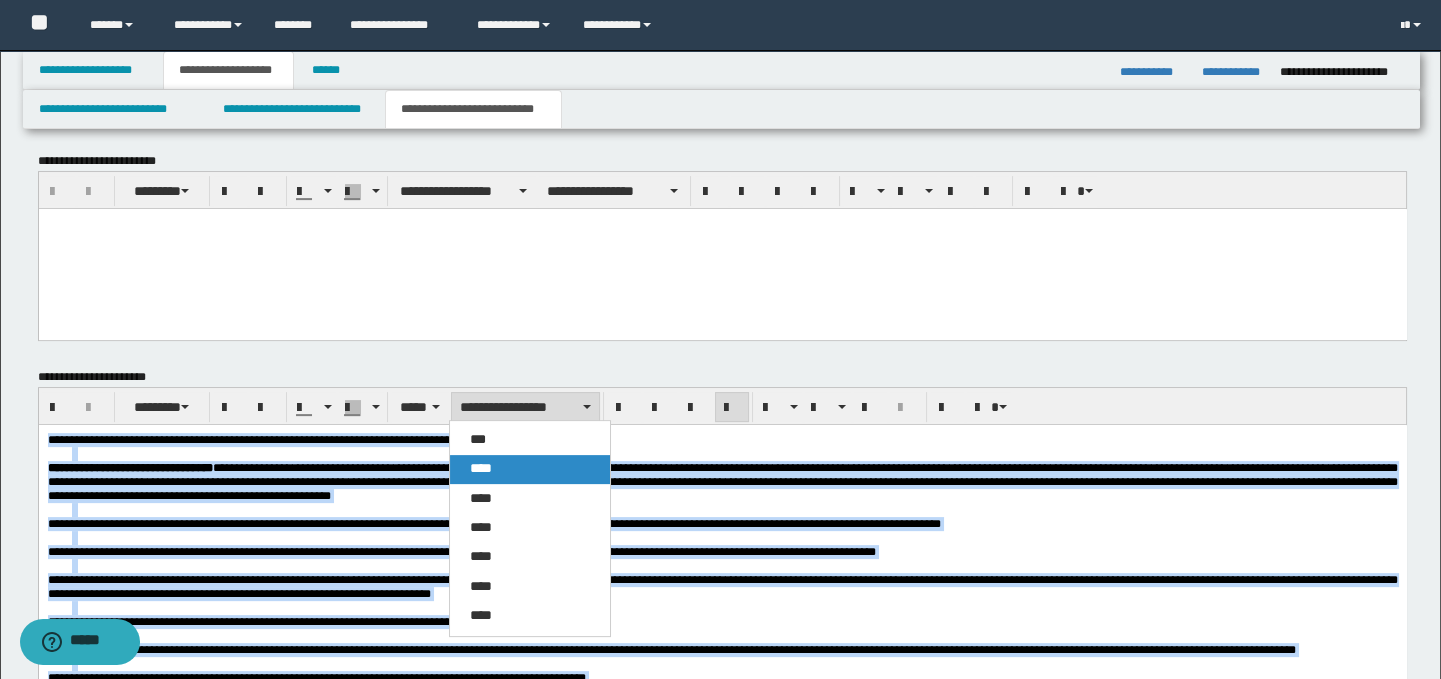 click on "****" at bounding box center (530, 469) 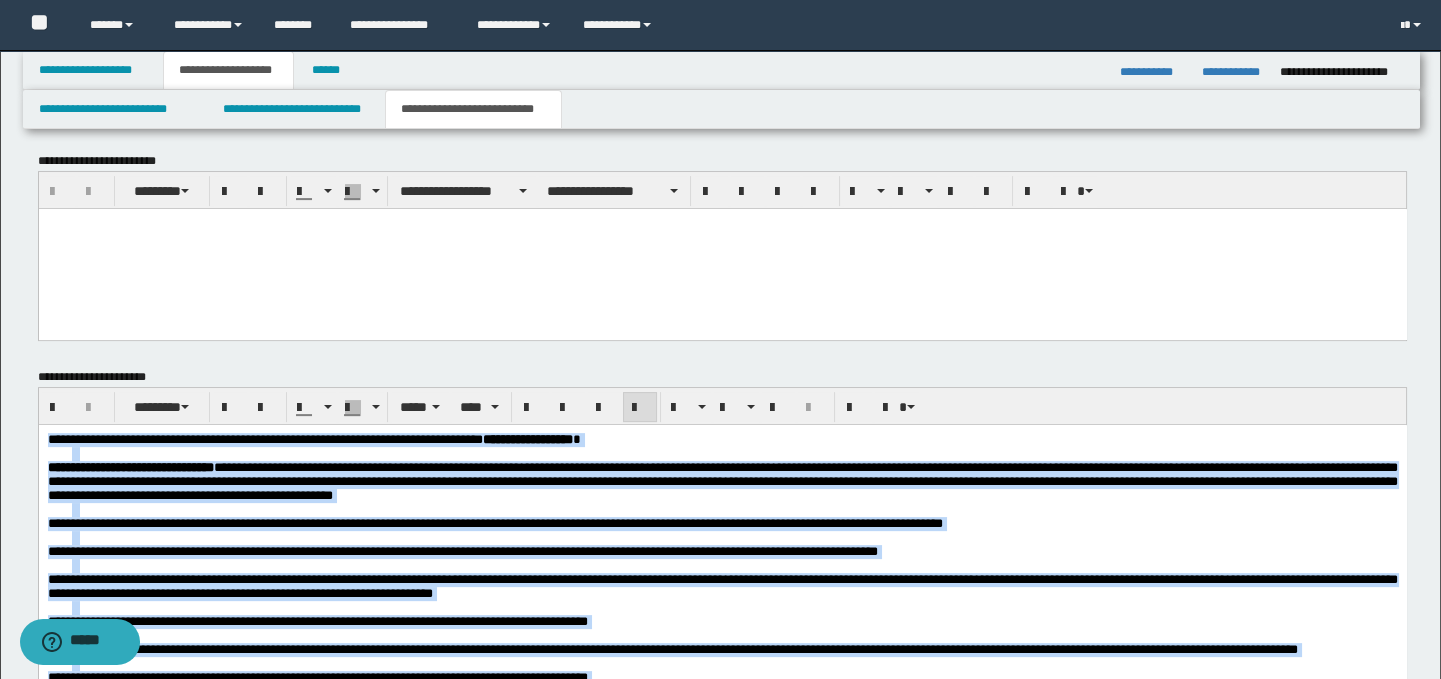 click on "**********" at bounding box center [494, 522] 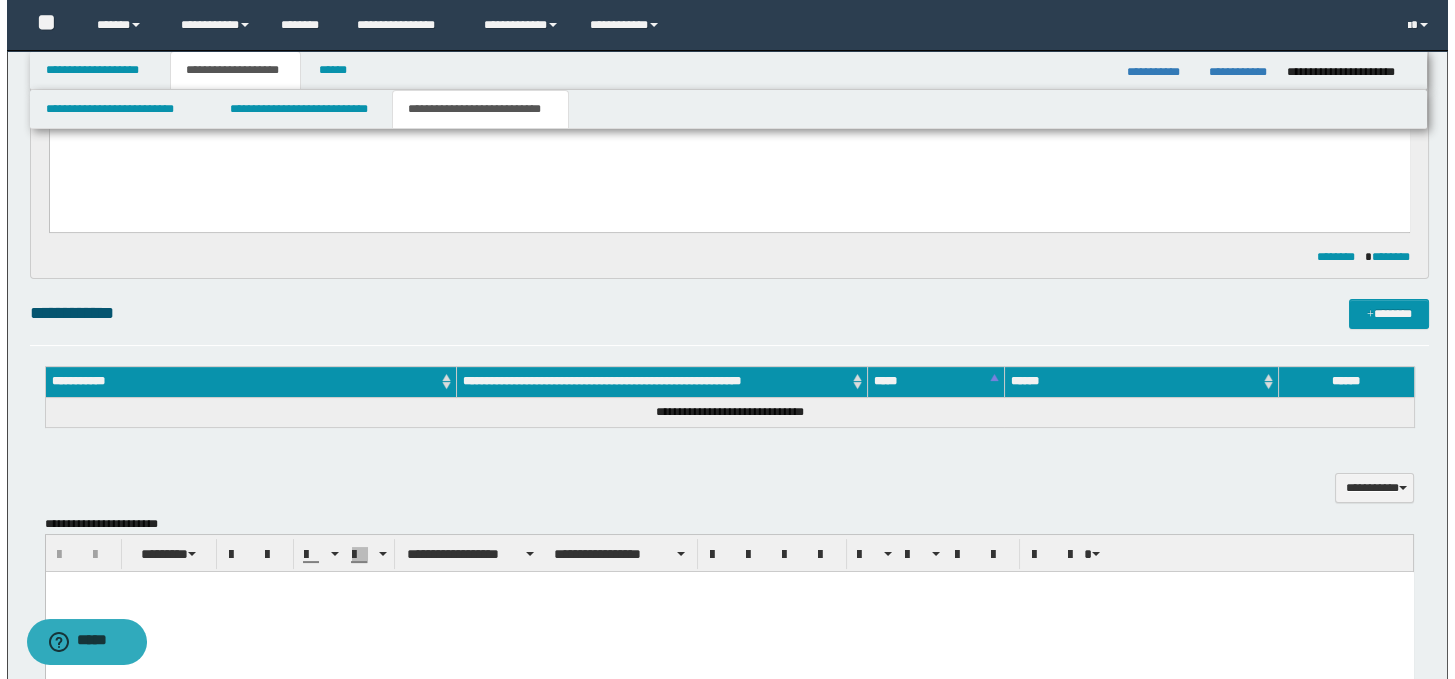 scroll, scrollTop: 830, scrollLeft: 0, axis: vertical 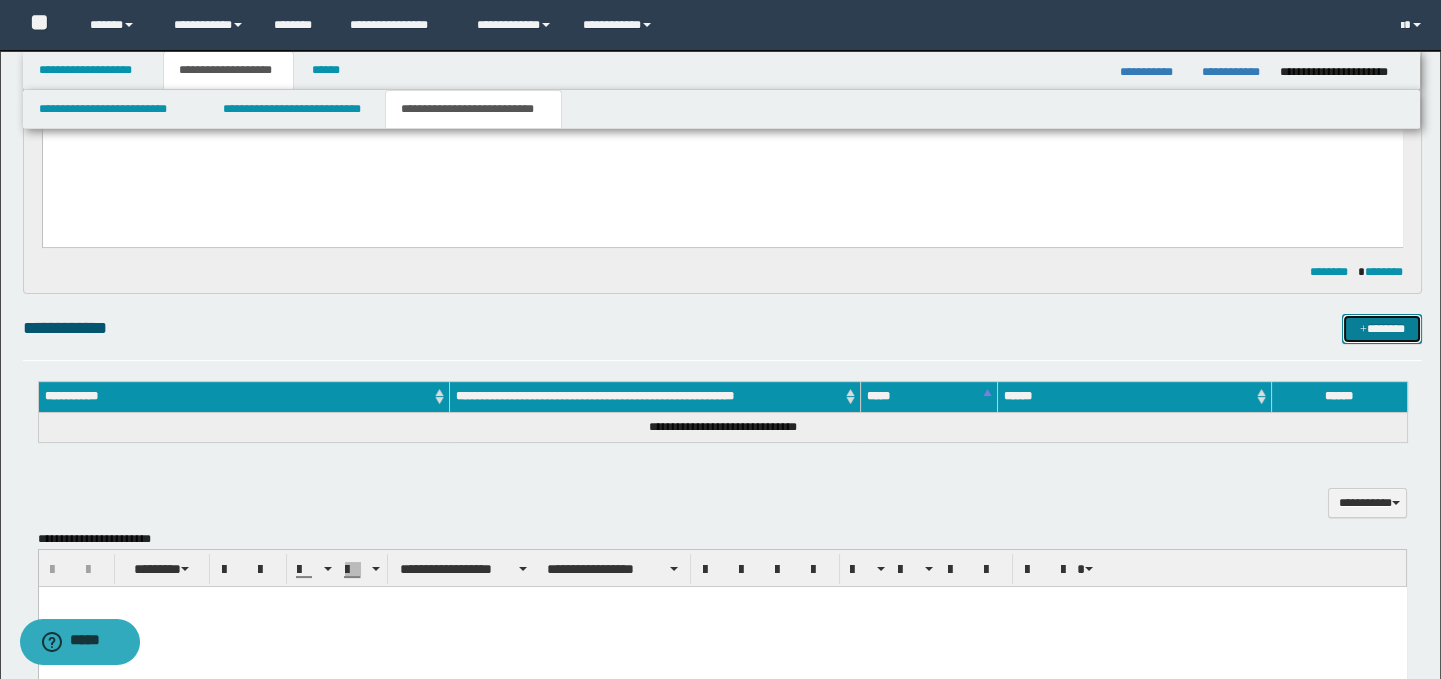 click on "*******" at bounding box center (1382, 329) 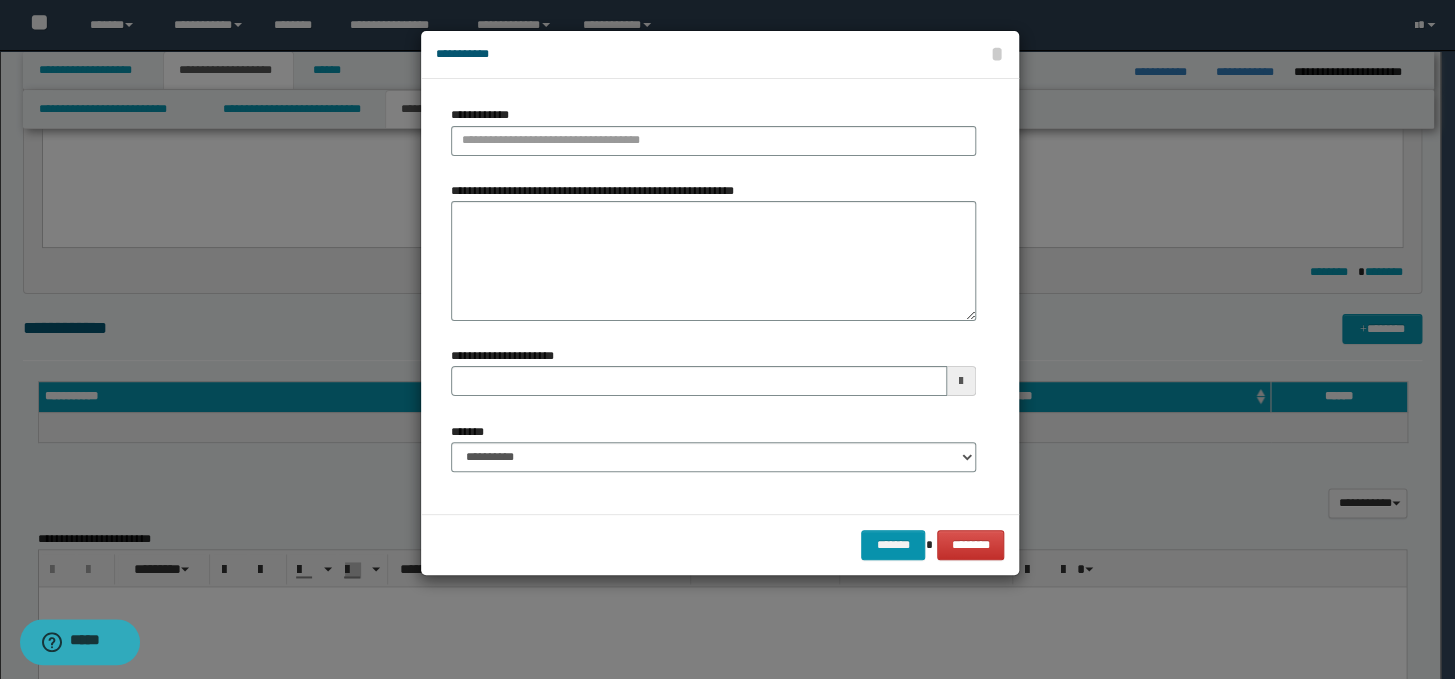 type 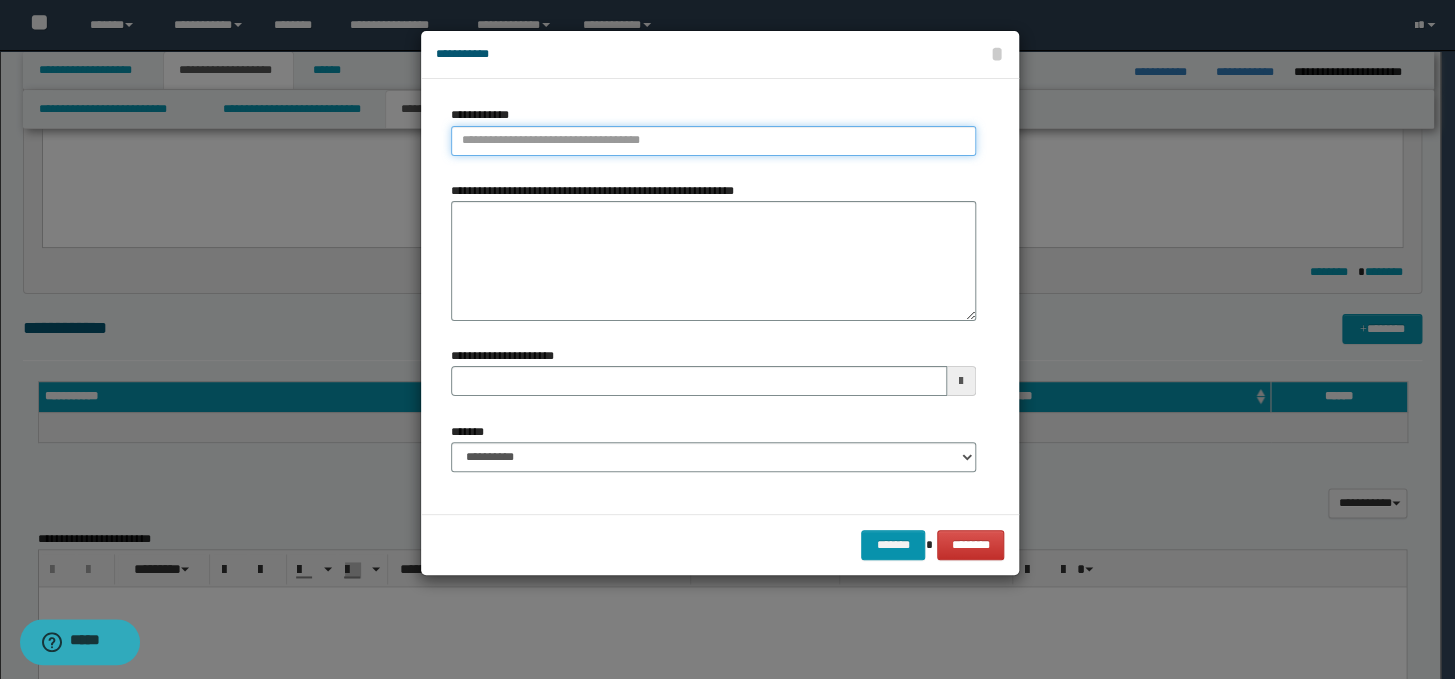 click on "**********" at bounding box center [713, 141] 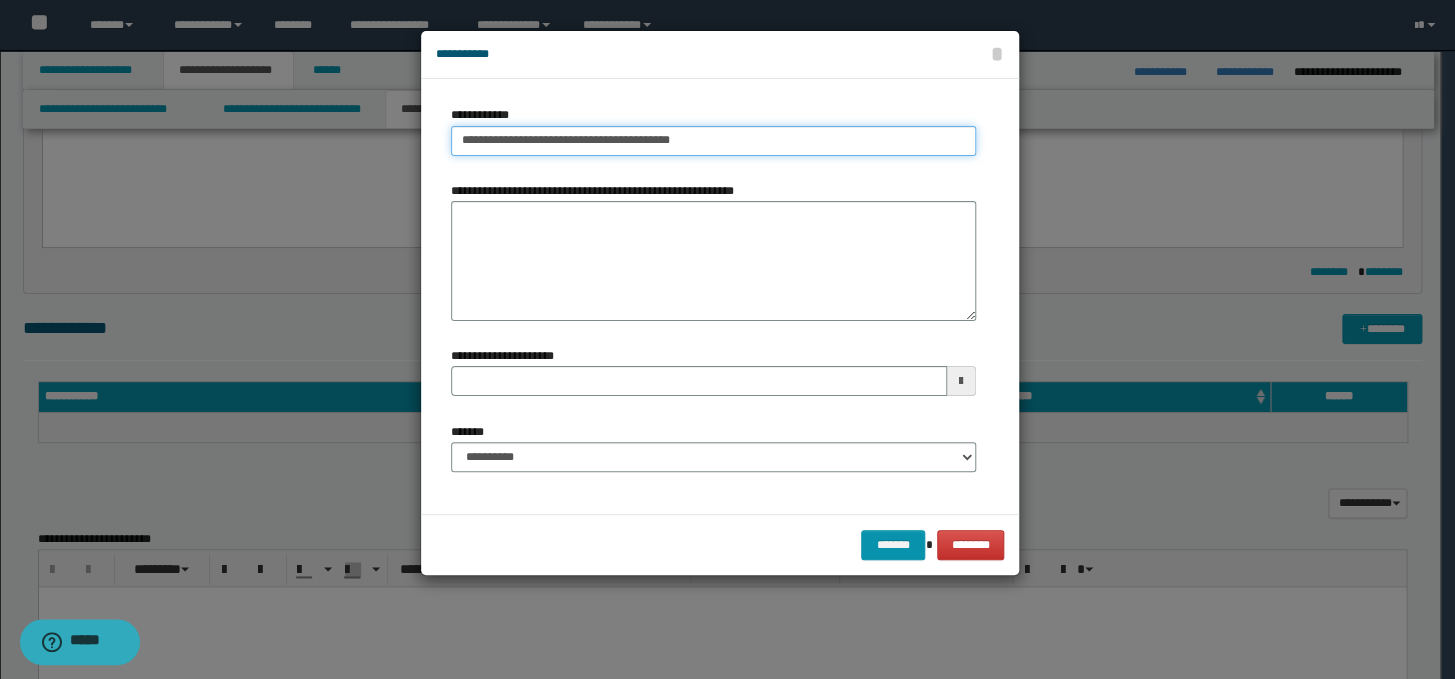 drag, startPoint x: 716, startPoint y: 139, endPoint x: 640, endPoint y: 140, distance: 76.00658 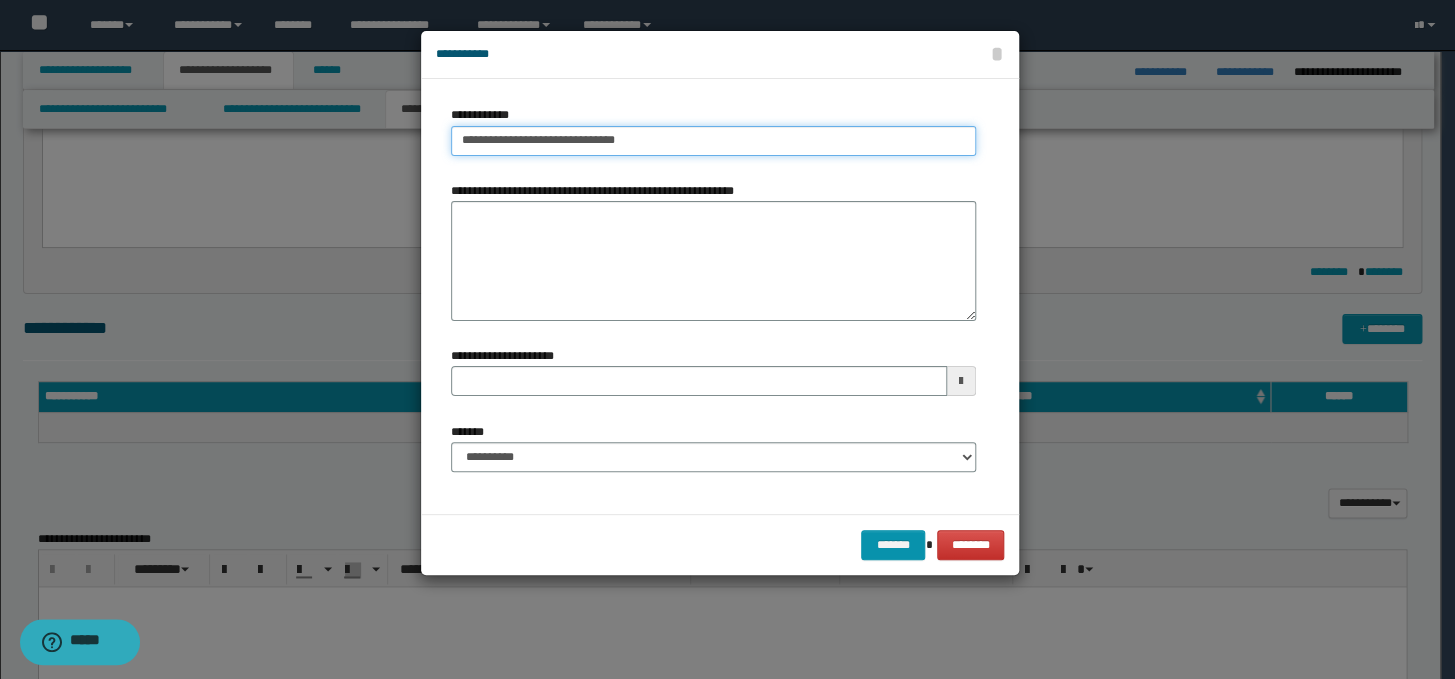 type on "**********" 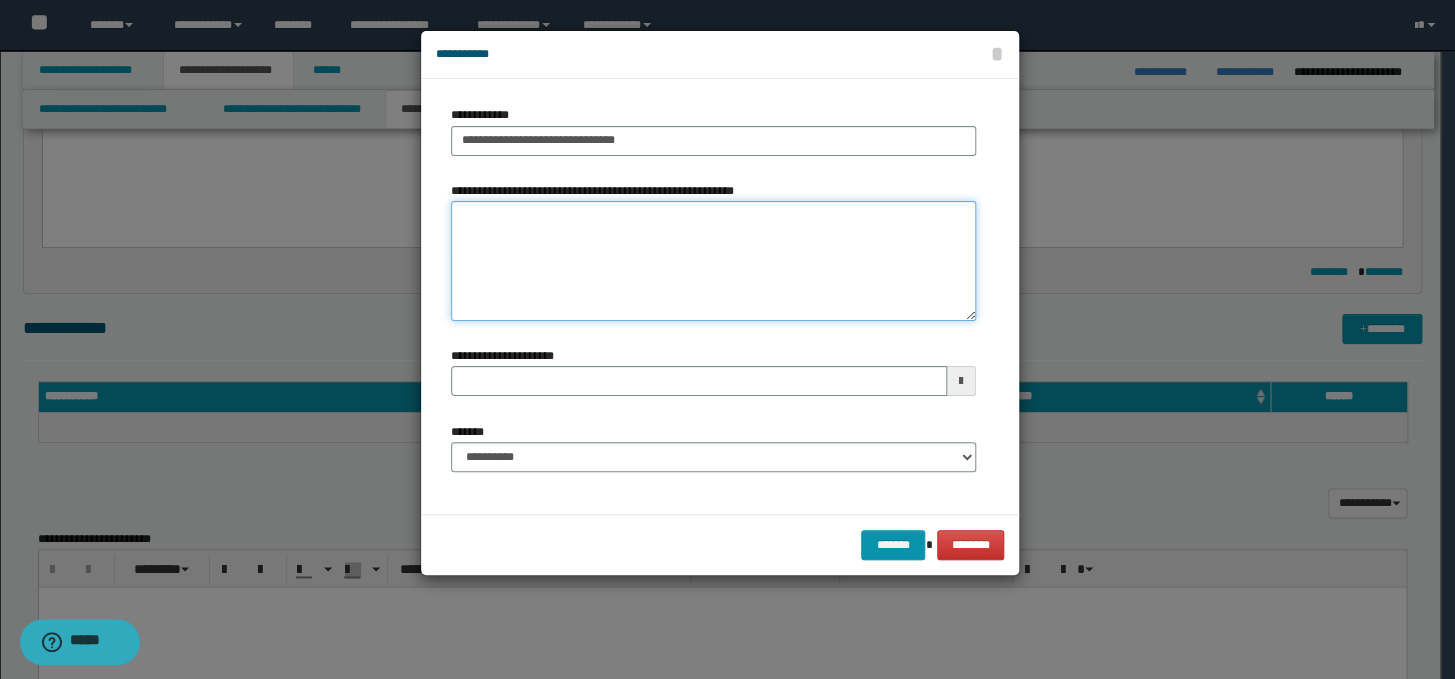 click on "**********" at bounding box center [713, 261] 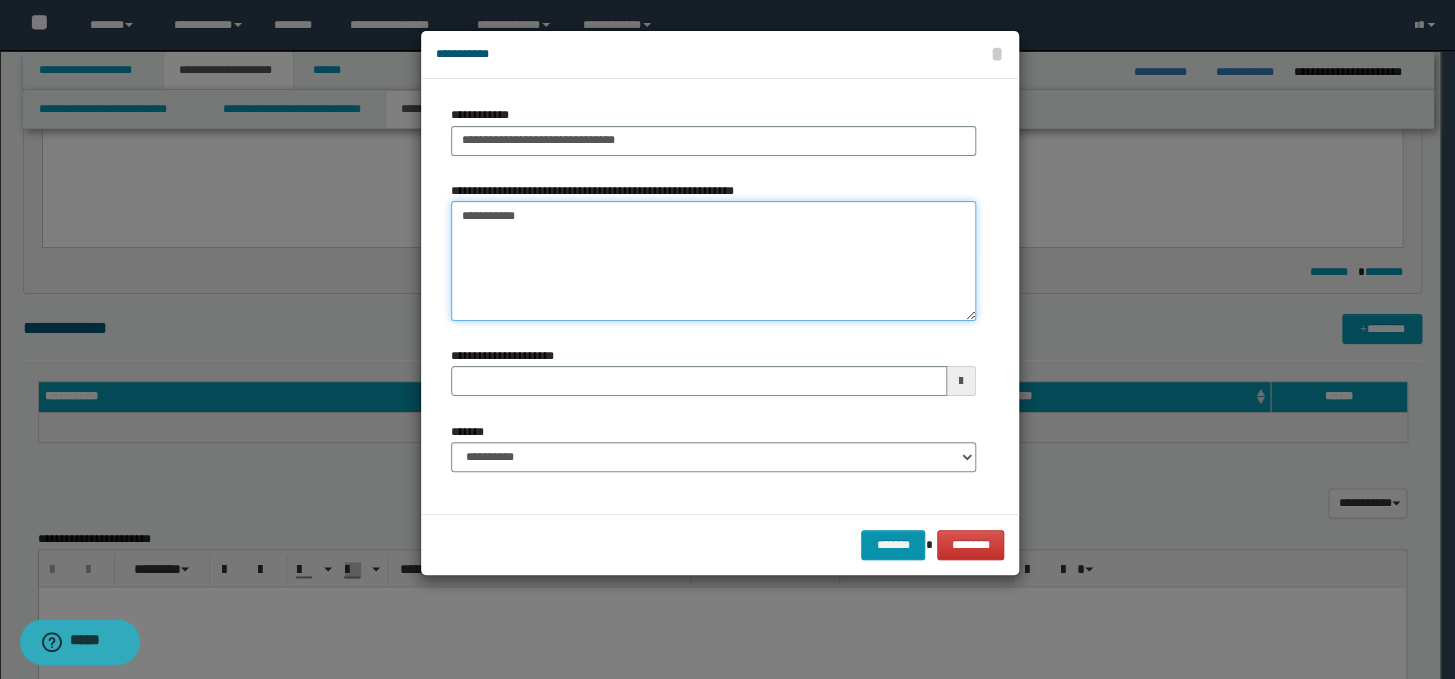 type on "**********" 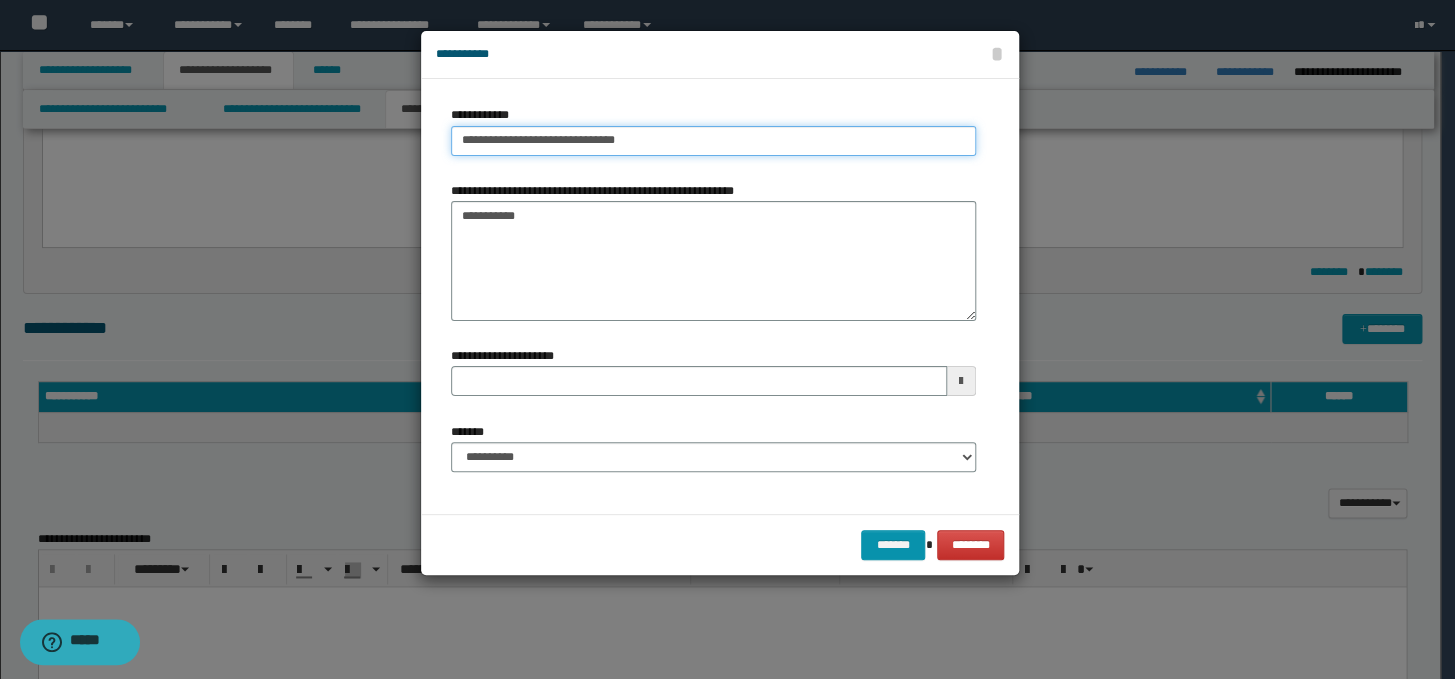 click on "**********" at bounding box center (713, 141) 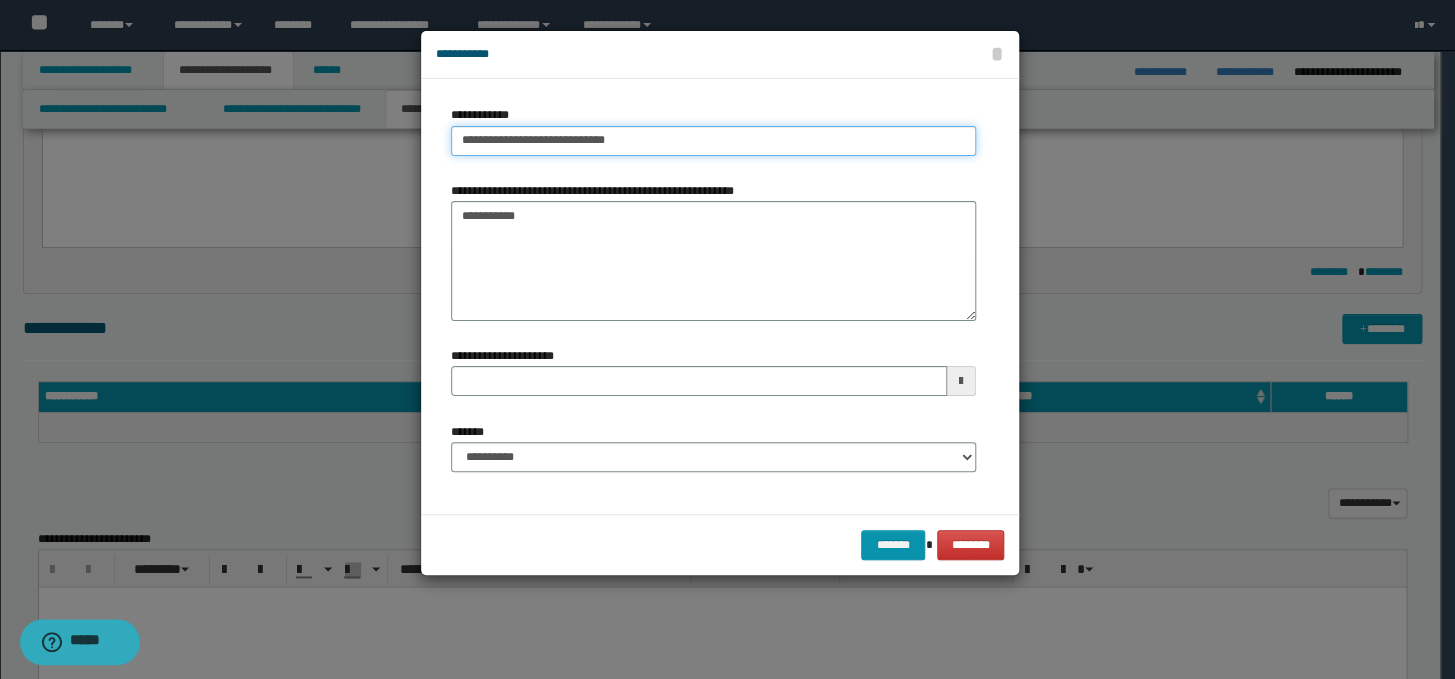 type on "**********" 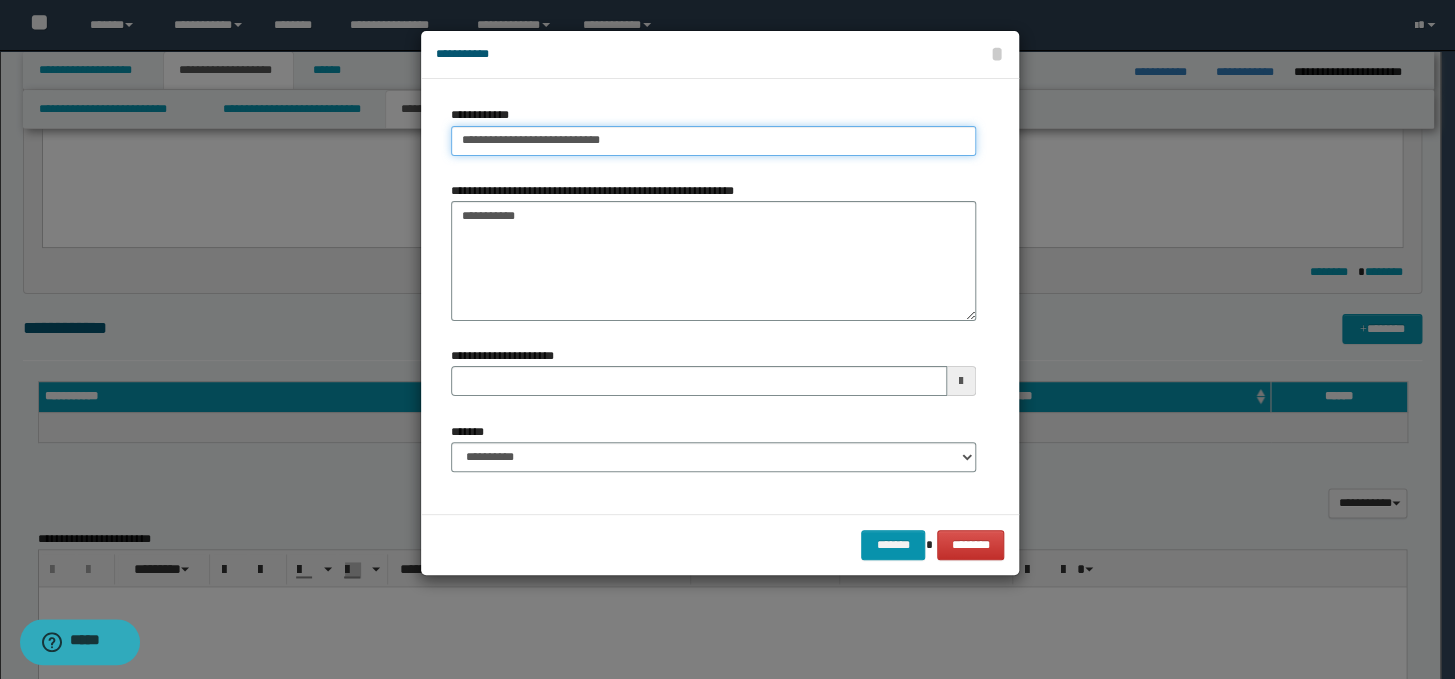 type on "**********" 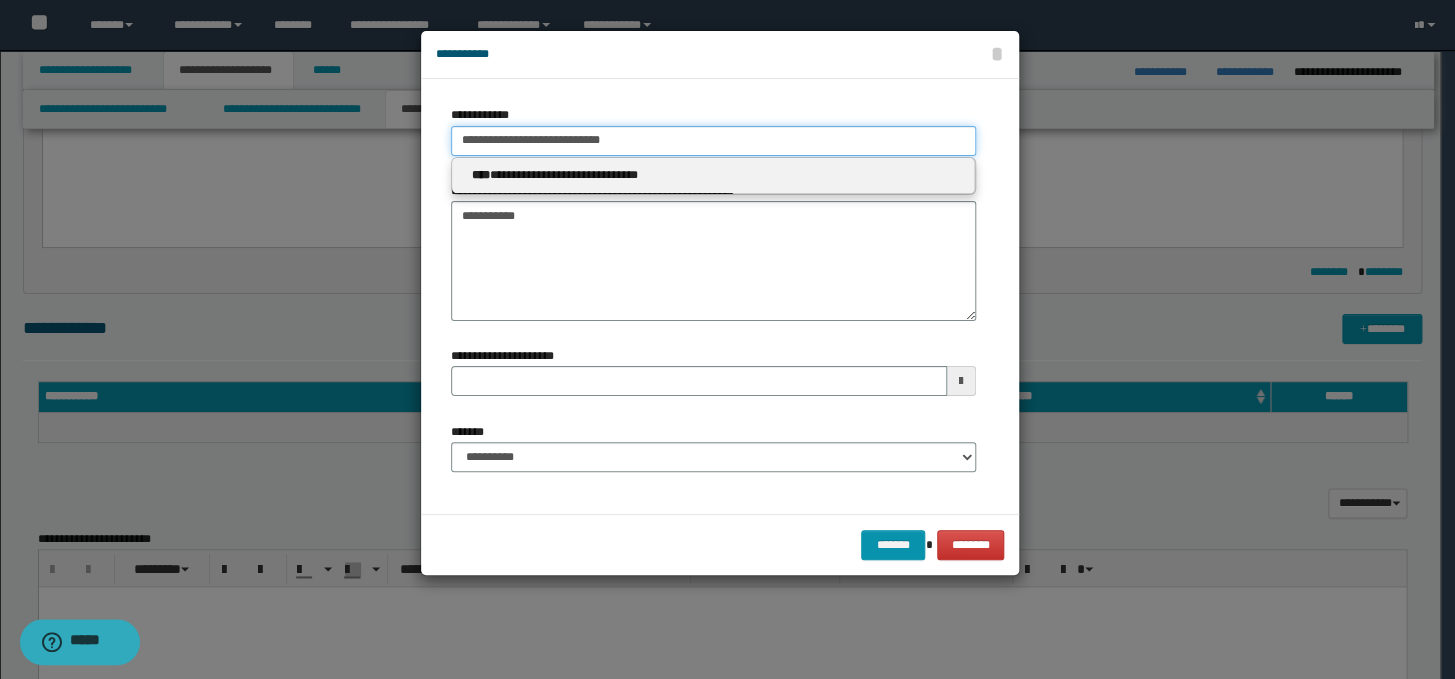 type on "**********" 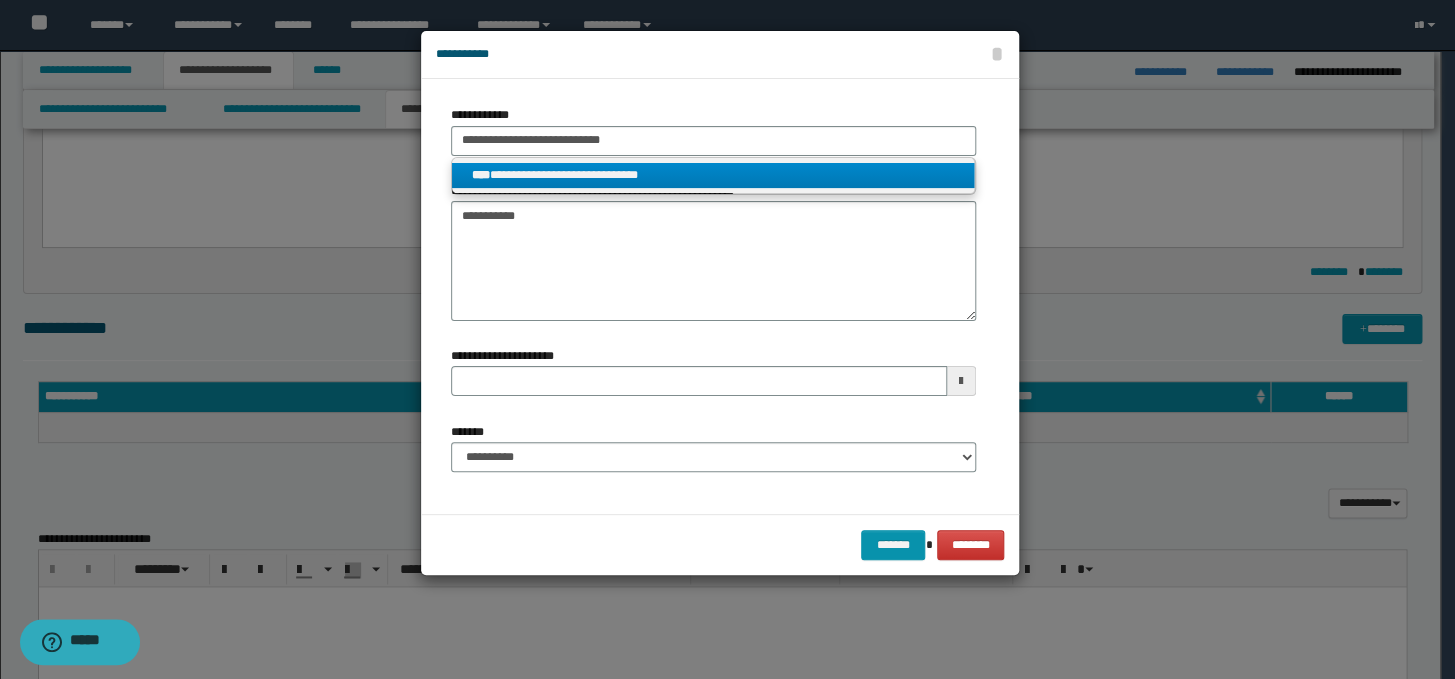 click on "**********" at bounding box center (713, 175) 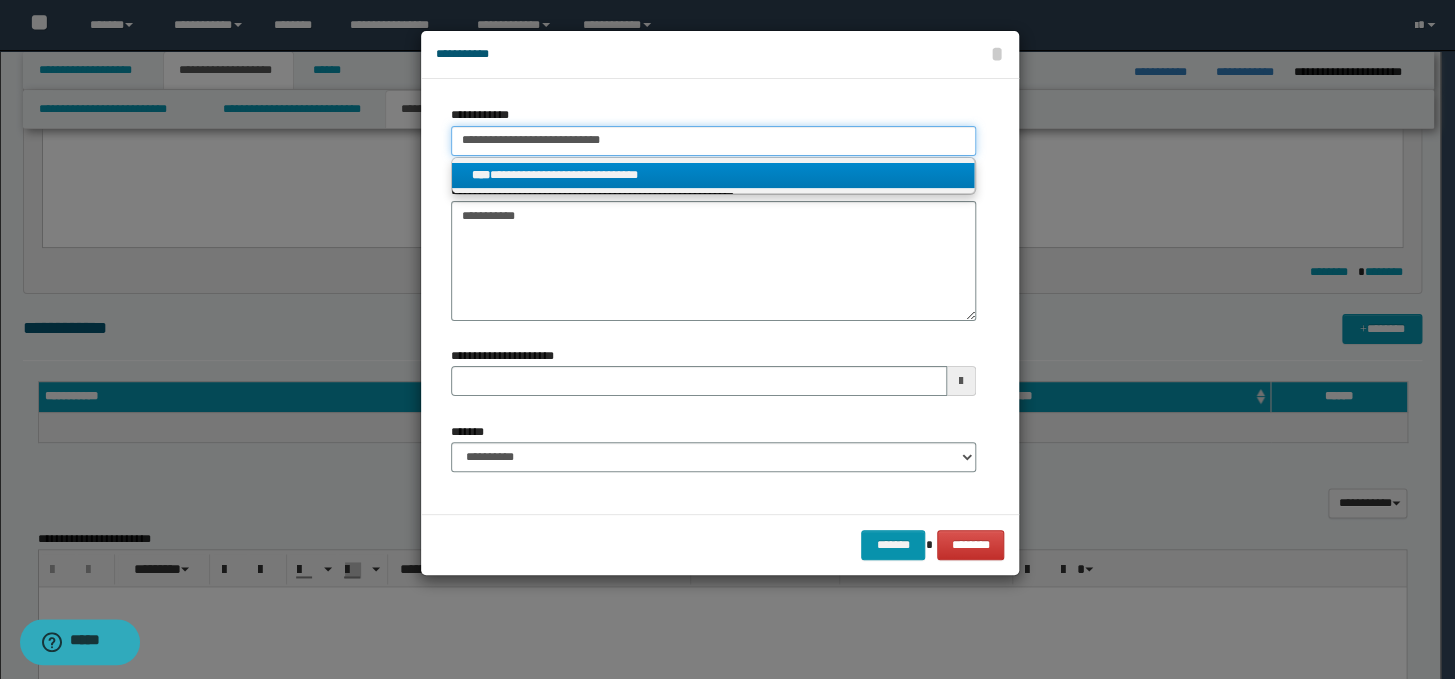 type 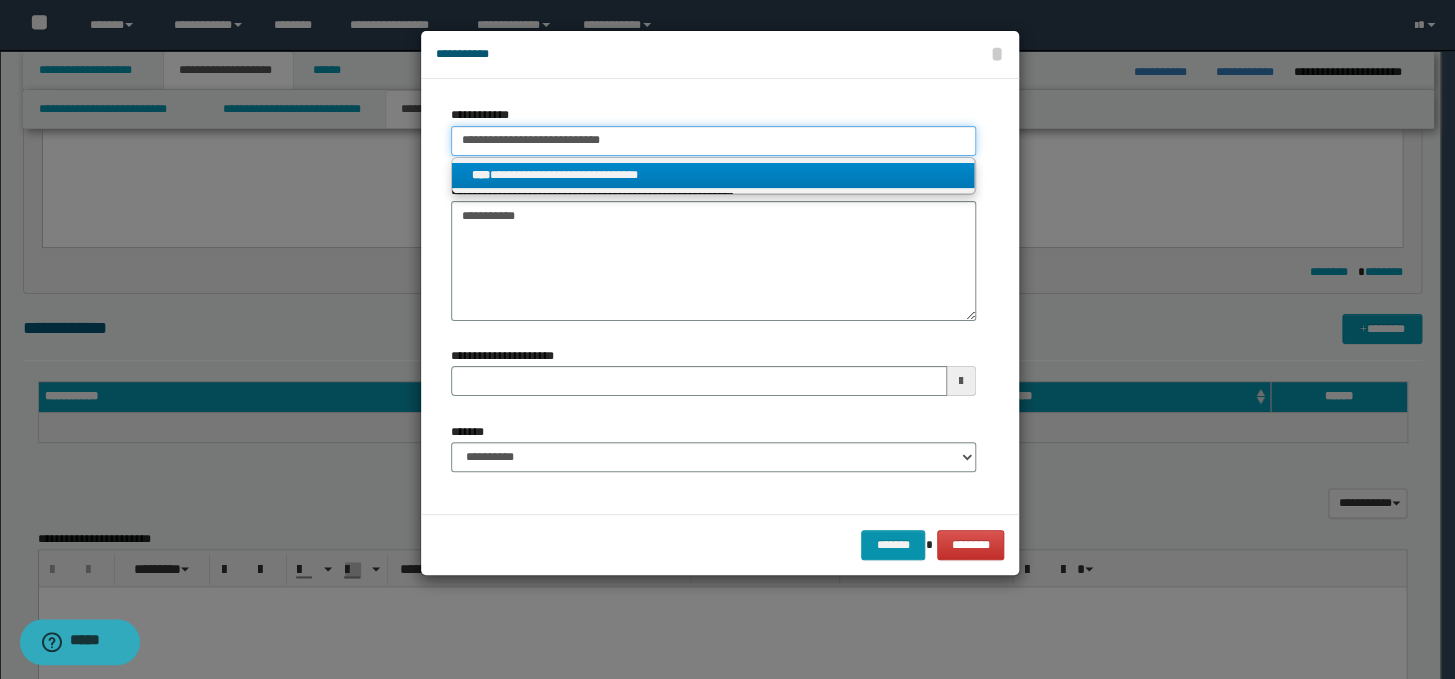 type on "**********" 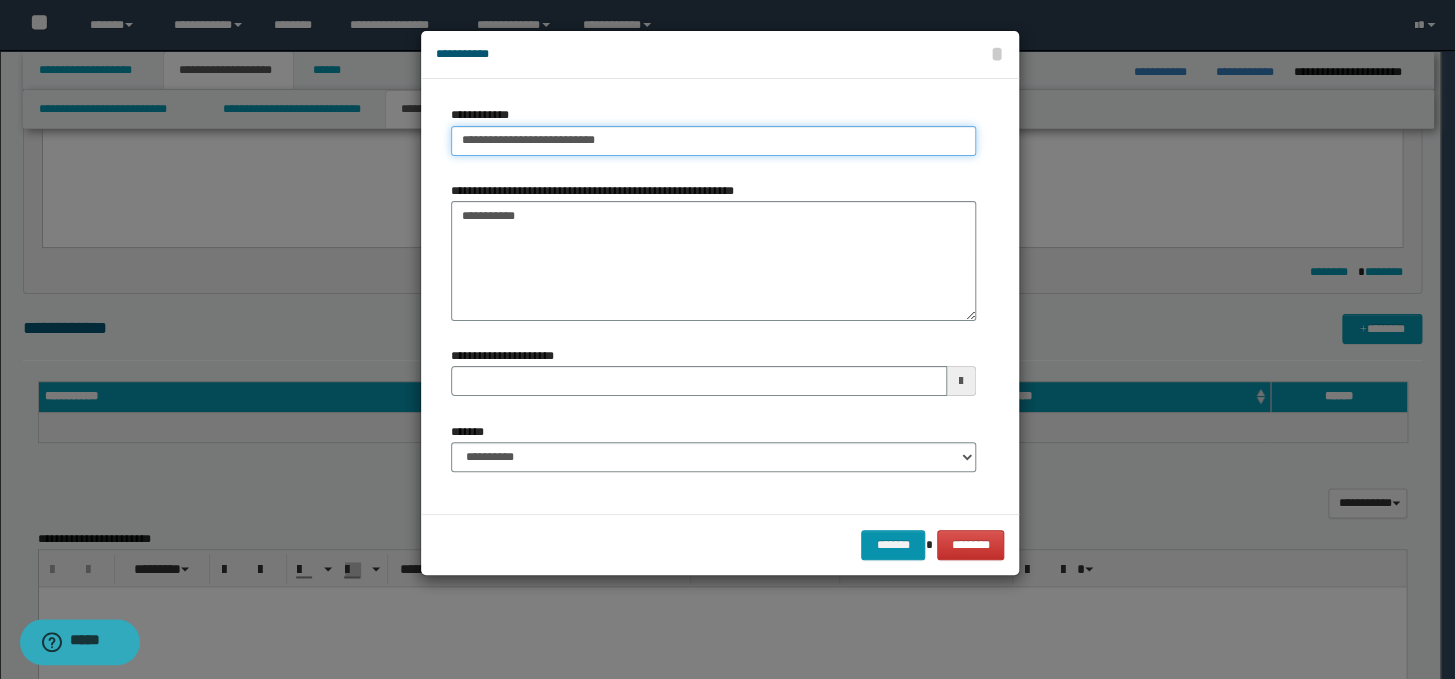 type on "**********" 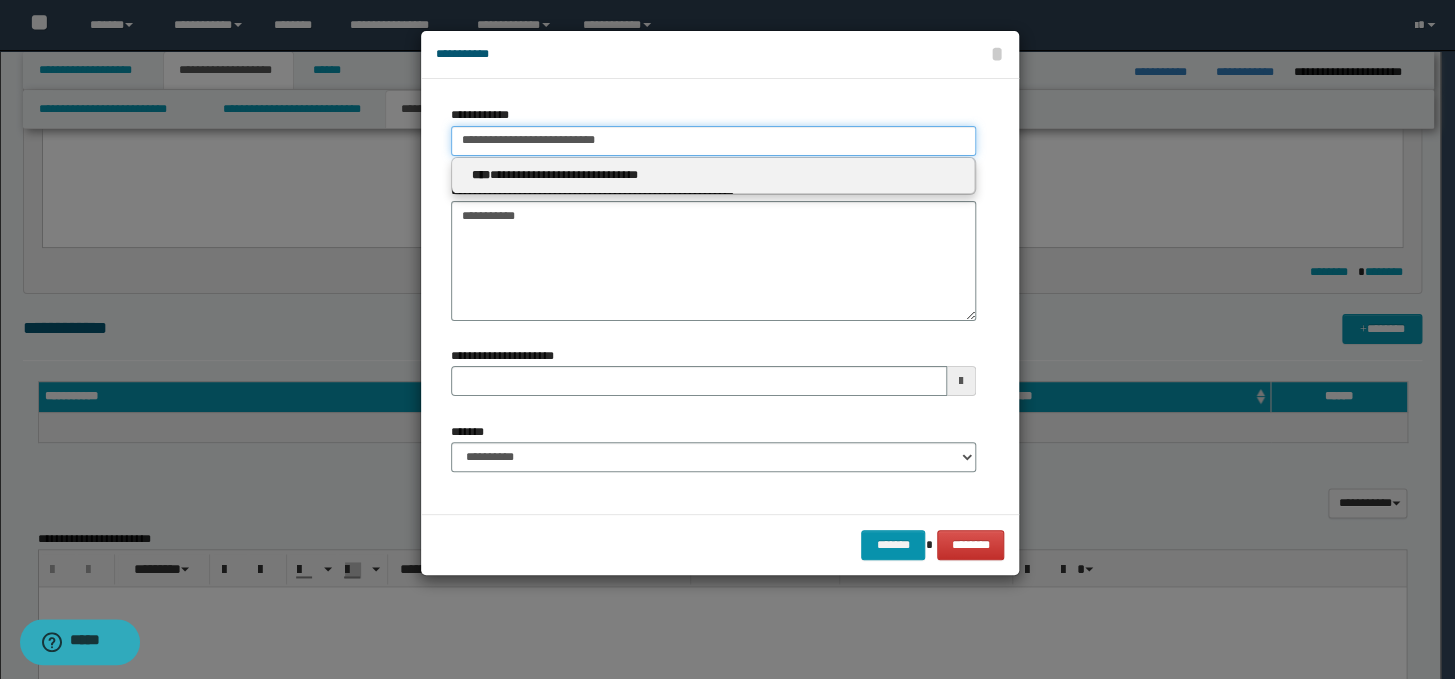 type 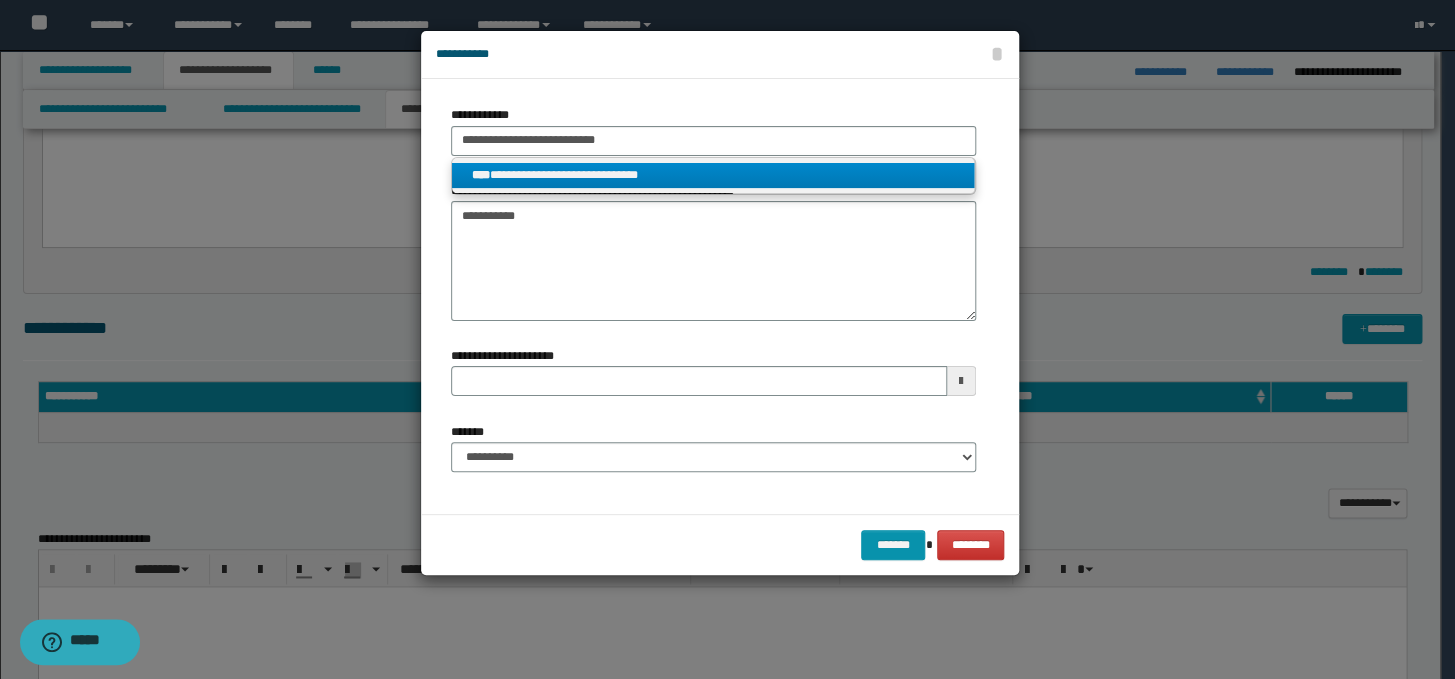 click on "**********" at bounding box center (713, 175) 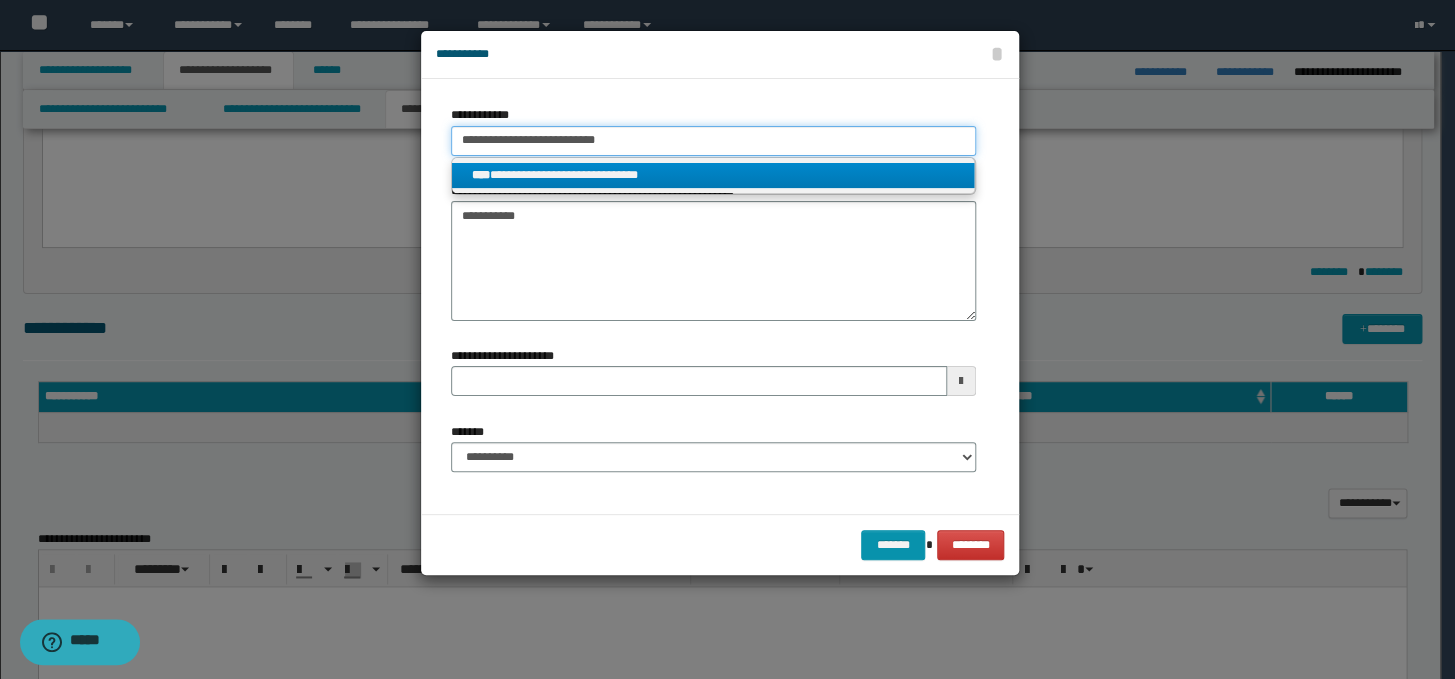type 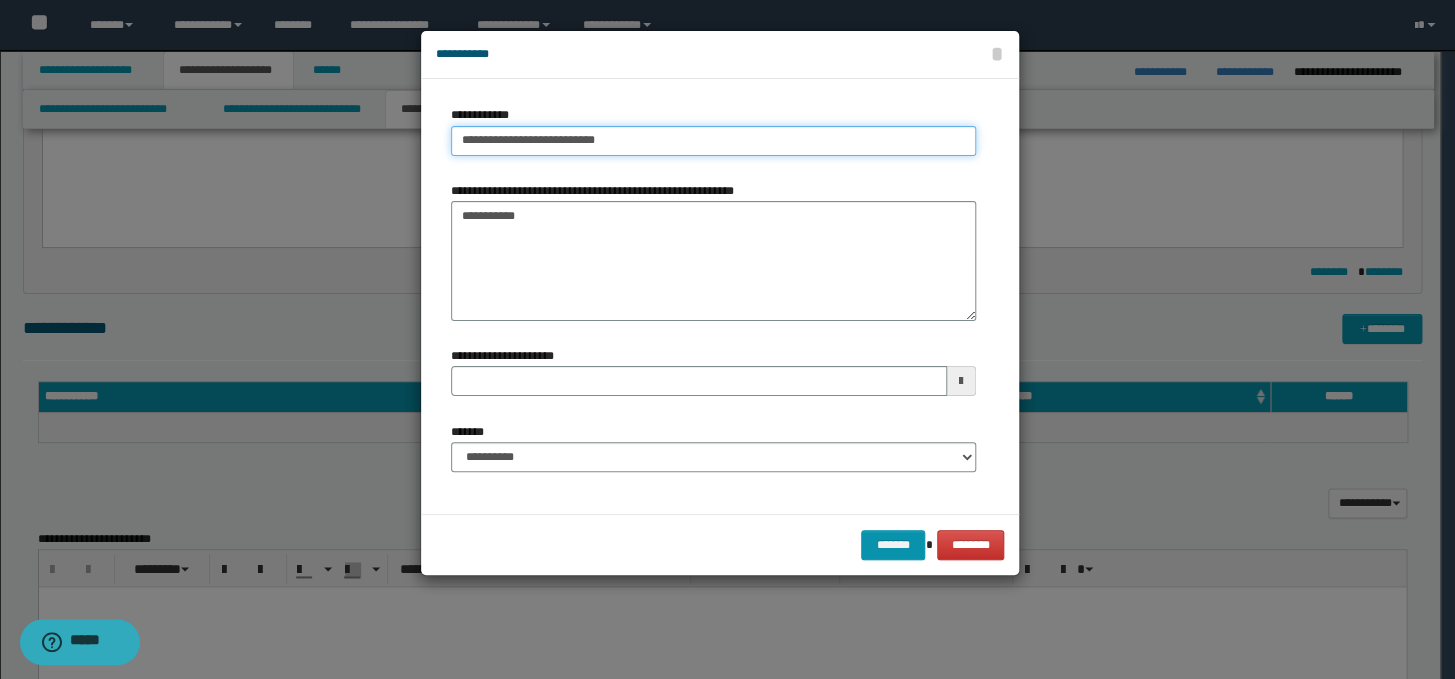 type 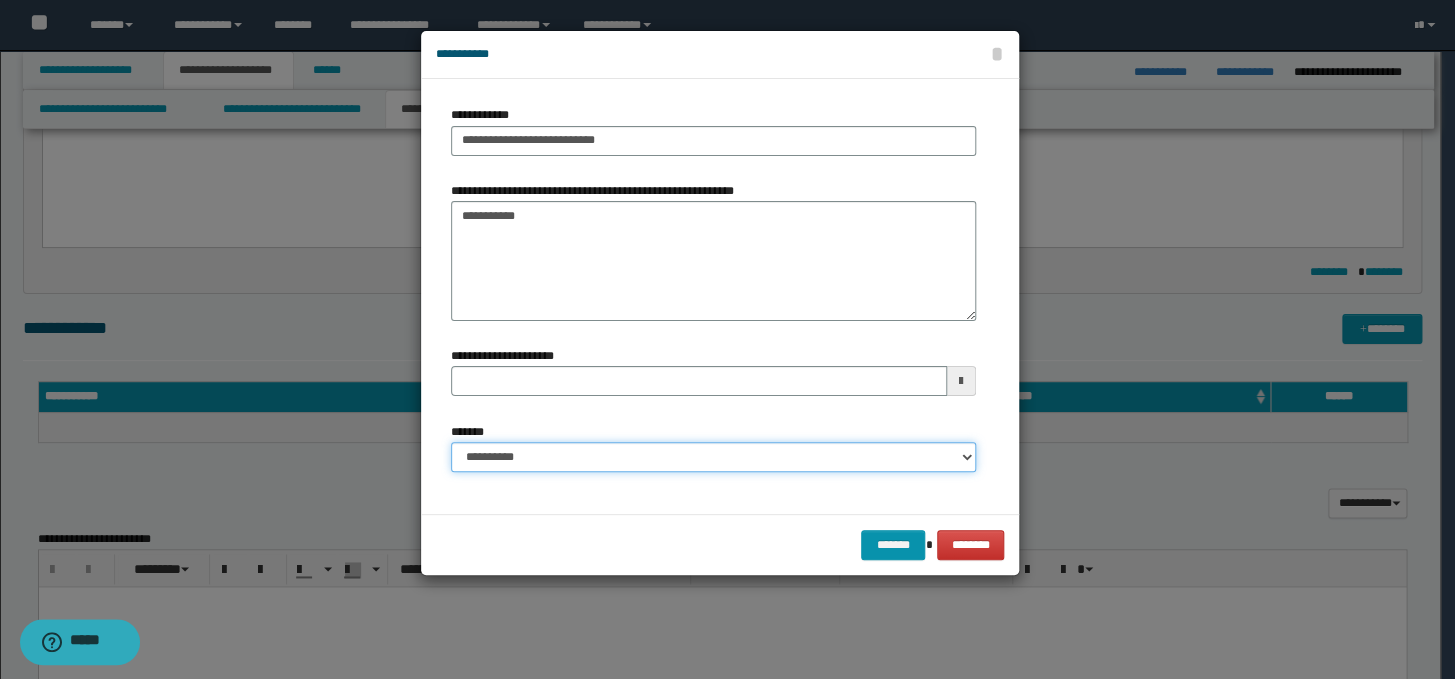 click on "**********" at bounding box center [713, 457] 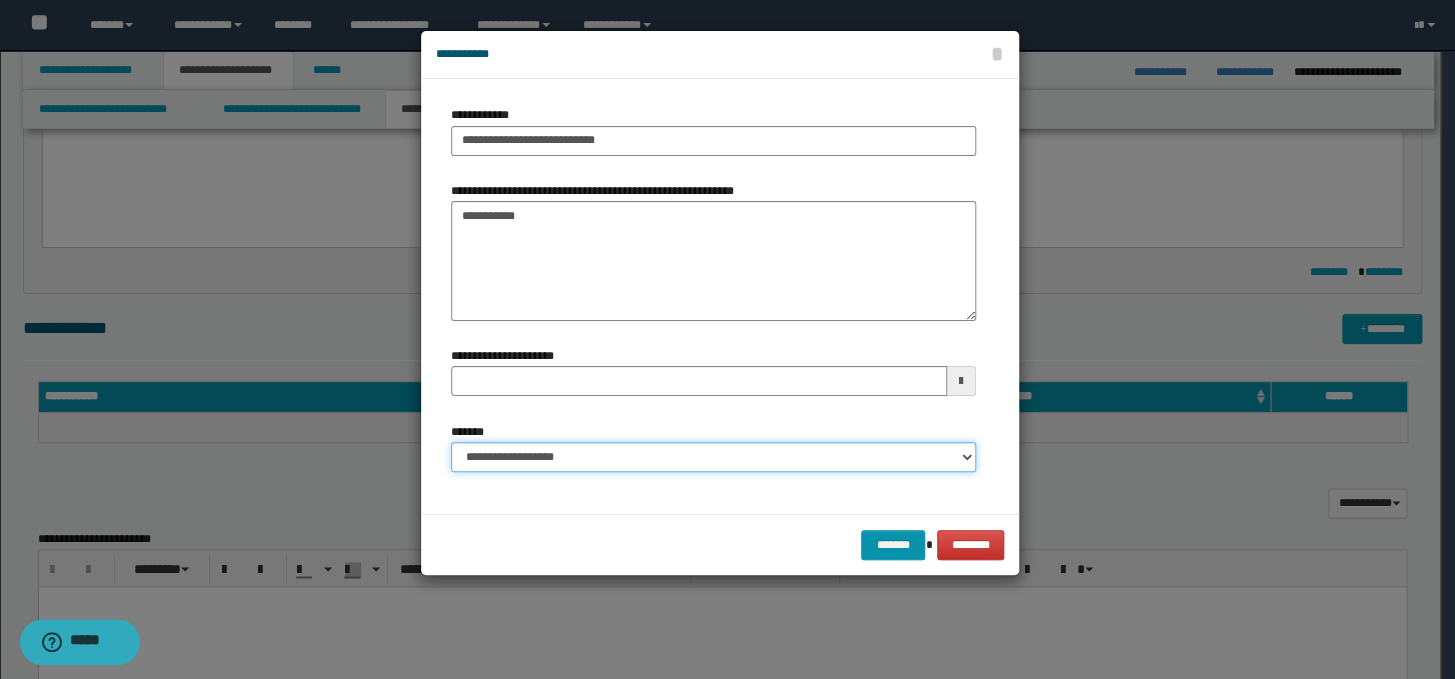 click on "**********" at bounding box center [713, 457] 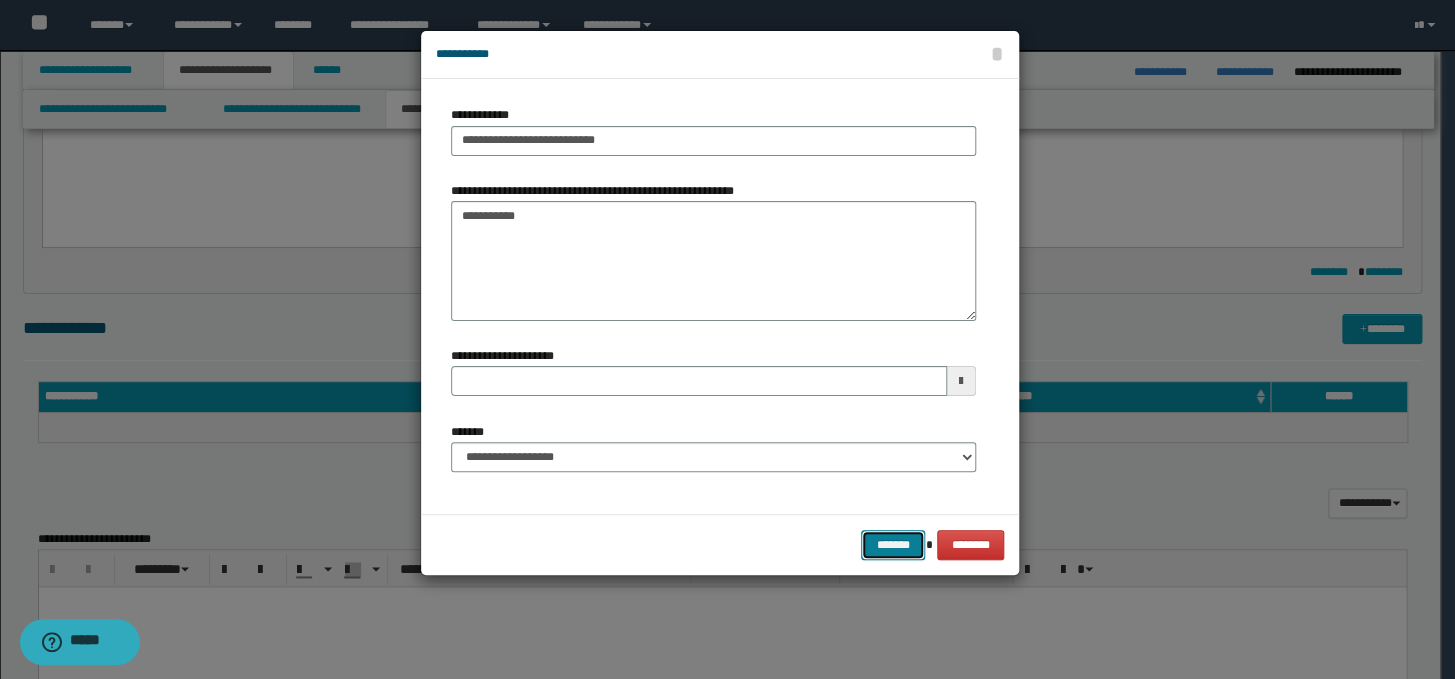 click on "*******" at bounding box center (893, 545) 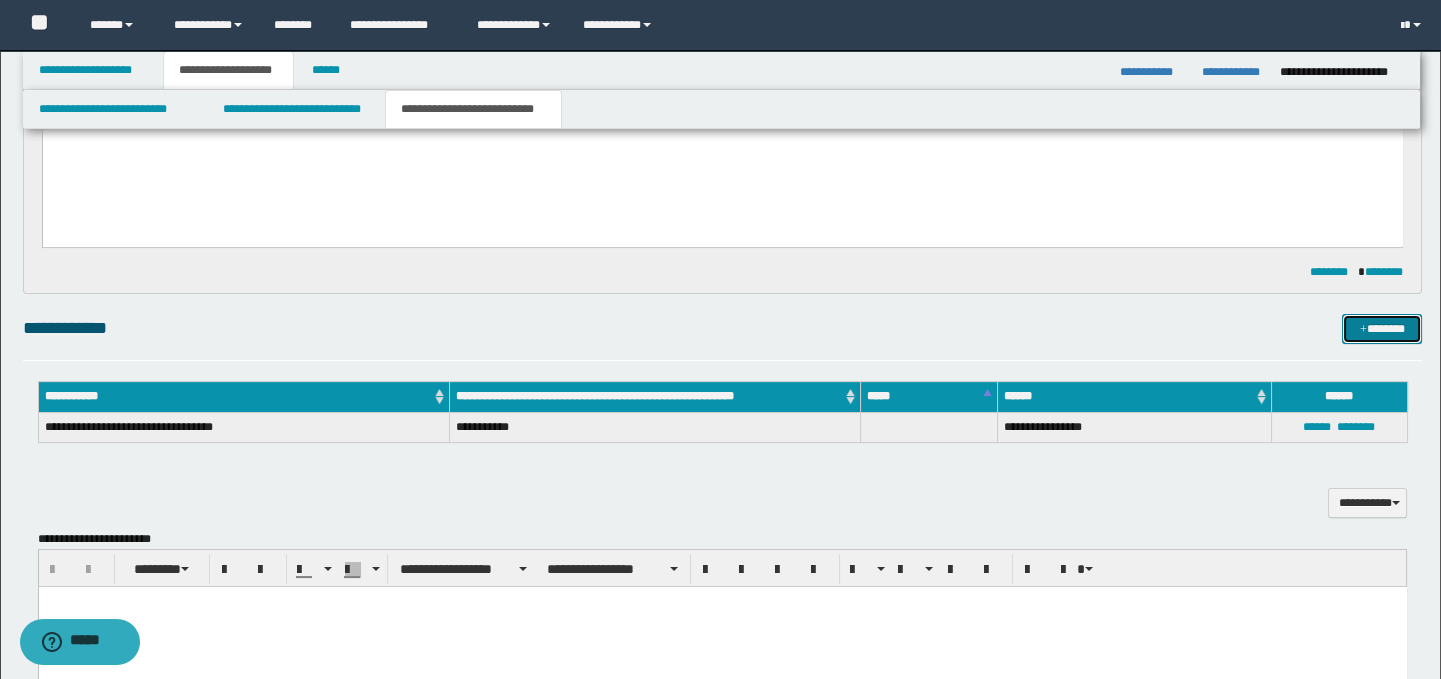type 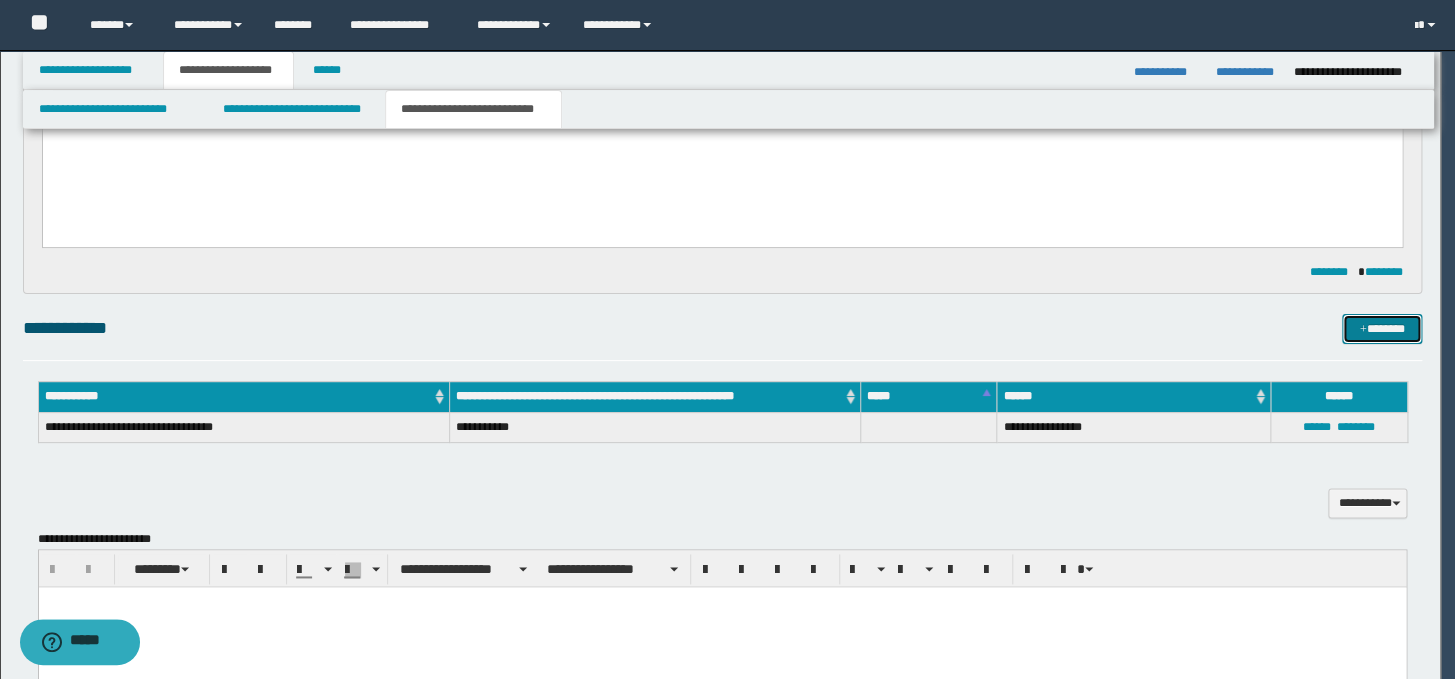 type 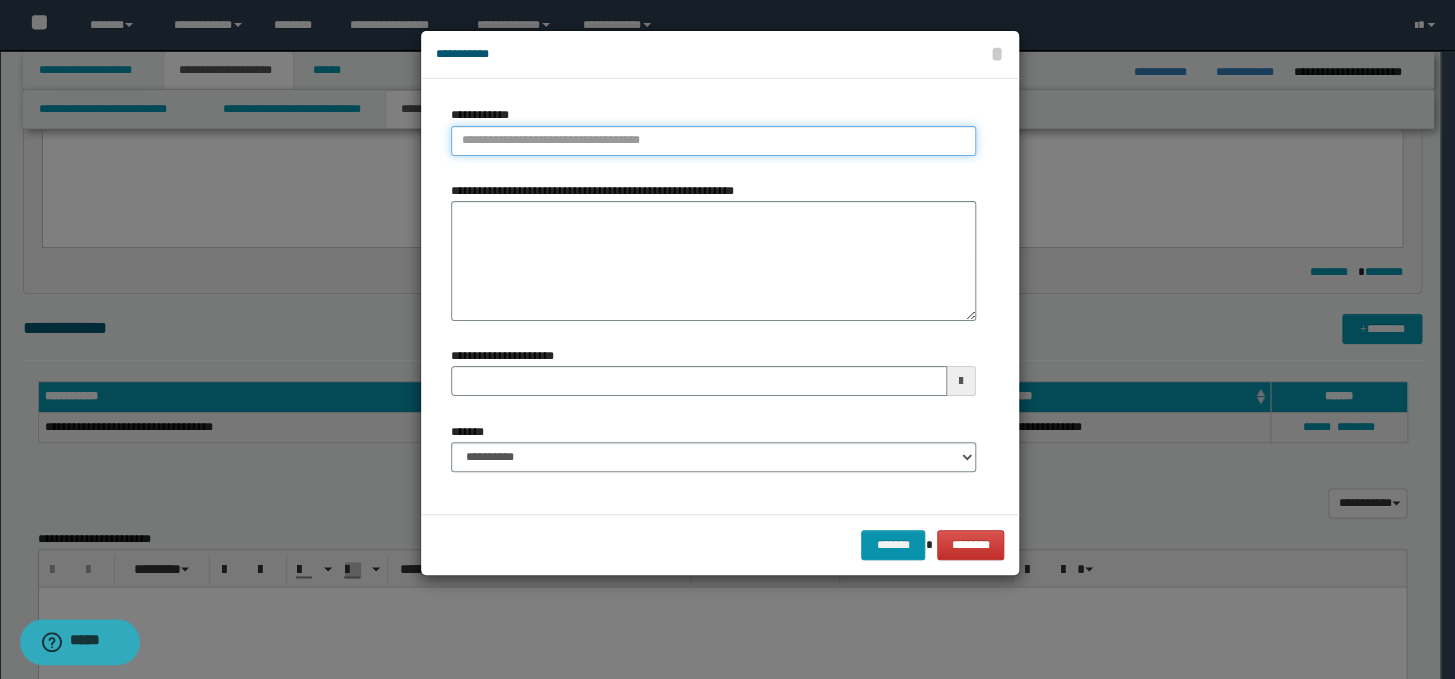 click on "**********" at bounding box center [713, 141] 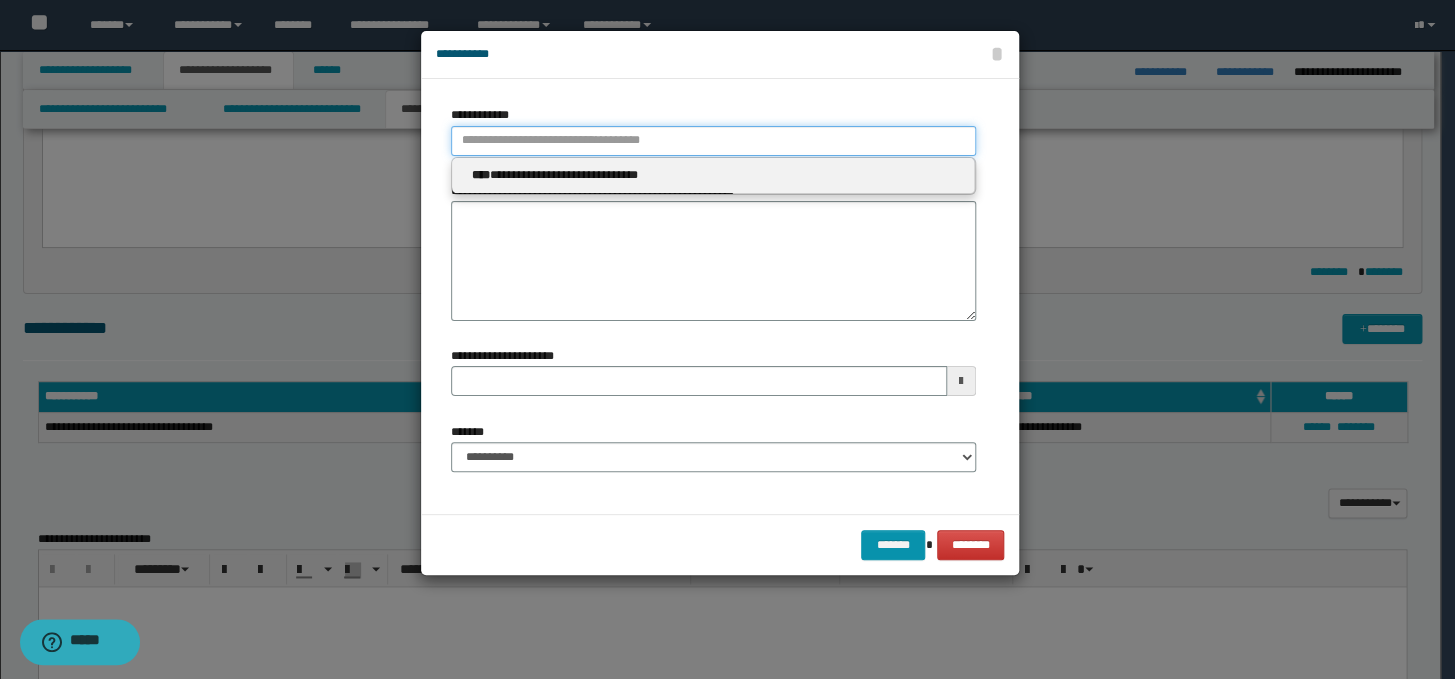 paste on "**********" 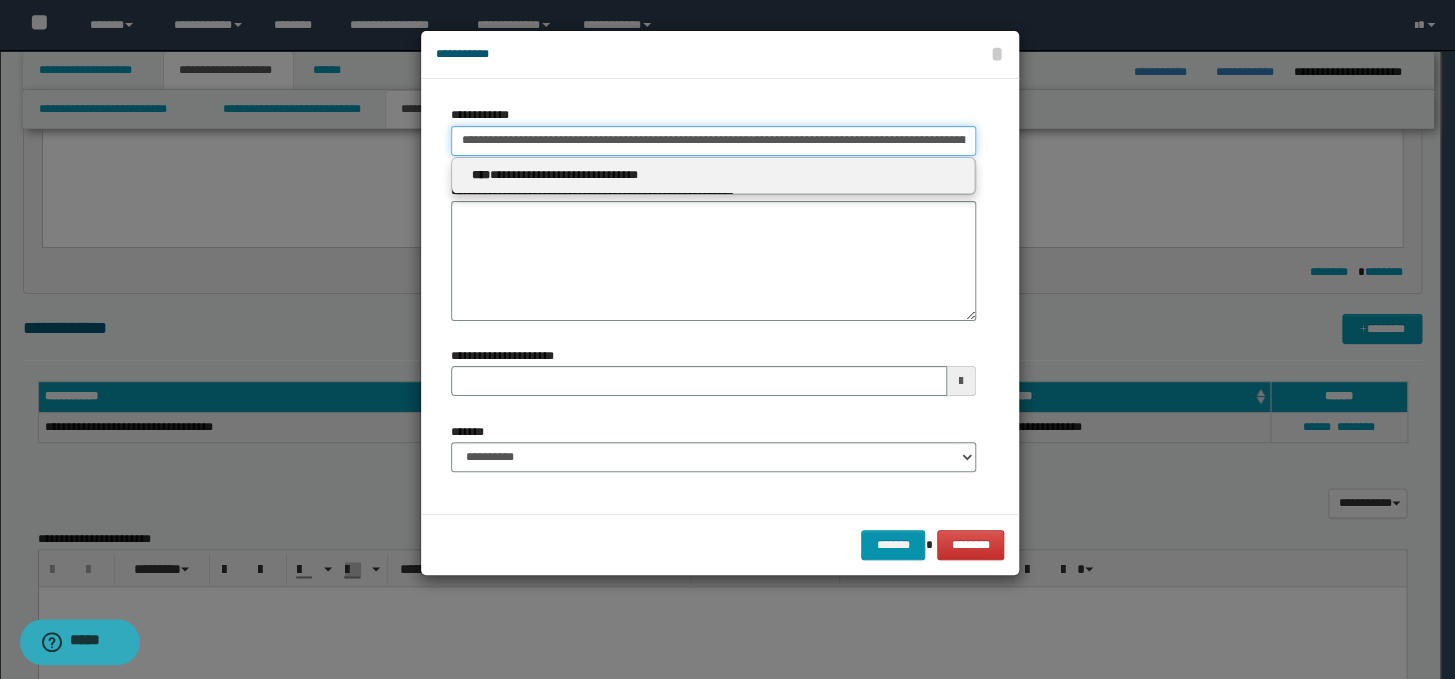 scroll, scrollTop: 0, scrollLeft: 10, axis: horizontal 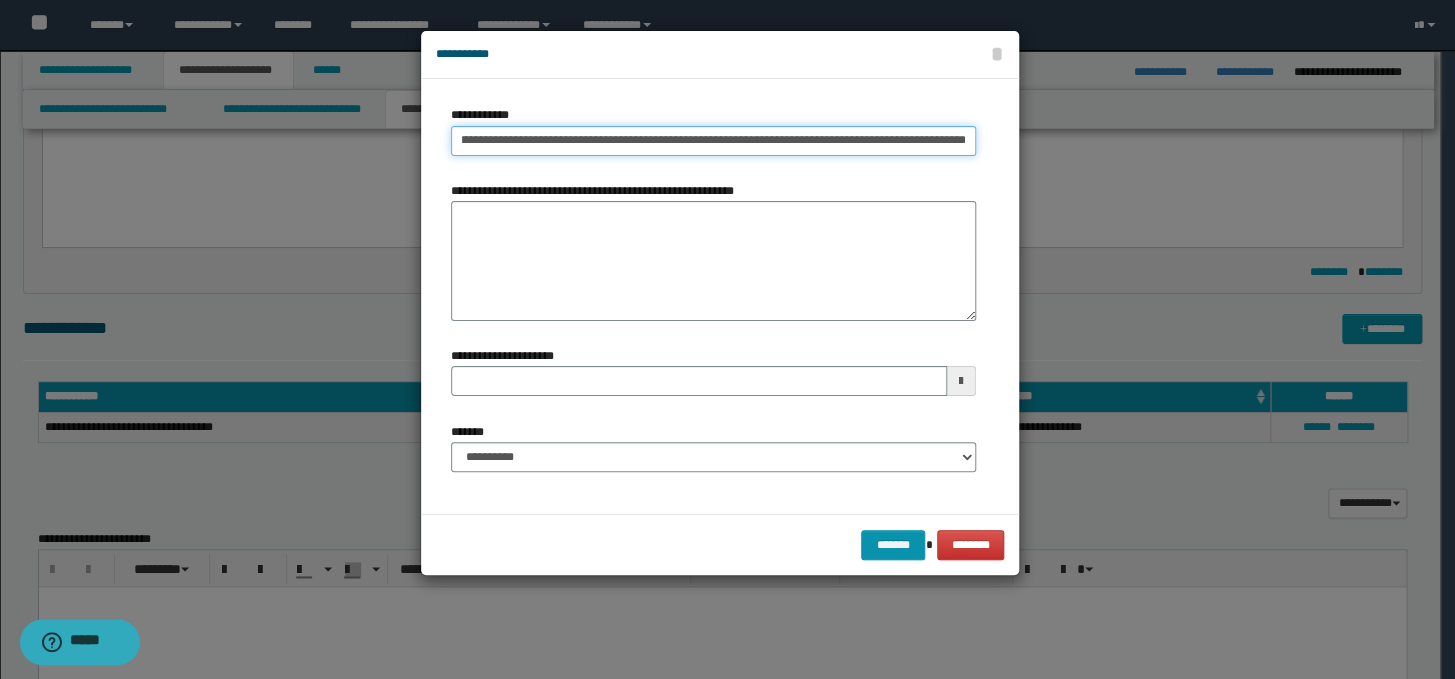 click on "**********" at bounding box center [713, 141] 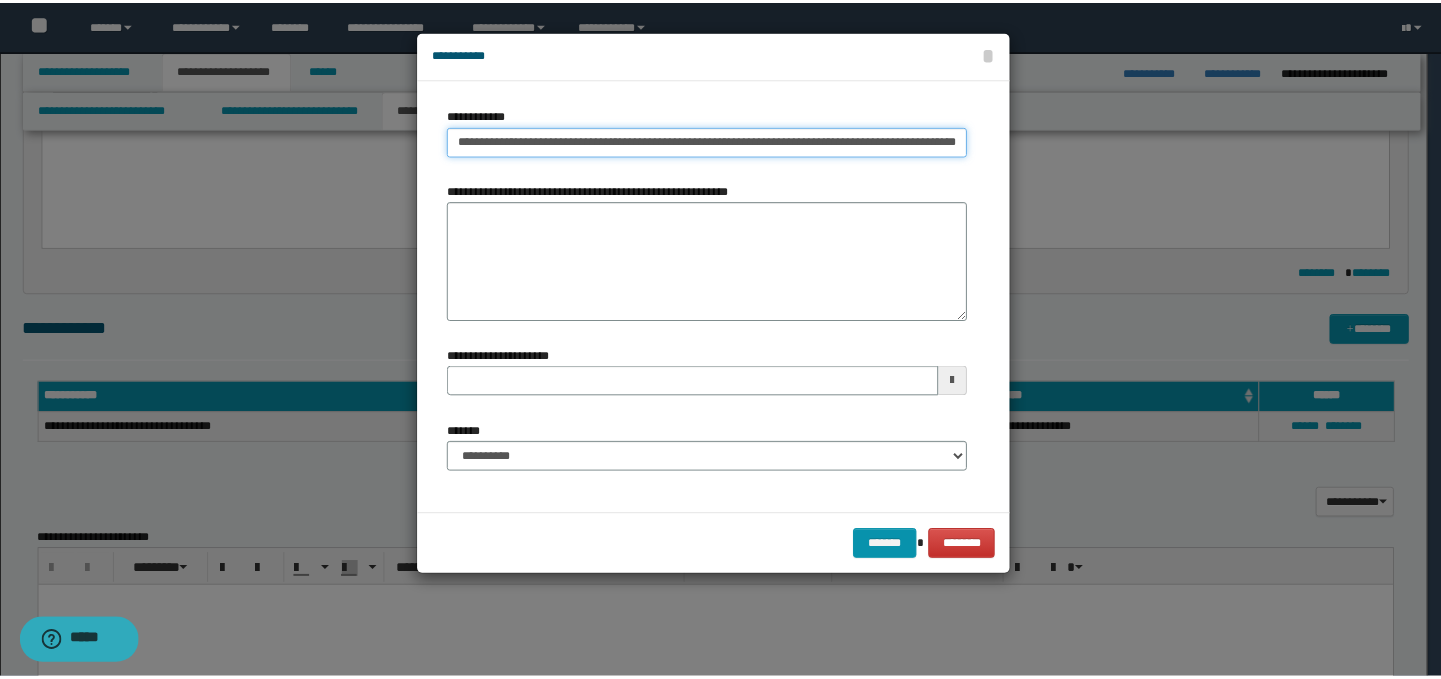 scroll, scrollTop: 0, scrollLeft: 0, axis: both 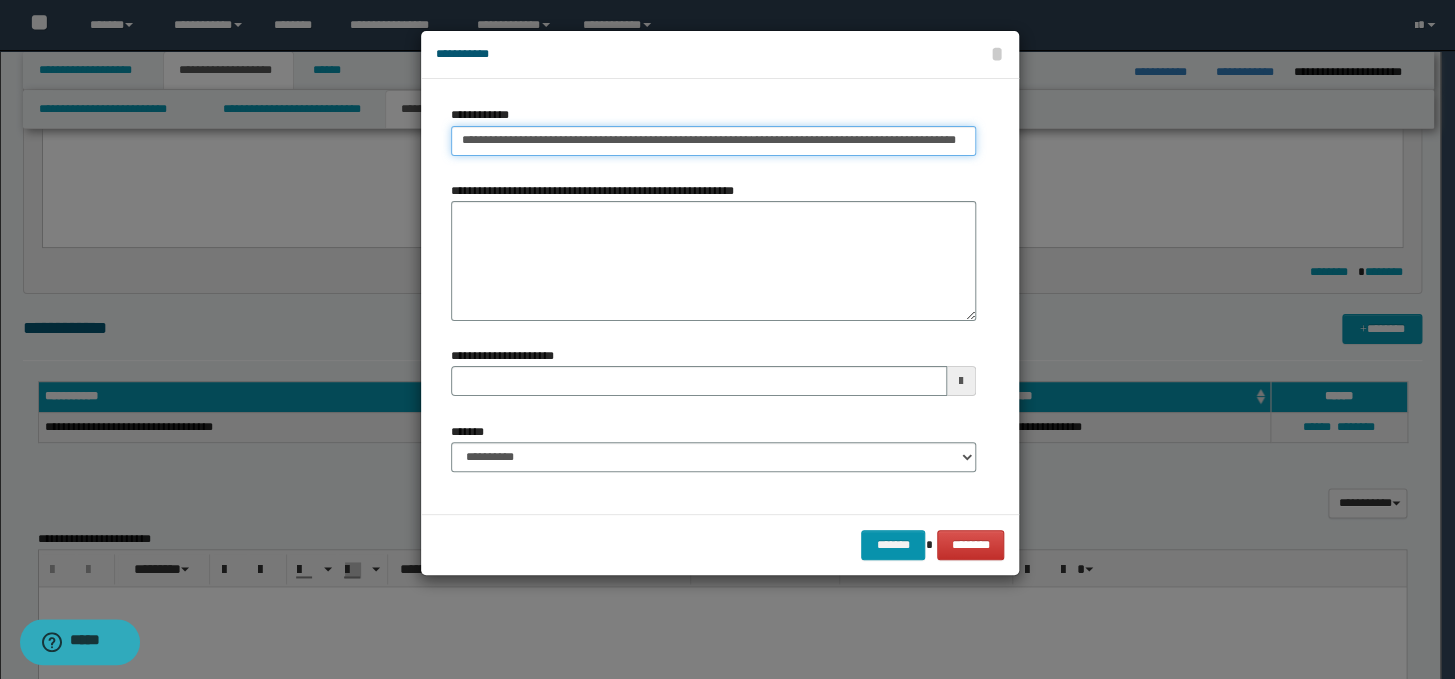 drag, startPoint x: 737, startPoint y: 138, endPoint x: 958, endPoint y: 152, distance: 221.443 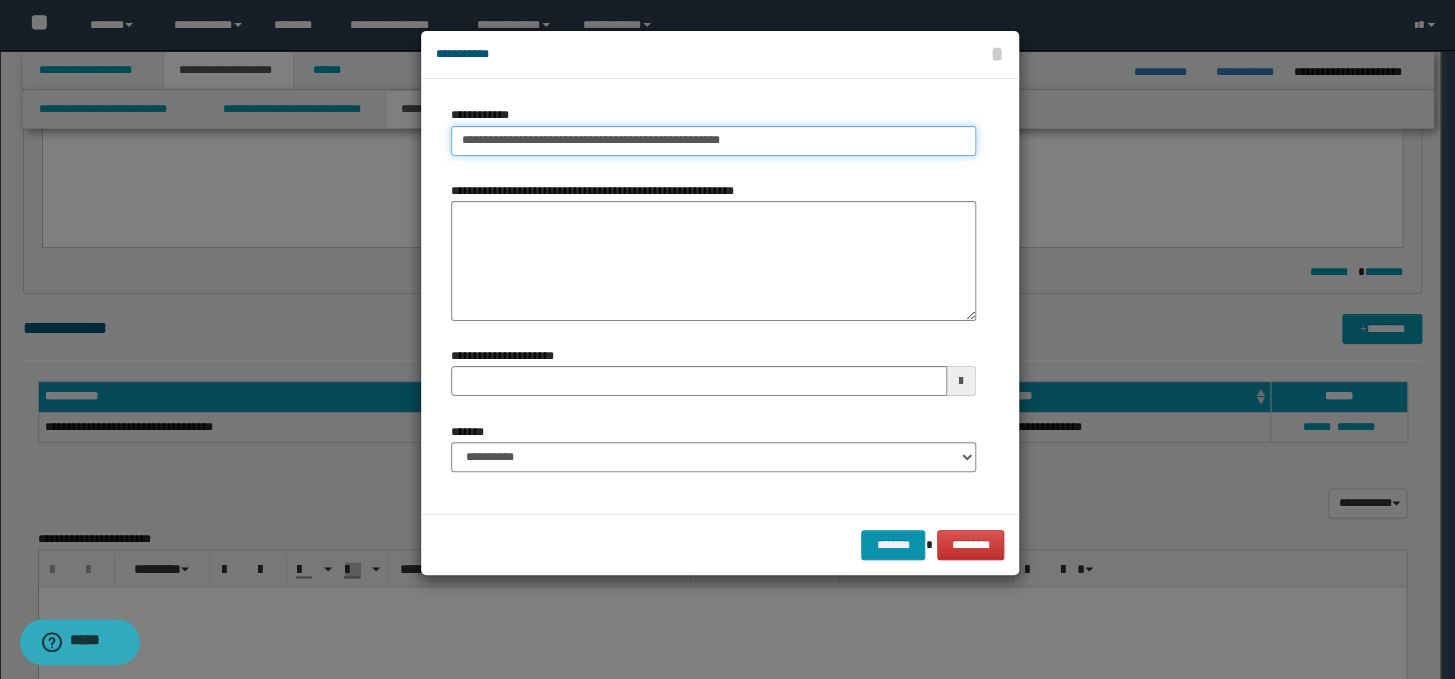 type on "**********" 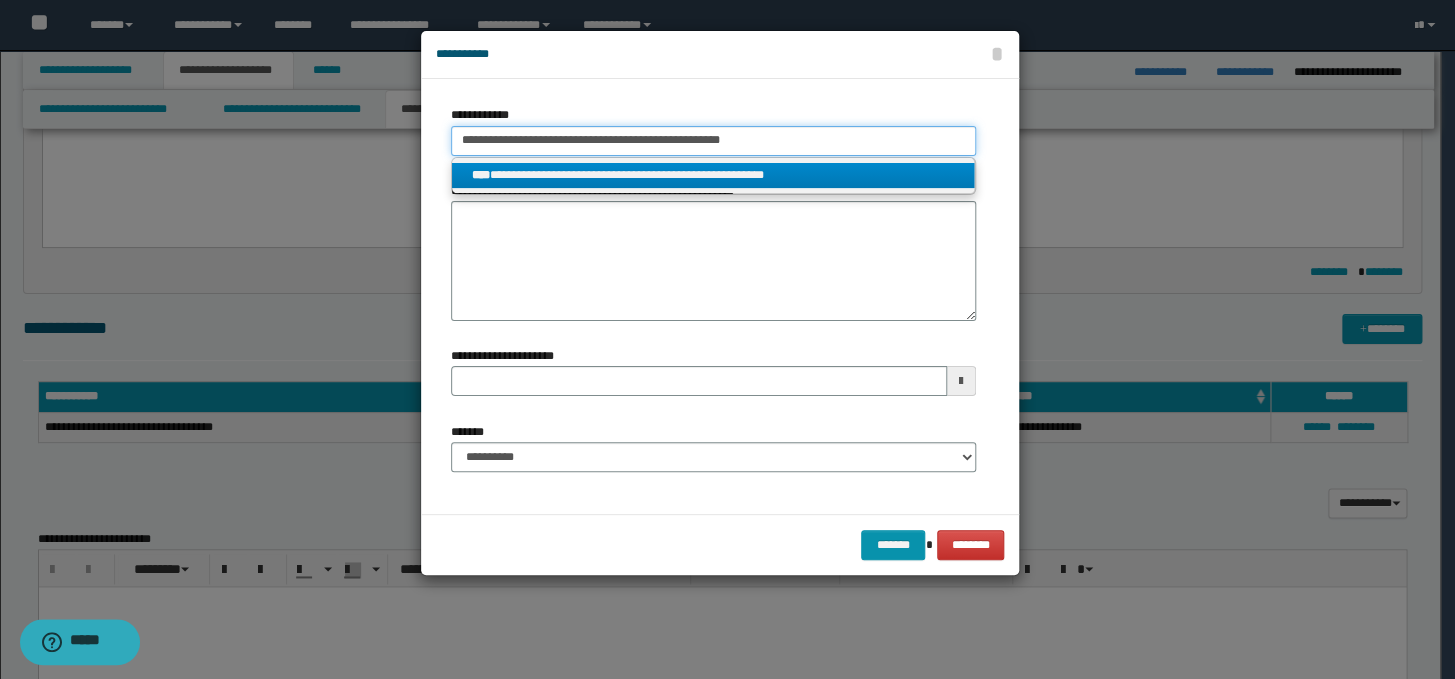 type on "**********" 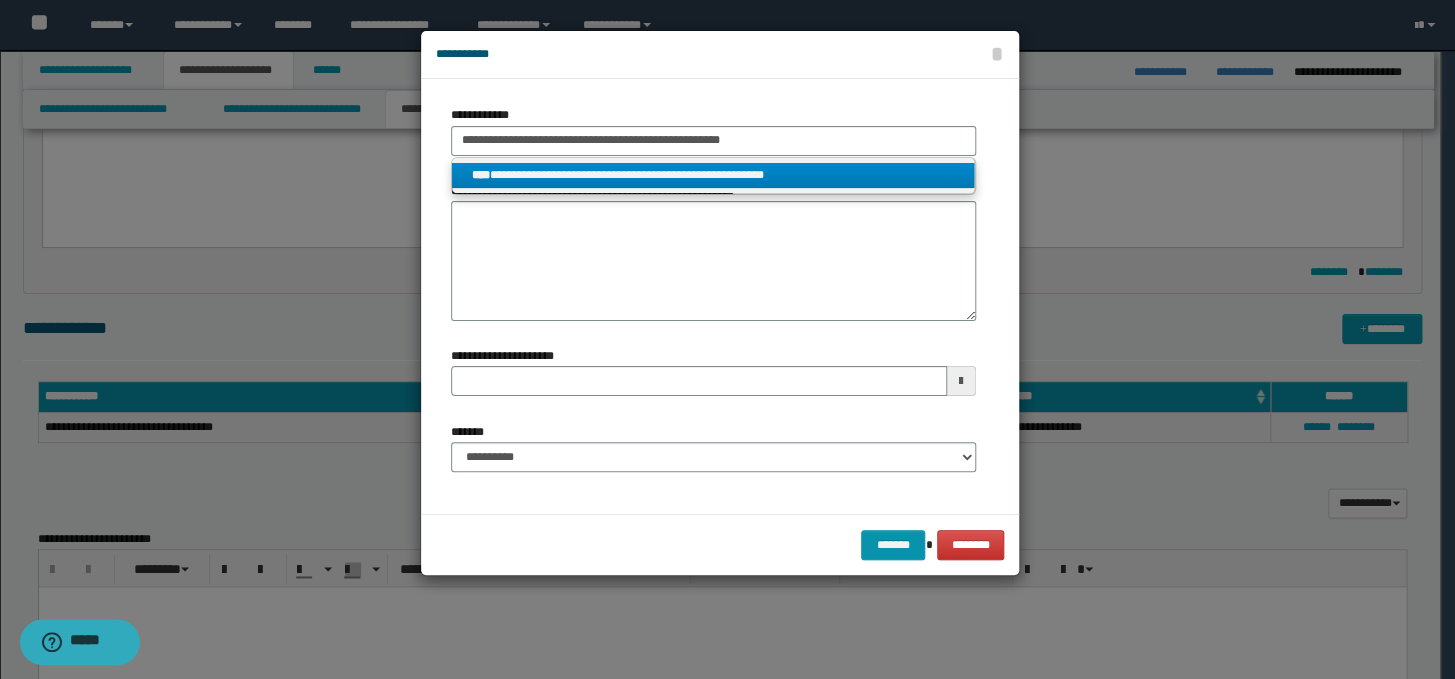 click on "**********" at bounding box center [713, 175] 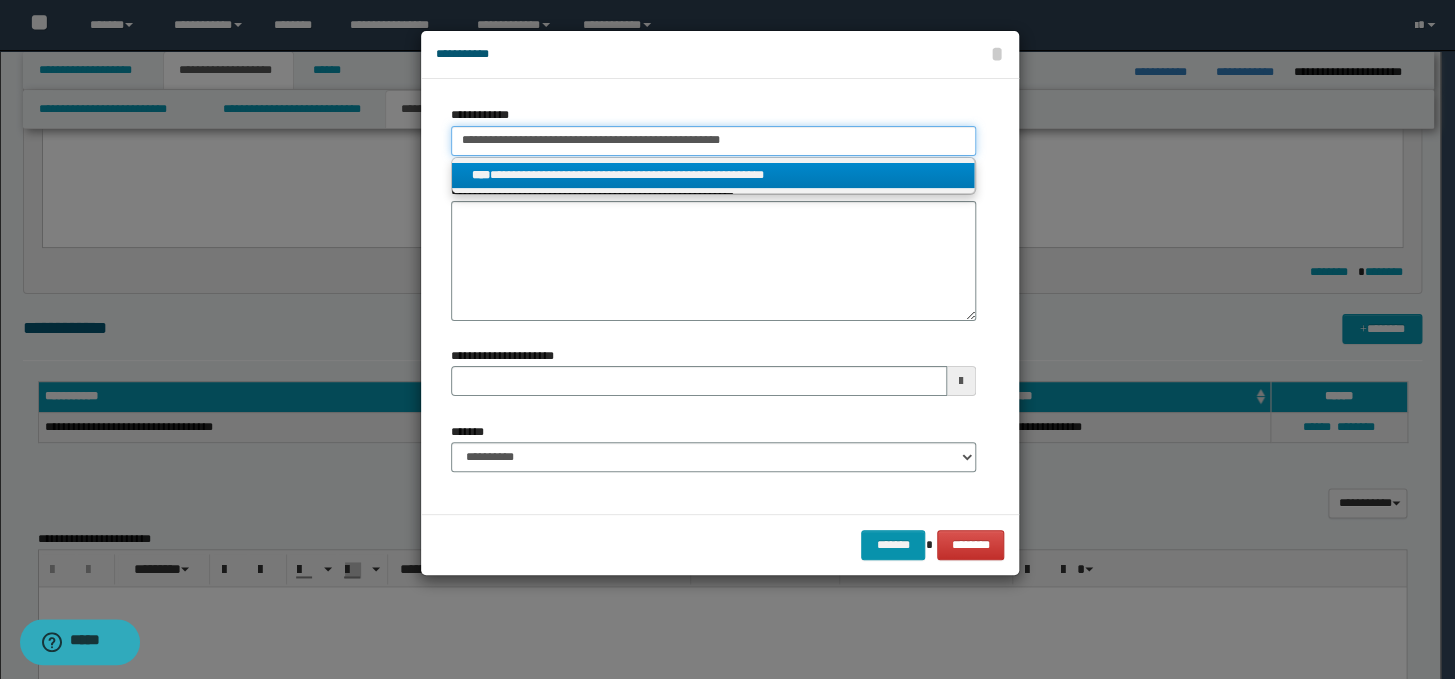 type 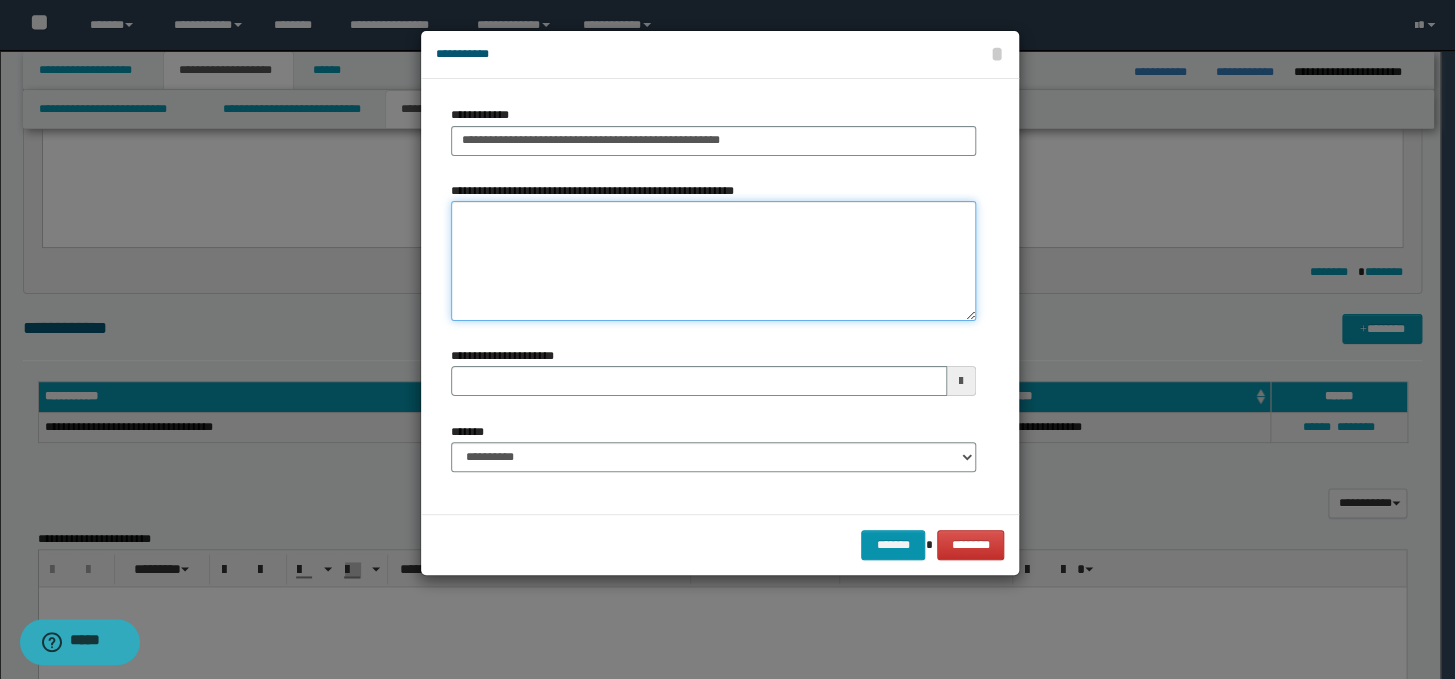 click on "**********" at bounding box center (713, 261) 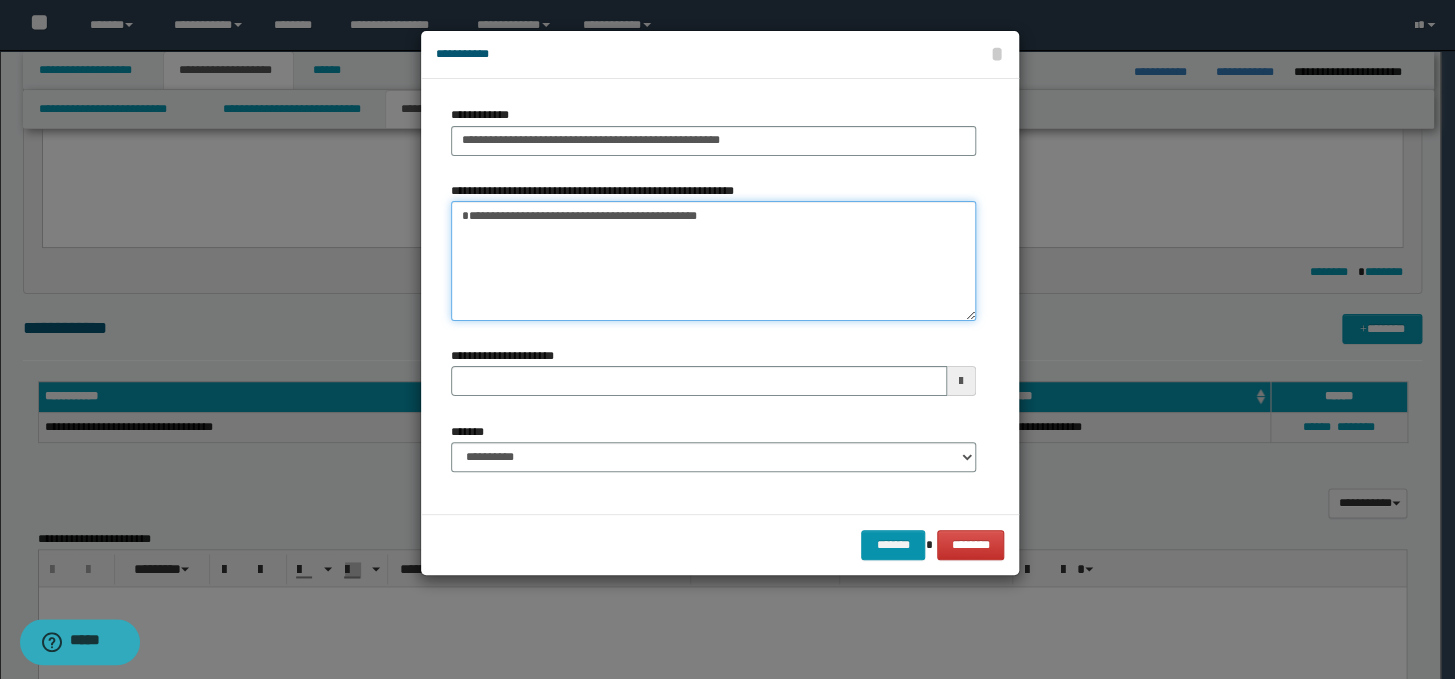 type 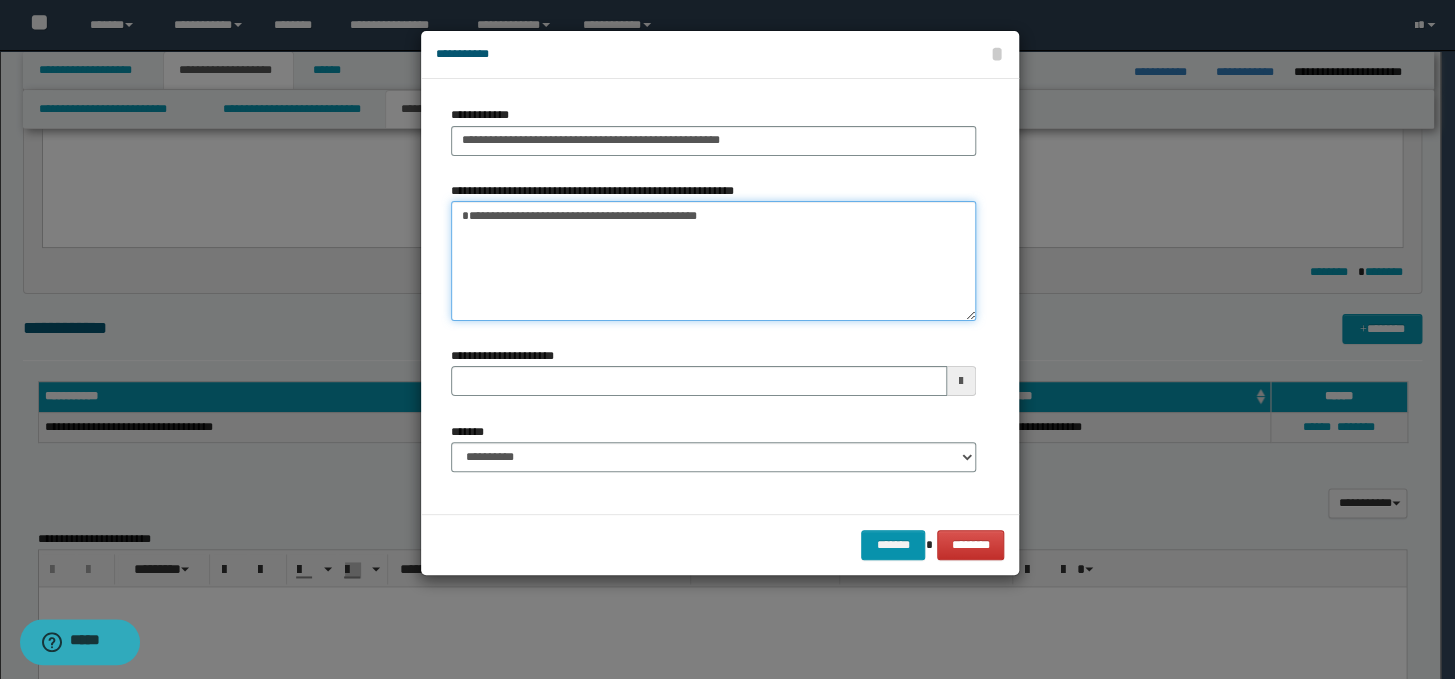 type on "**********" 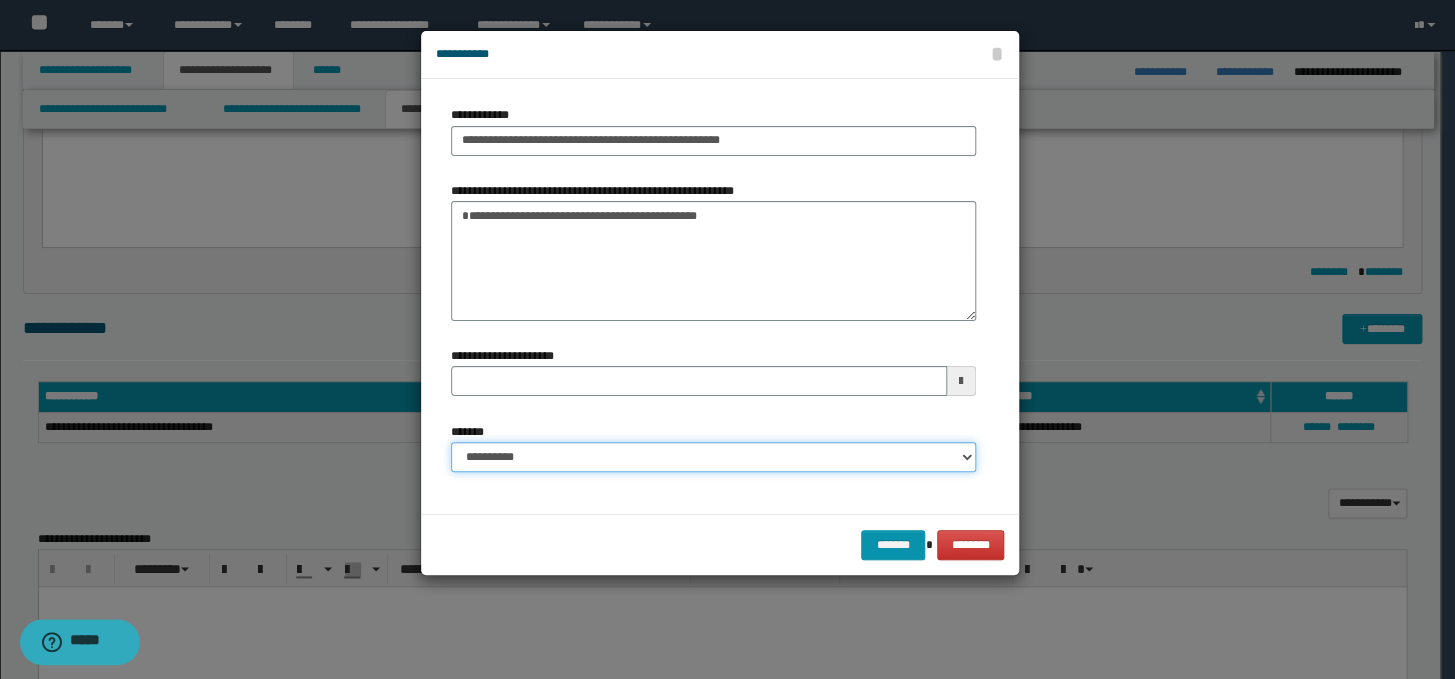 click on "**********" at bounding box center [713, 457] 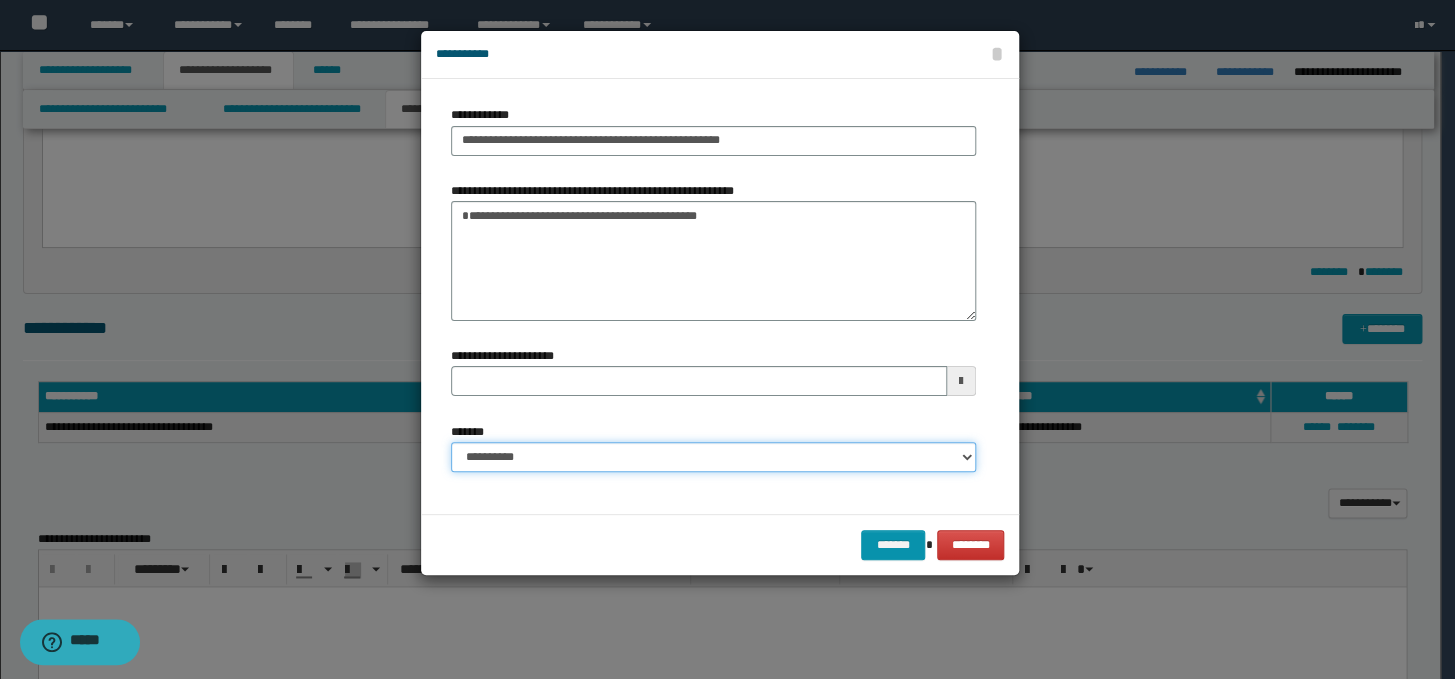 select on "*" 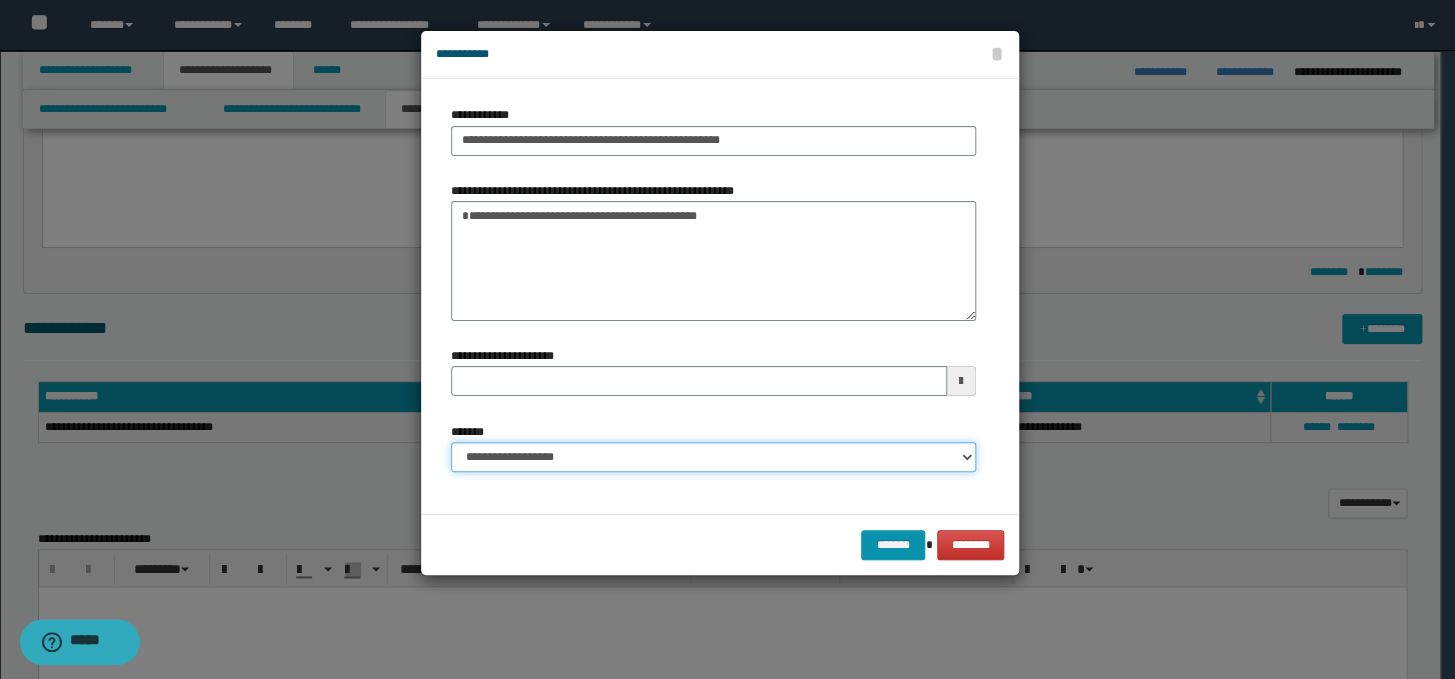 click on "**********" at bounding box center [713, 457] 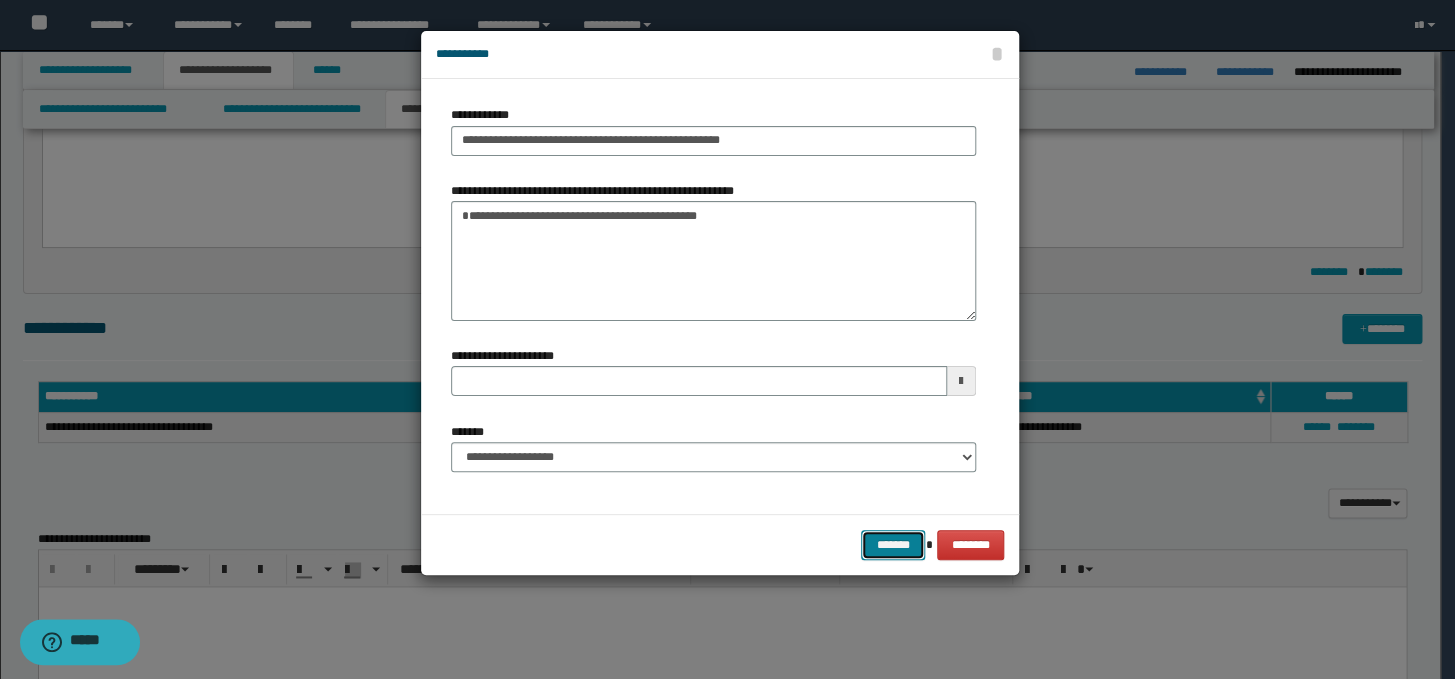 click on "*******" at bounding box center [893, 545] 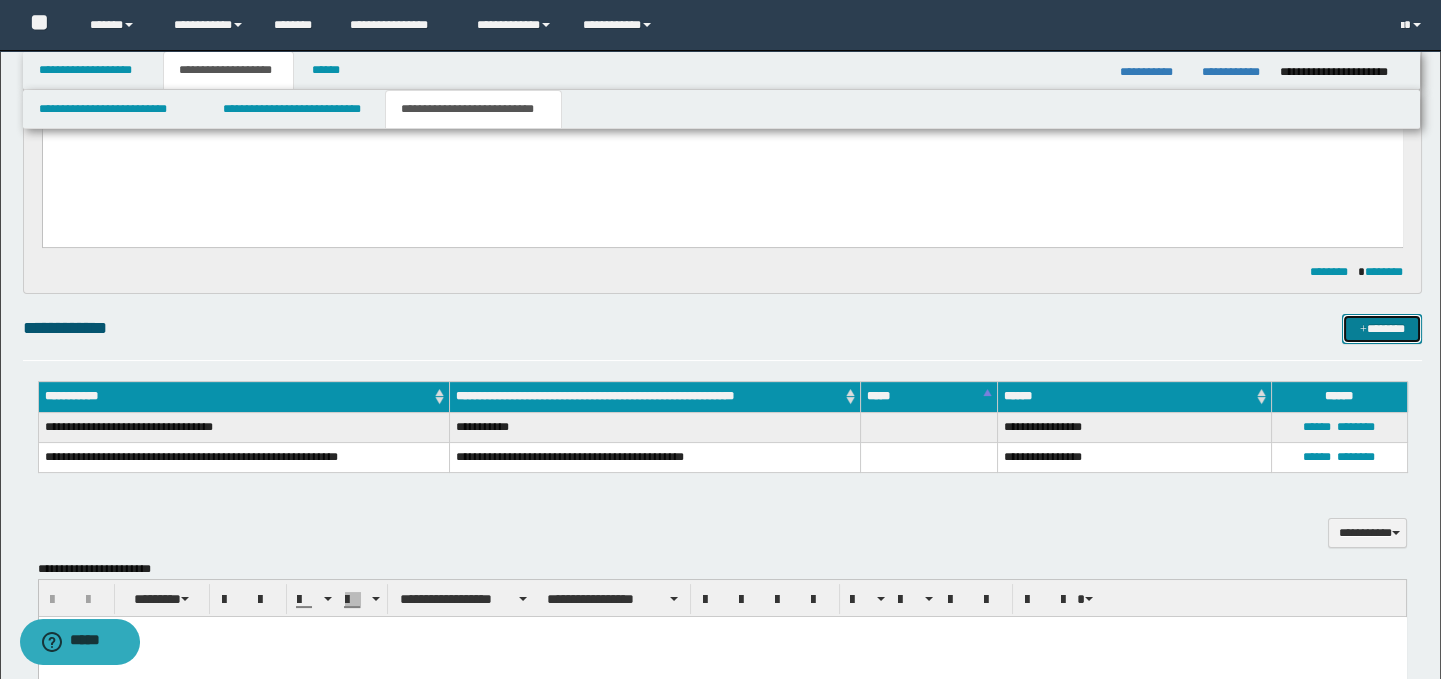 click on "*******" at bounding box center (1382, 329) 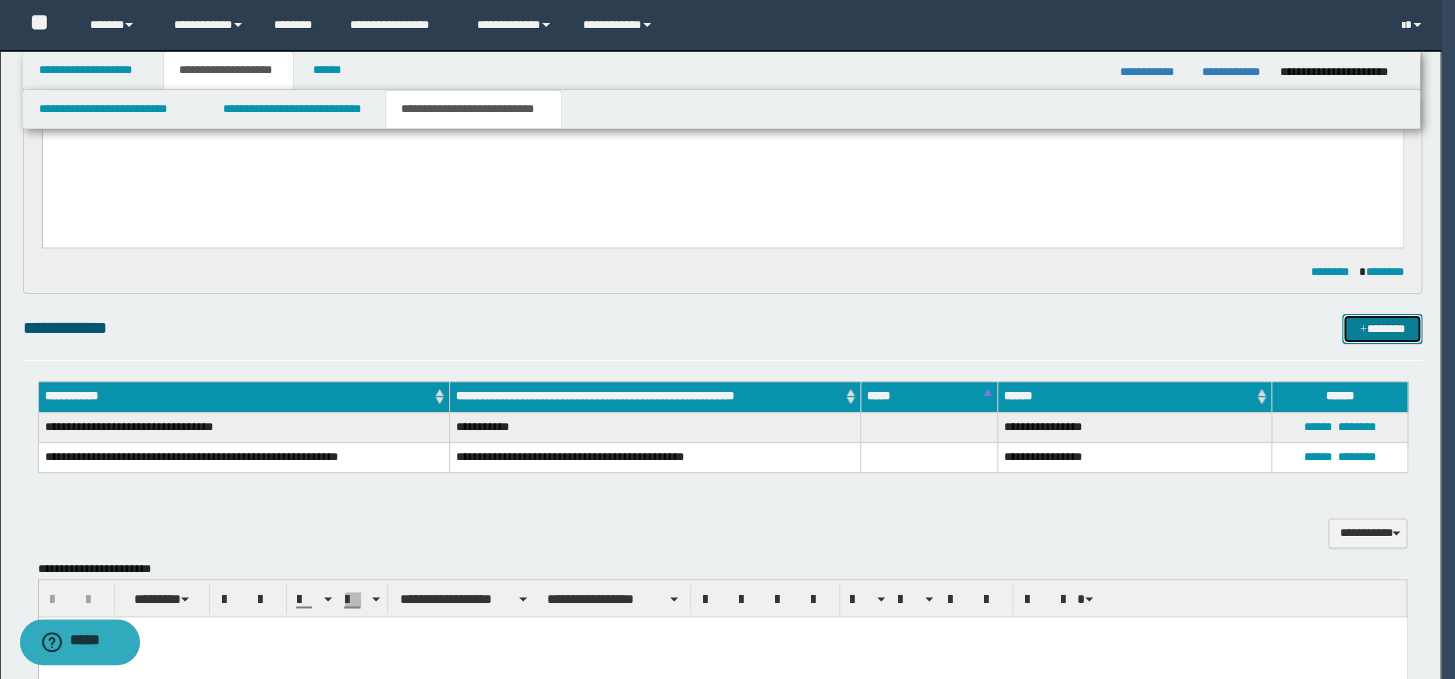 type 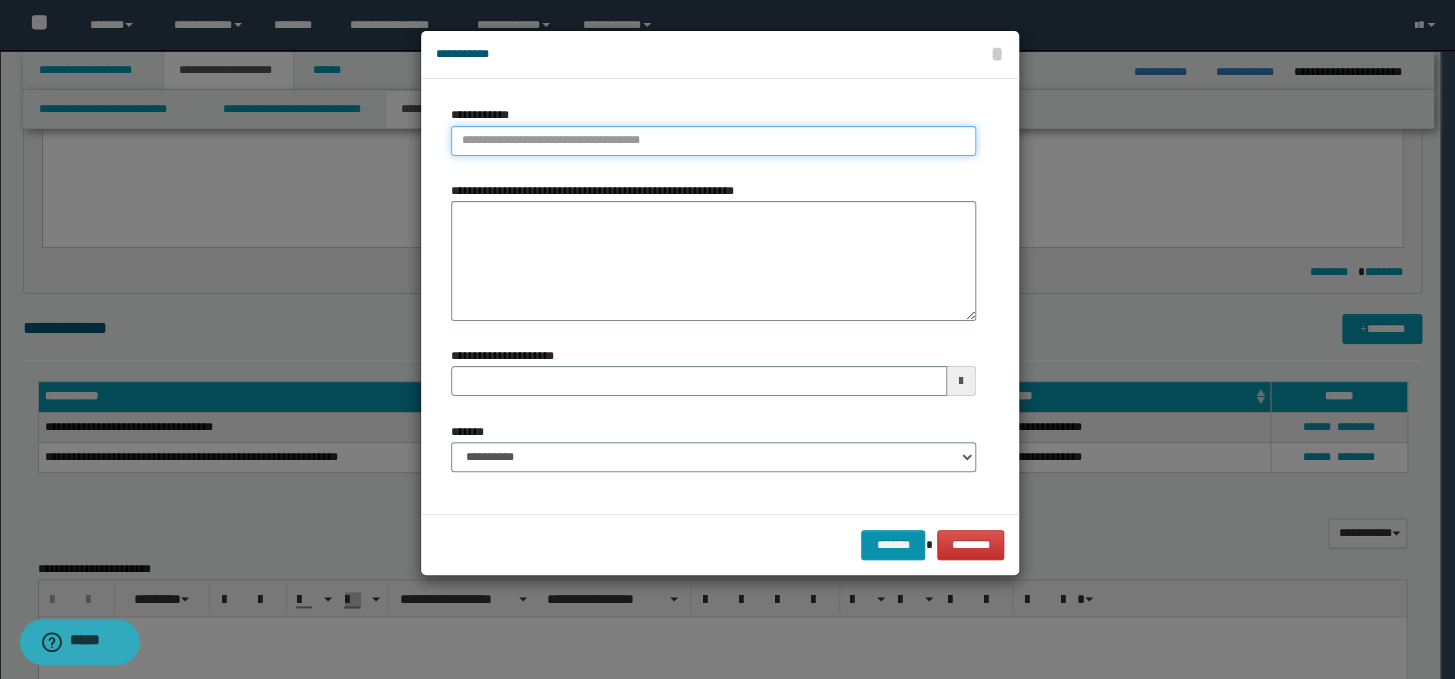 type on "**********" 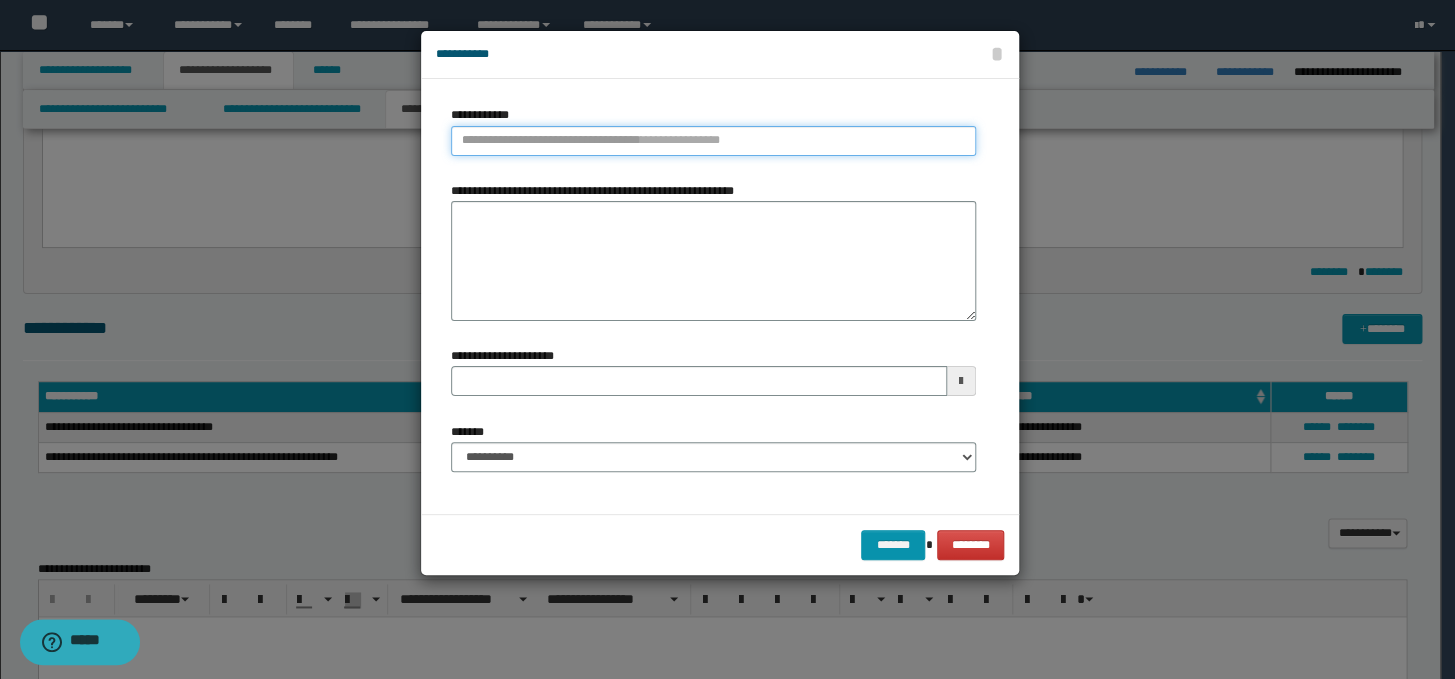 click on "**********" at bounding box center [713, 141] 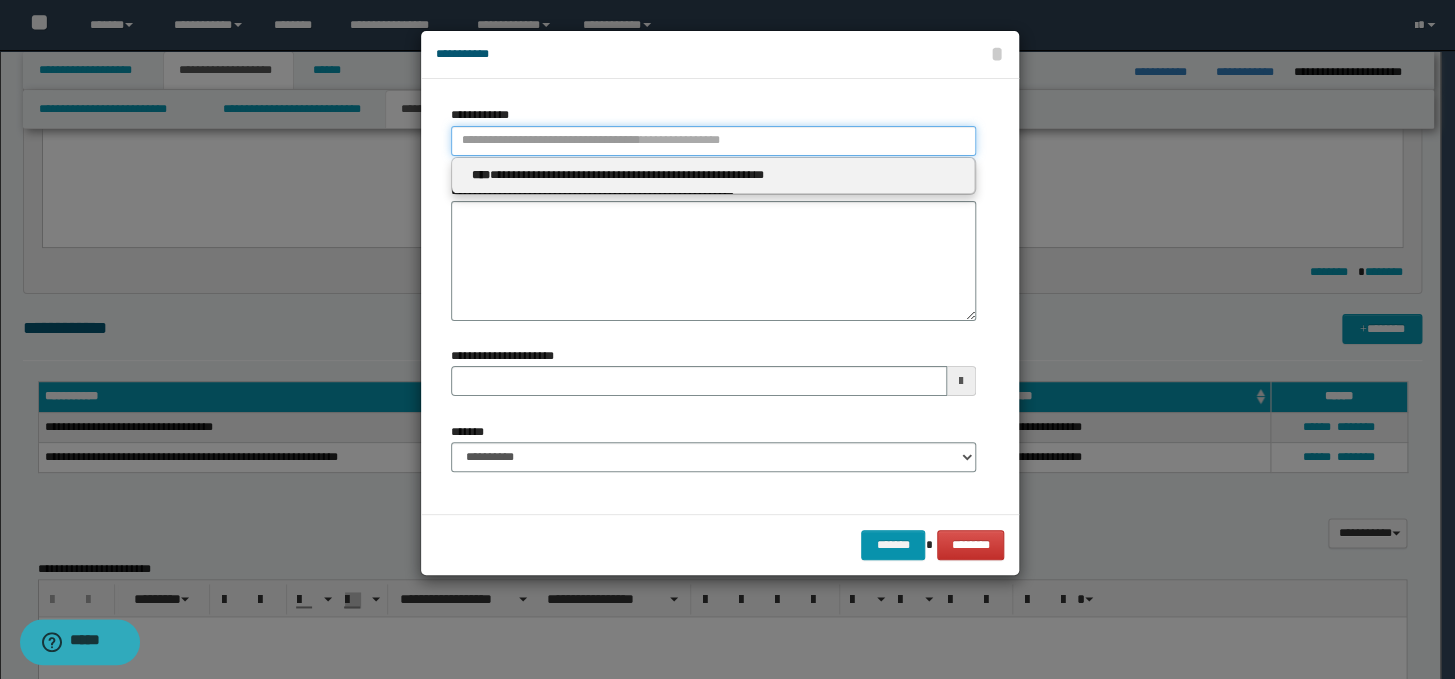 paste on "**********" 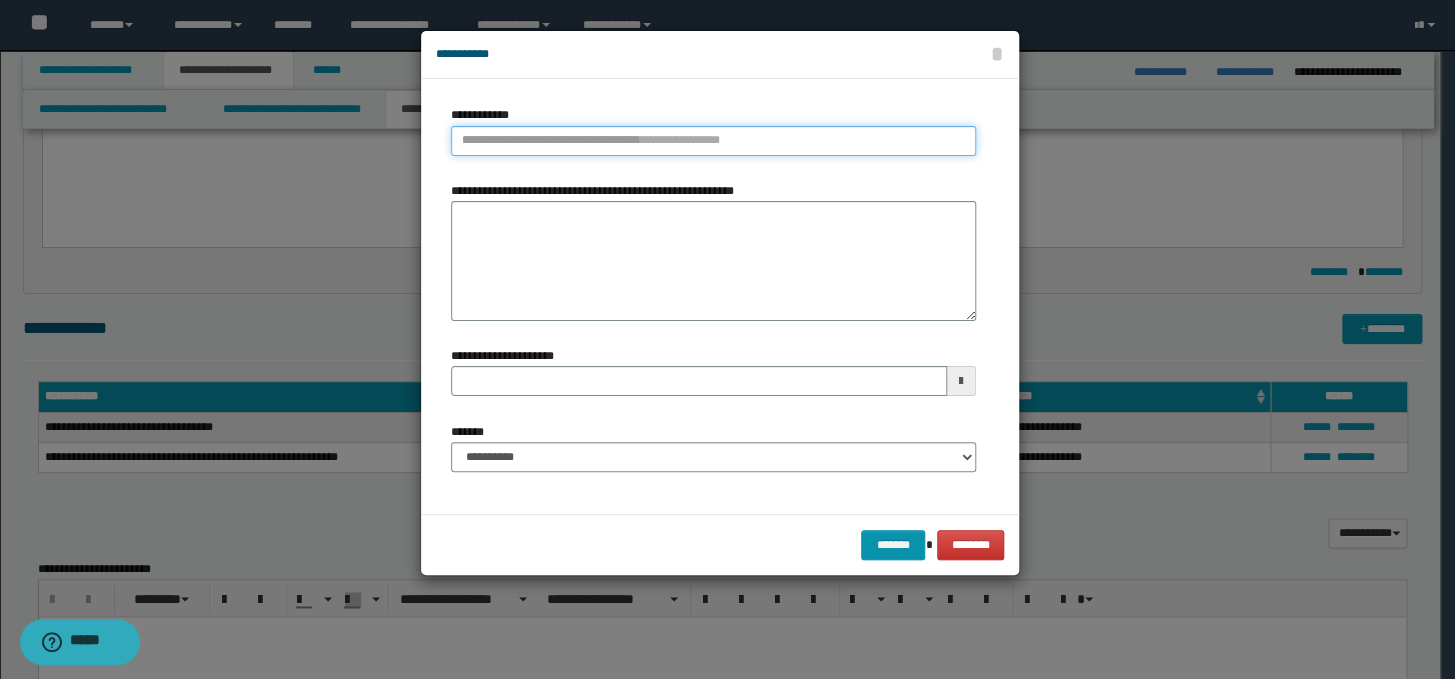 type 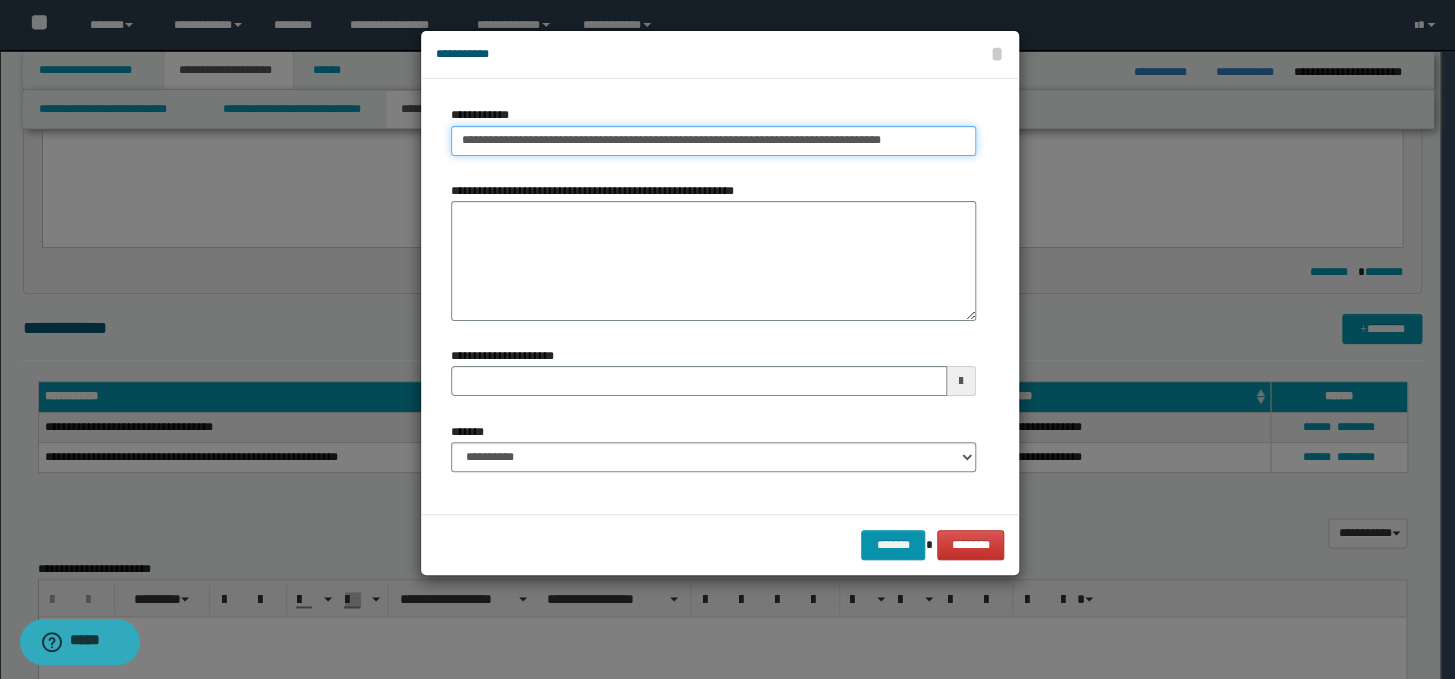 drag, startPoint x: 912, startPoint y: 140, endPoint x: 725, endPoint y: 139, distance: 187.00267 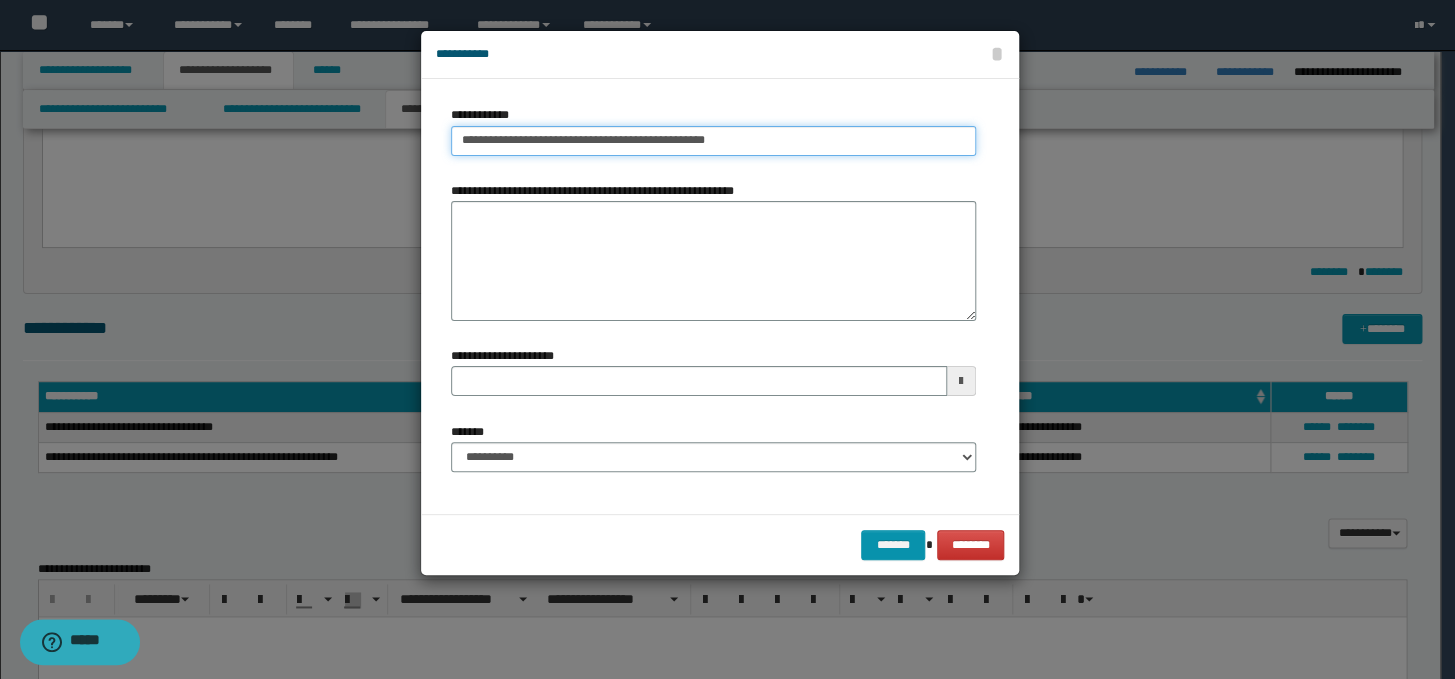 type on "**********" 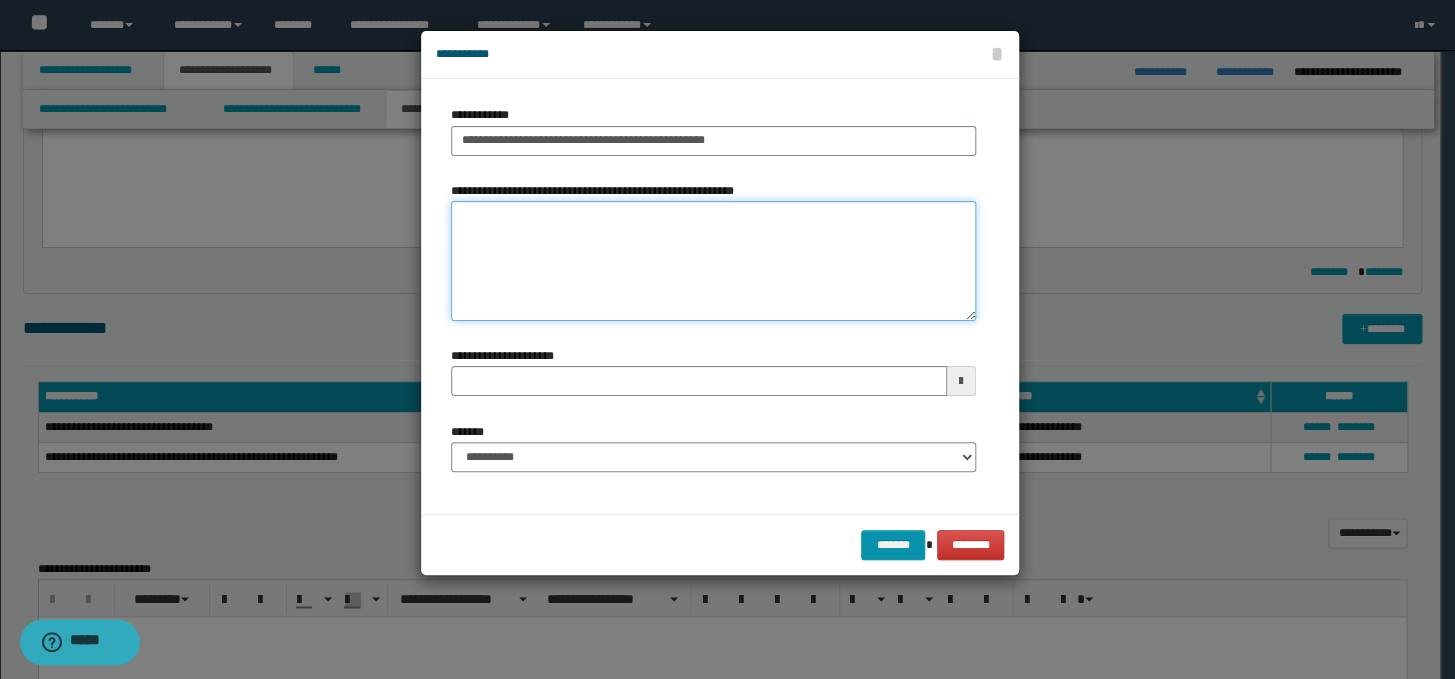 click on "**********" at bounding box center [713, 261] 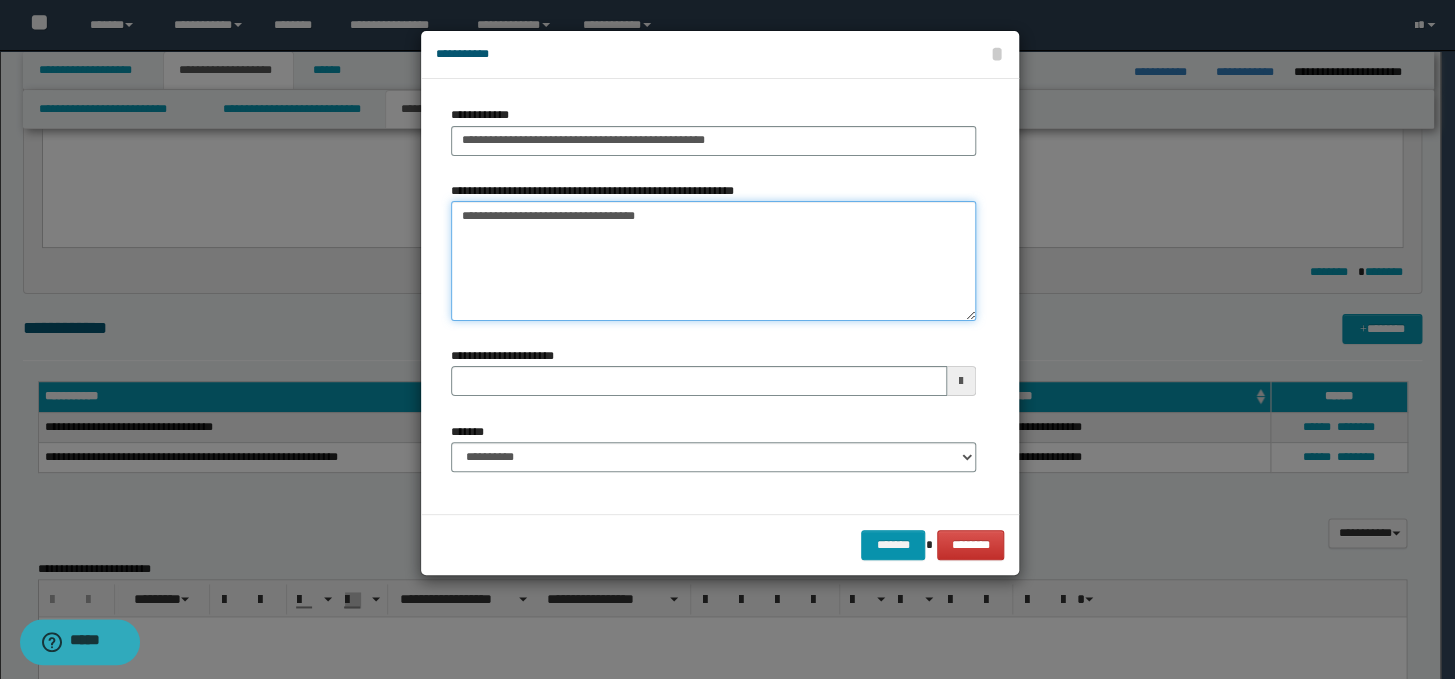 type on "**********" 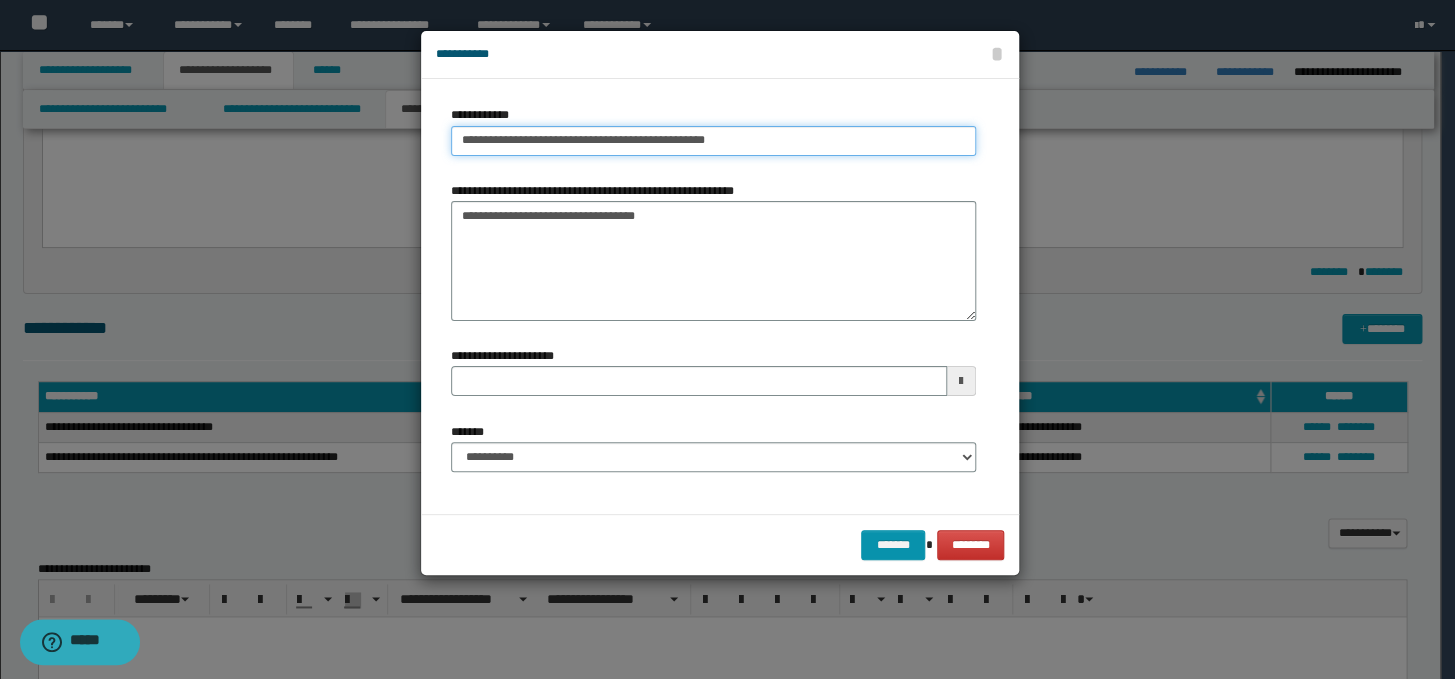 click on "**********" at bounding box center [713, 141] 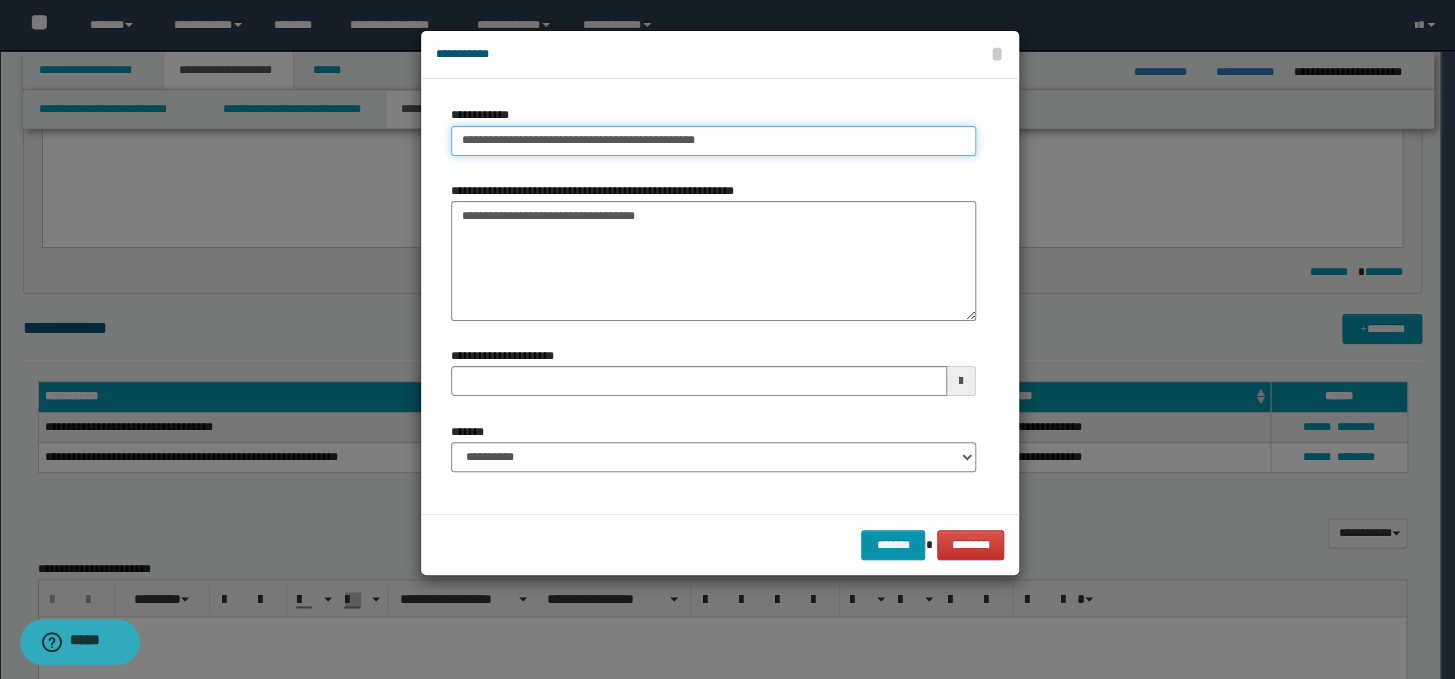 type on "**********" 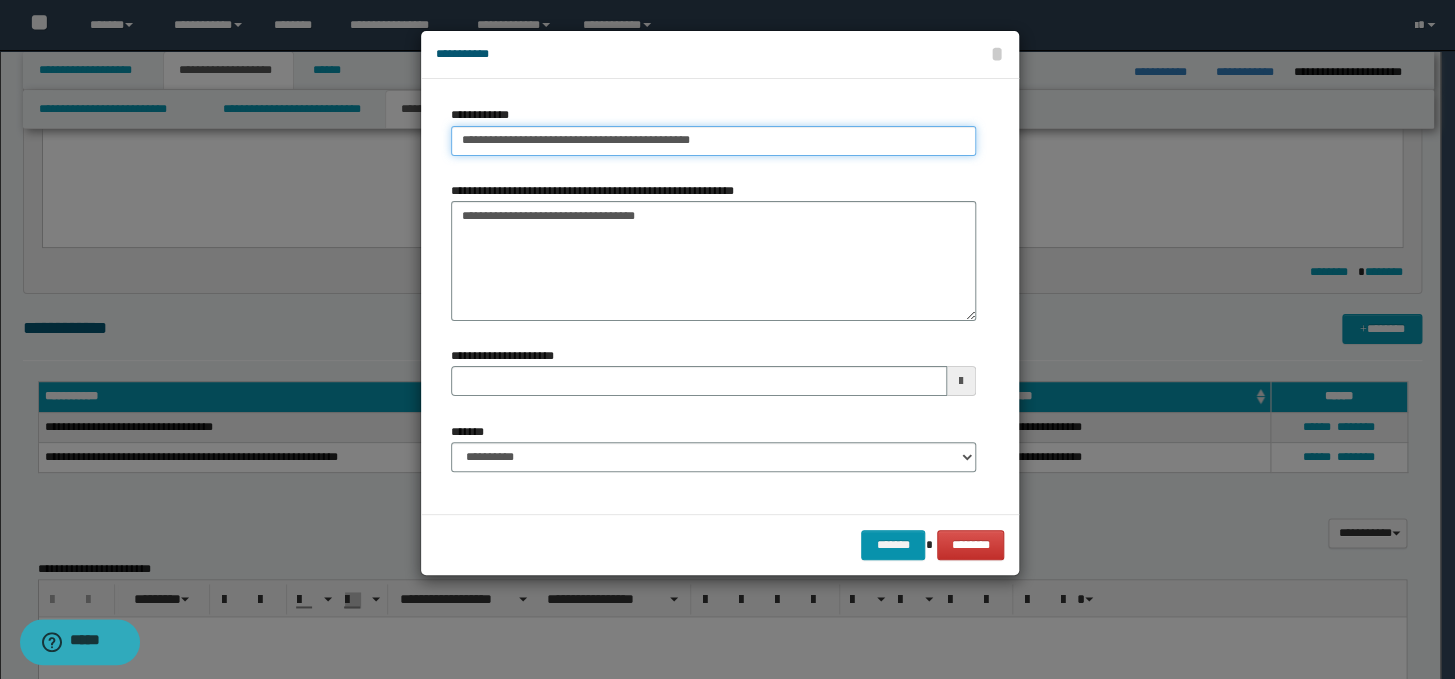 type on "**********" 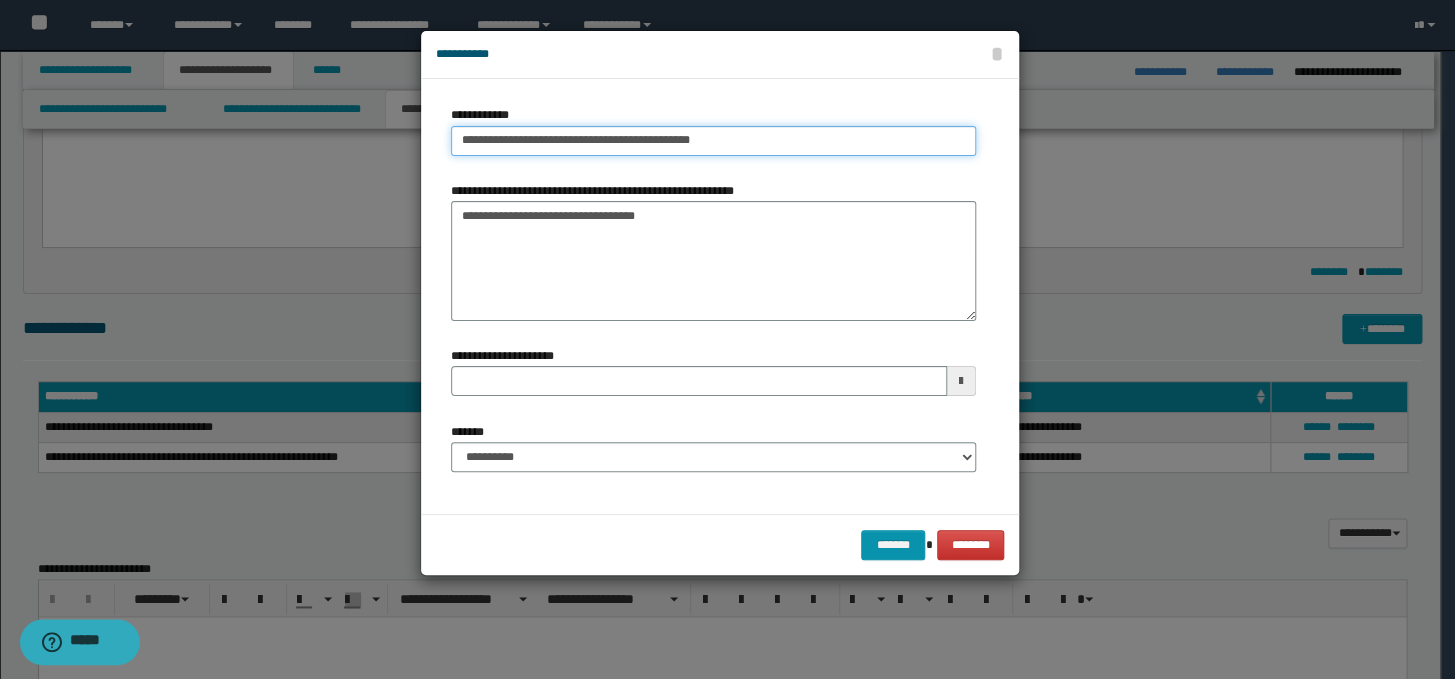 type 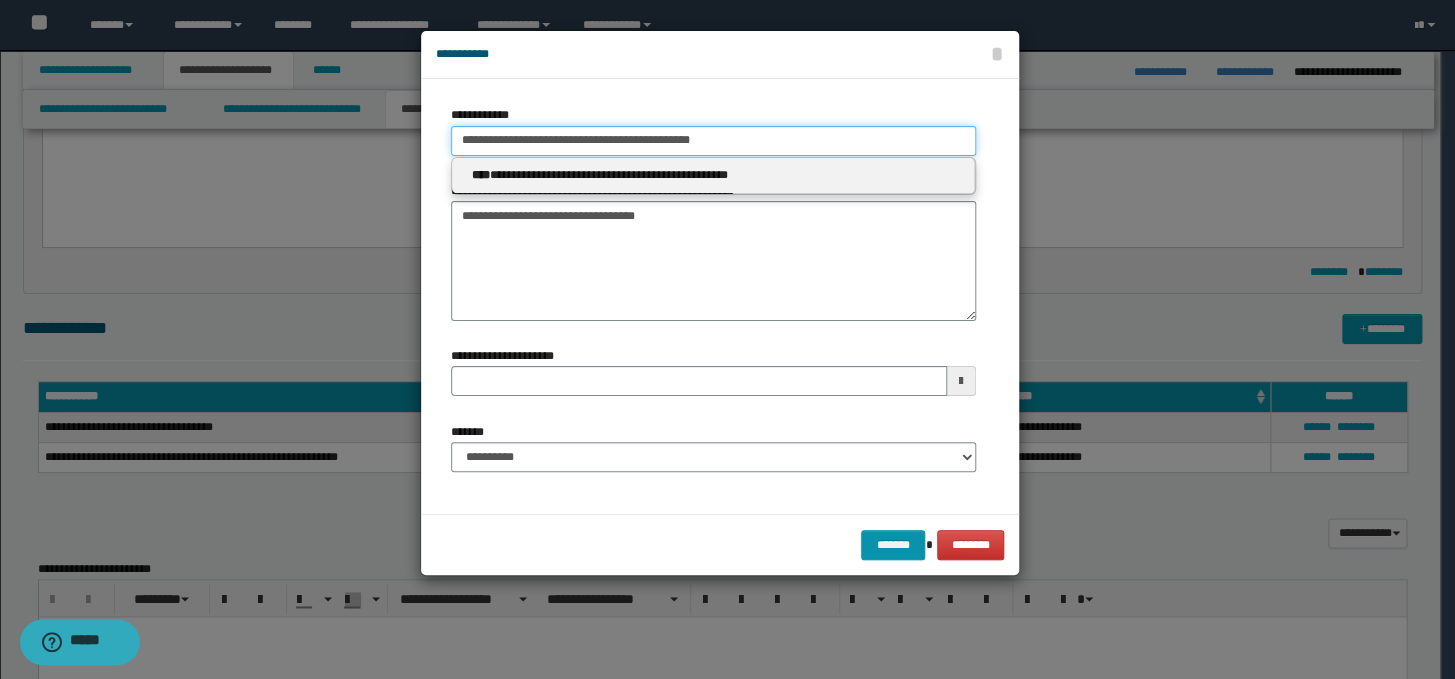 type on "**********" 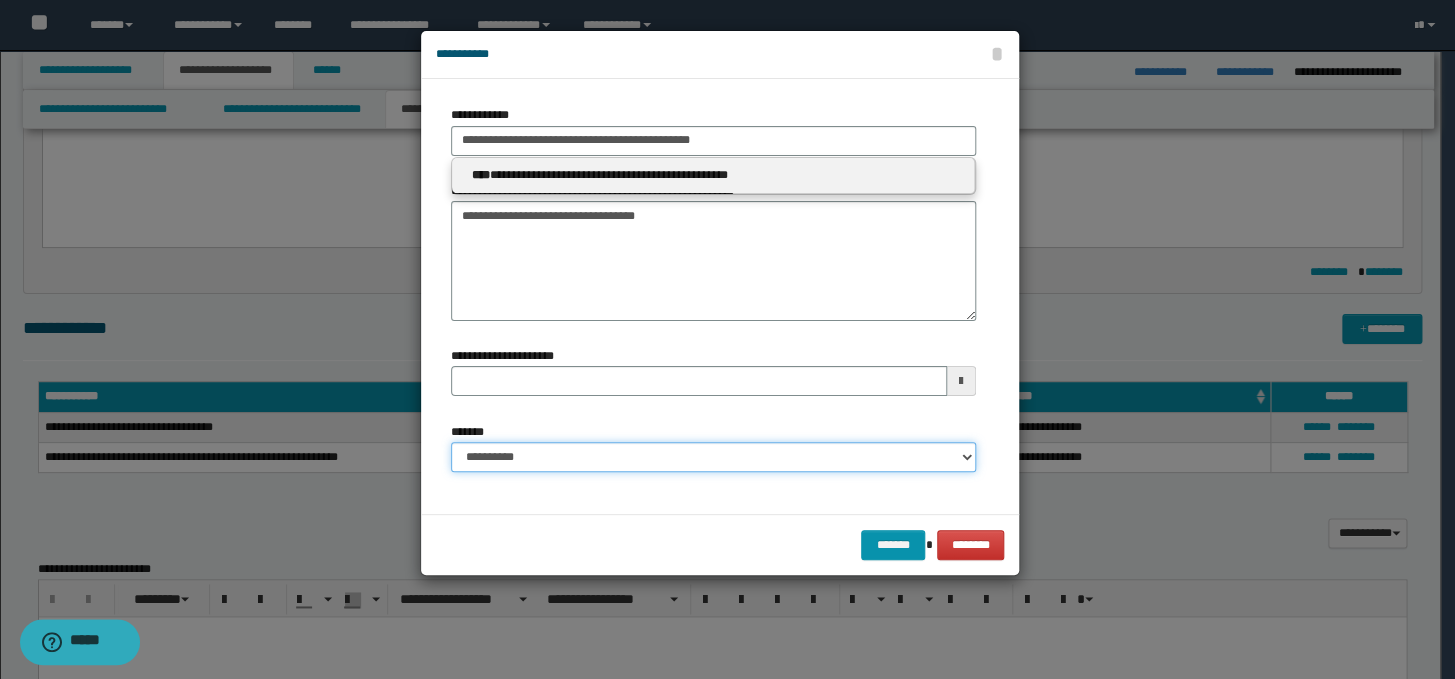 type 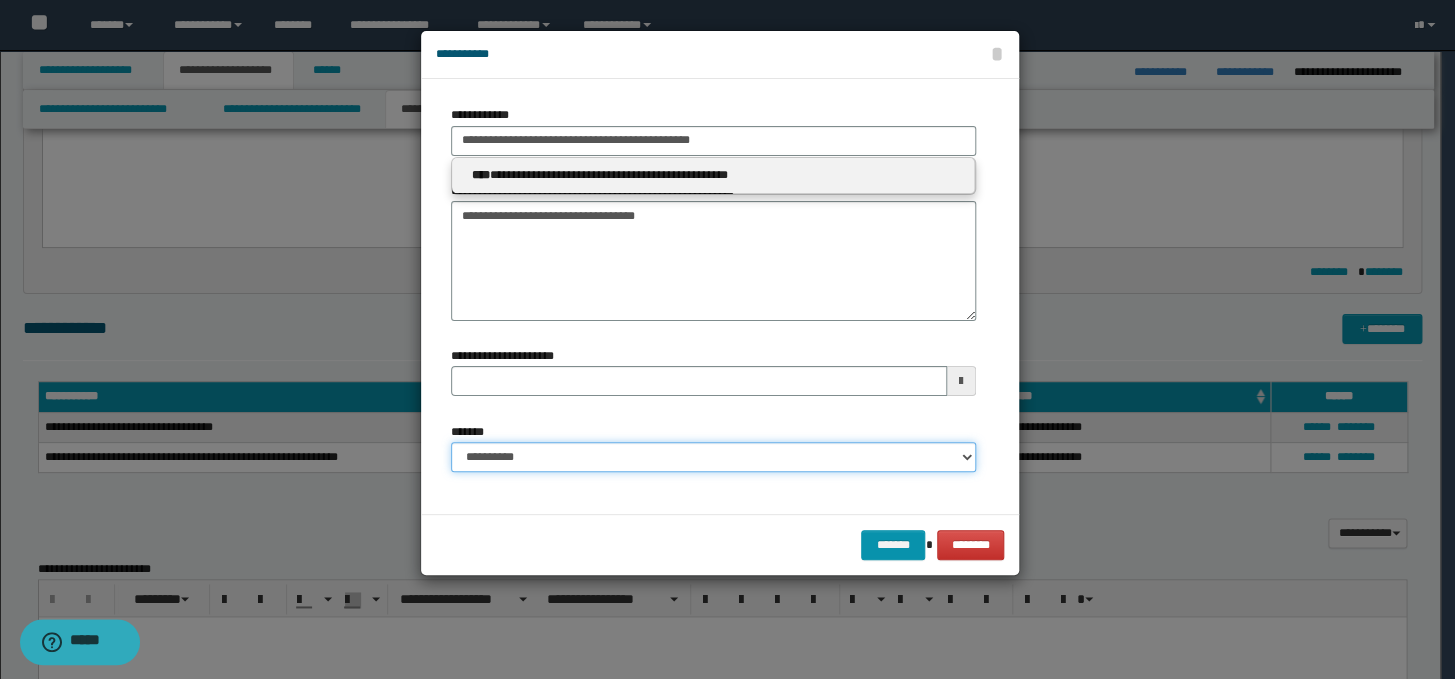 click on "**********" at bounding box center (713, 457) 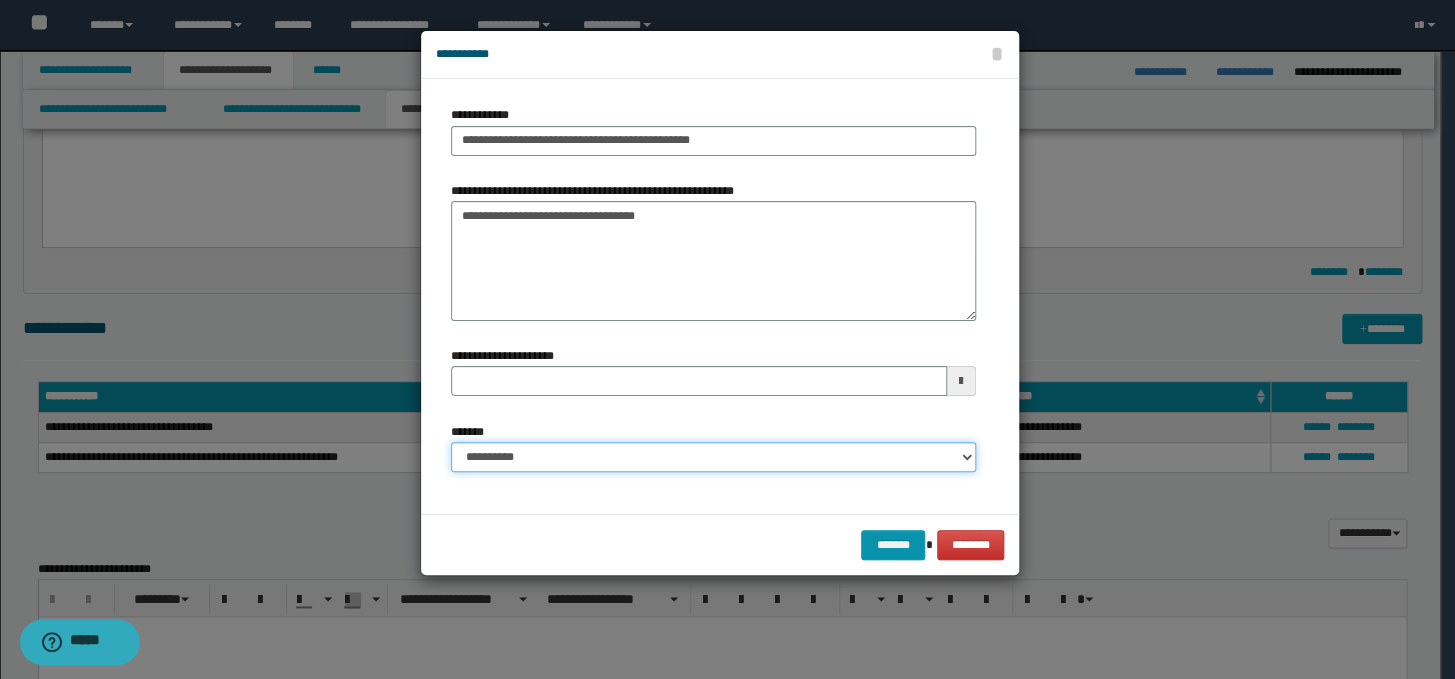 select on "*" 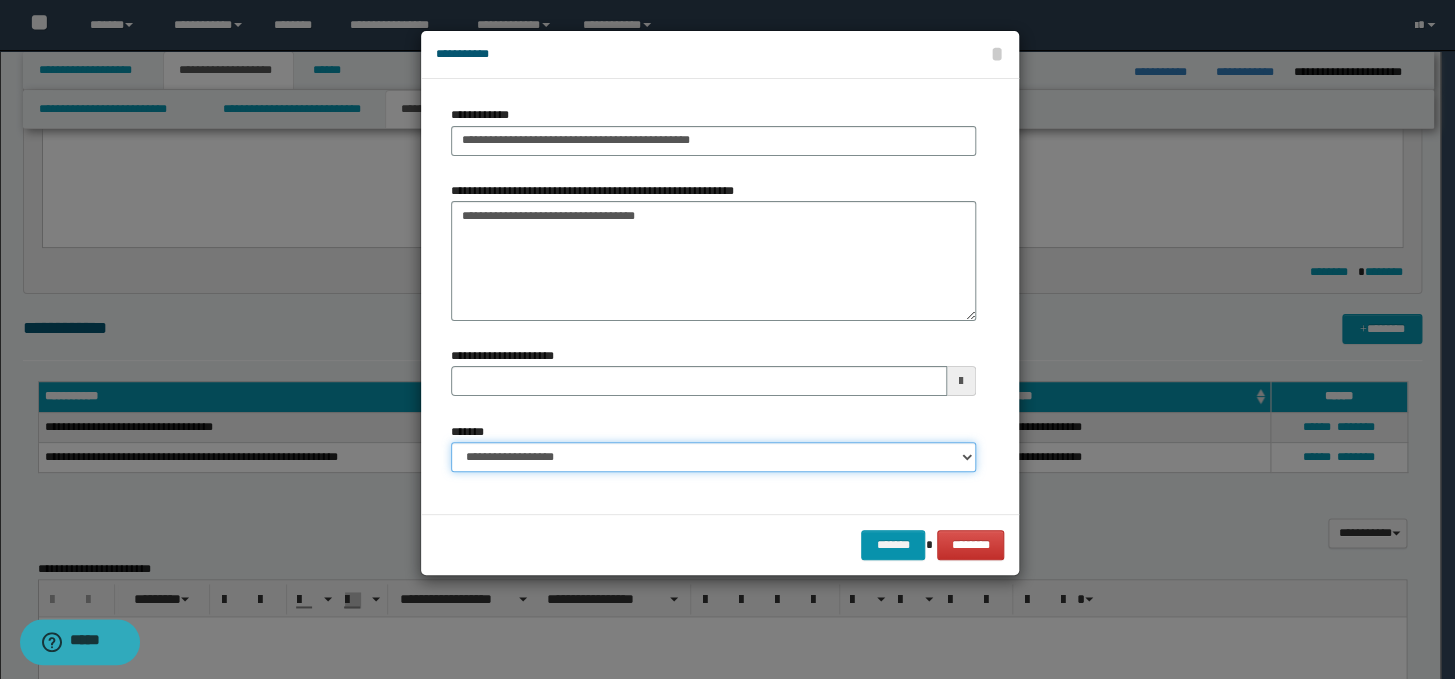 click on "**********" at bounding box center (713, 457) 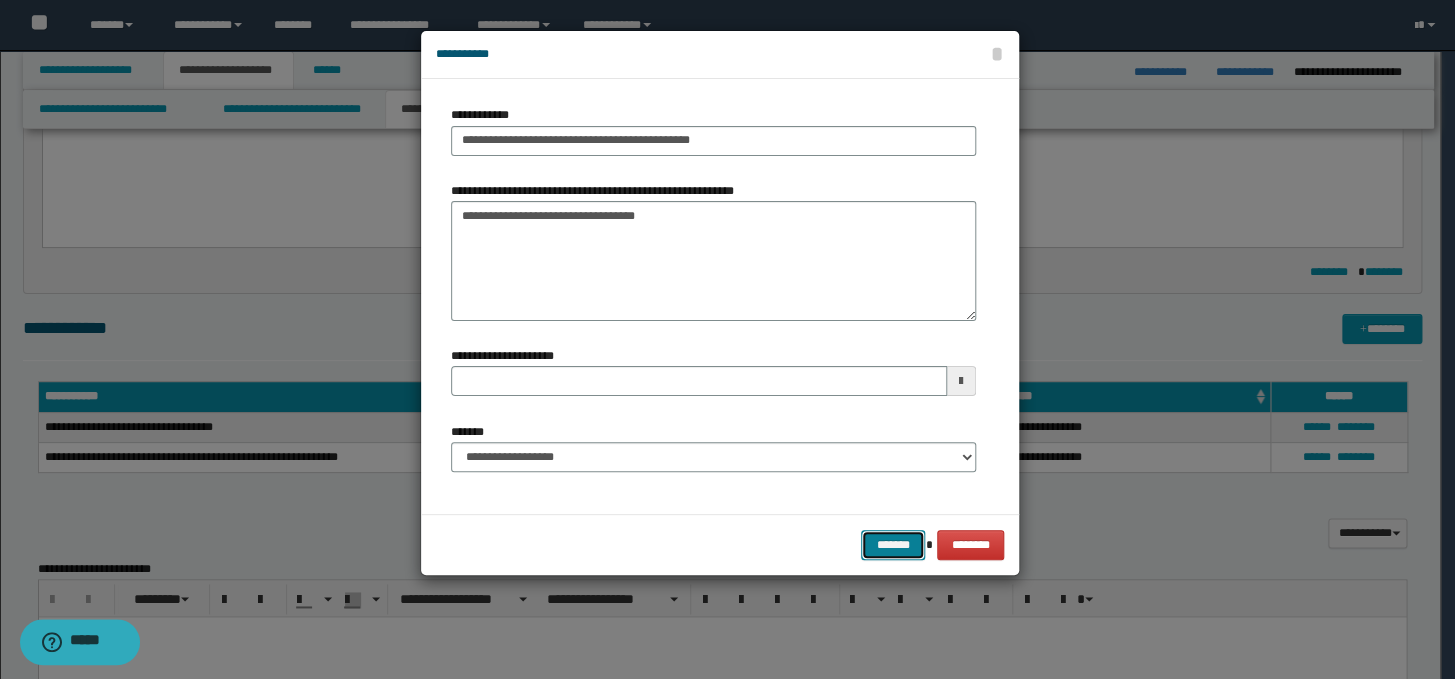 click on "*******" at bounding box center [893, 545] 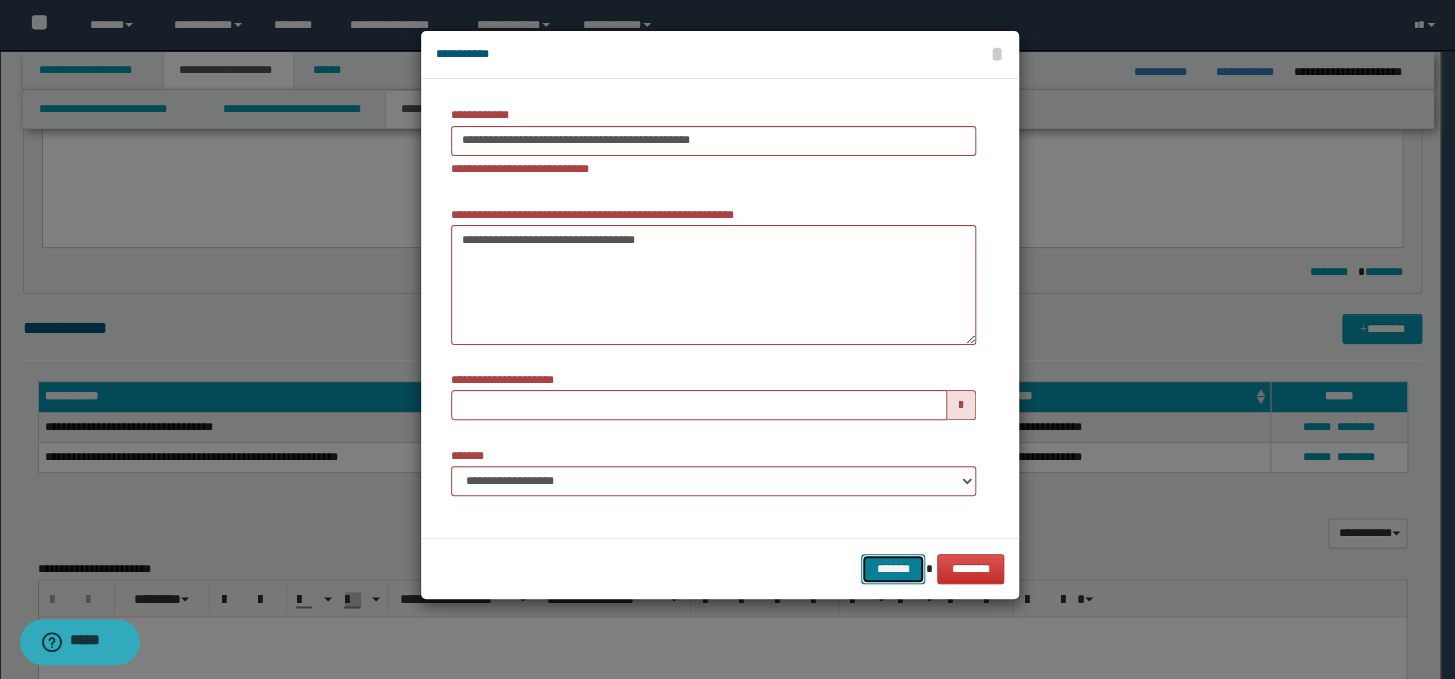 type 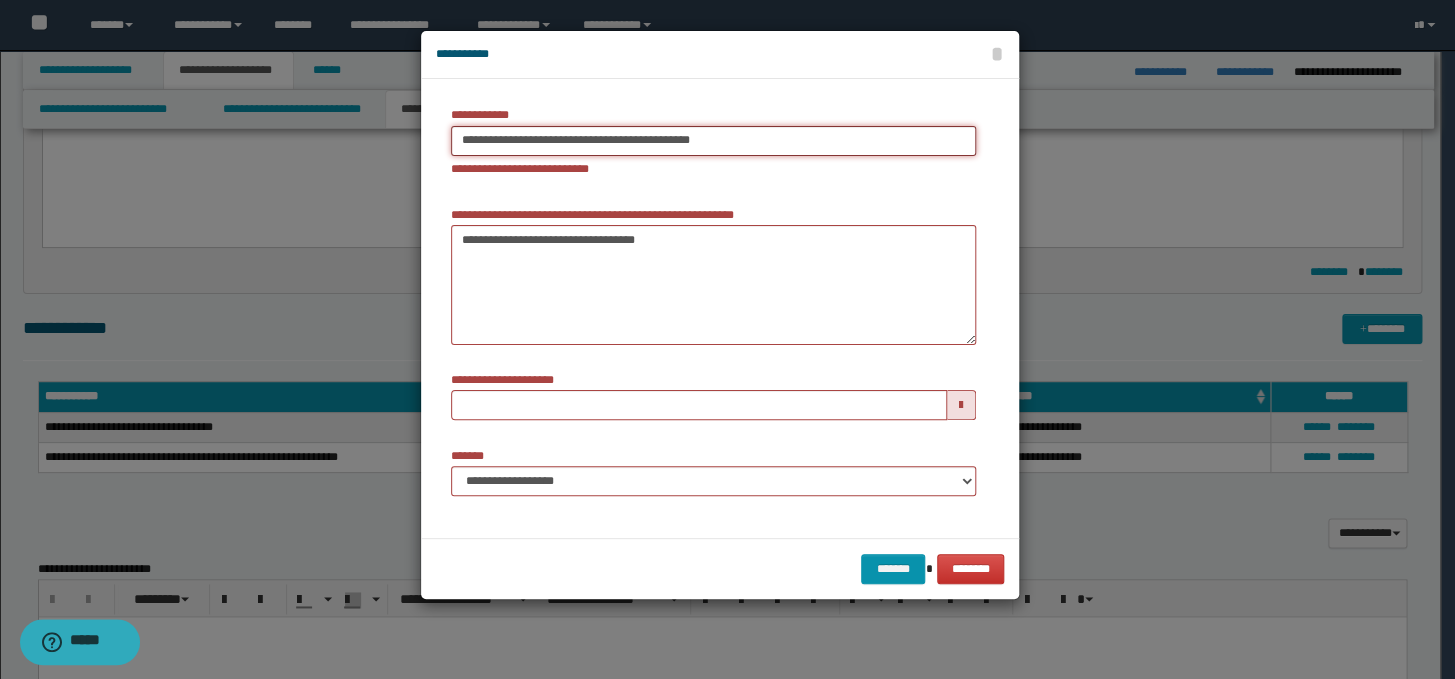 type on "**********" 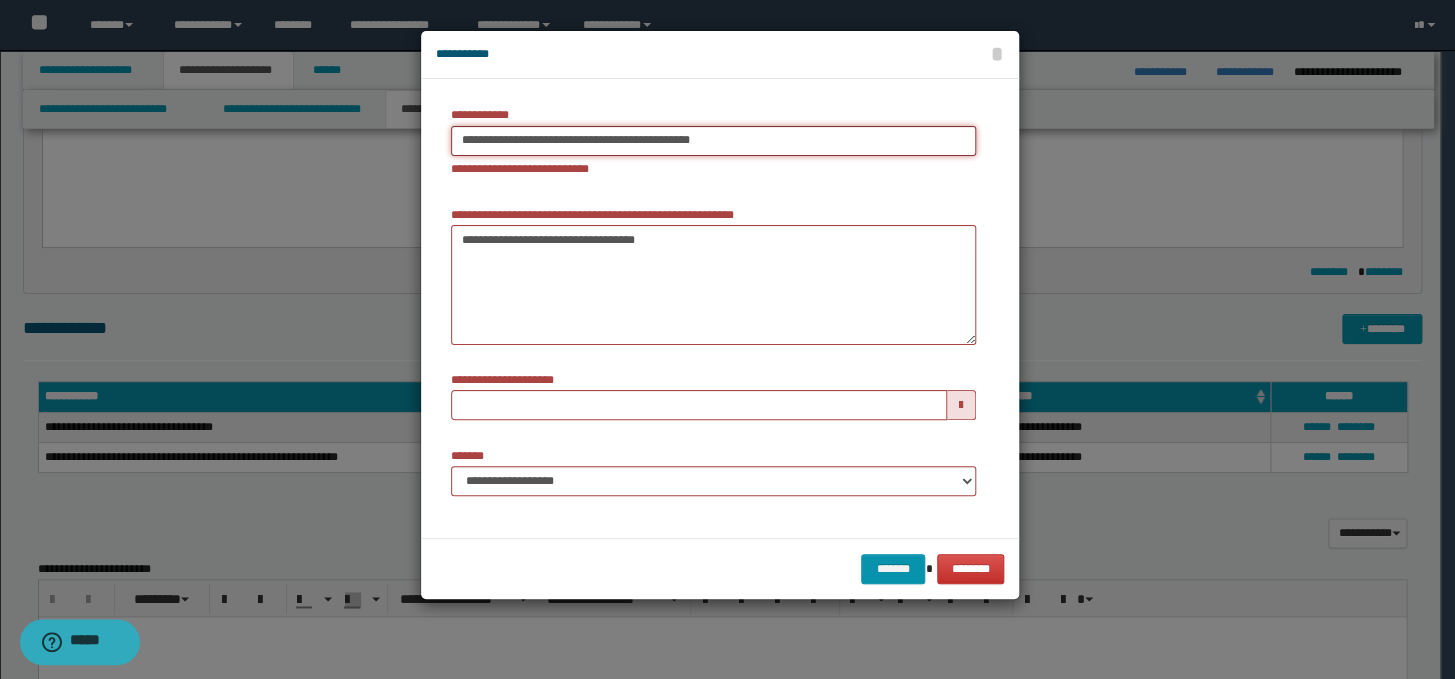 click on "**********" at bounding box center [713, 141] 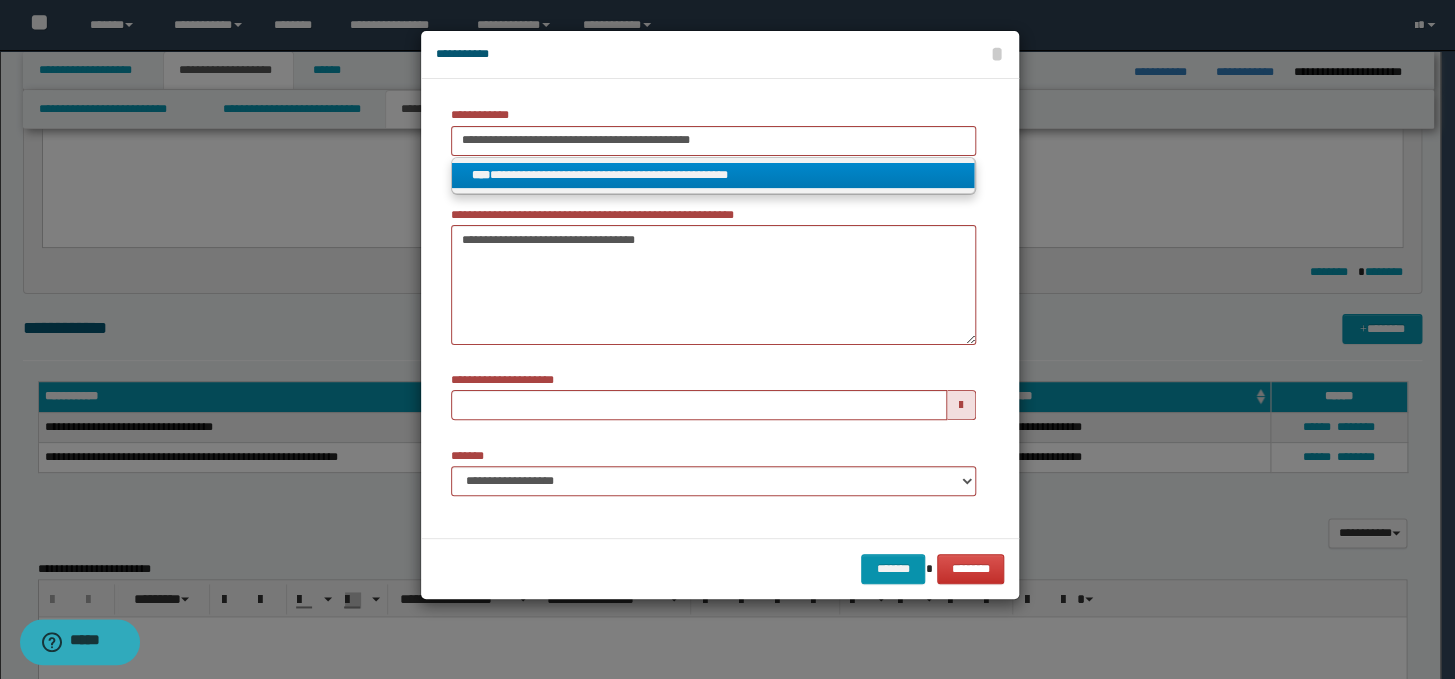 click on "**********" at bounding box center (713, 175) 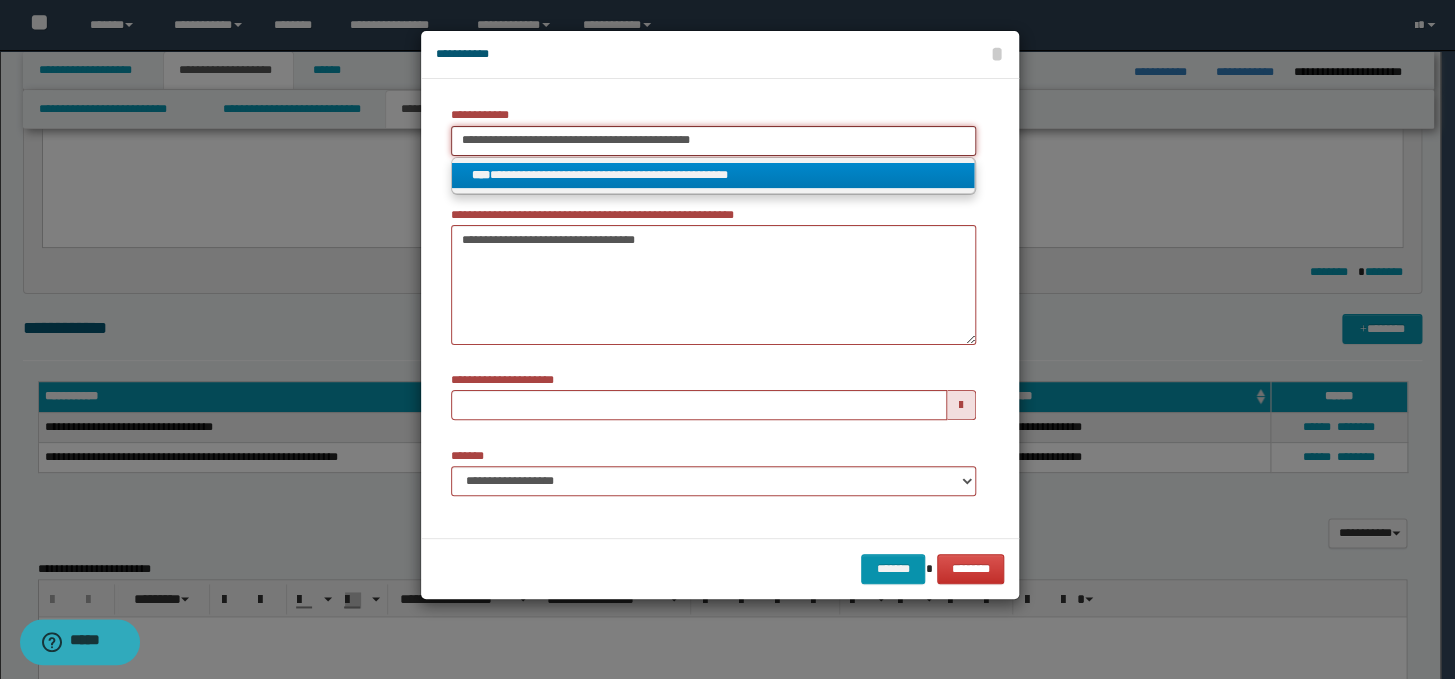 type 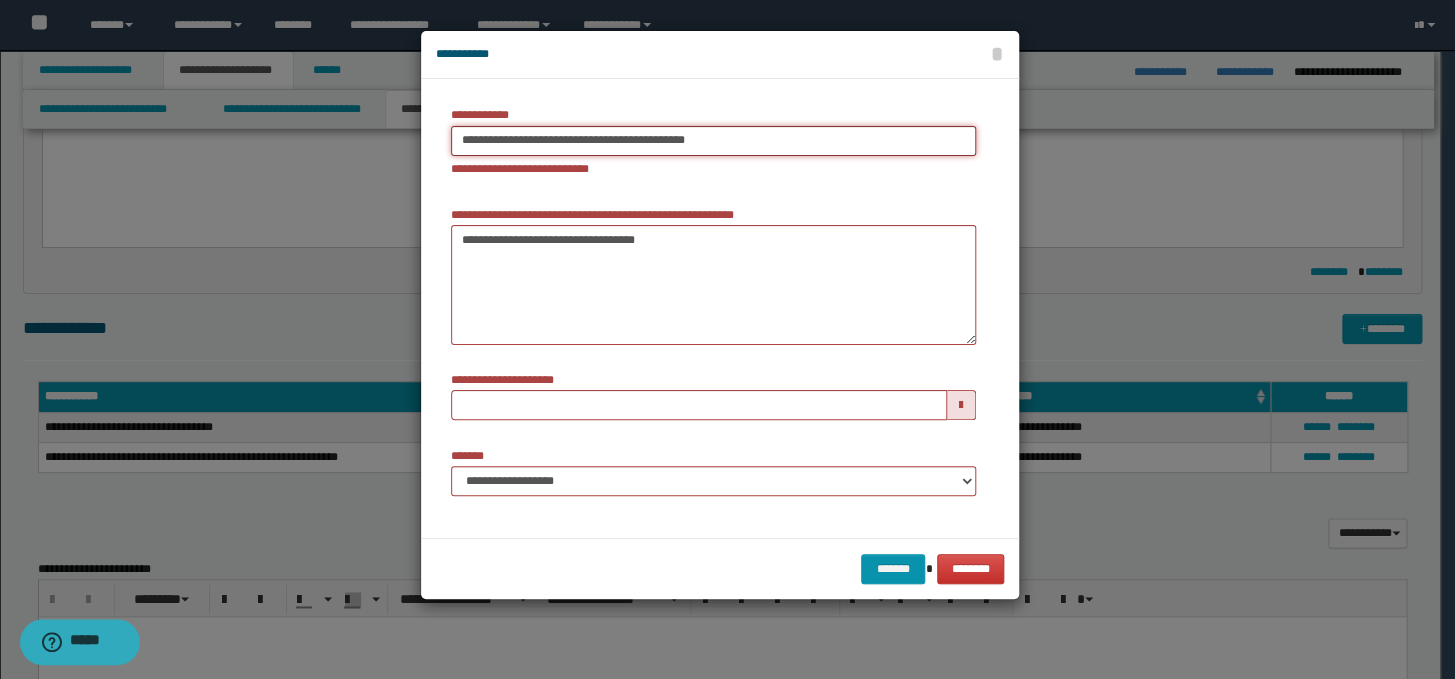type 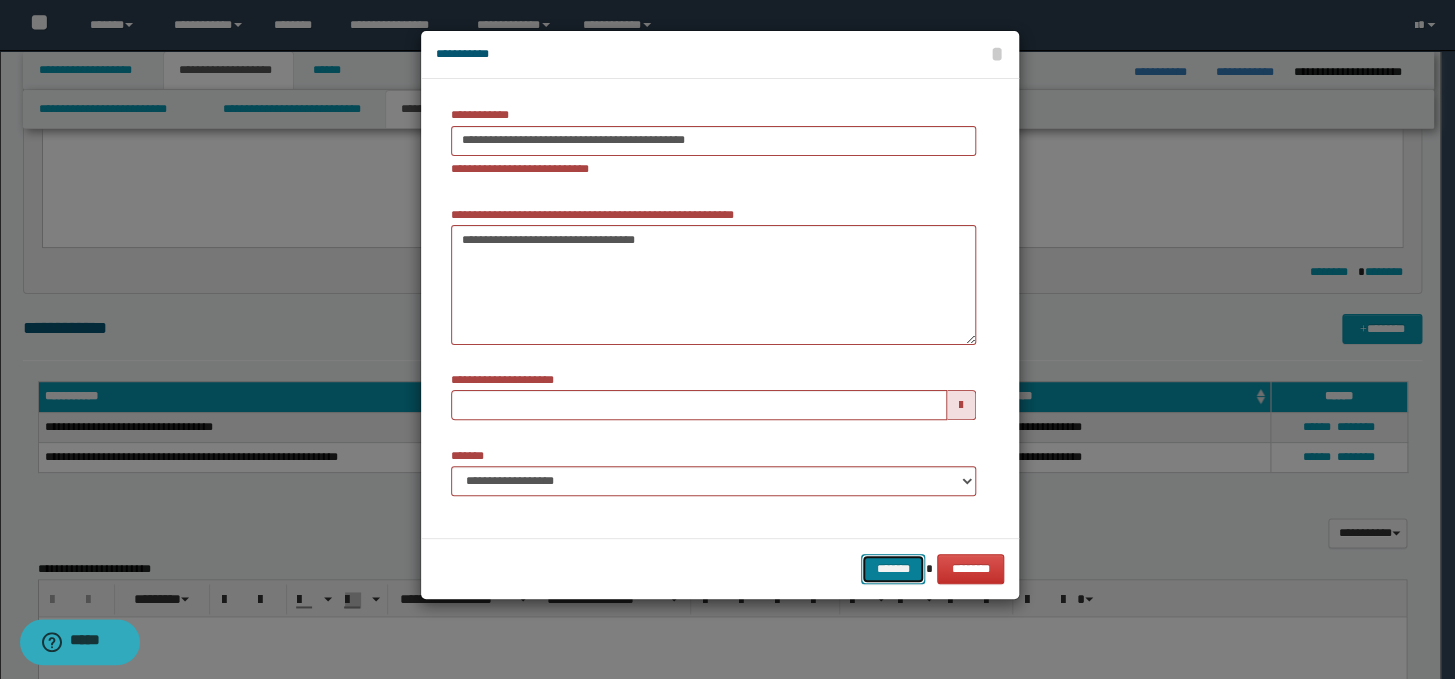 click on "*******" at bounding box center (893, 569) 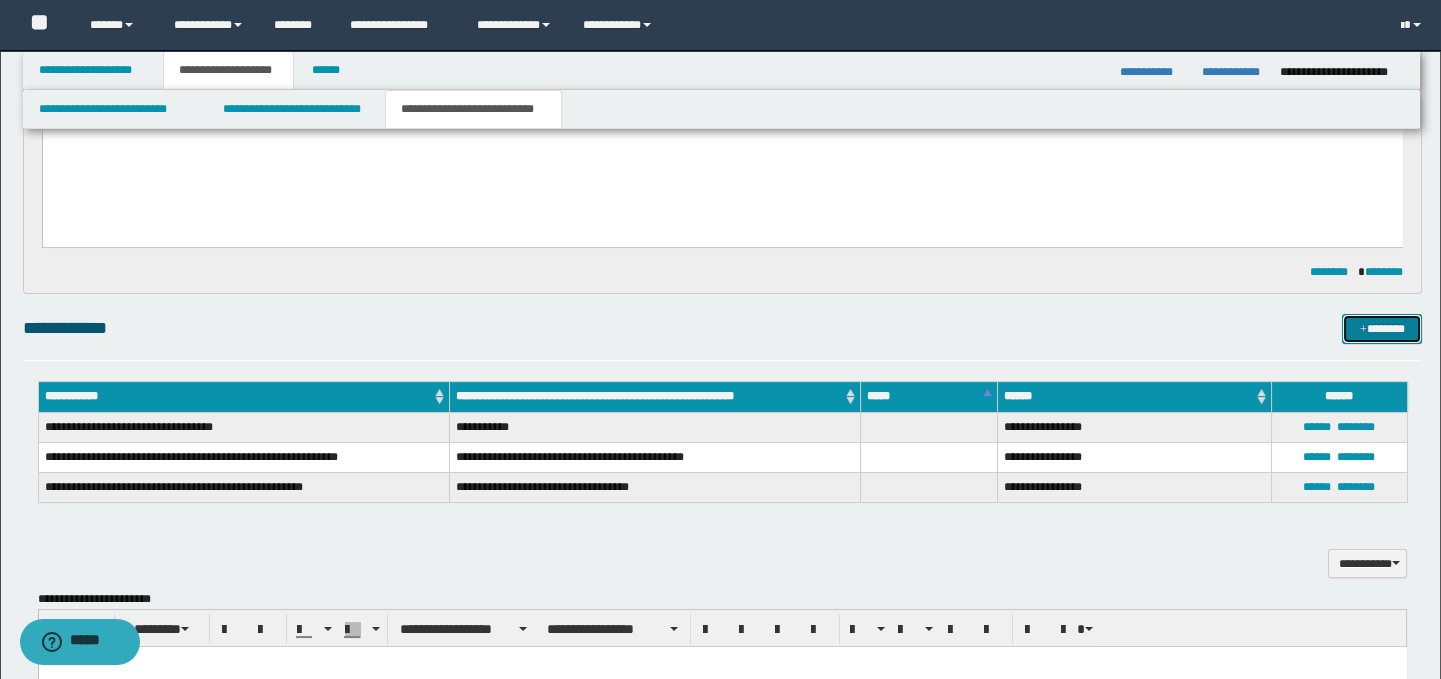click on "*******" at bounding box center [1382, 329] 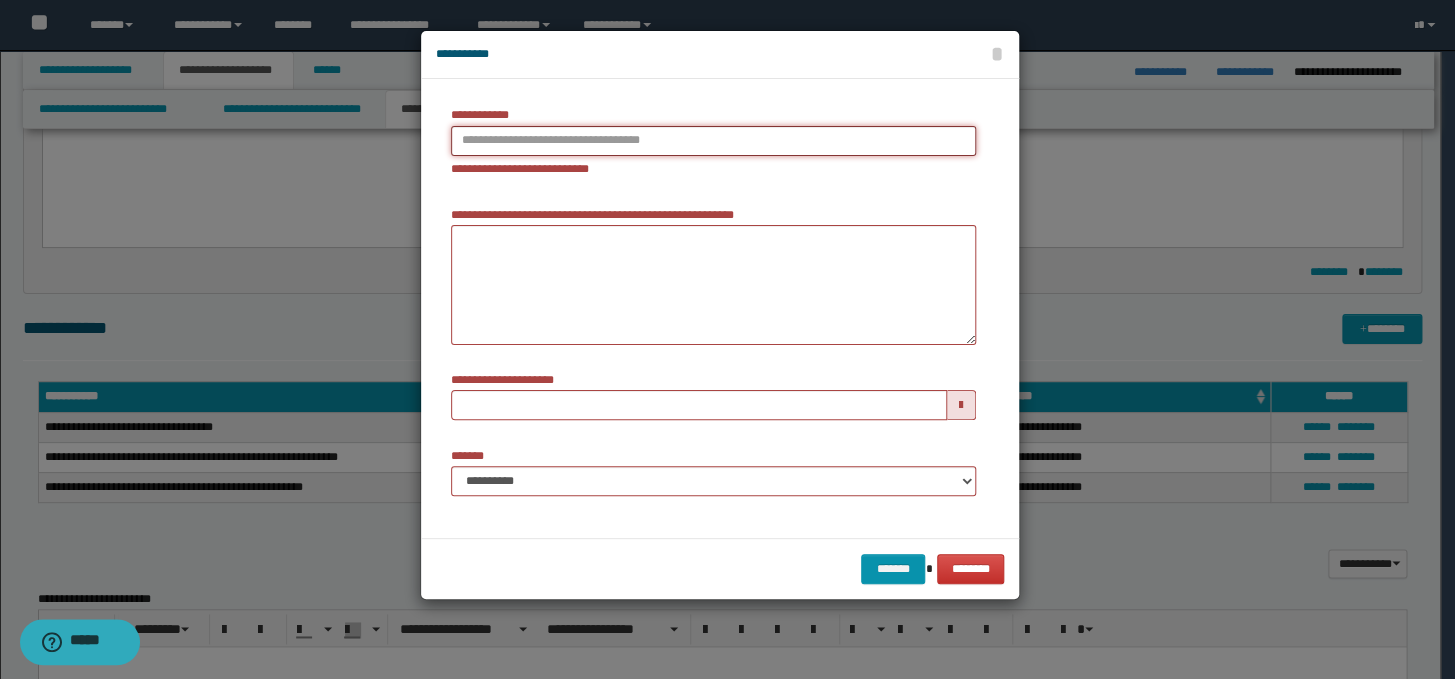 type on "**********" 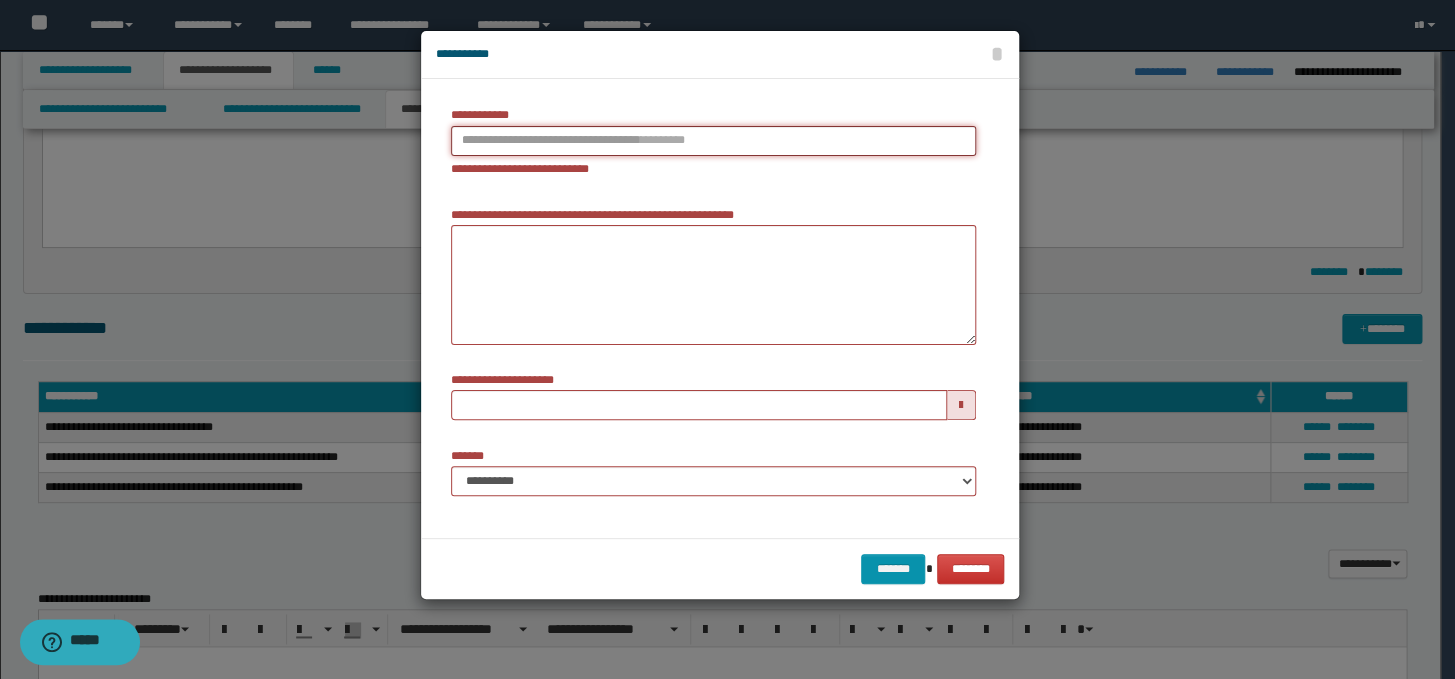 click on "**********" at bounding box center [713, 141] 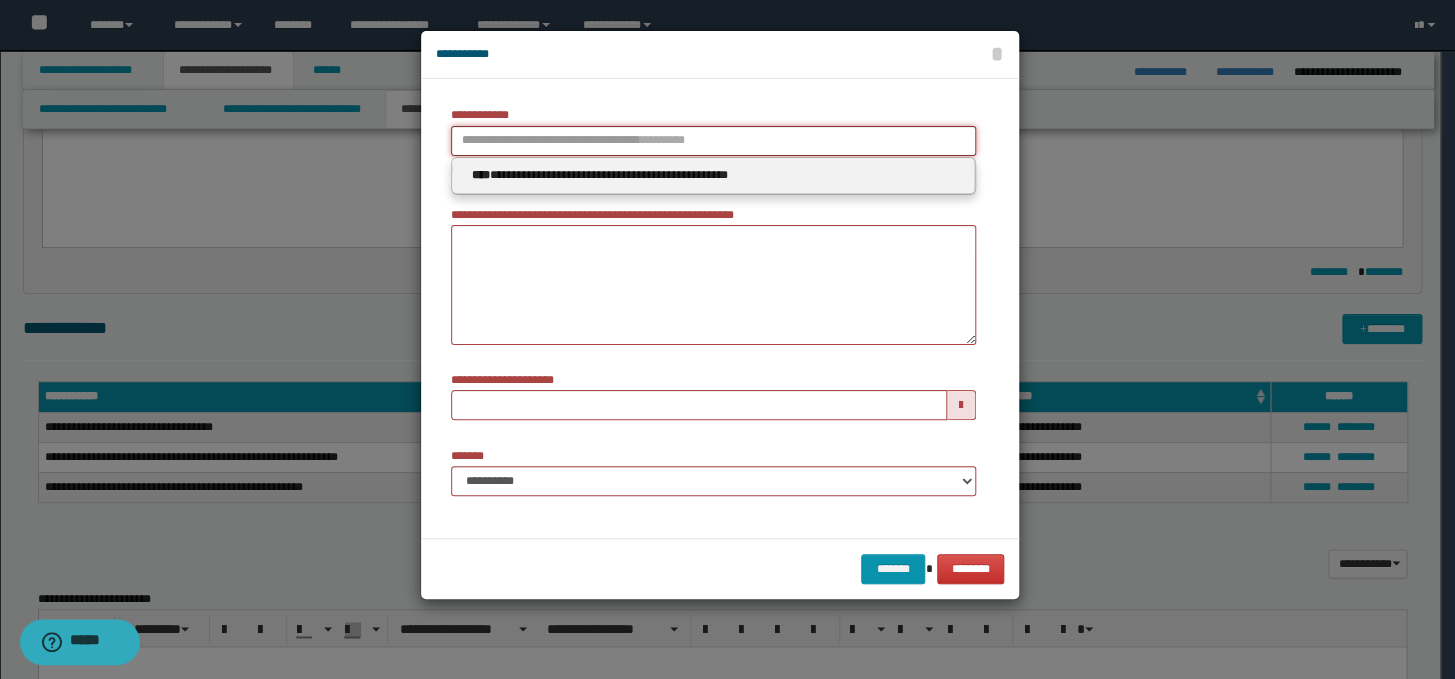 paste on "**********" 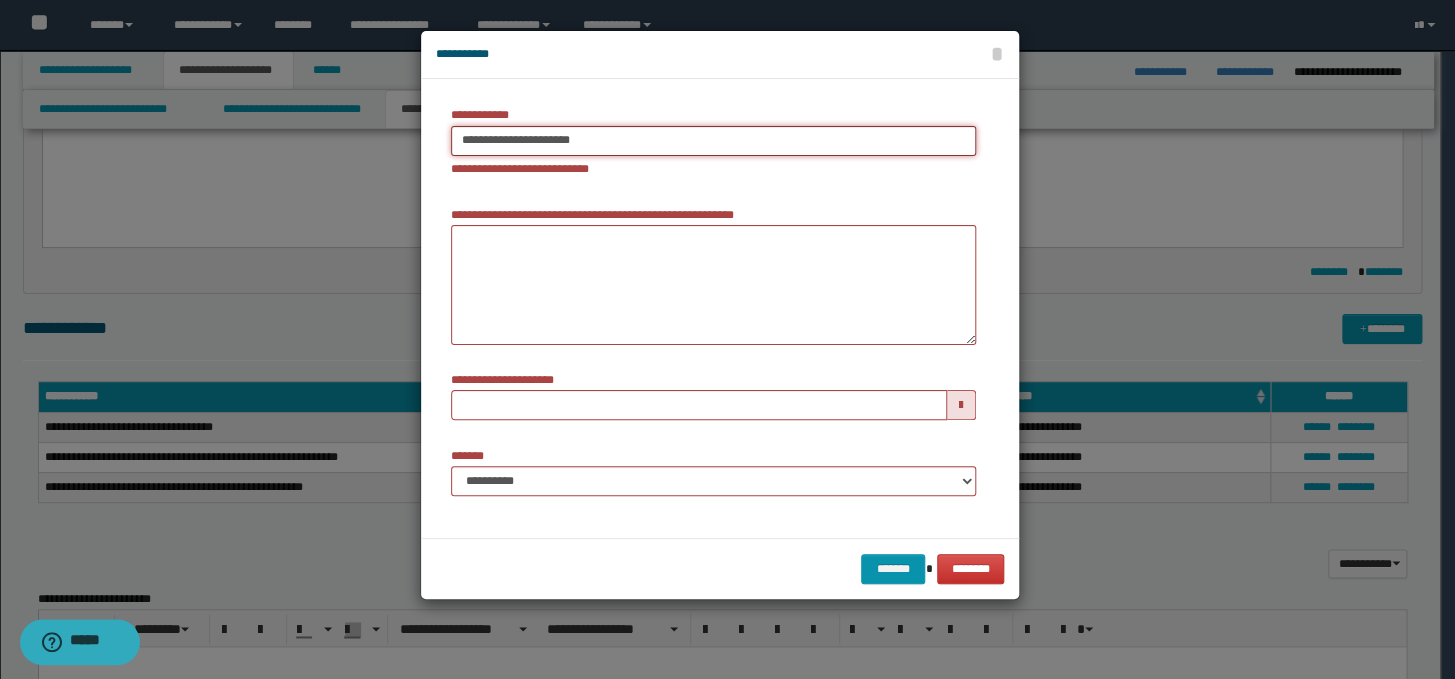 click on "**********" at bounding box center [713, 141] 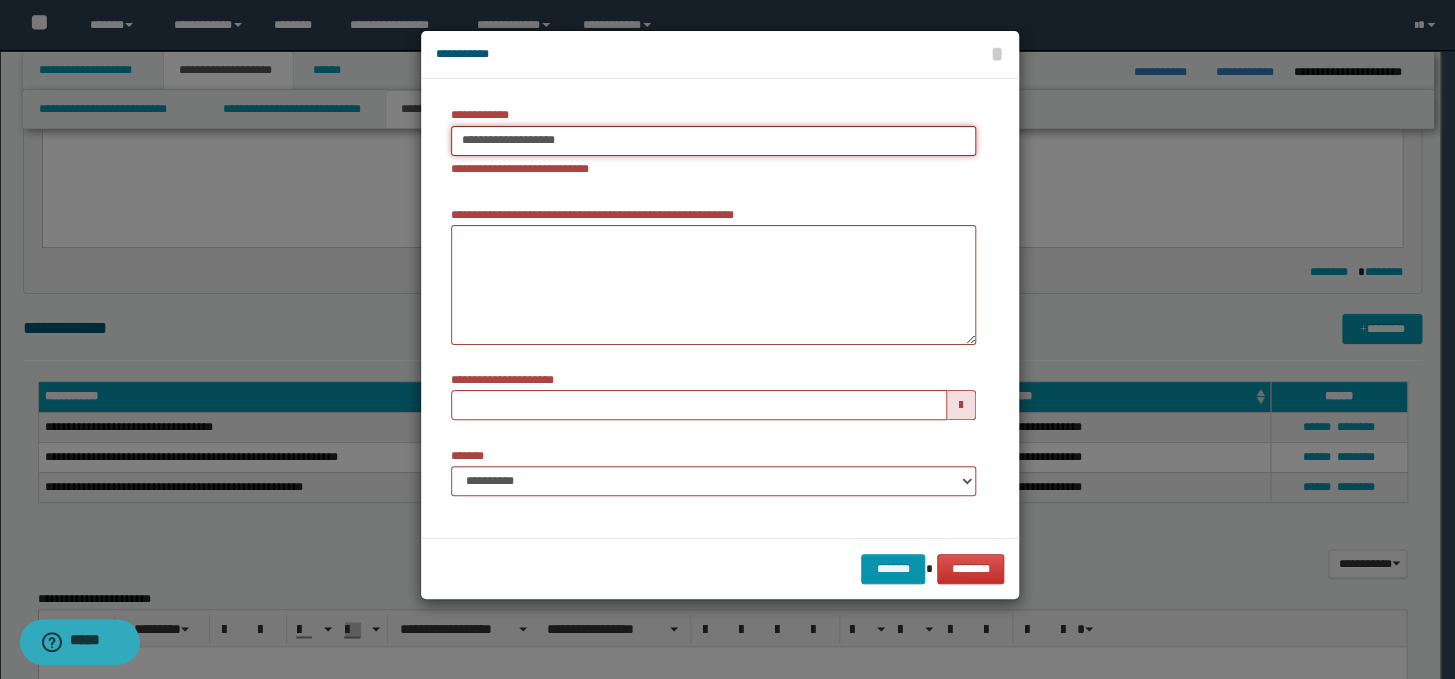drag, startPoint x: 571, startPoint y: 140, endPoint x: 536, endPoint y: 141, distance: 35.014282 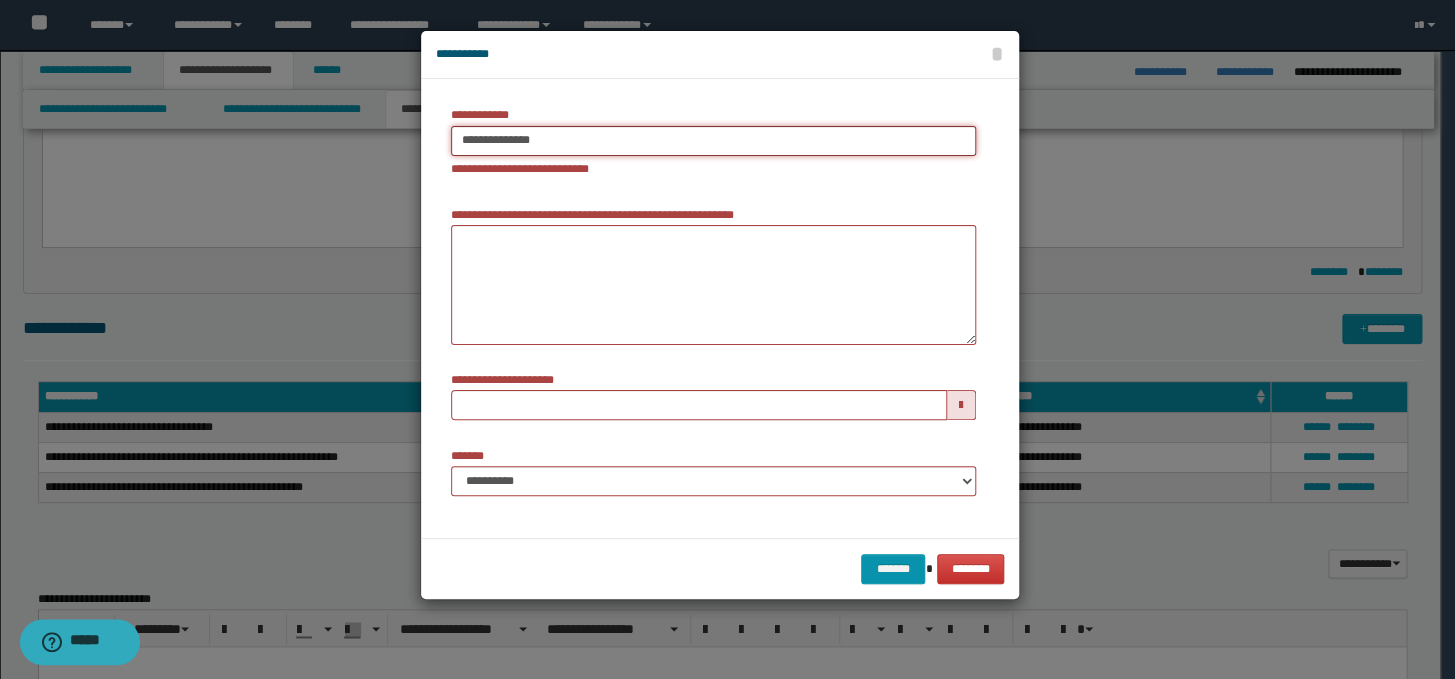 type on "**********" 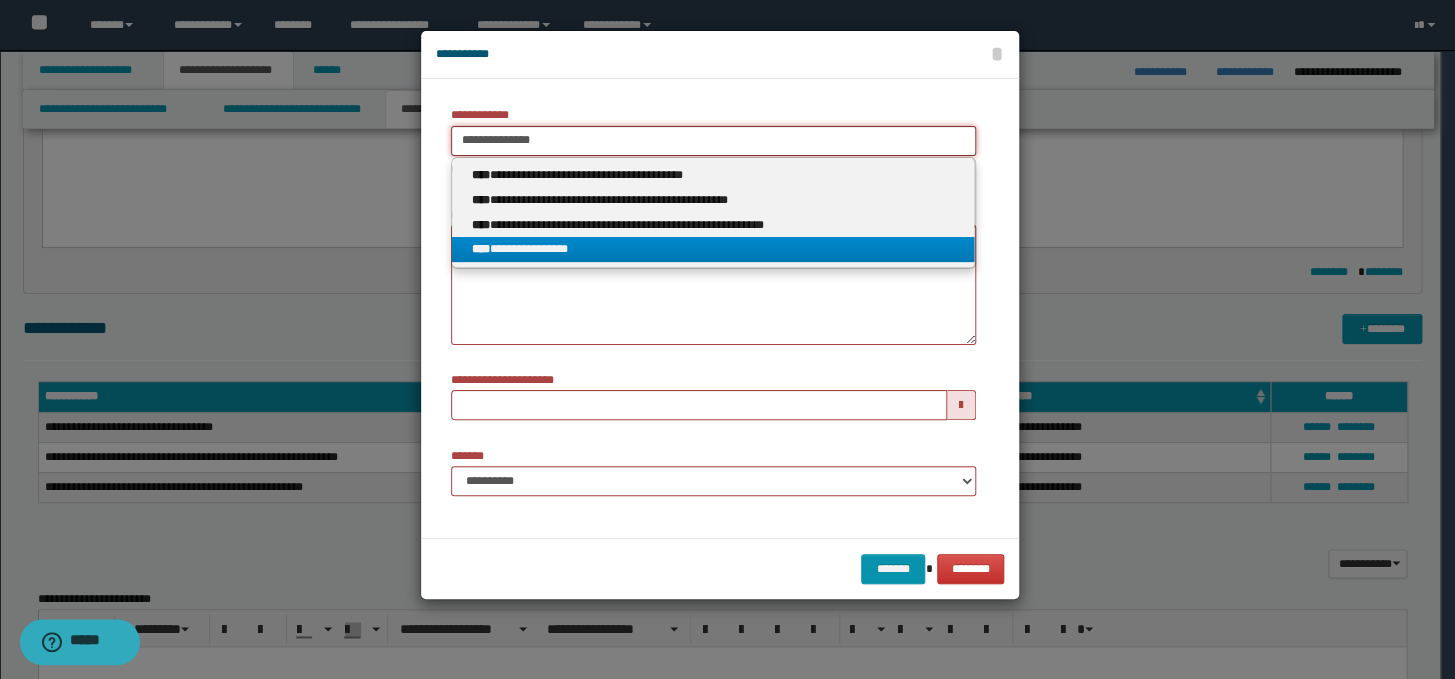 type on "**********" 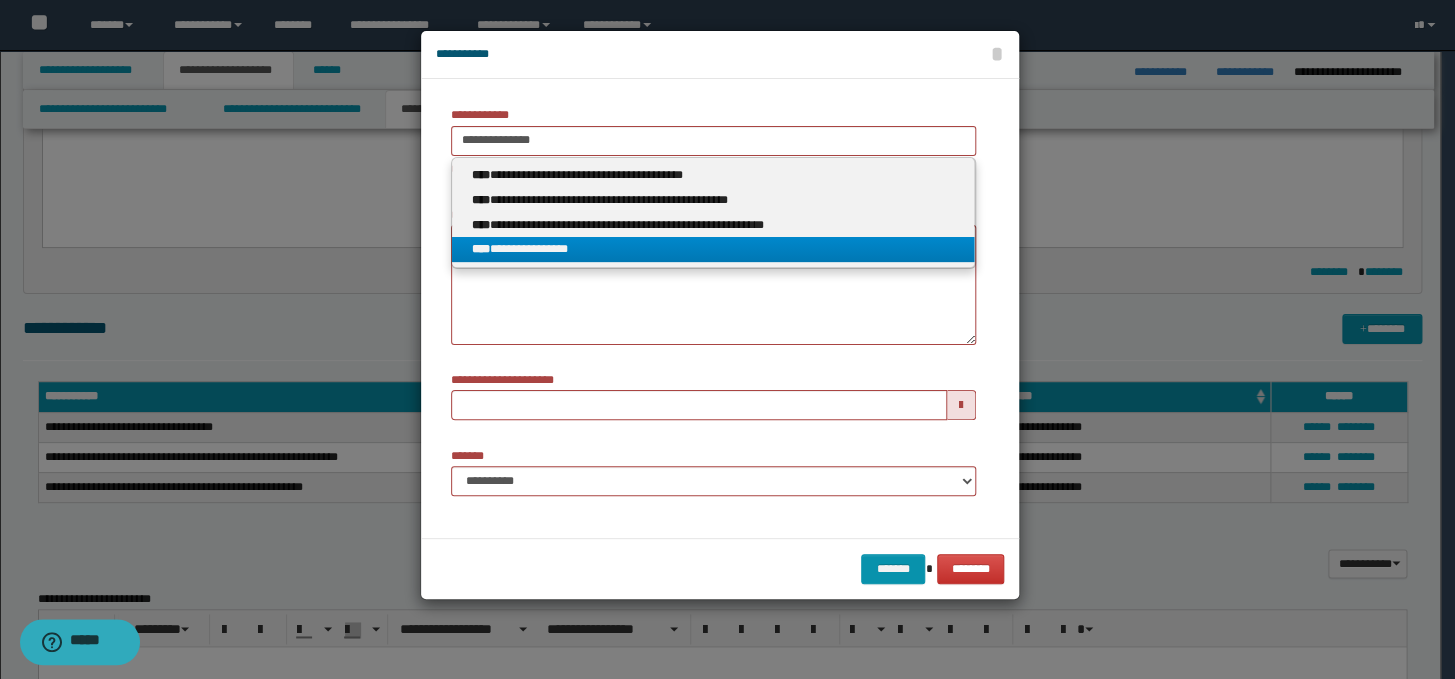 click on "**********" at bounding box center (713, 249) 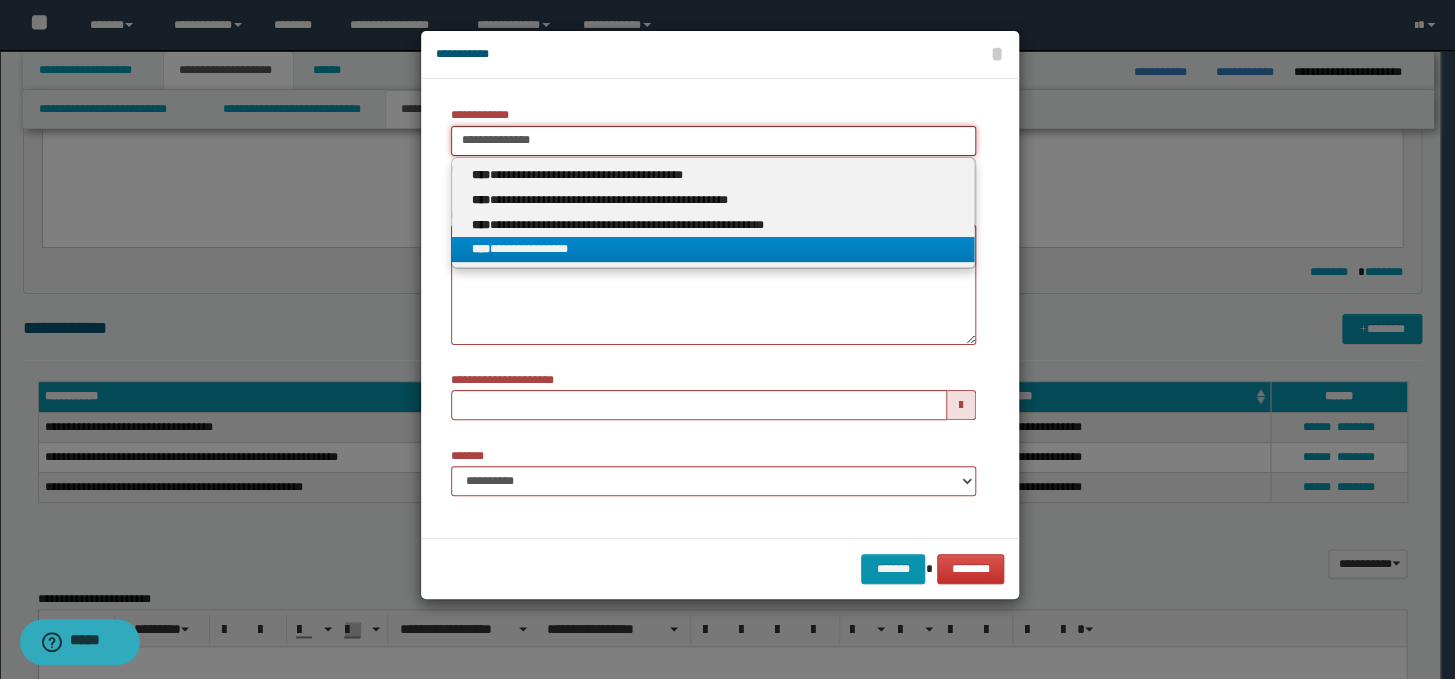 type 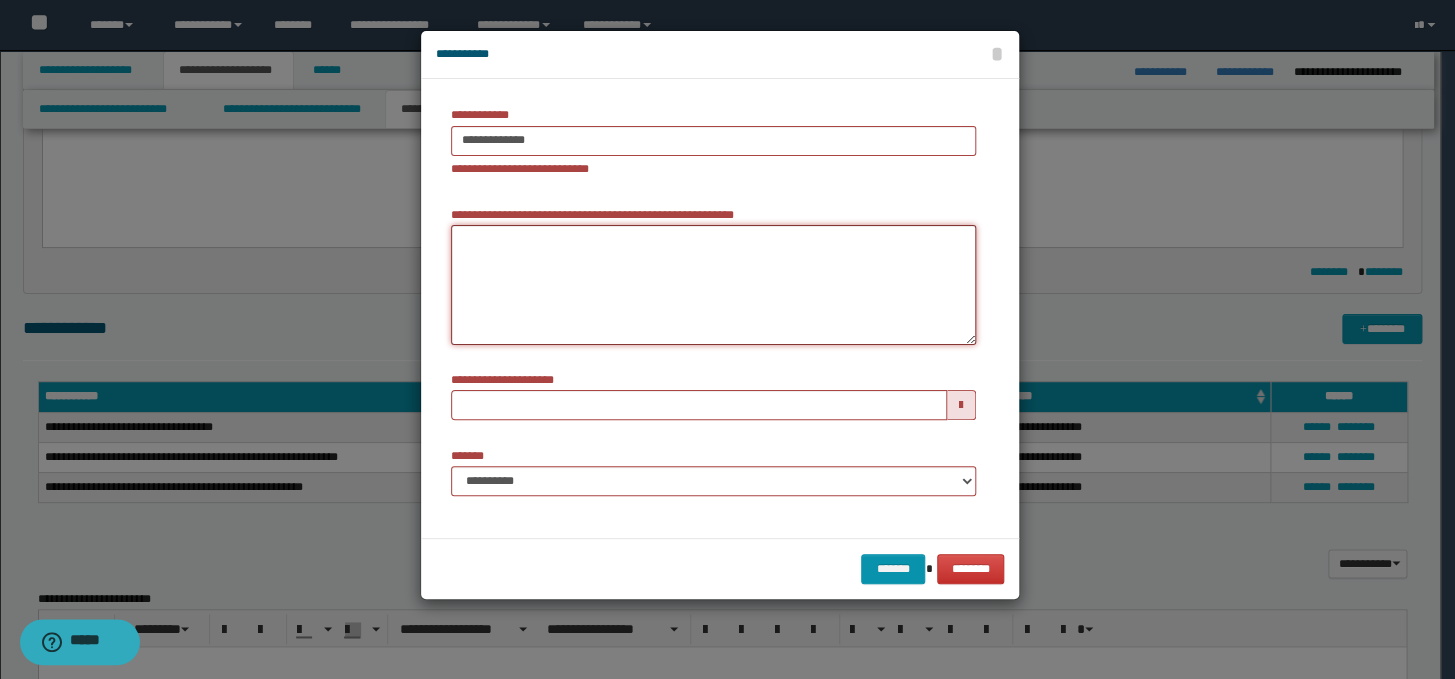 click on "**********" at bounding box center [713, 285] 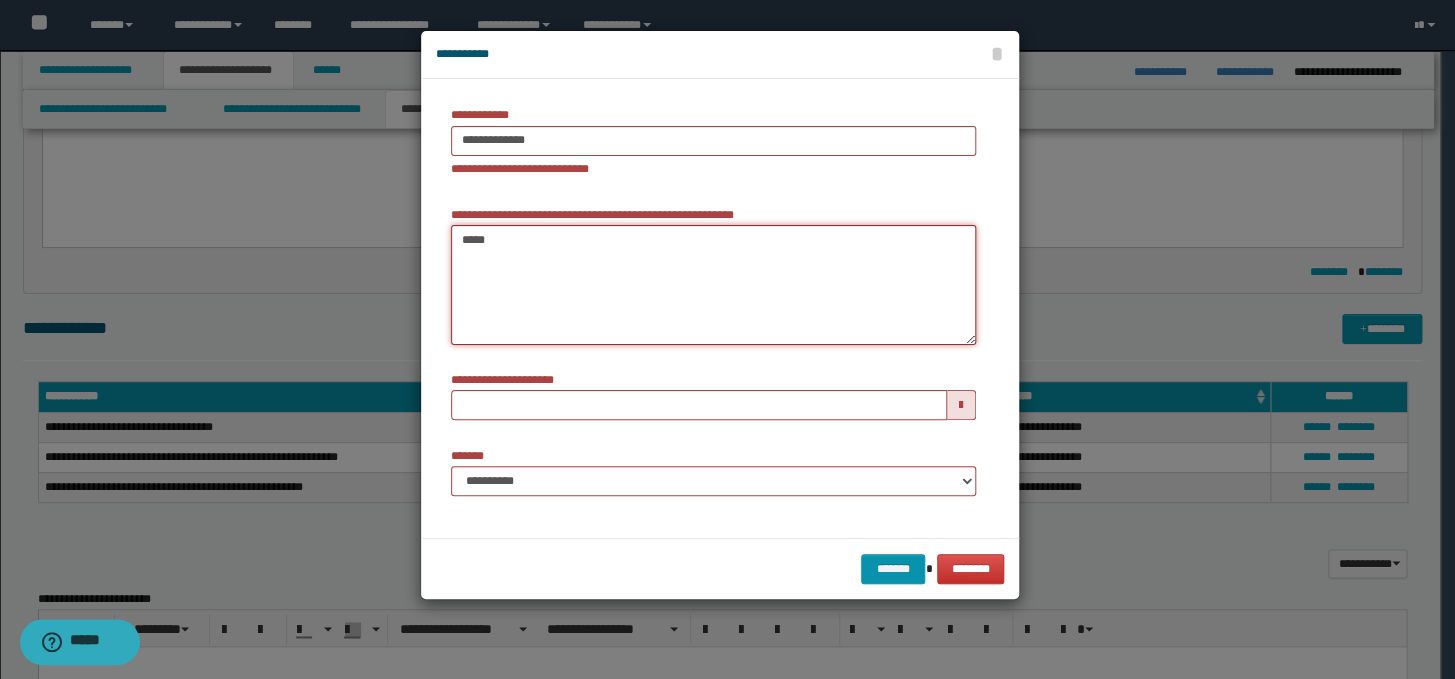 type 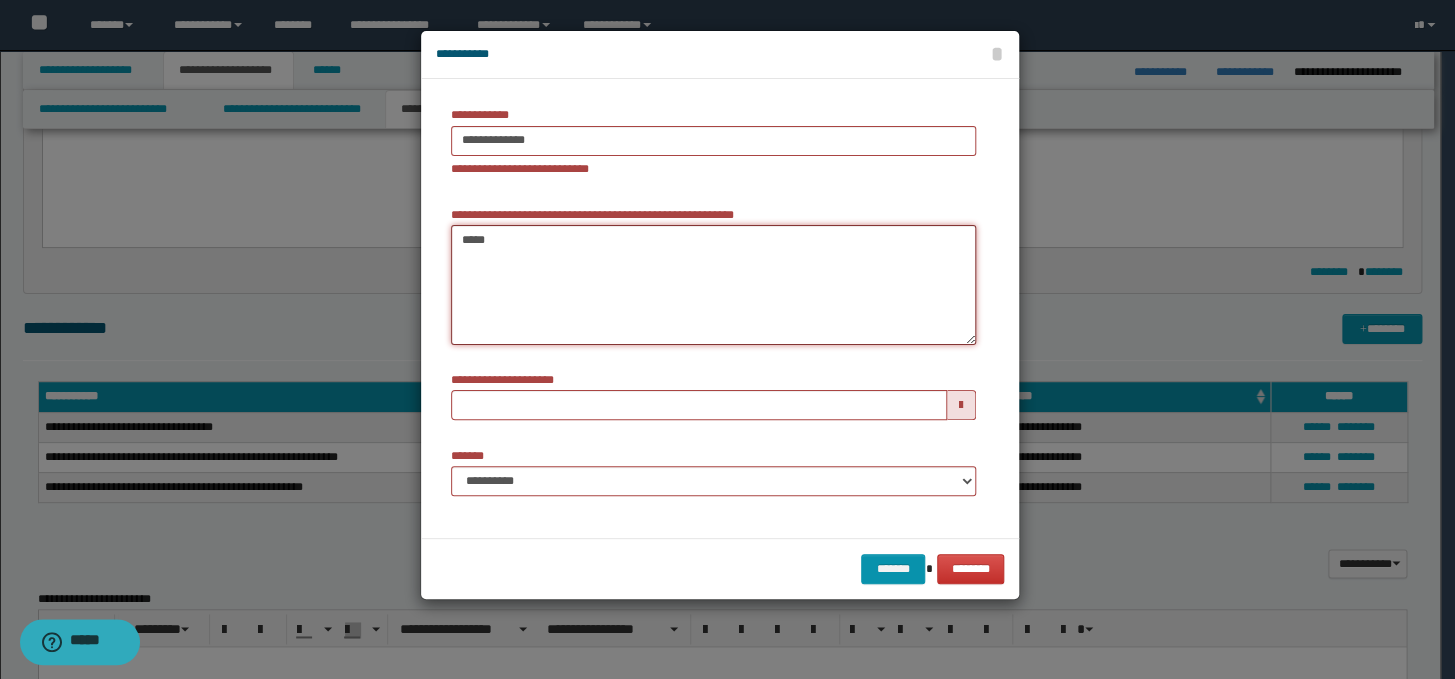 type on "*****" 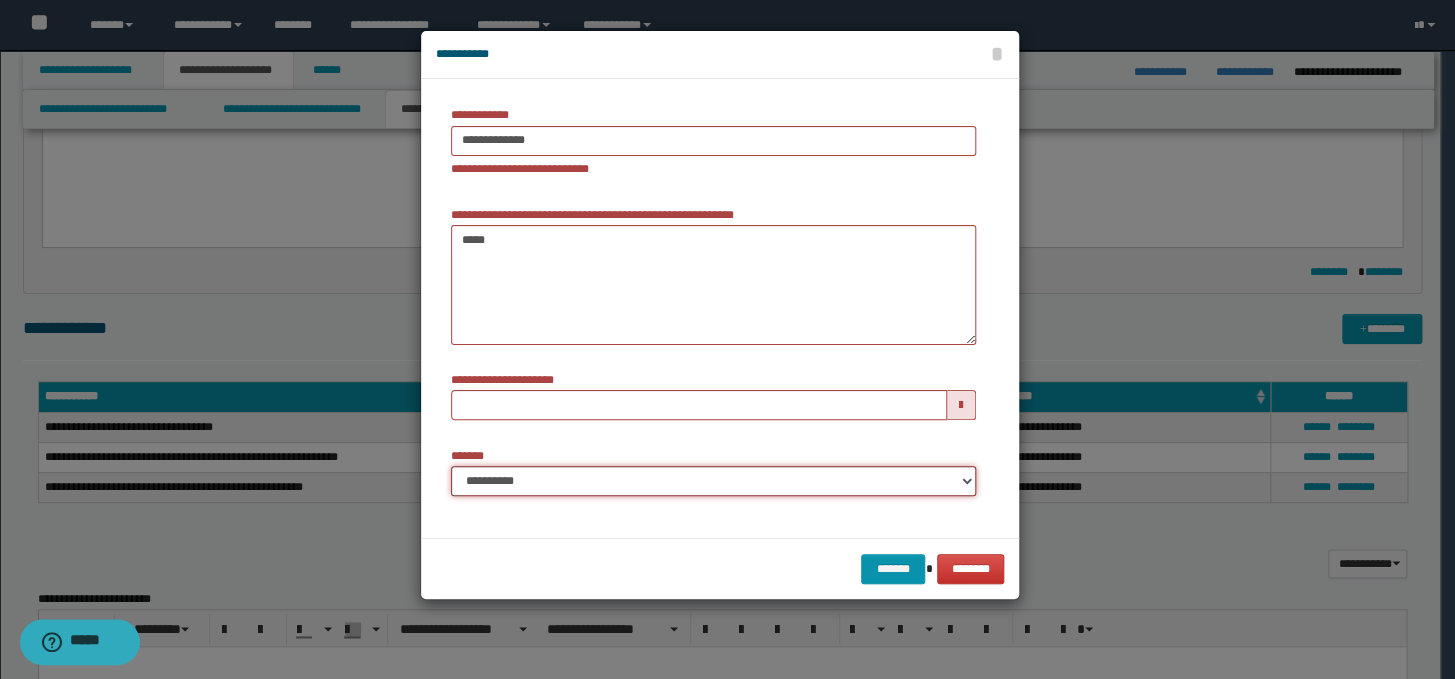 click on "**********" at bounding box center (713, 481) 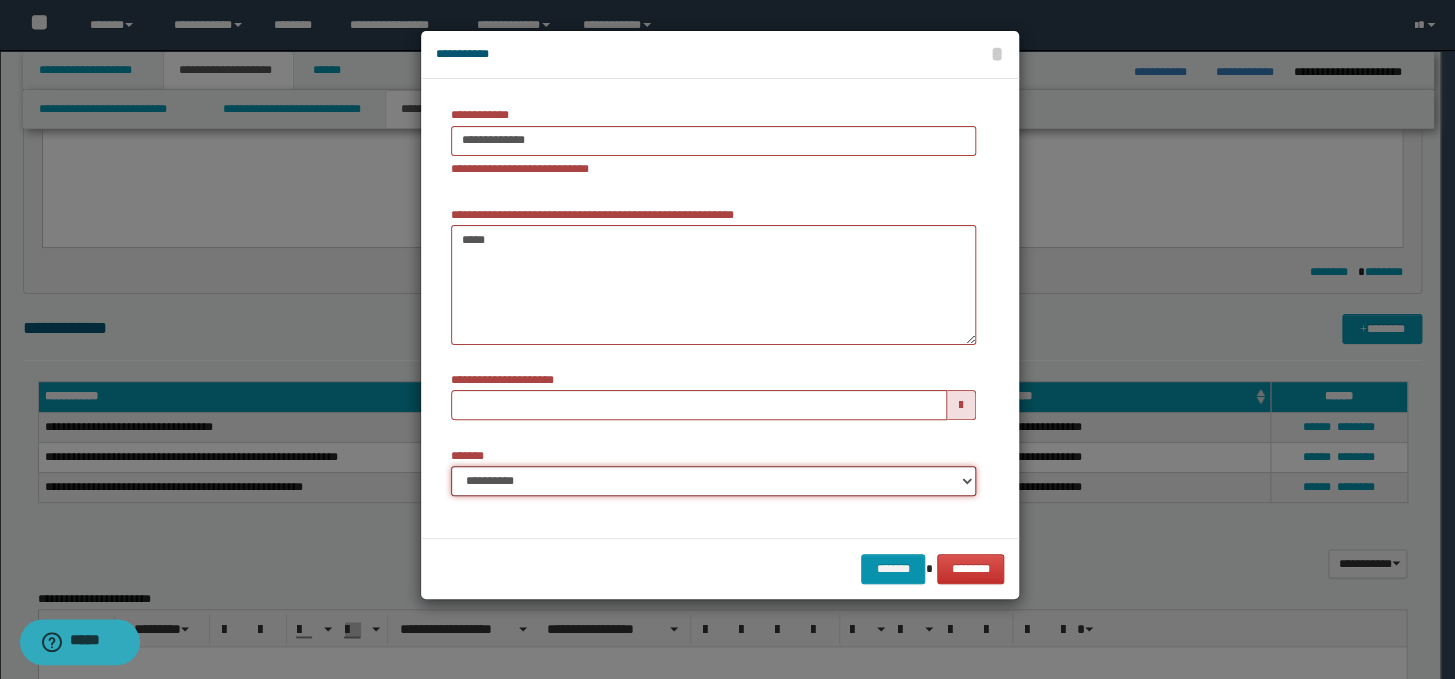 select on "*" 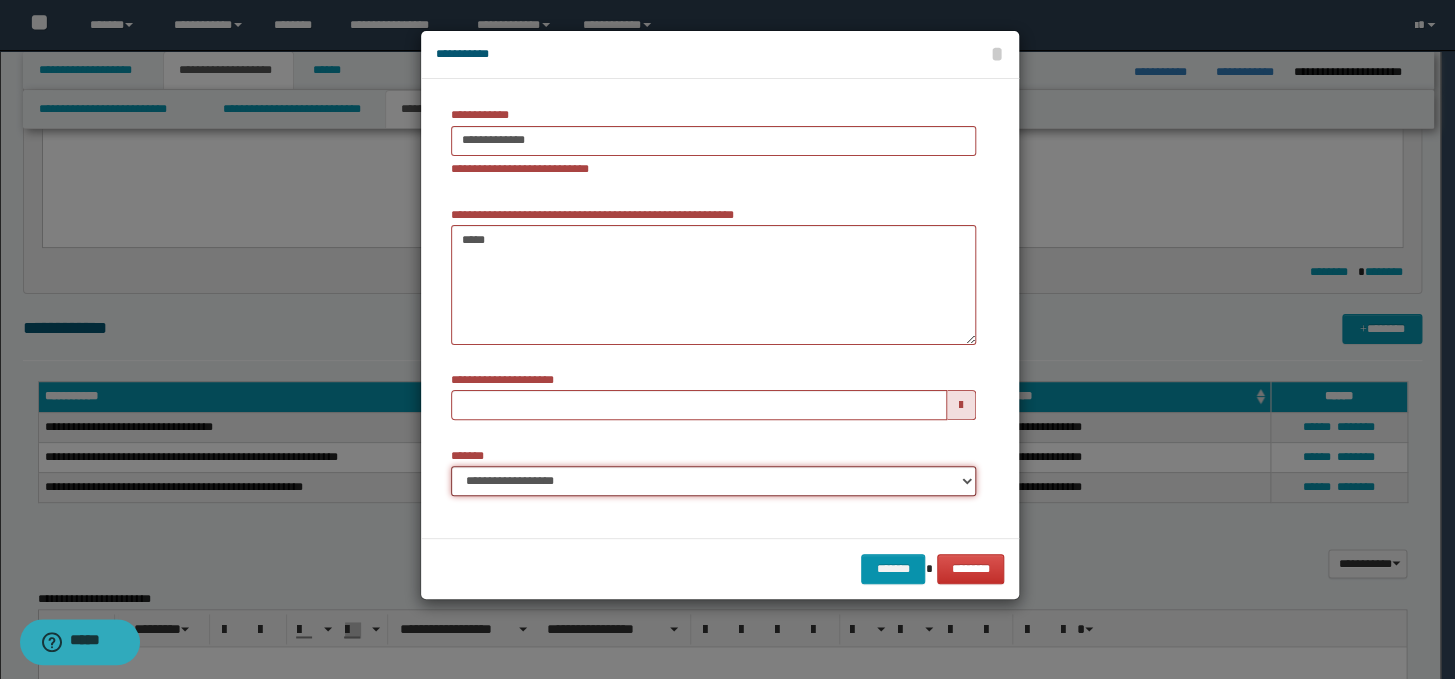 click on "**********" at bounding box center (713, 481) 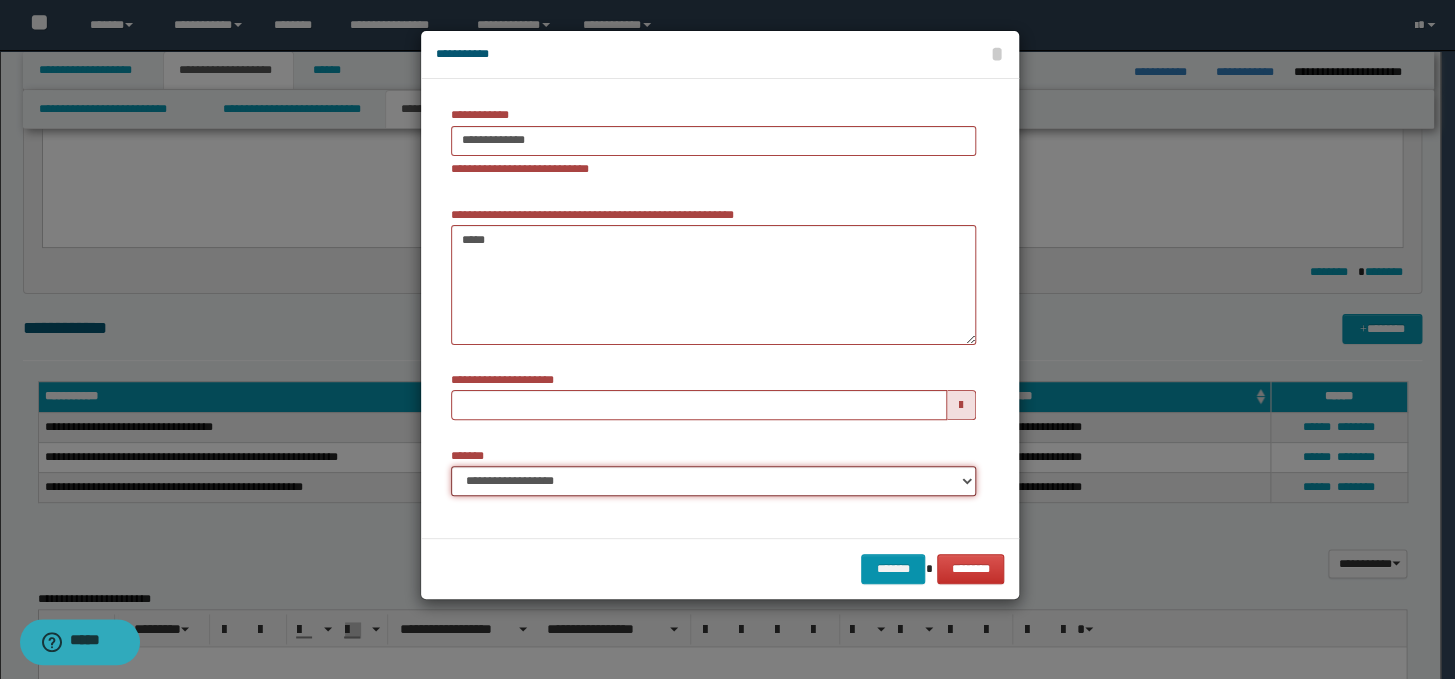type 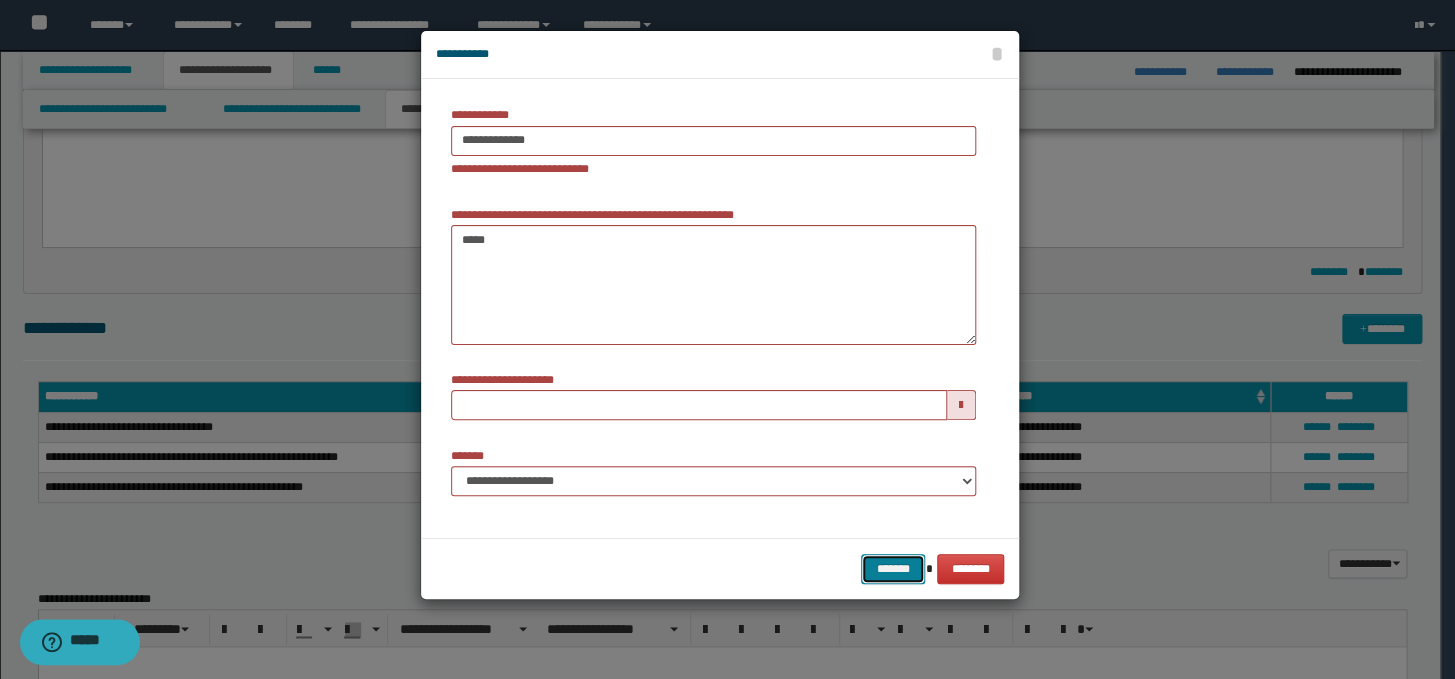 click on "*******" at bounding box center (893, 569) 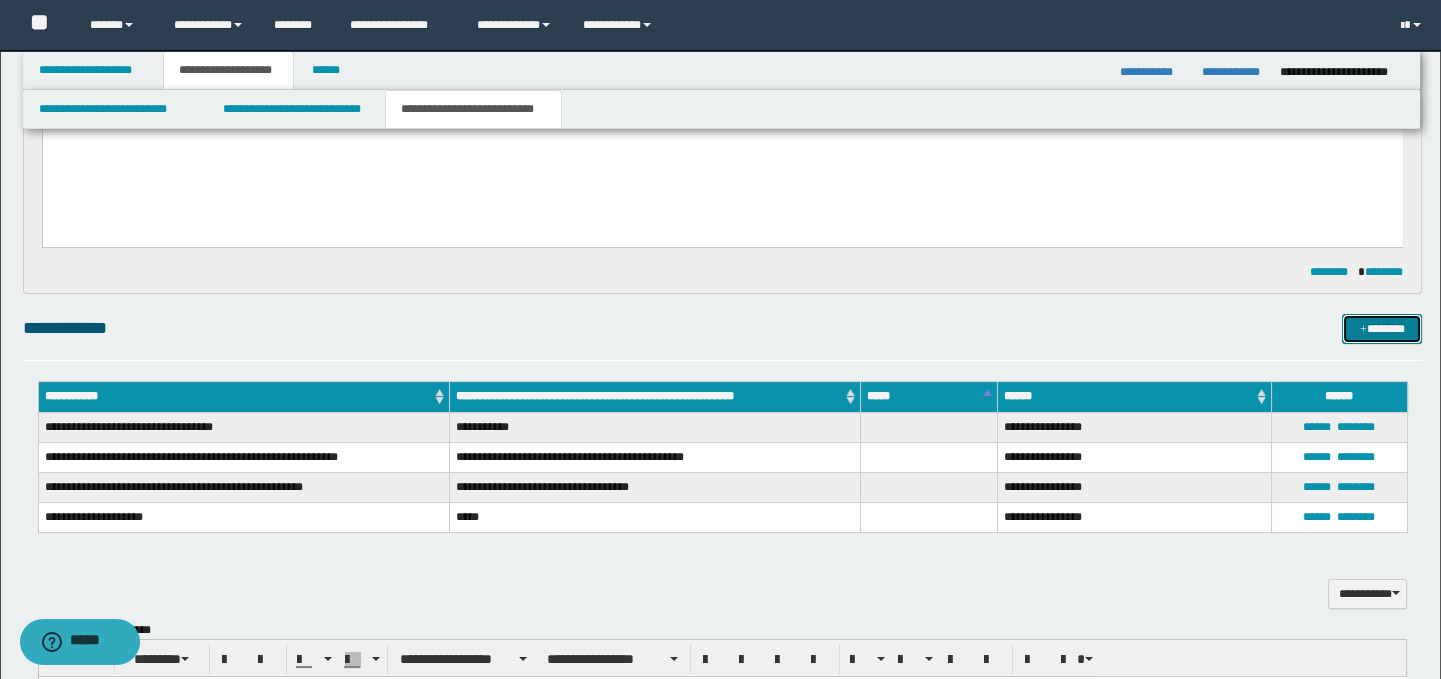 click on "*******" at bounding box center (1382, 329) 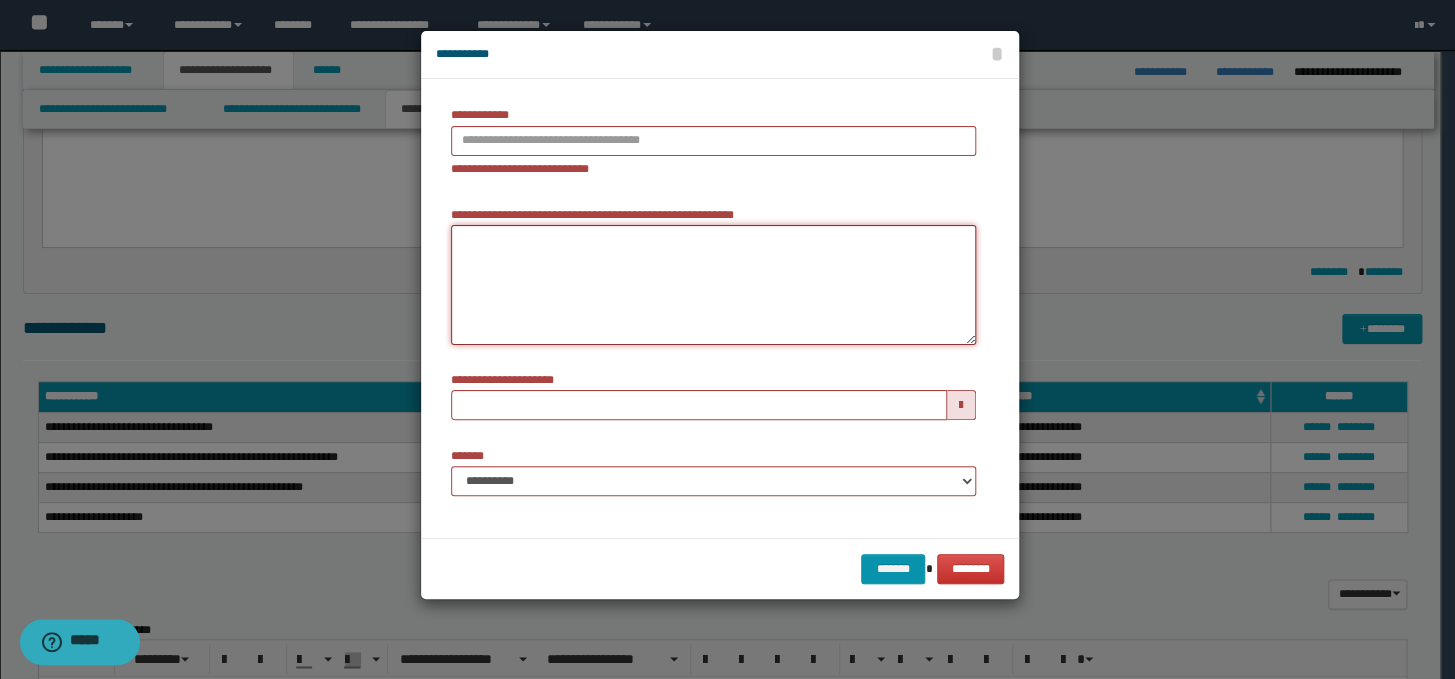 click on "**********" at bounding box center (713, 285) 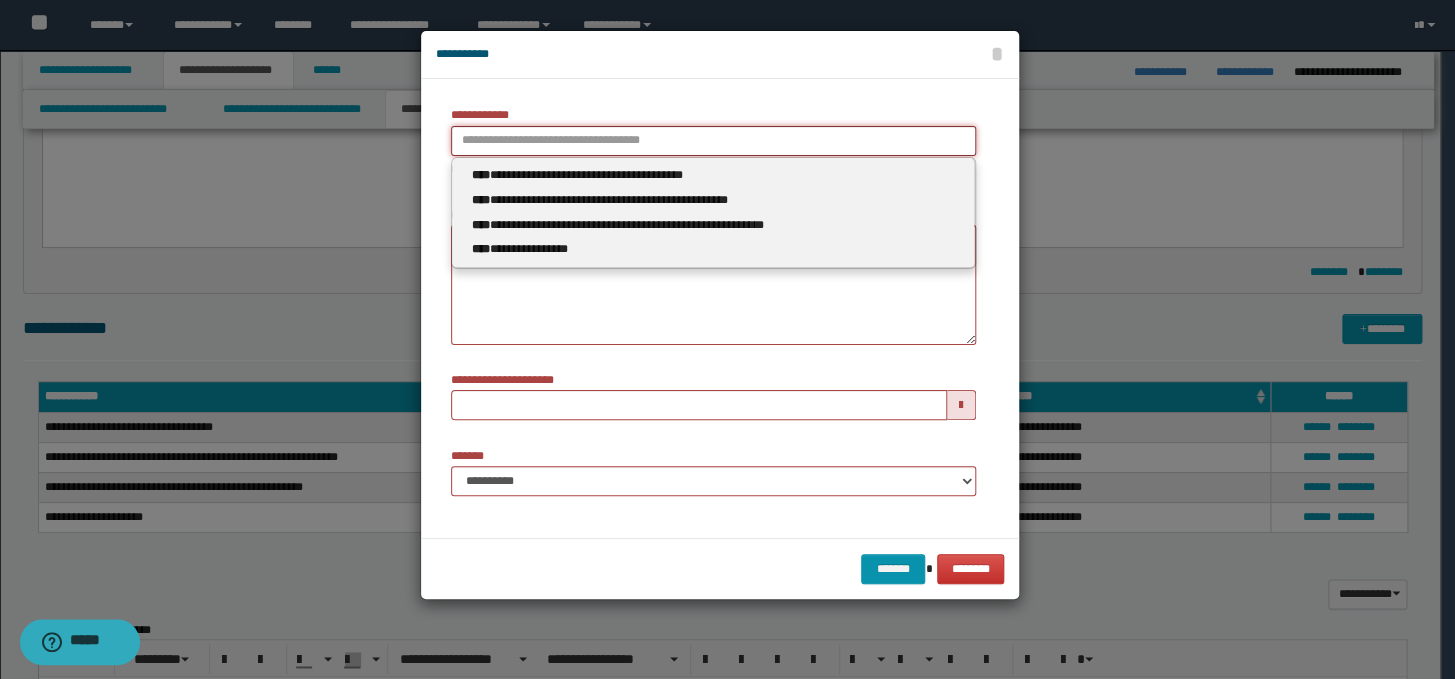 type on "**********" 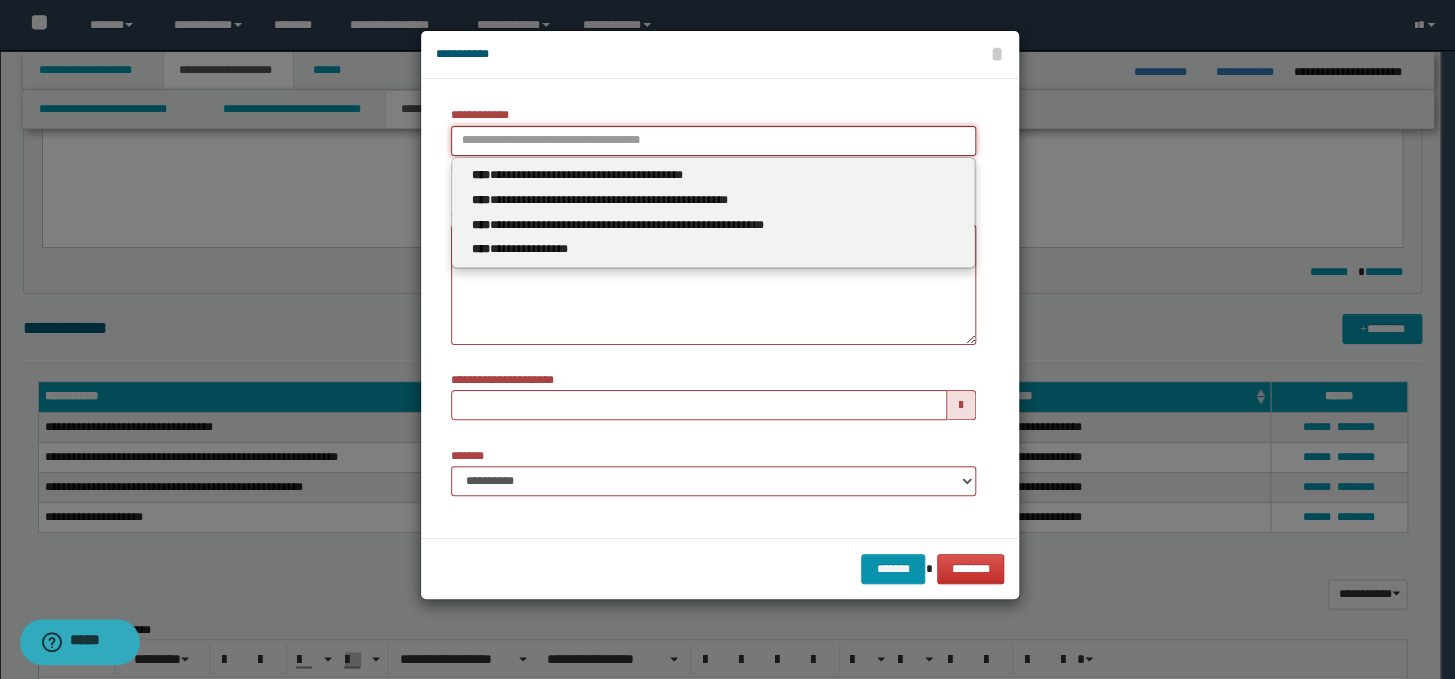 click on "**********" at bounding box center [713, 141] 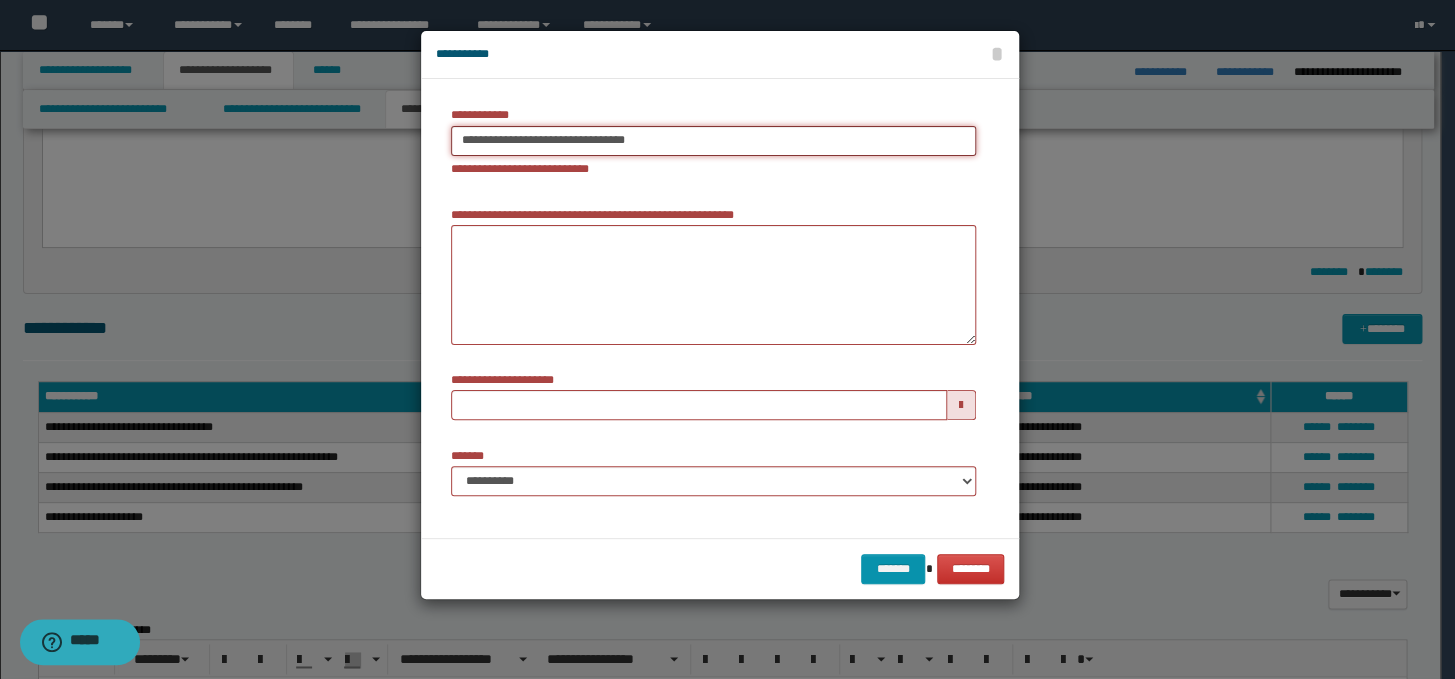 click on "**********" at bounding box center [713, 141] 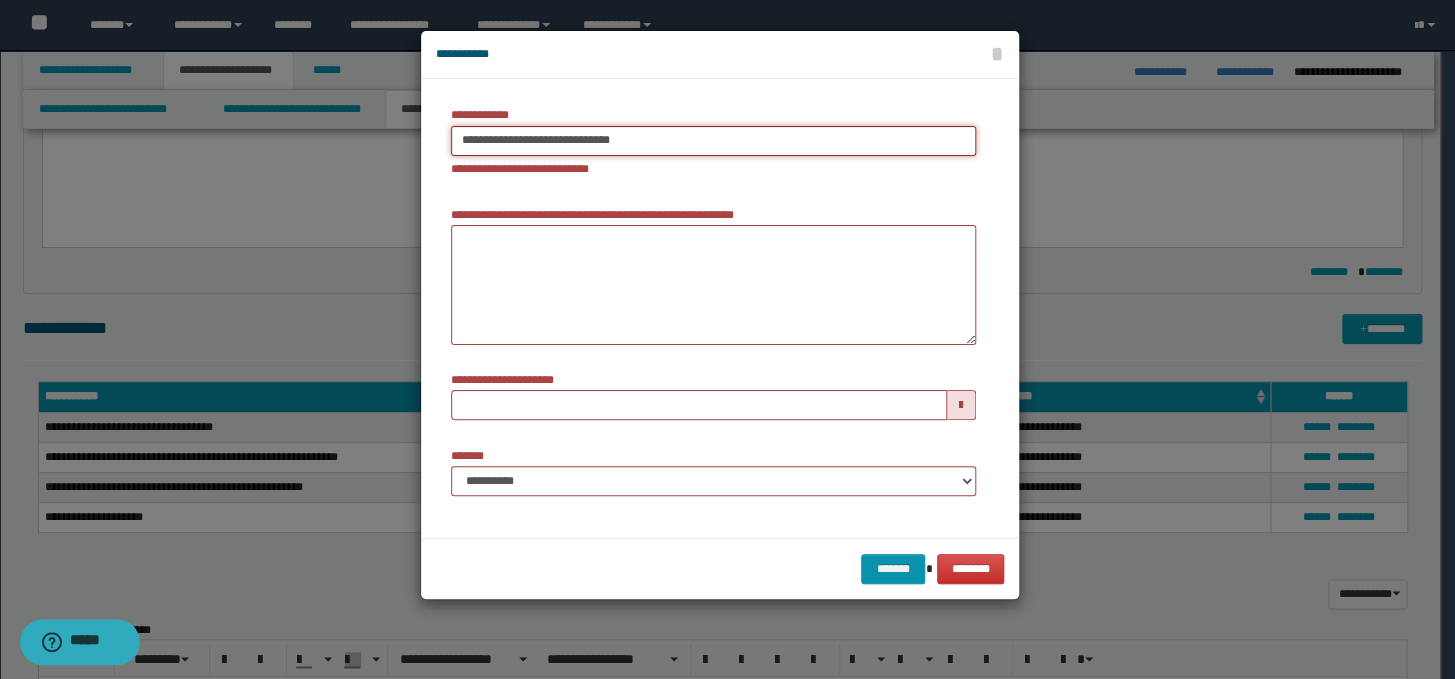 drag, startPoint x: 623, startPoint y: 147, endPoint x: 570, endPoint y: 142, distance: 53.235325 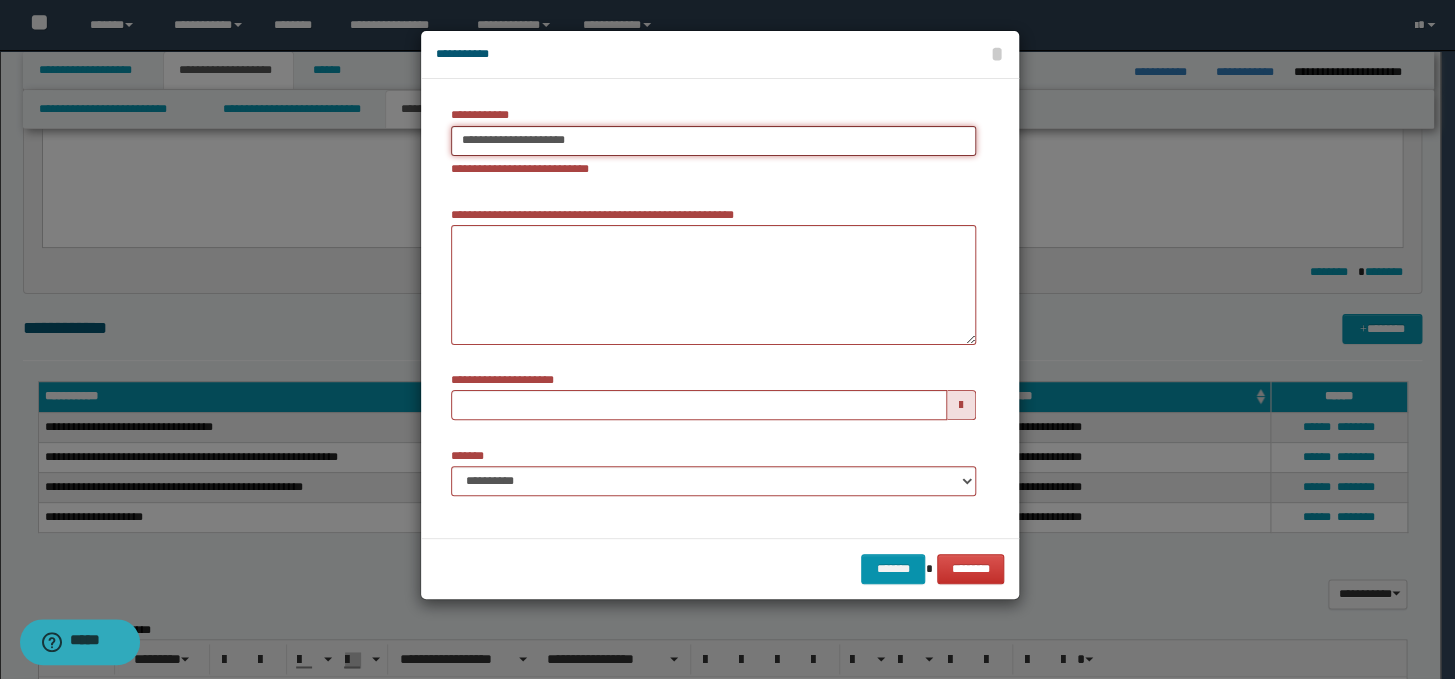 type on "**********" 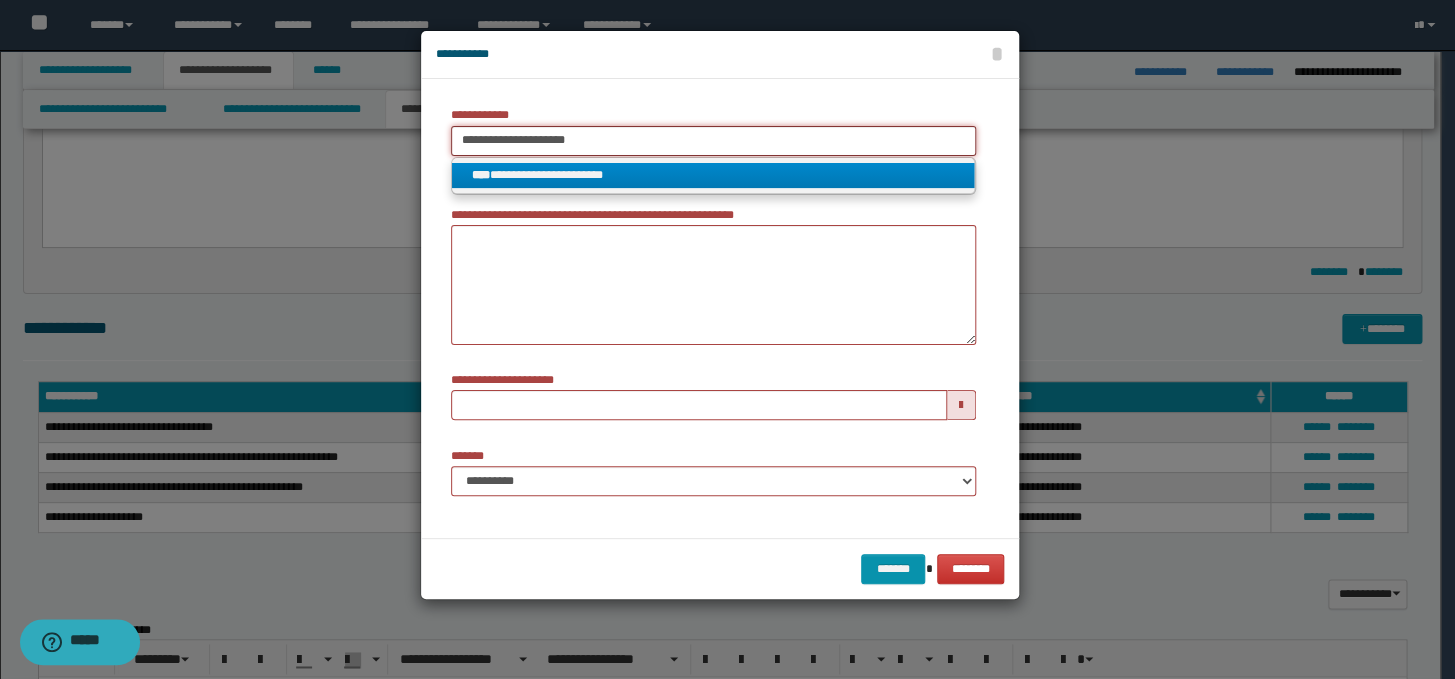 type on "**********" 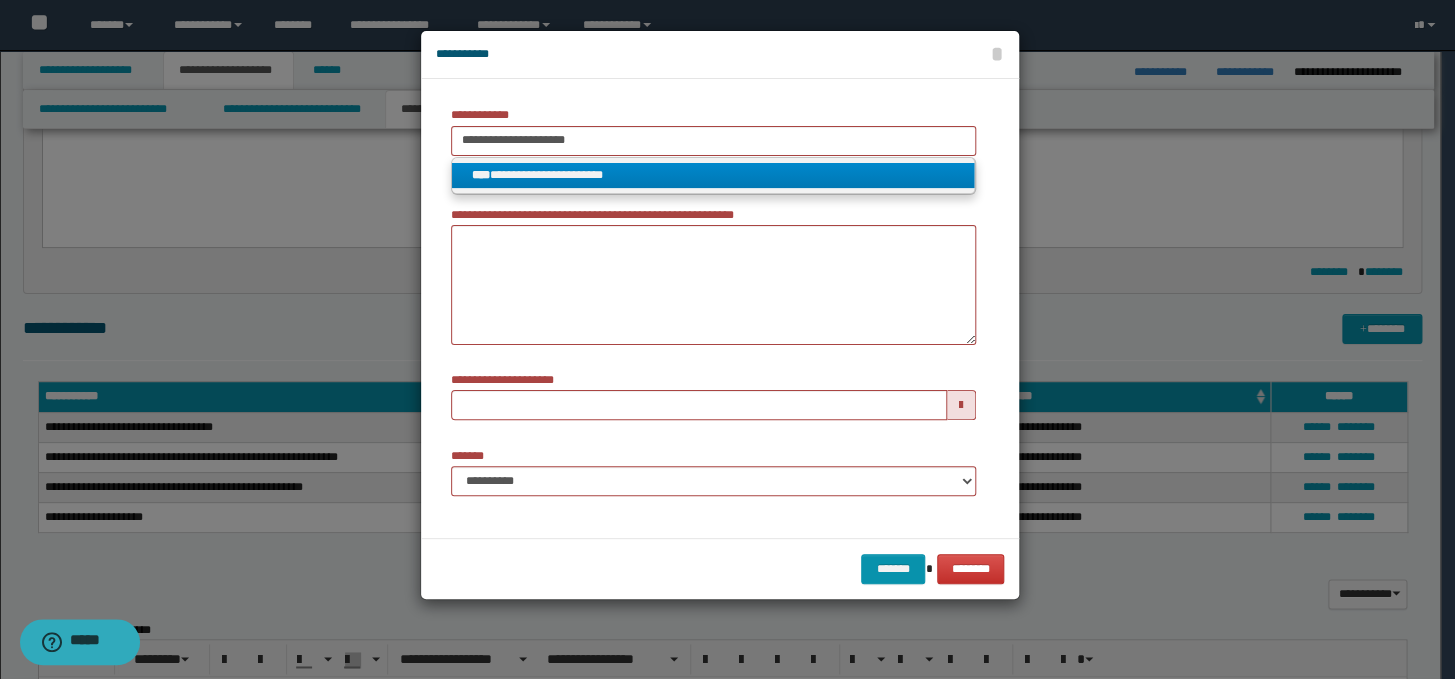 click on "**********" at bounding box center (713, 175) 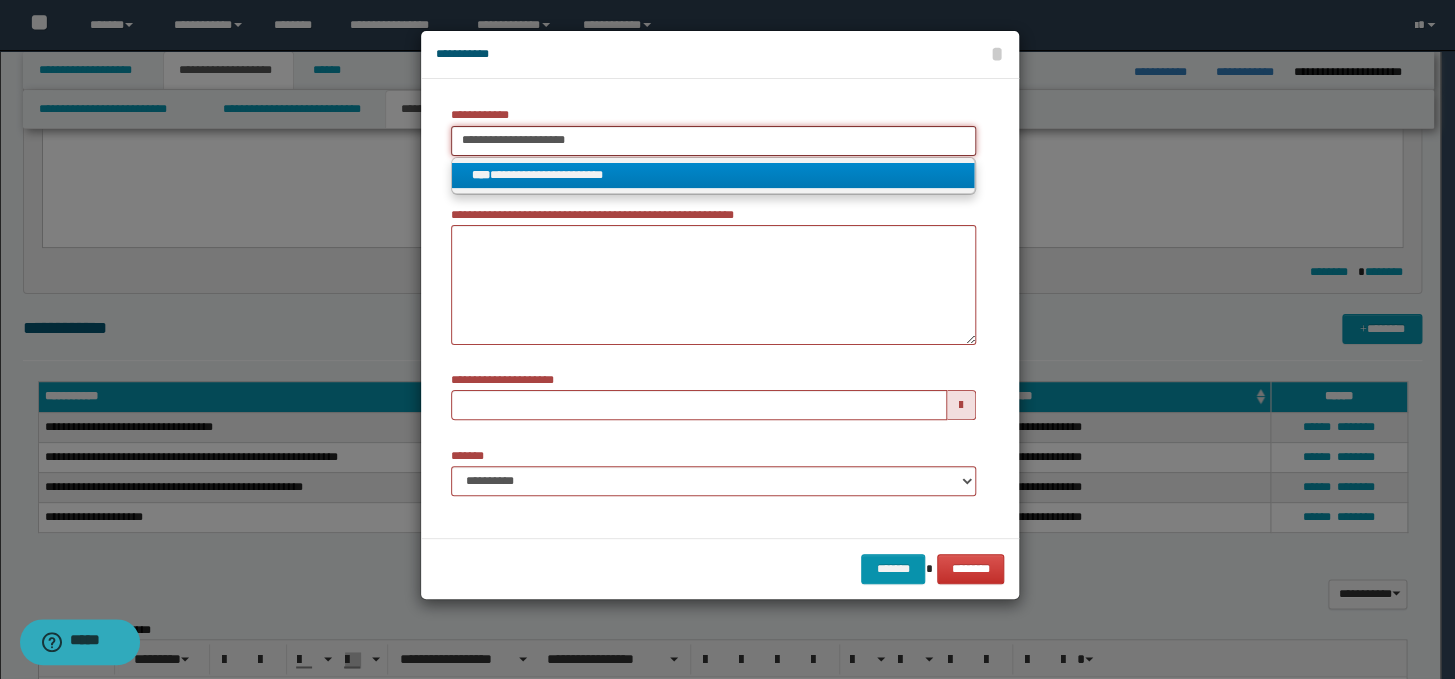 type 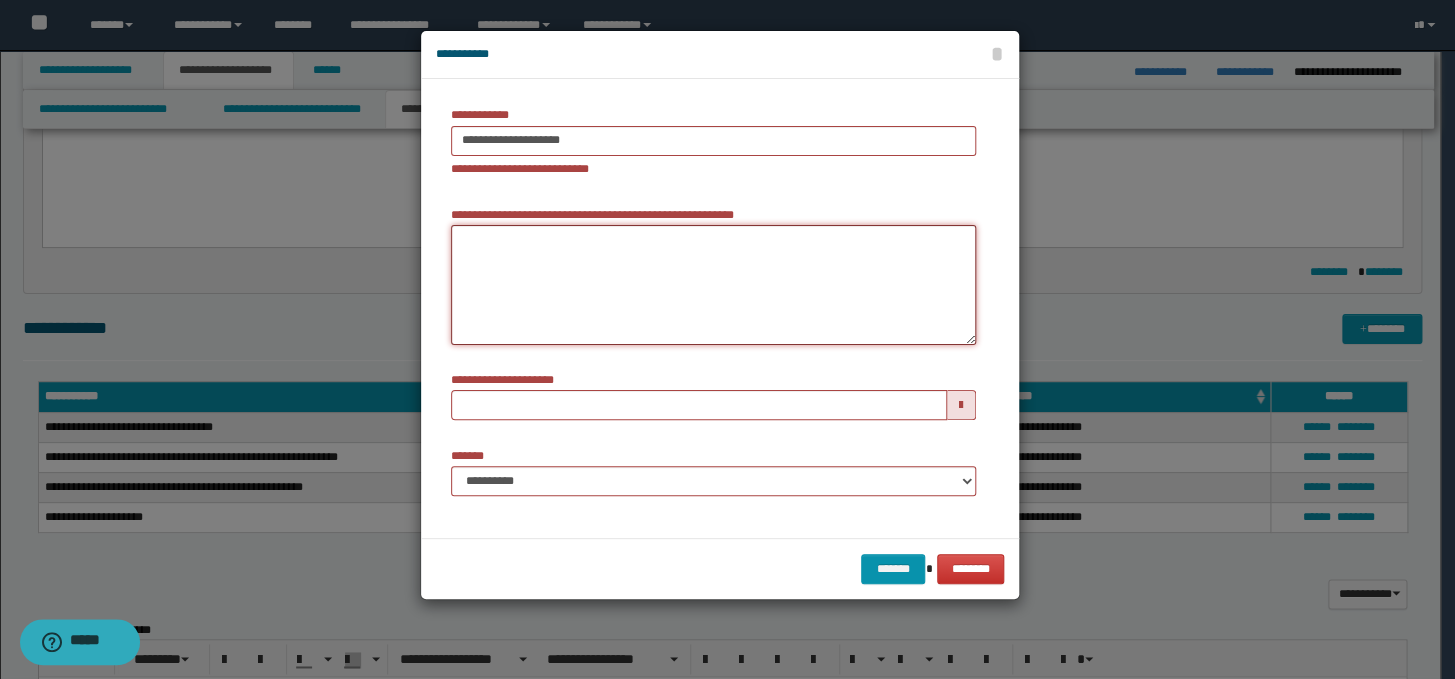 click on "**********" at bounding box center [713, 285] 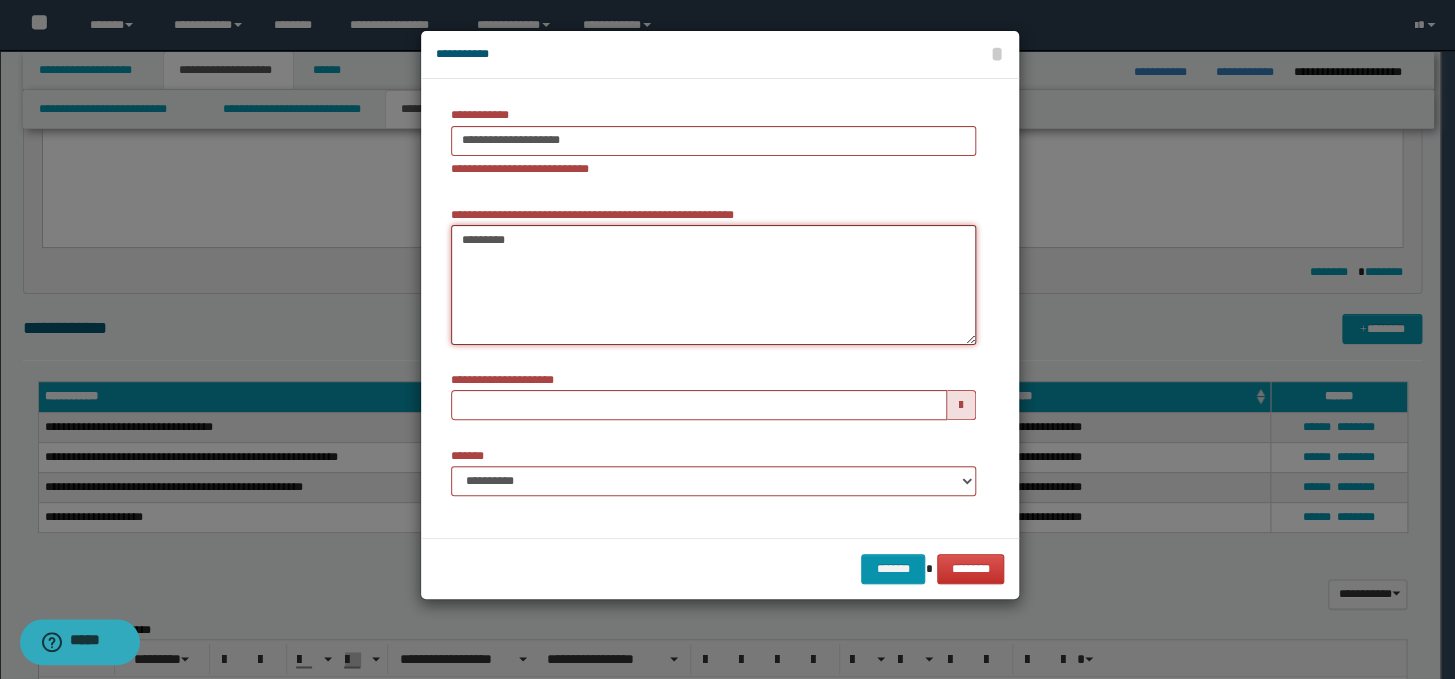 type 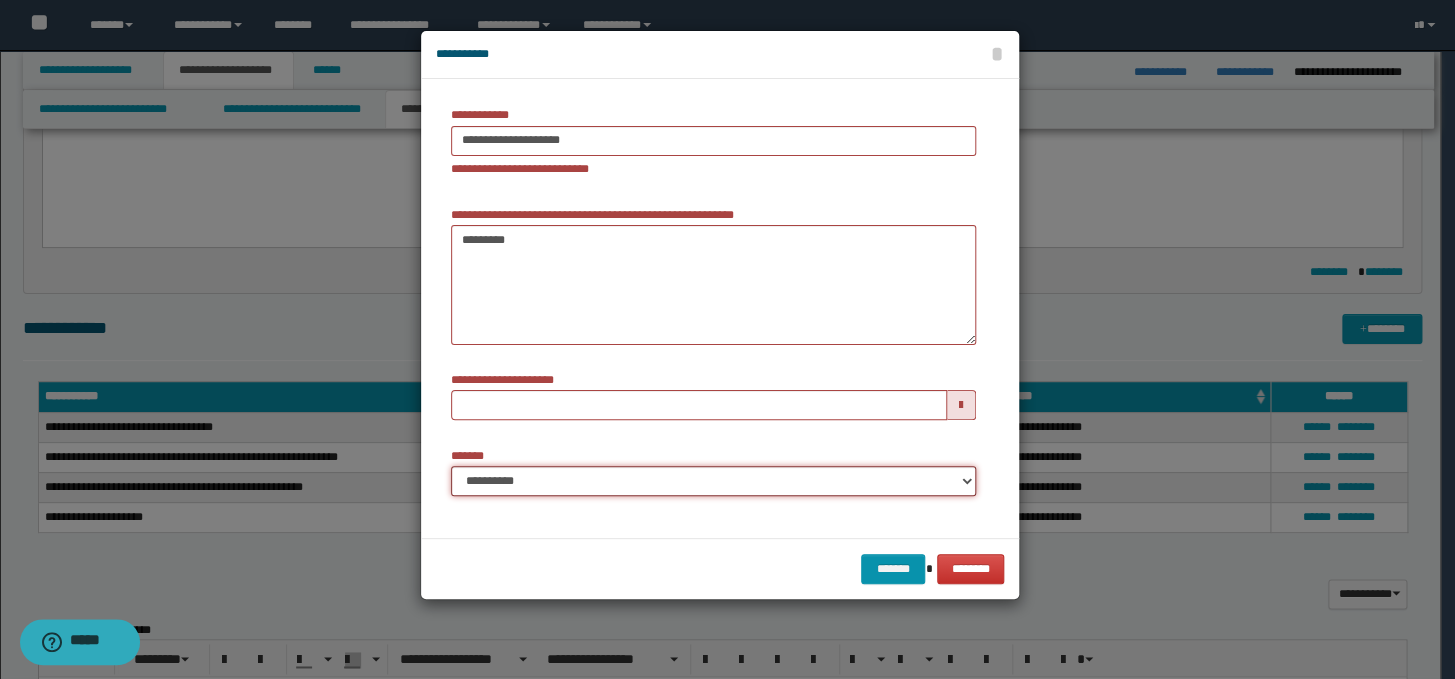 click on "**********" at bounding box center (713, 481) 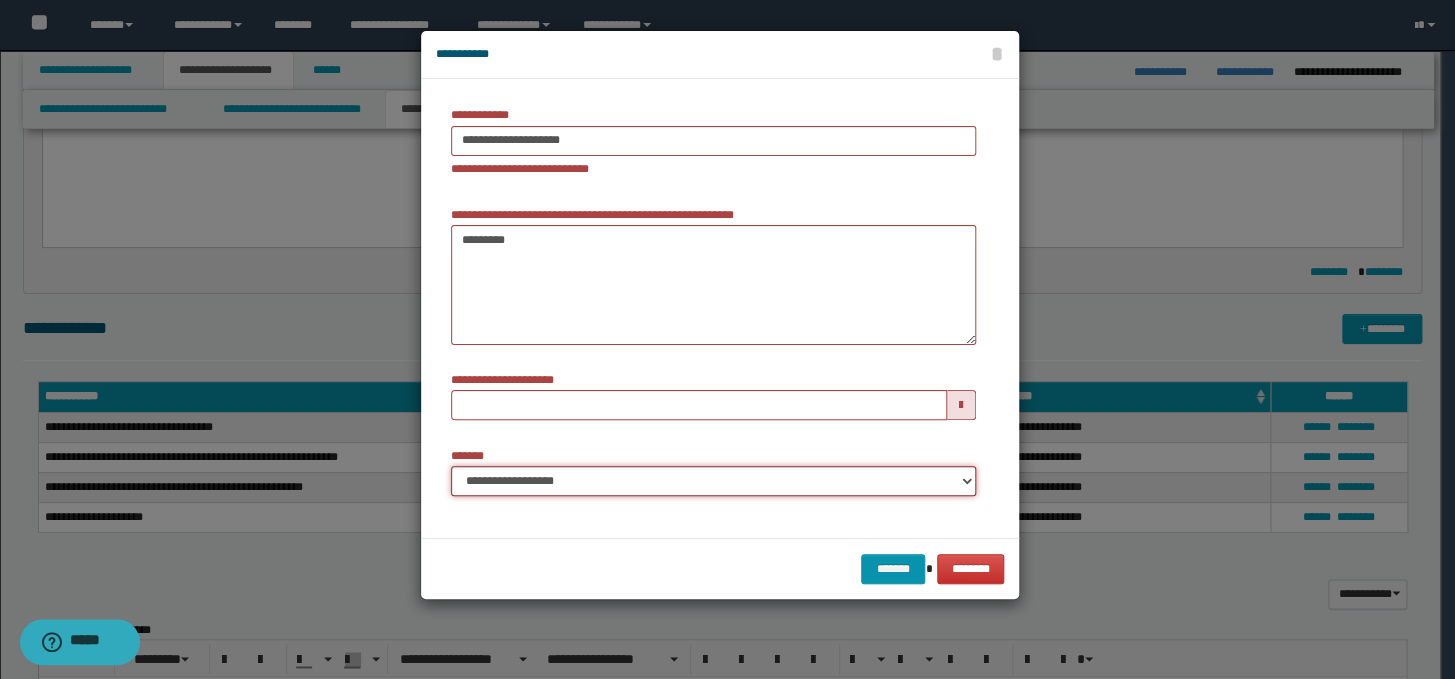 click on "**********" at bounding box center (713, 481) 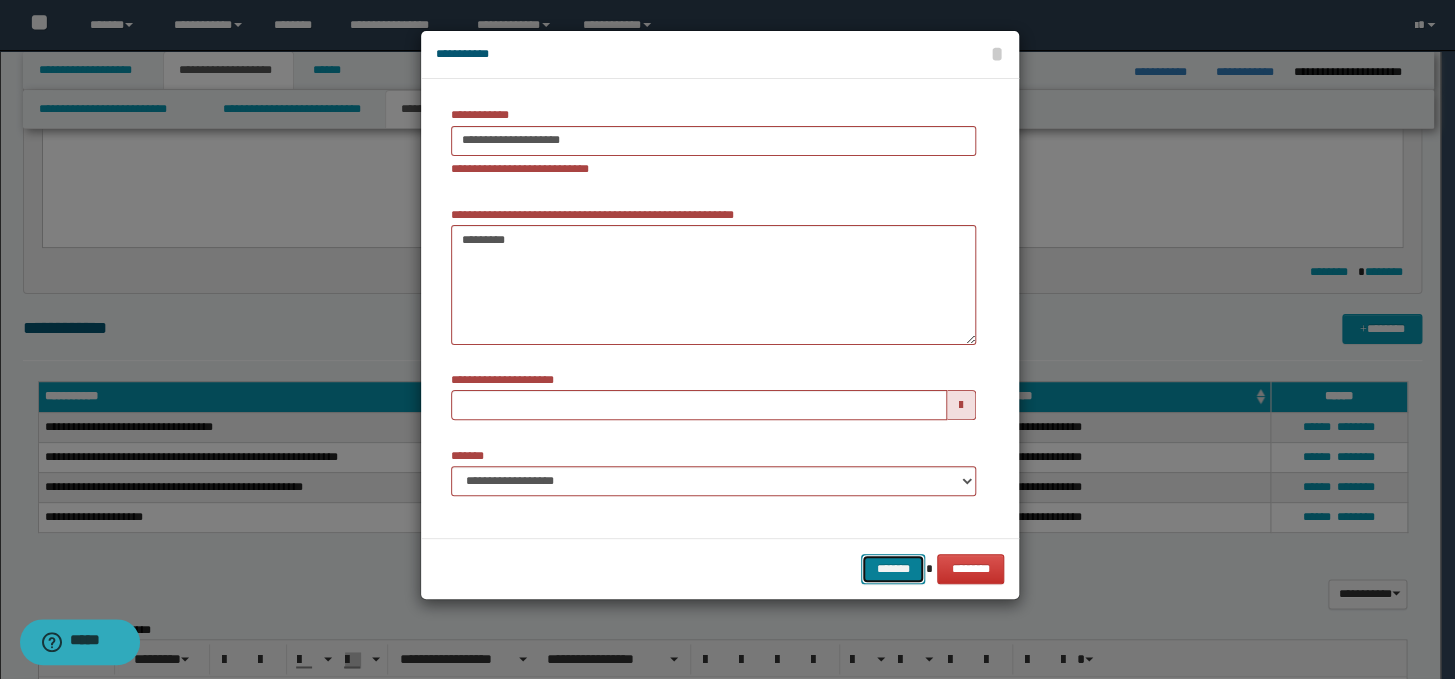 click on "*******" at bounding box center [893, 569] 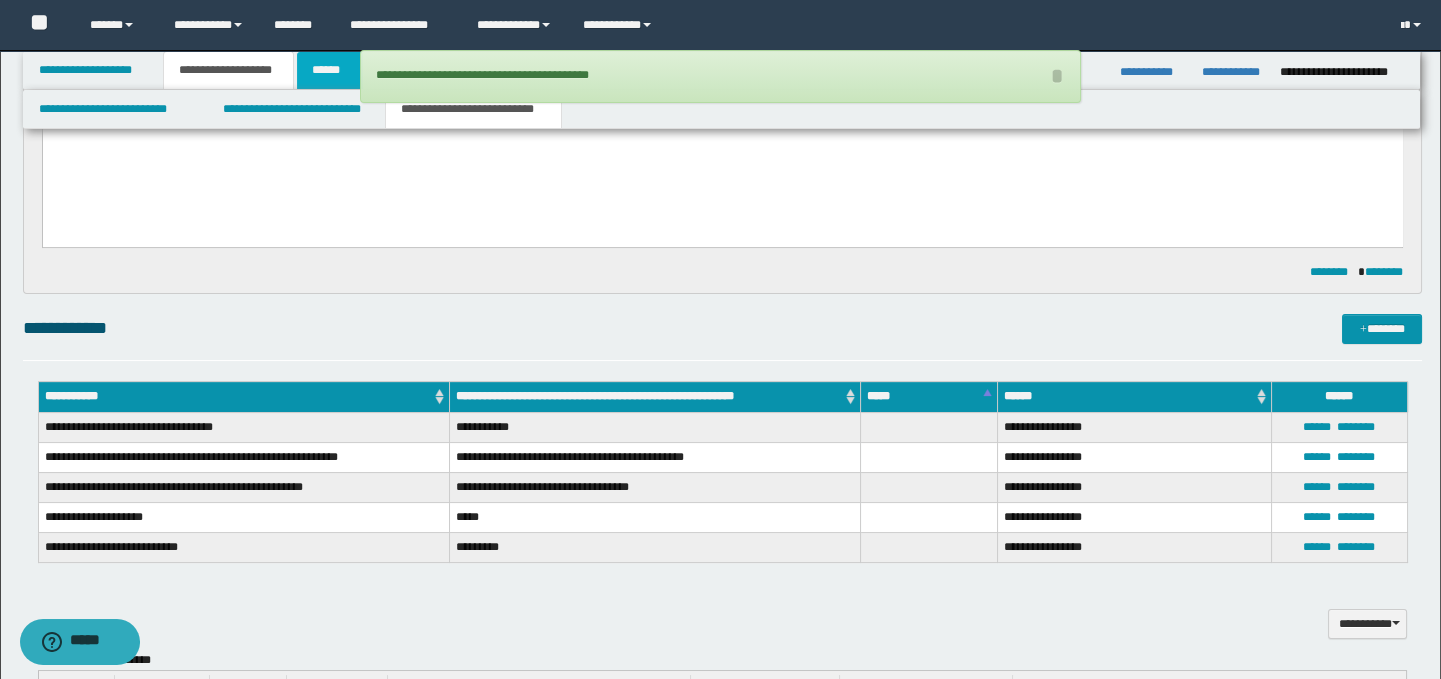click on "******" at bounding box center [330, 70] 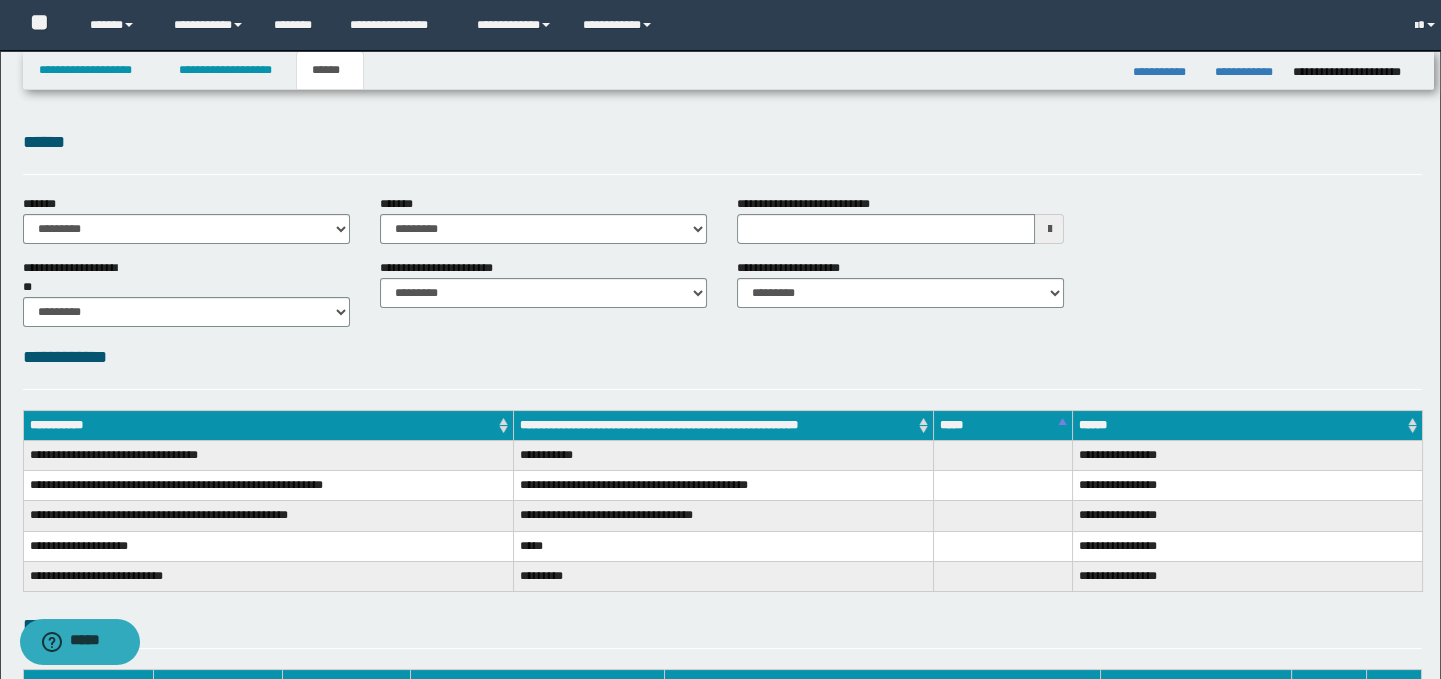 scroll, scrollTop: 0, scrollLeft: 0, axis: both 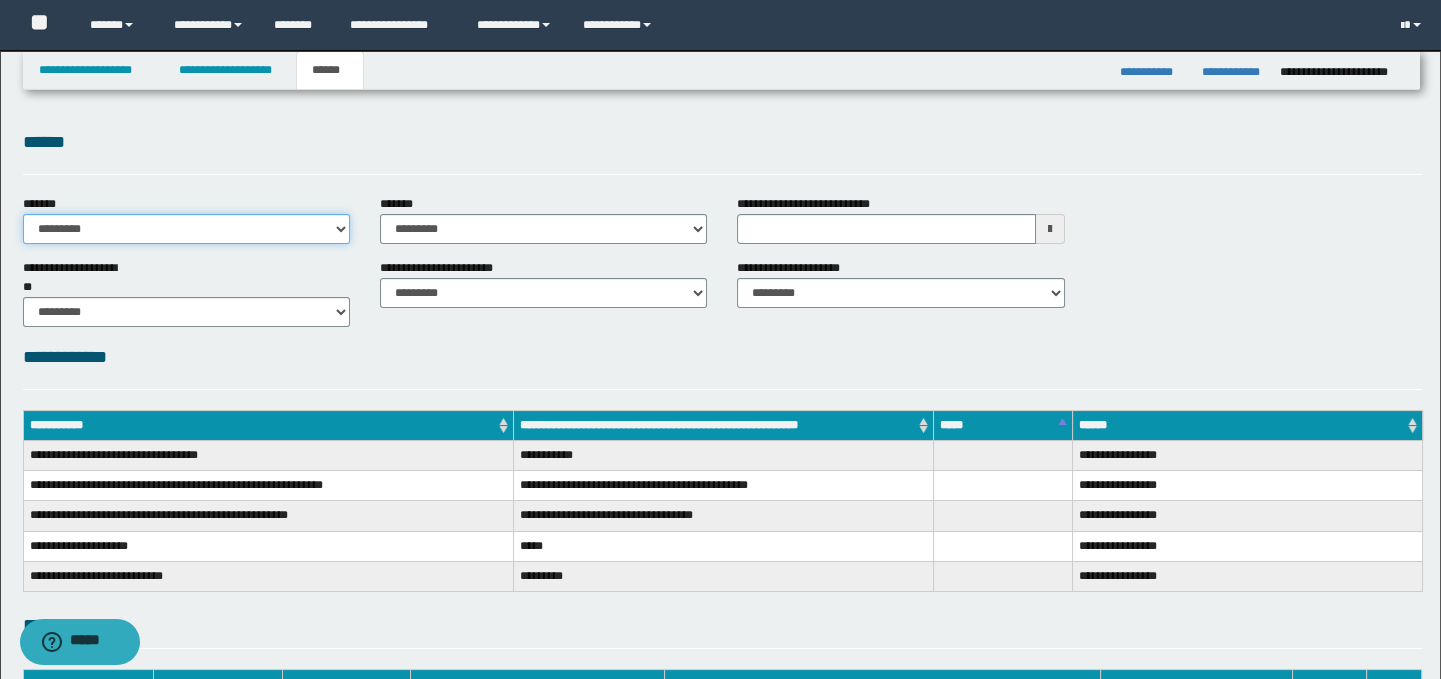 click on "**********" at bounding box center [186, 229] 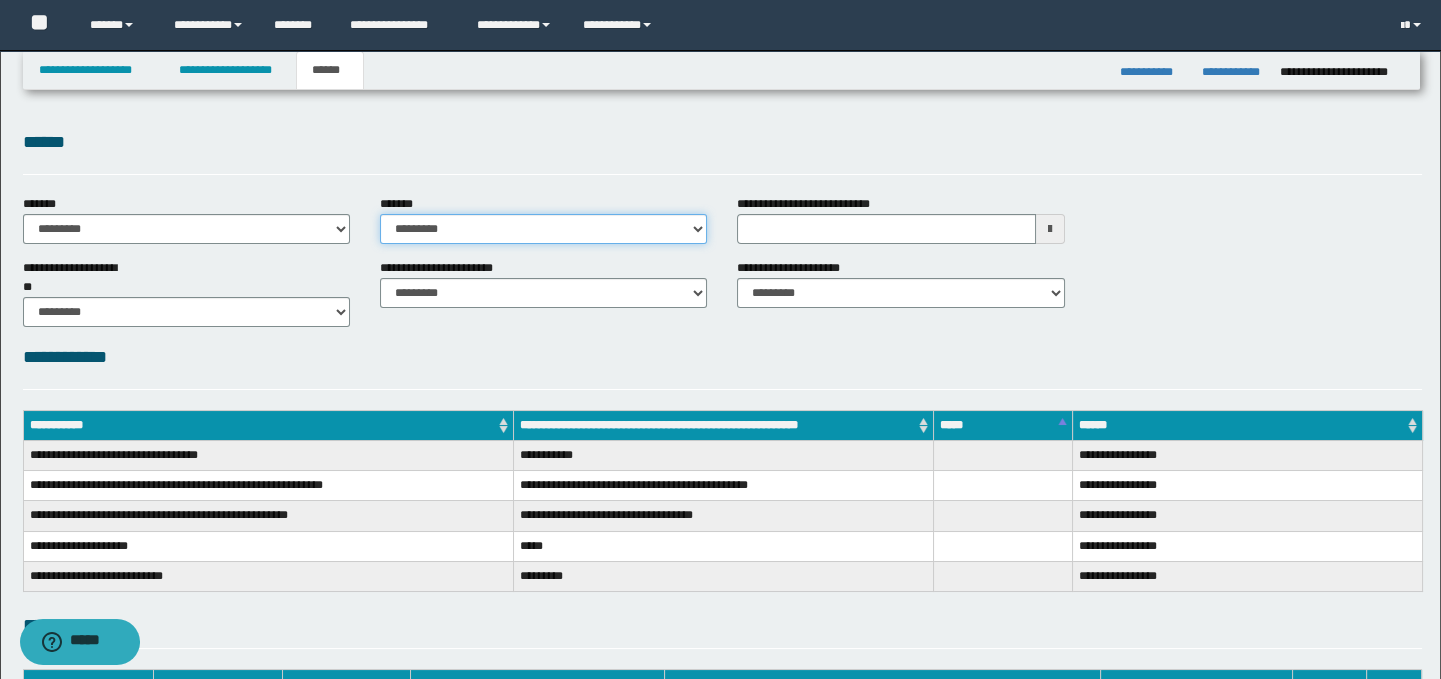 click on "**********" at bounding box center [543, 229] 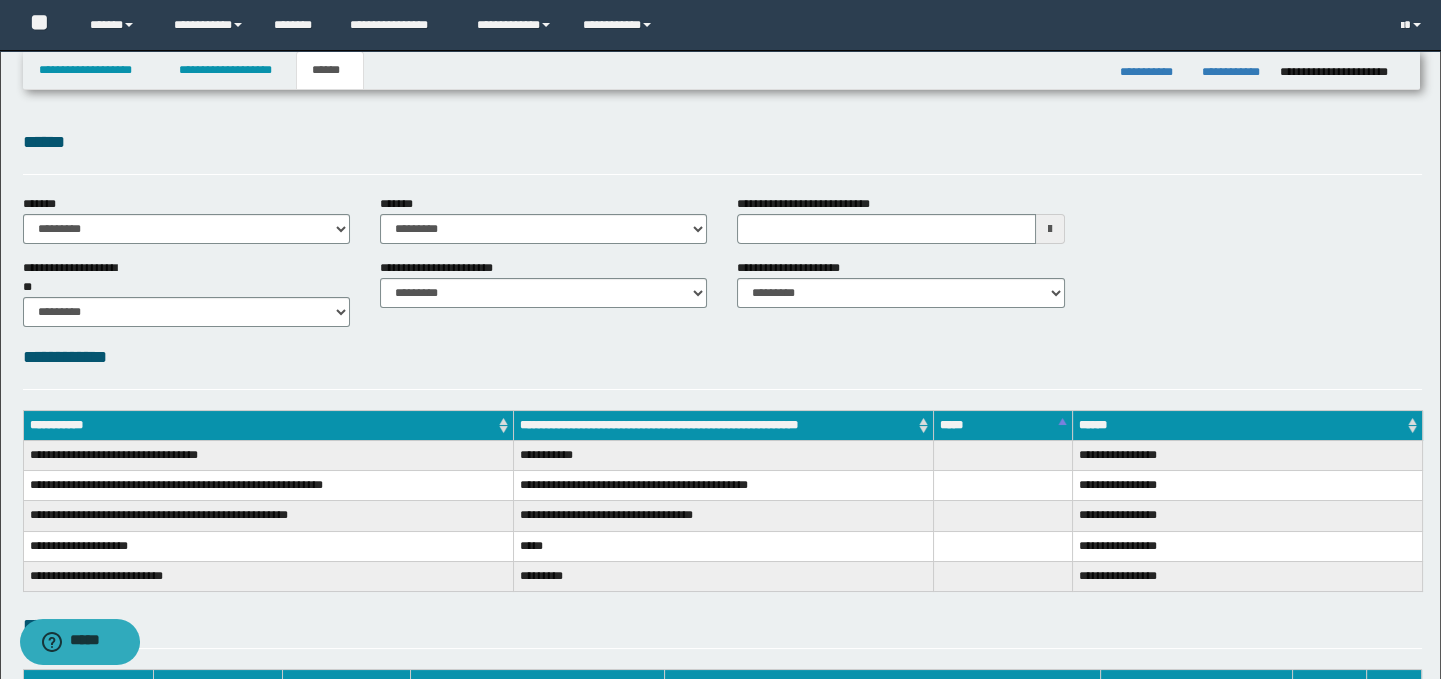 click on "******" at bounding box center (723, 151) 